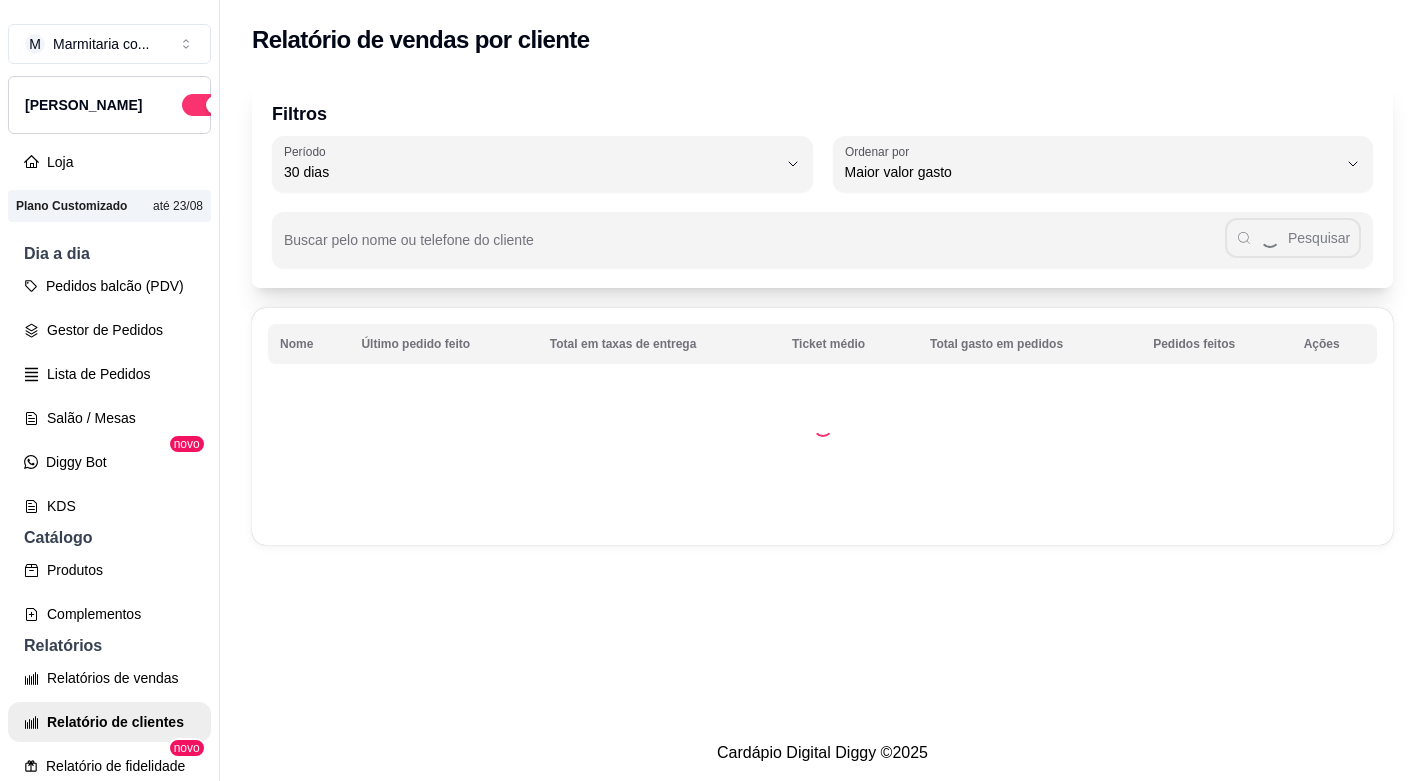 select on "30" 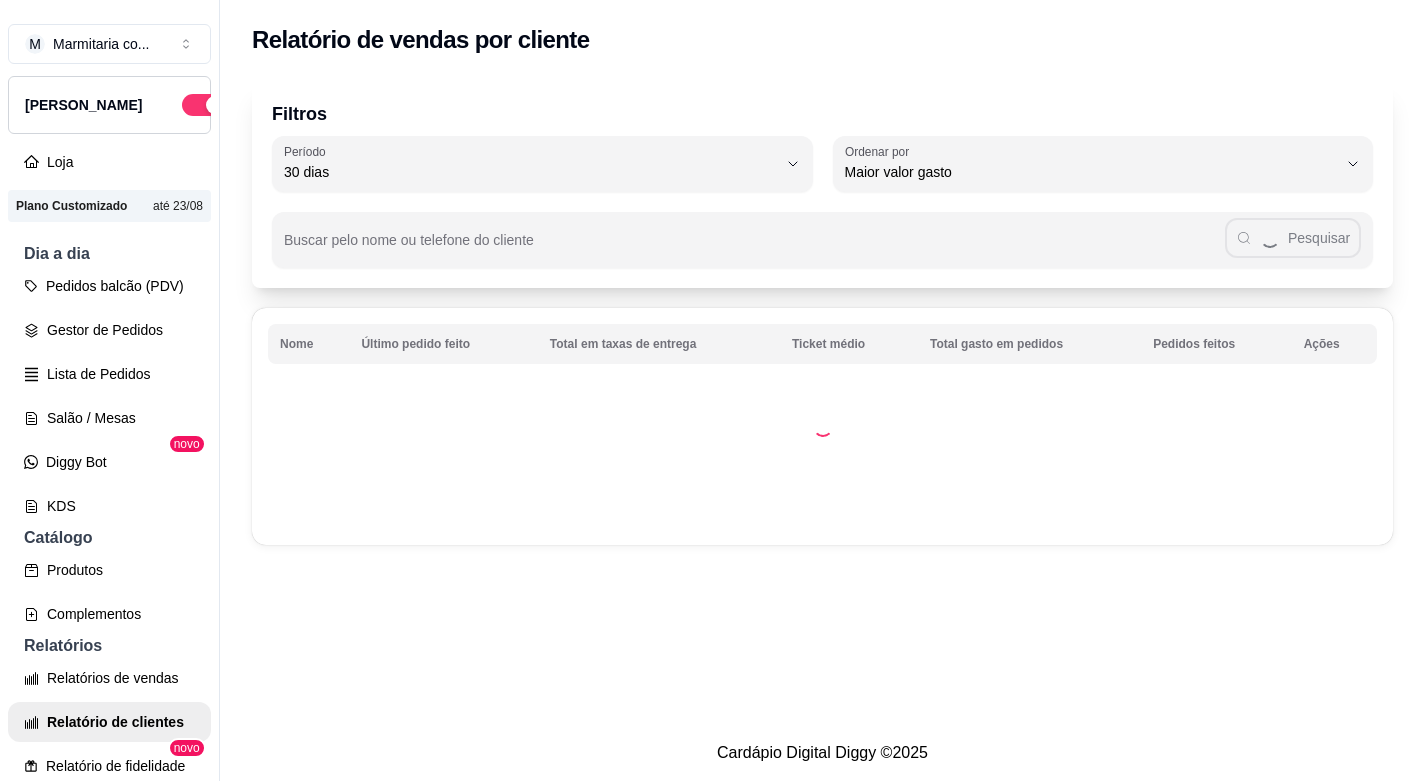 scroll, scrollTop: 0, scrollLeft: 0, axis: both 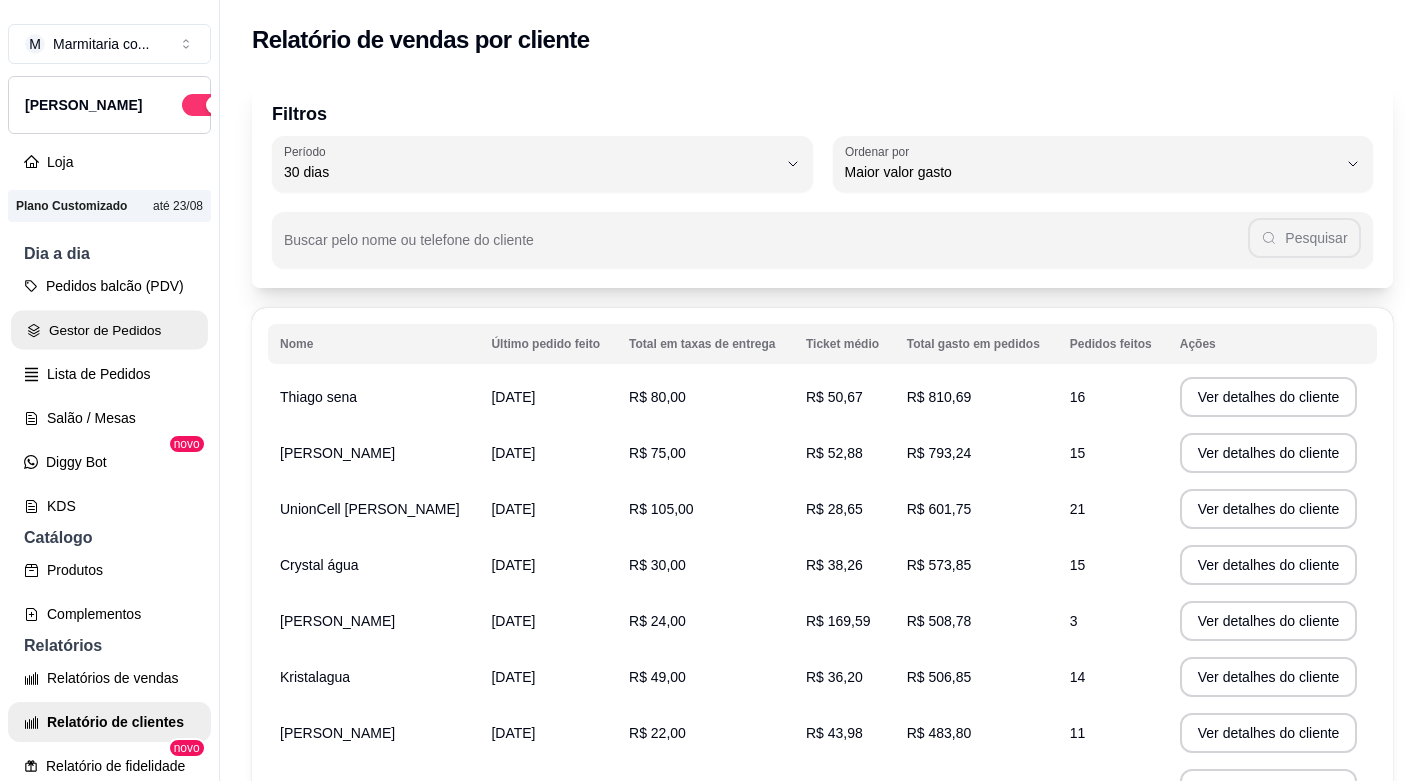 click on "Gestor de Pedidos" at bounding box center [109, 330] 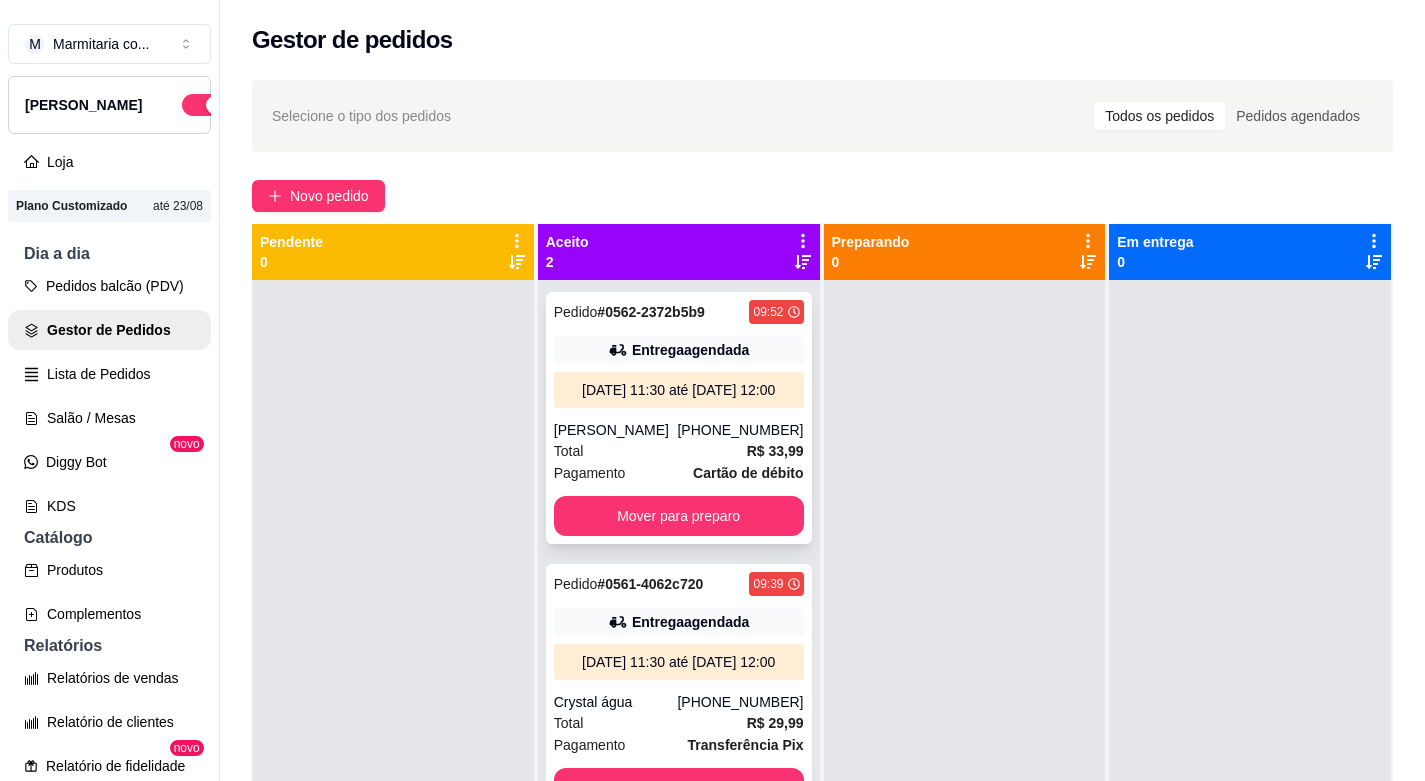 click on "[PERSON_NAME]" at bounding box center [616, 430] 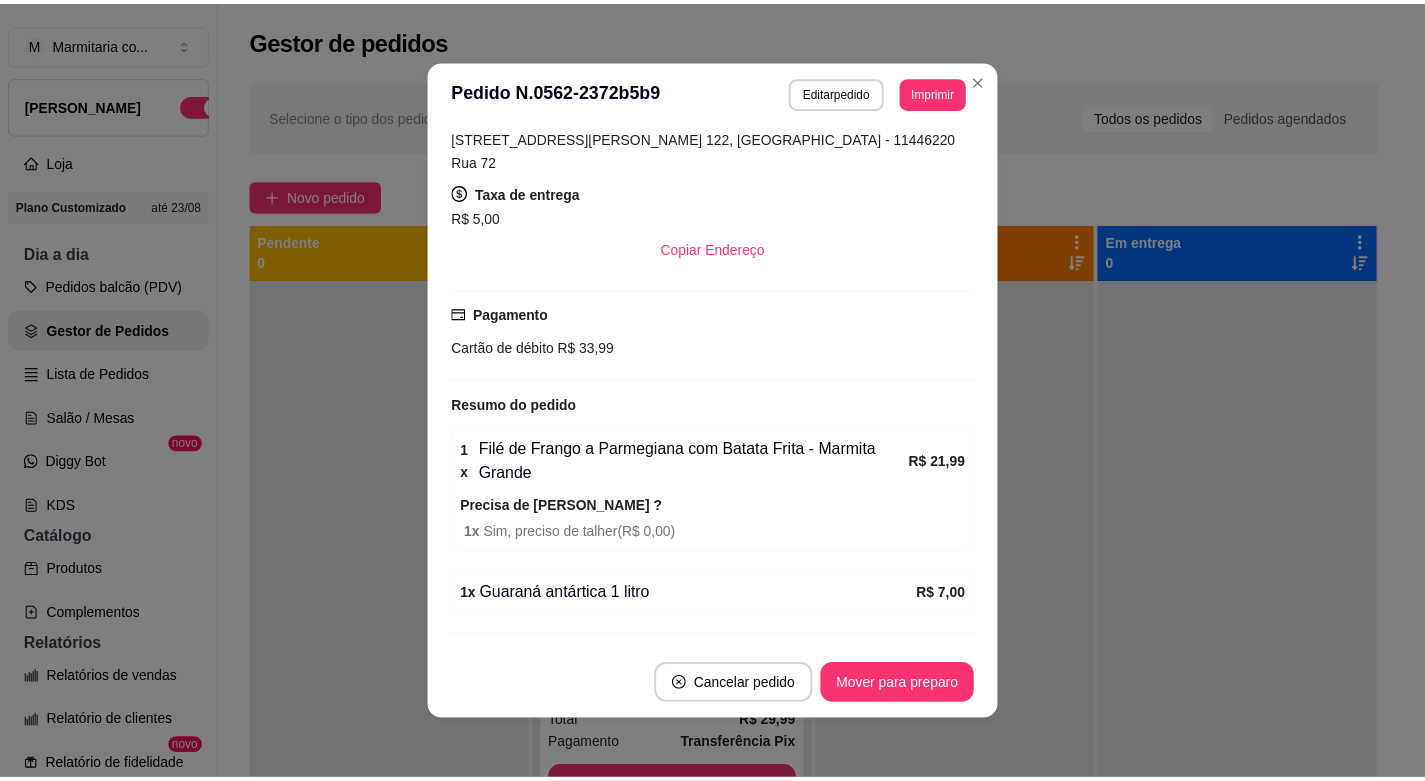 scroll, scrollTop: 460, scrollLeft: 0, axis: vertical 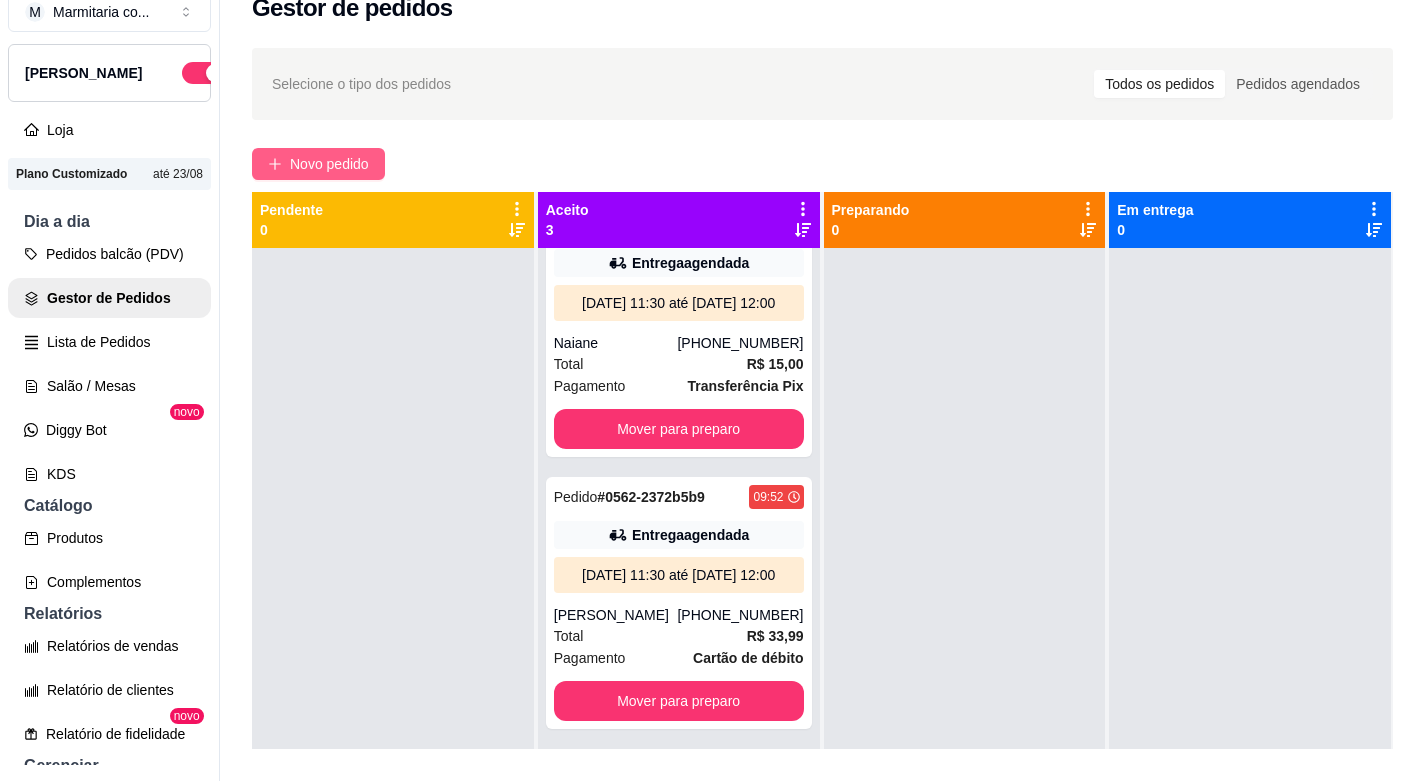 click on "Novo pedido" at bounding box center (329, 164) 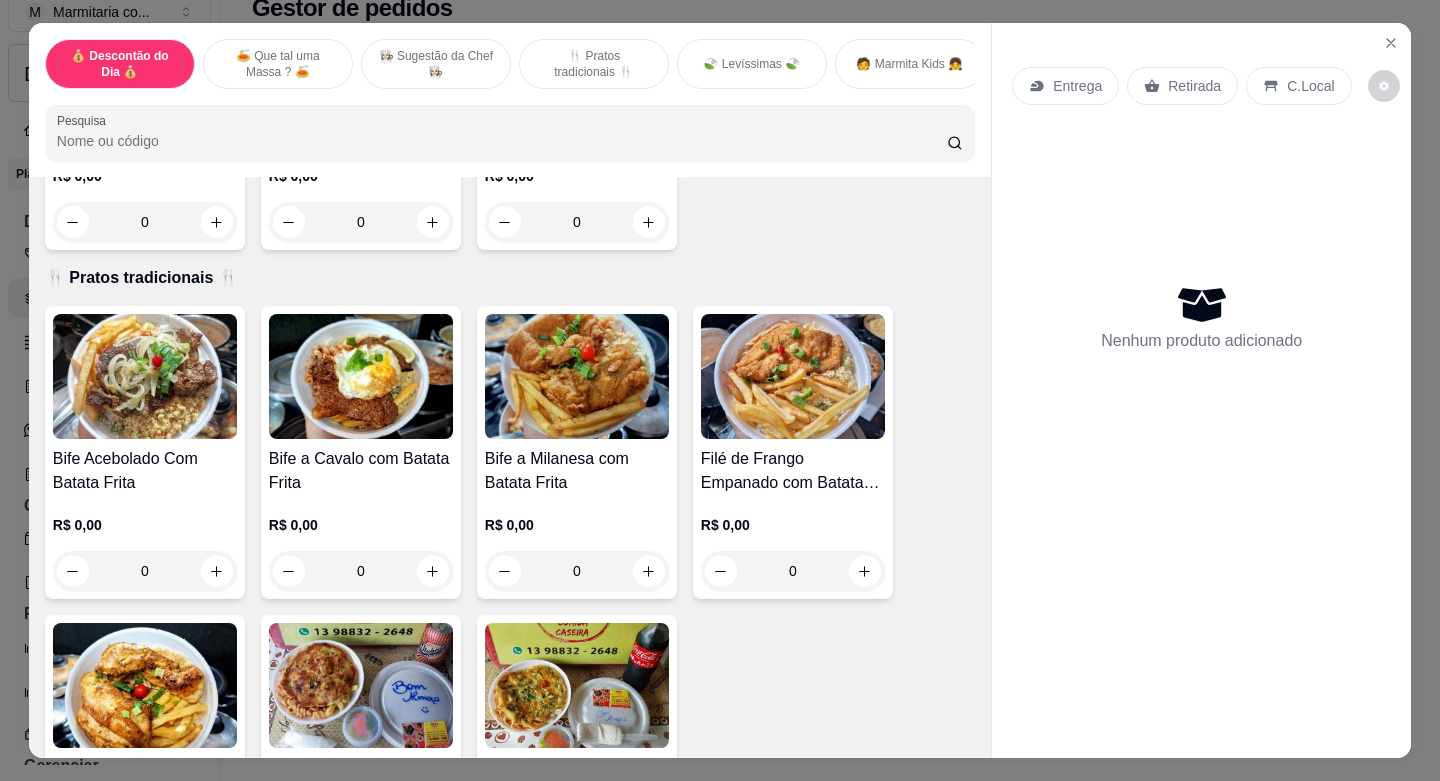 scroll, scrollTop: 1100, scrollLeft: 0, axis: vertical 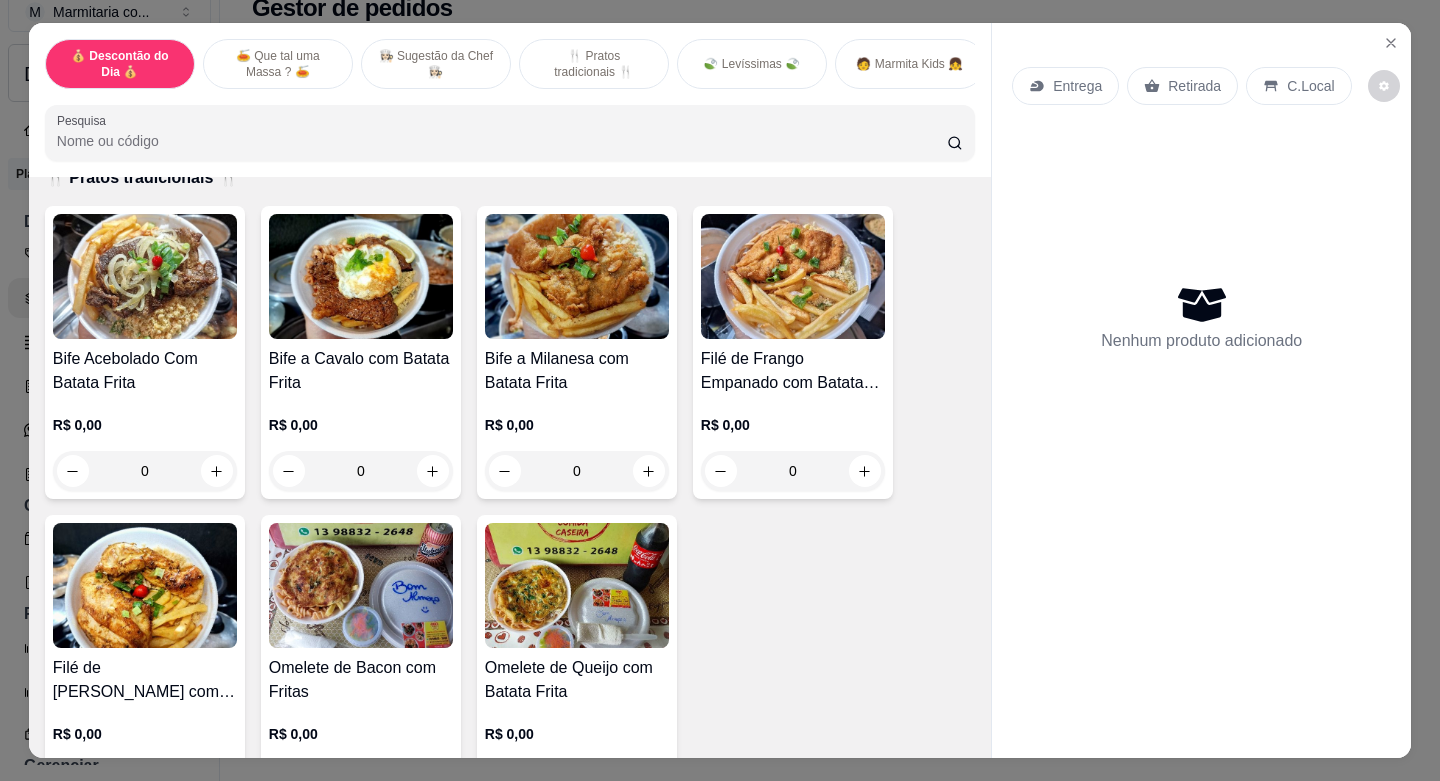 click at bounding box center (145, 585) 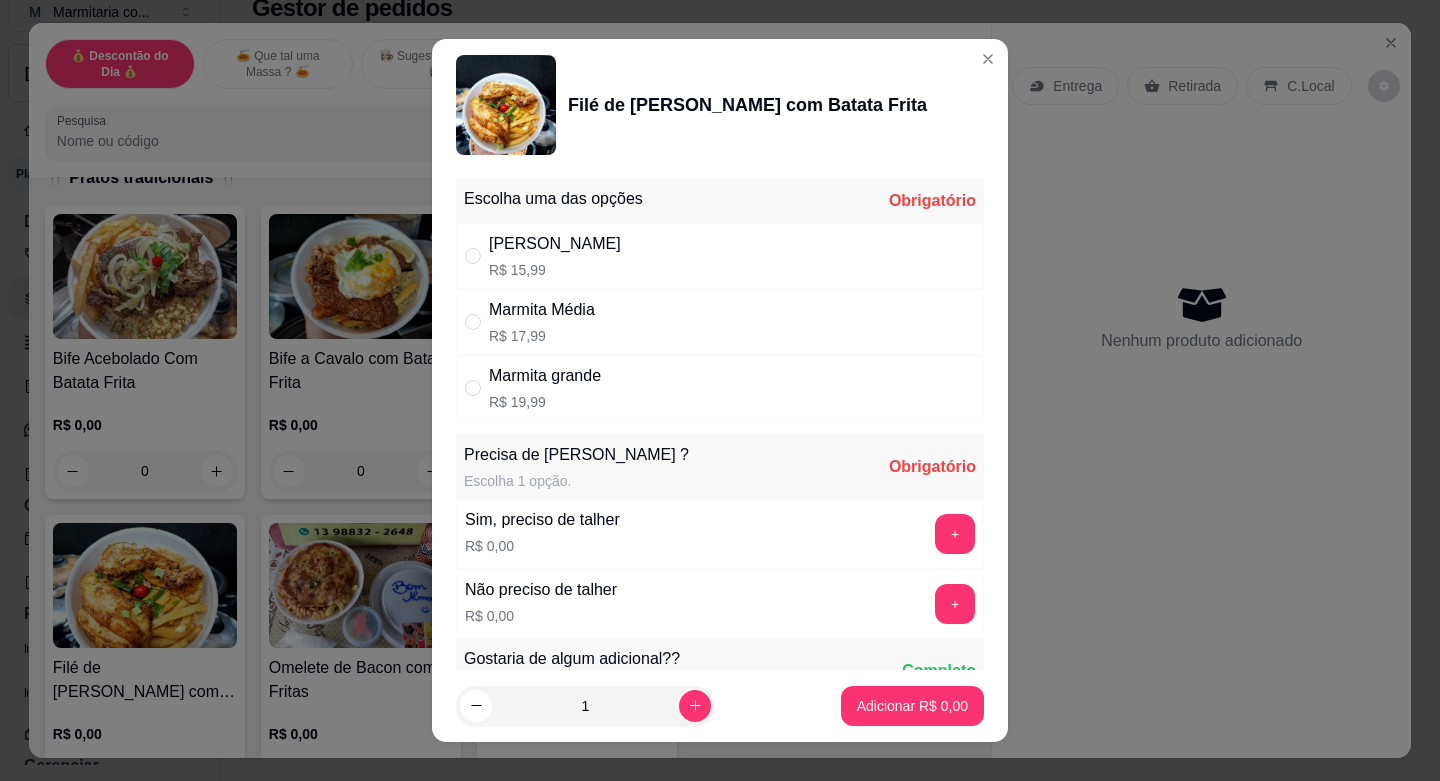 click on "Marmita Média  R$ 17,99" at bounding box center [720, 322] 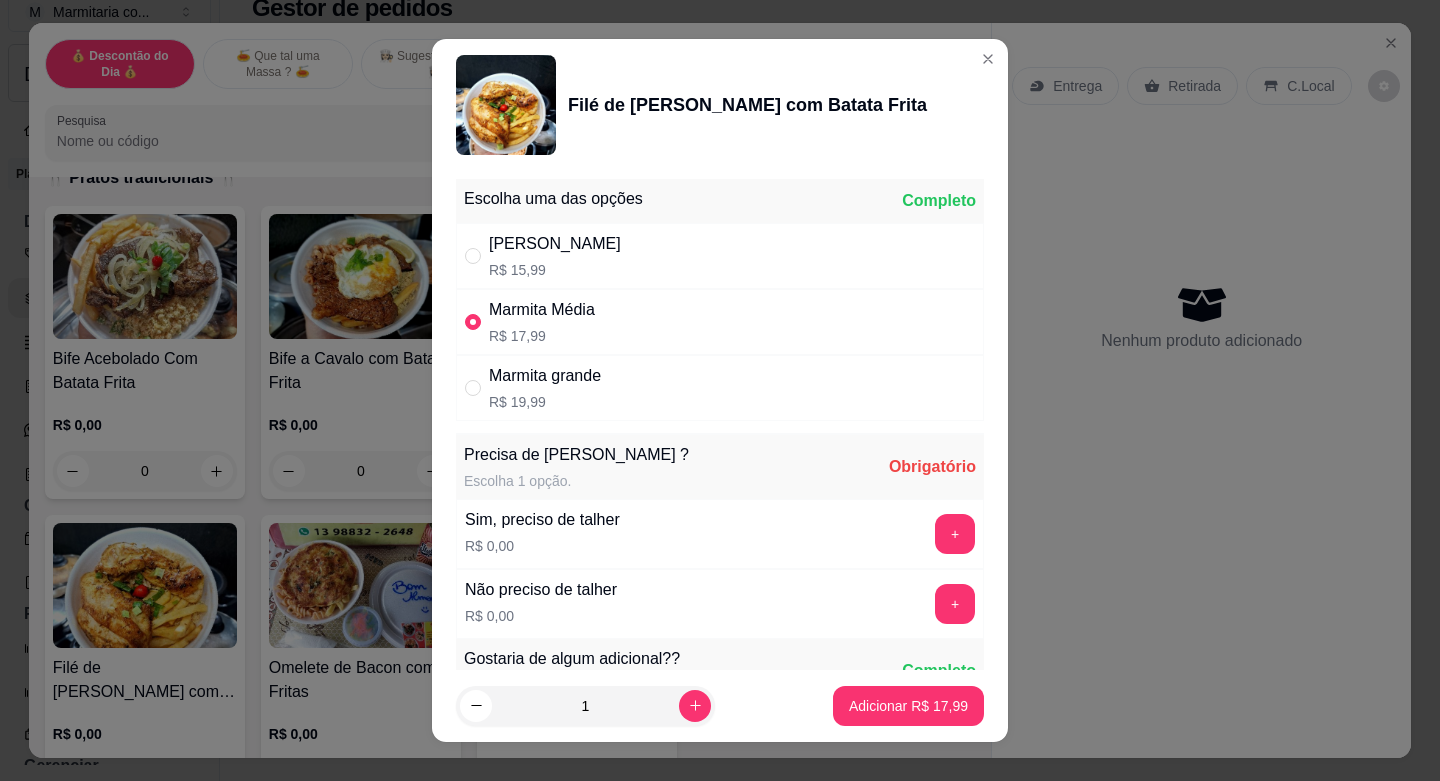 click on "Marmita grande" at bounding box center [545, 376] 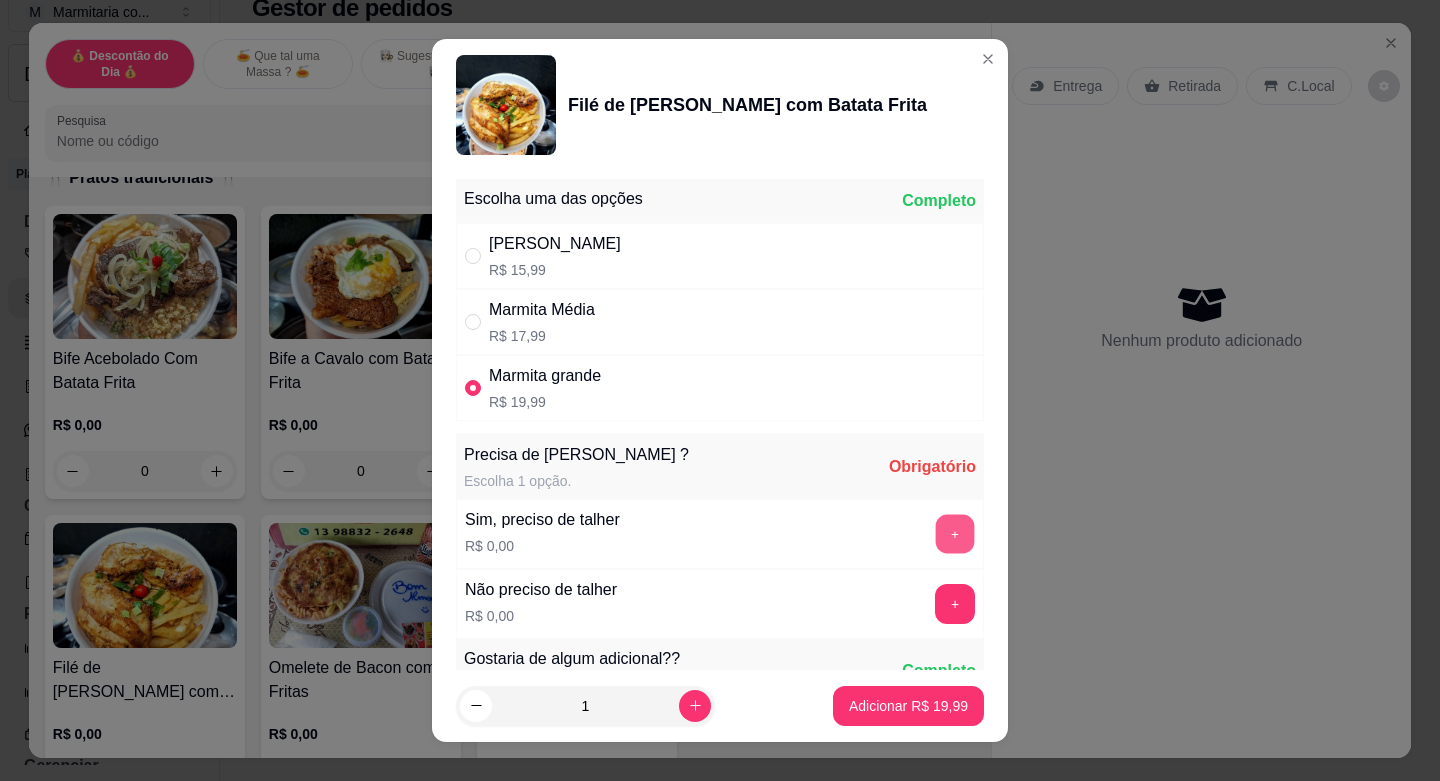 click on "+" at bounding box center [955, 534] 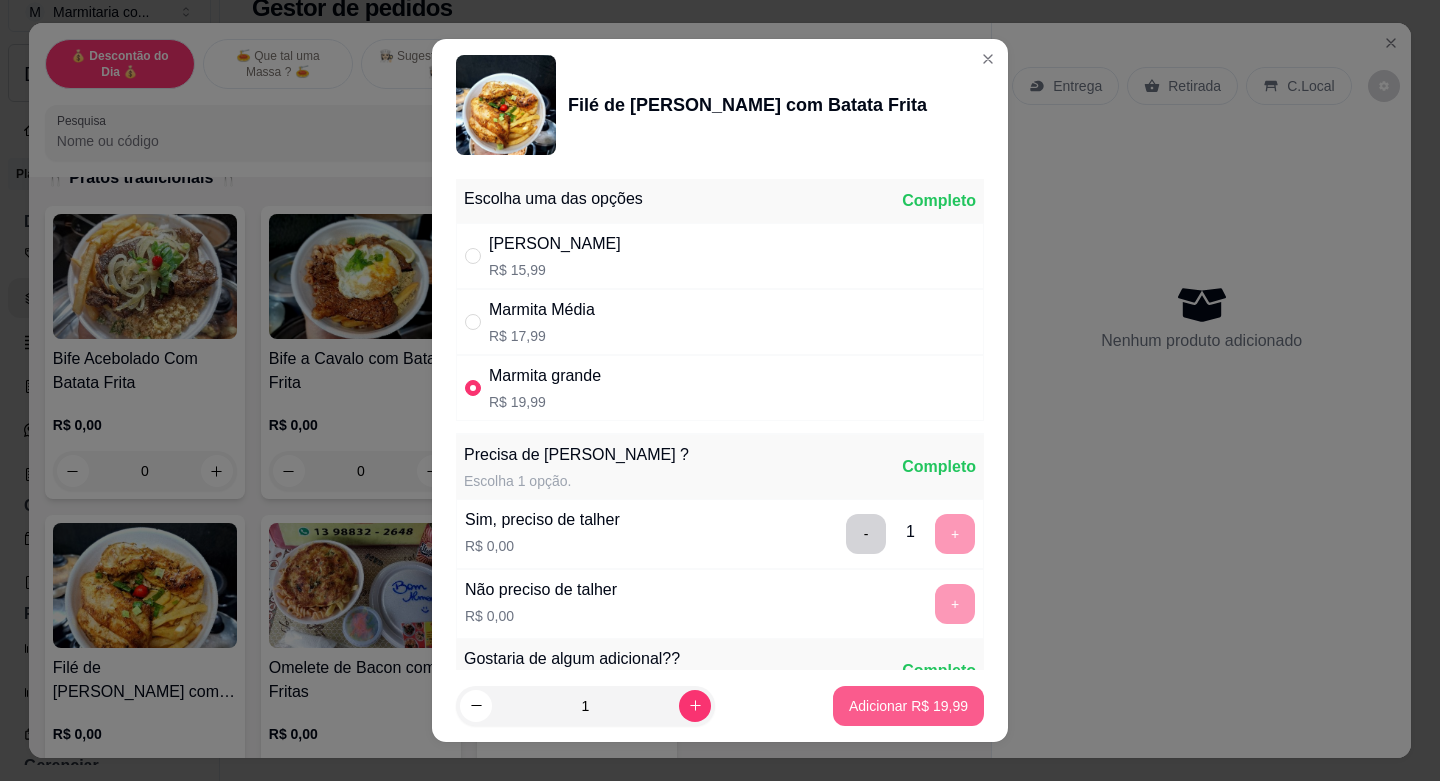 click on "Adicionar   R$ 19,99" at bounding box center [908, 706] 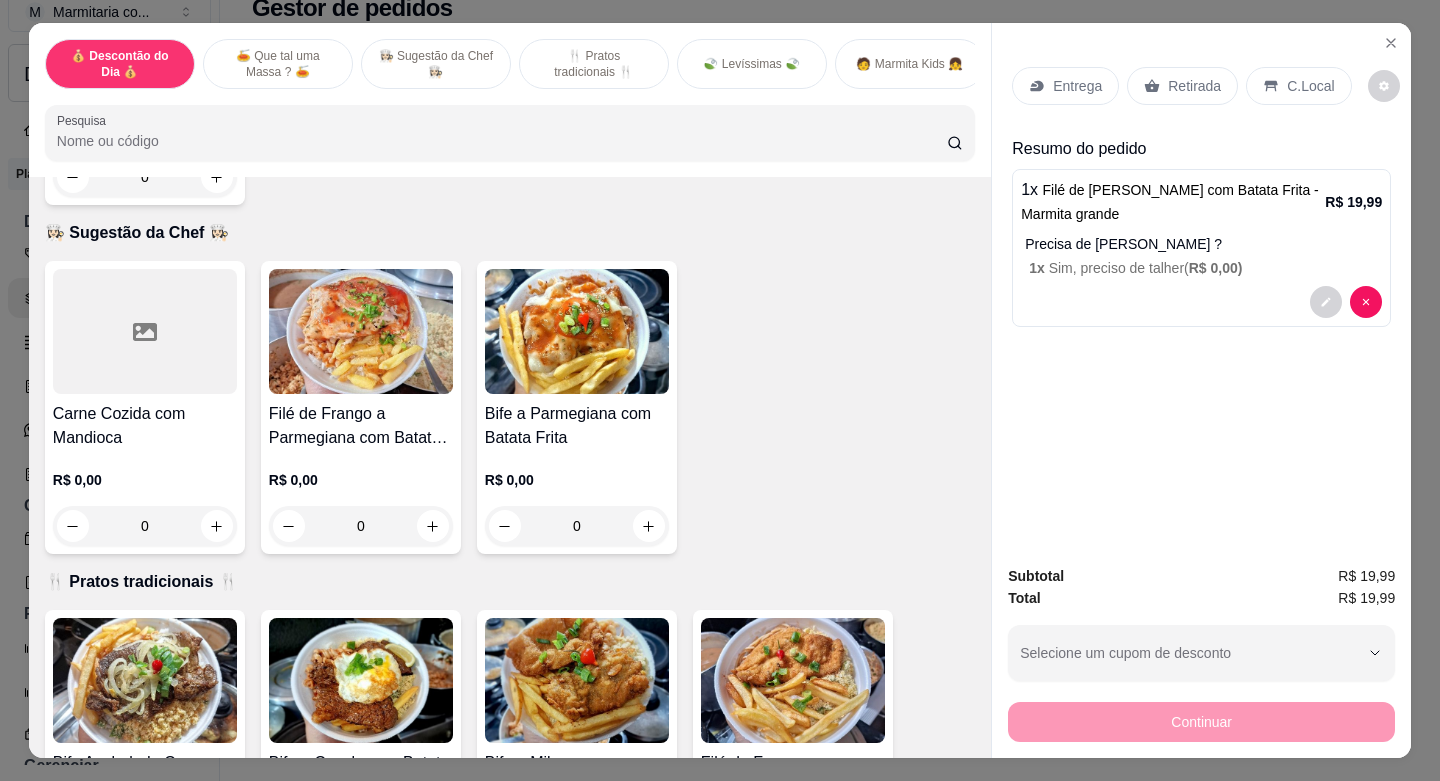scroll, scrollTop: 600, scrollLeft: 0, axis: vertical 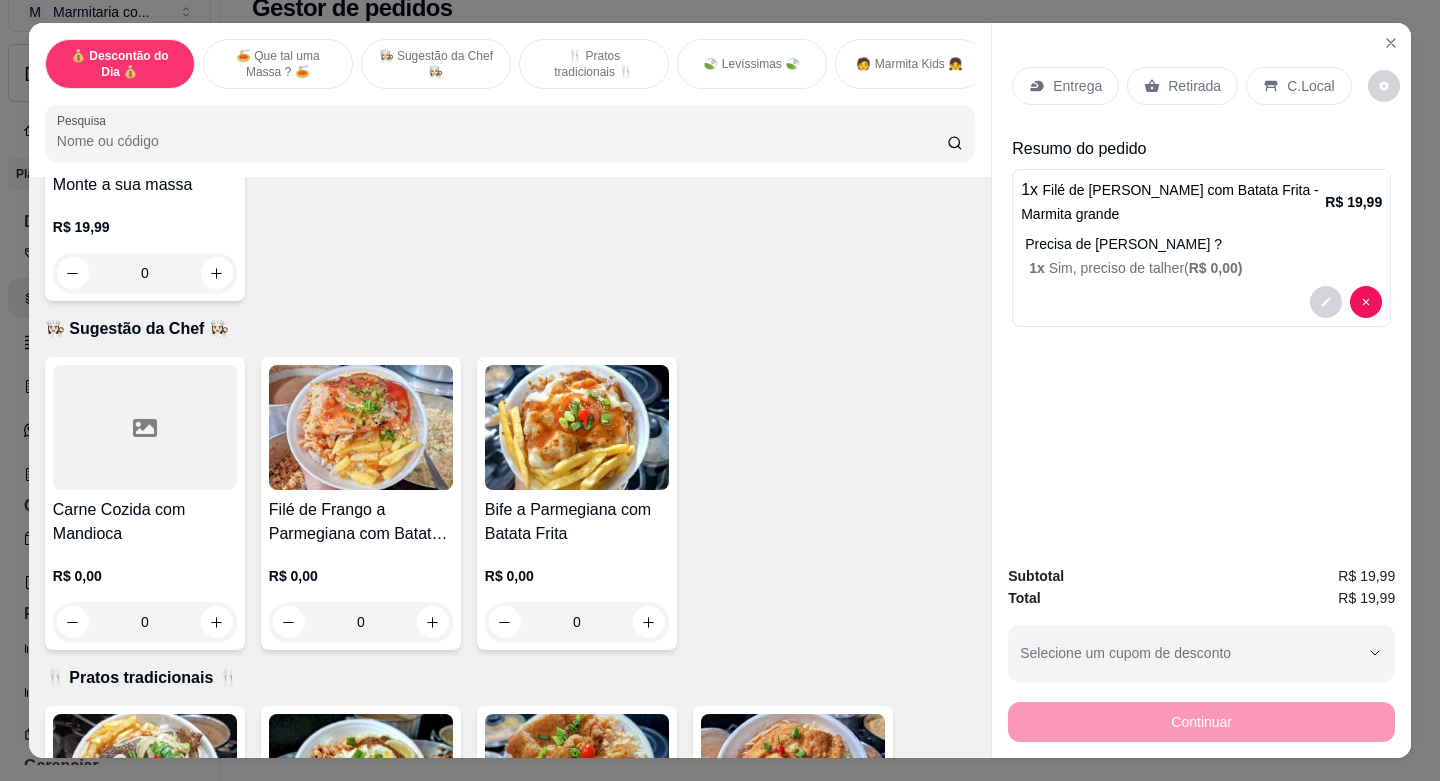 click at bounding box center [145, 427] 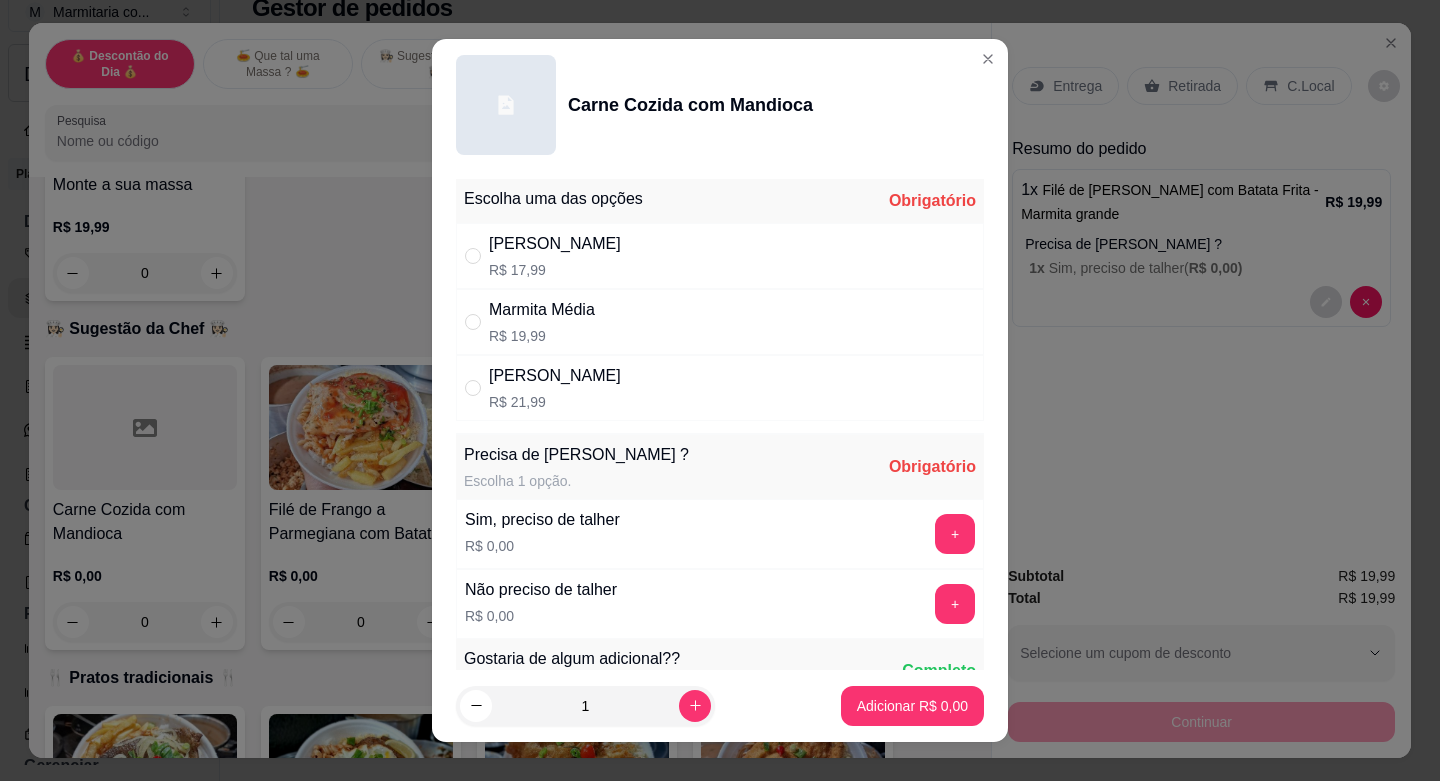 click on "[PERSON_NAME]" at bounding box center (555, 376) 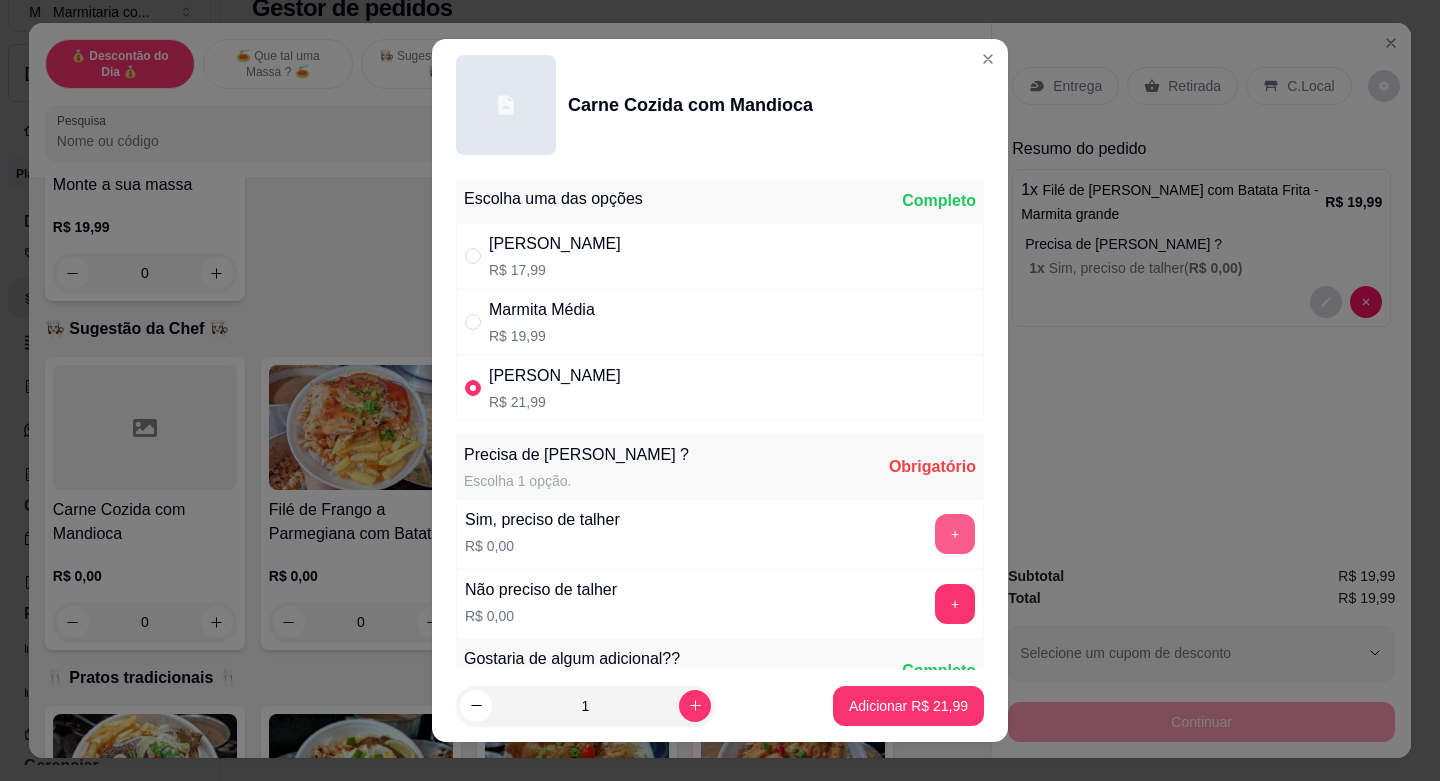 click on "+" at bounding box center [955, 534] 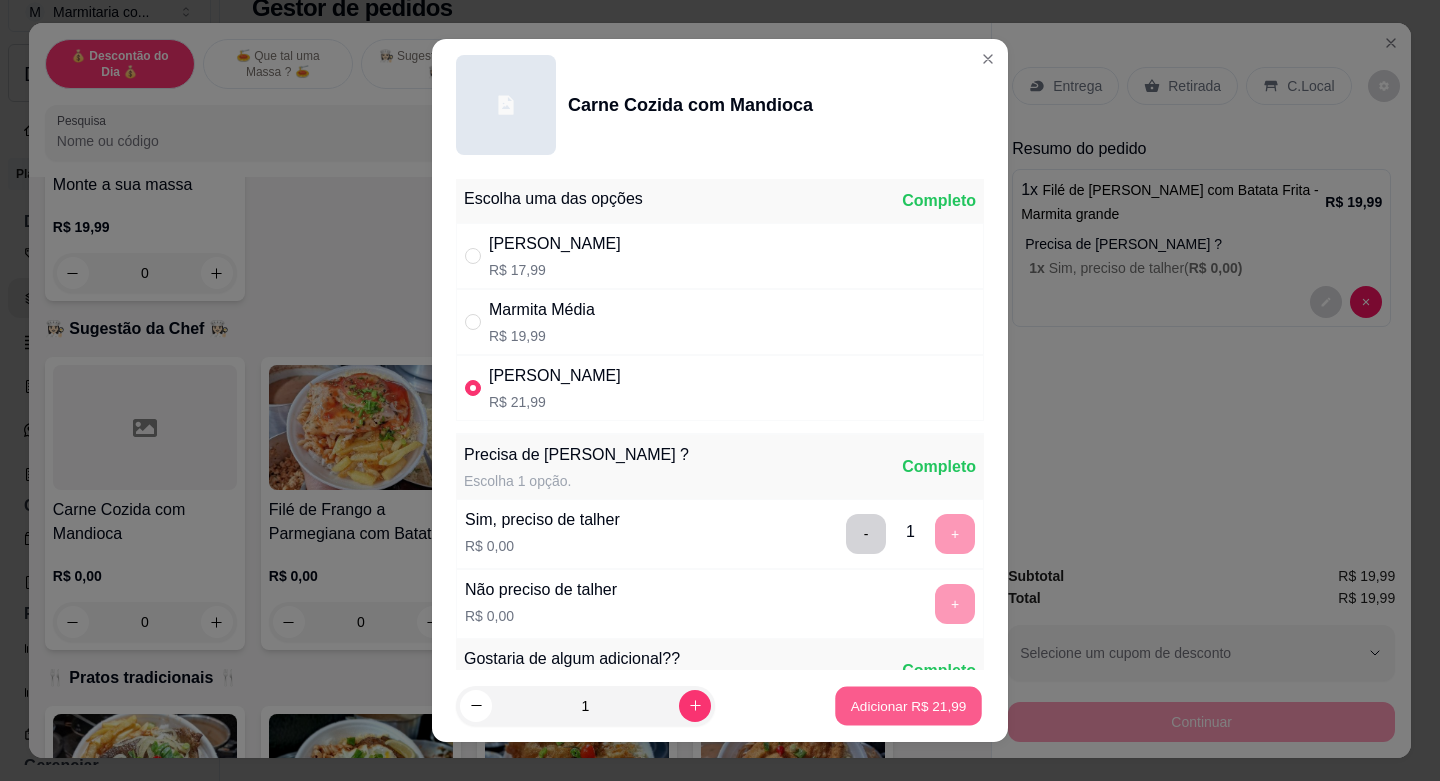 click on "Adicionar   R$ 21,99" at bounding box center (909, 705) 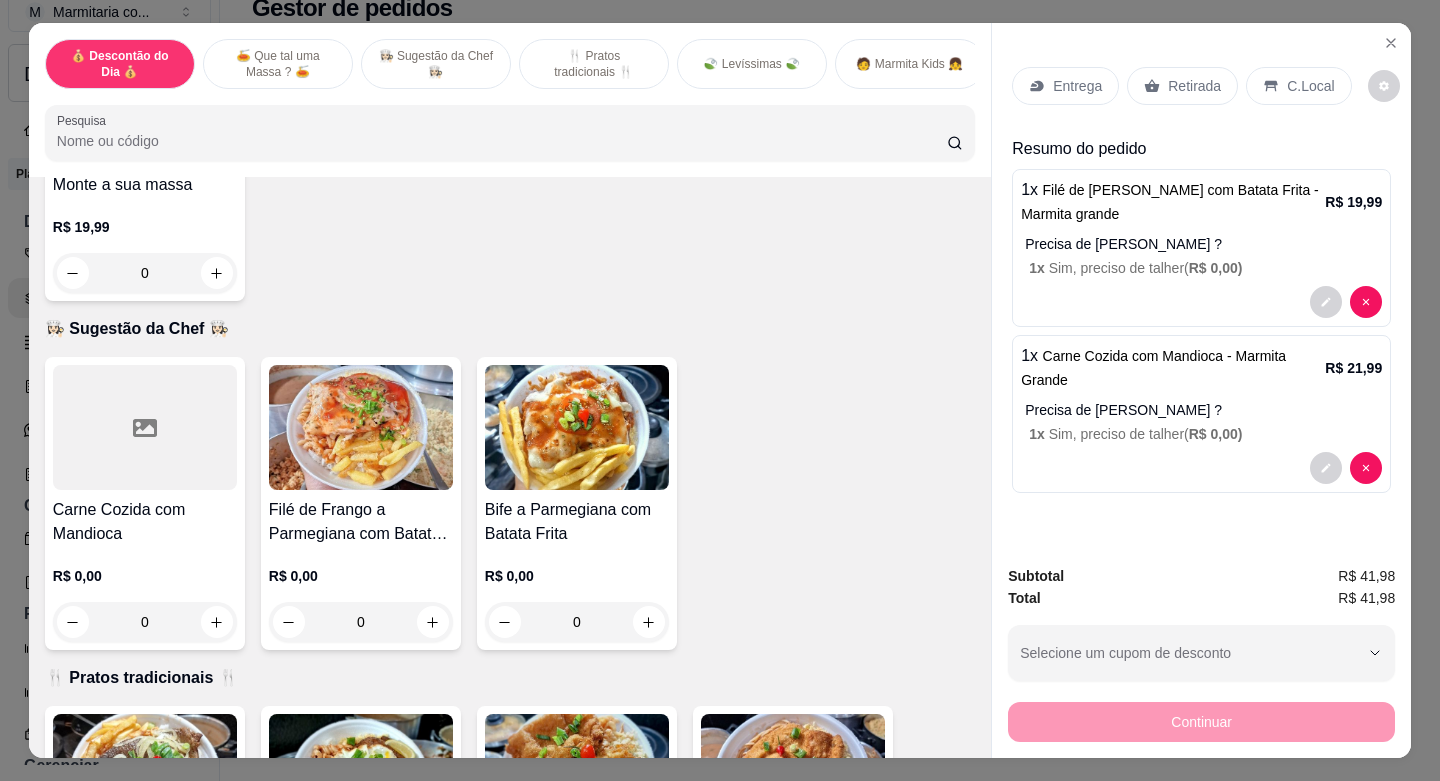 click on "Entrega" at bounding box center (1065, 86) 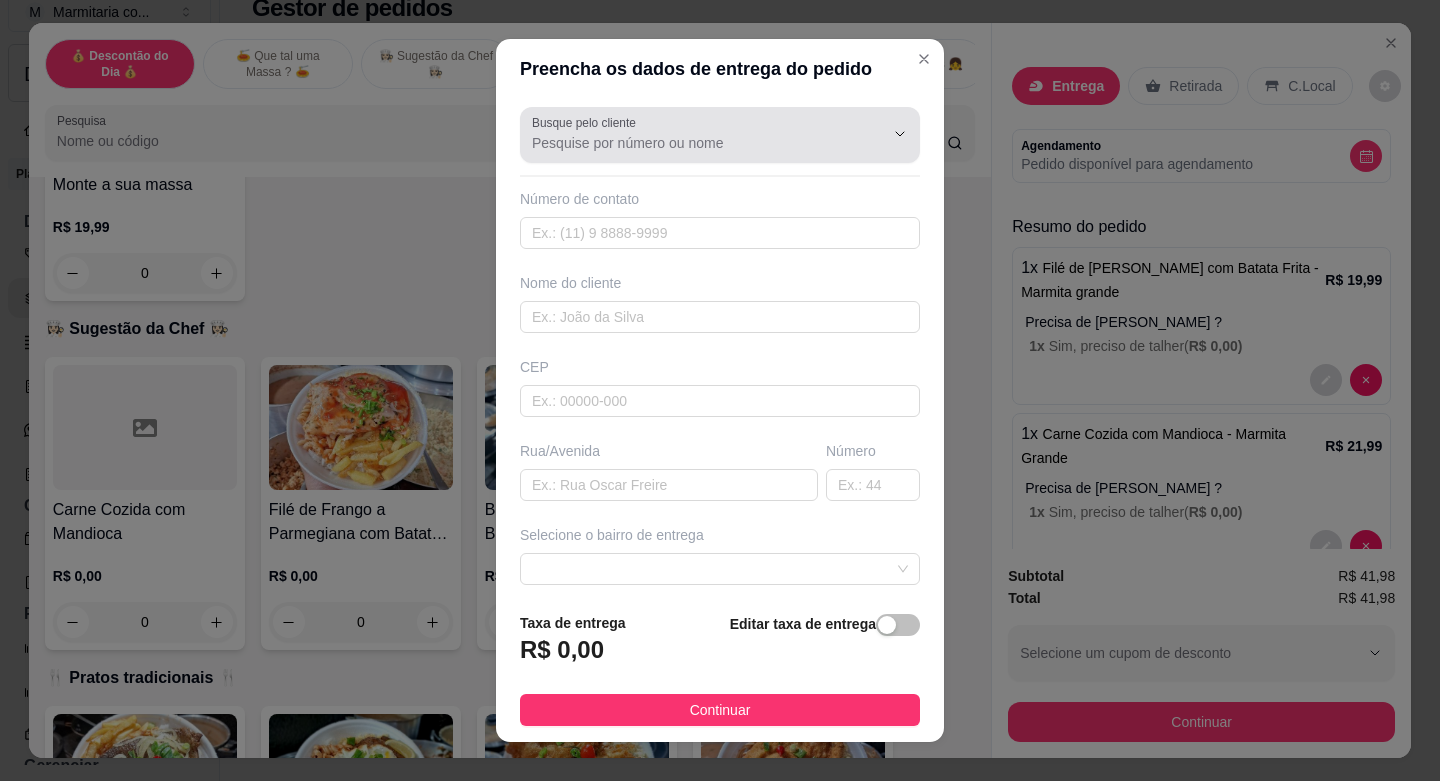 click at bounding box center [720, 135] 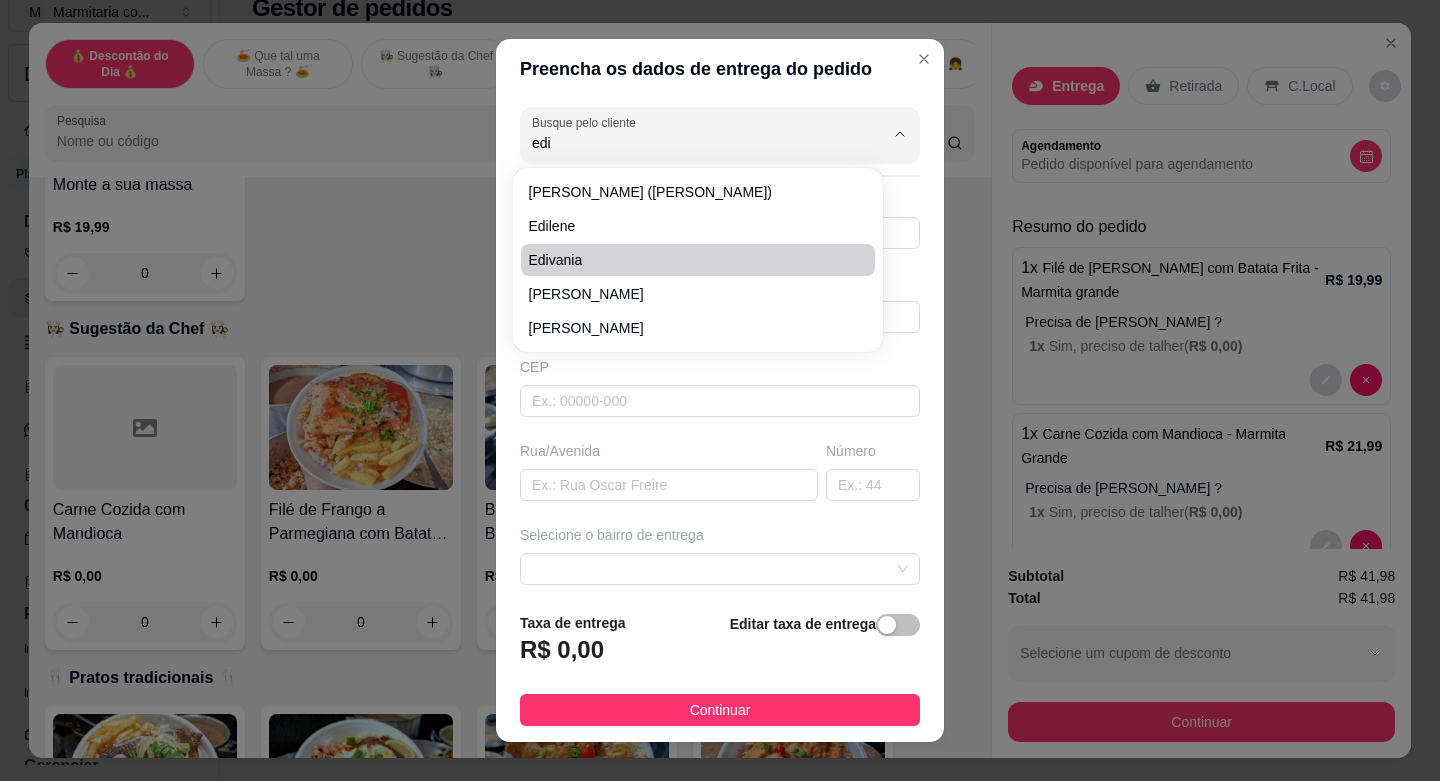 click on "Edivania" at bounding box center (688, 260) 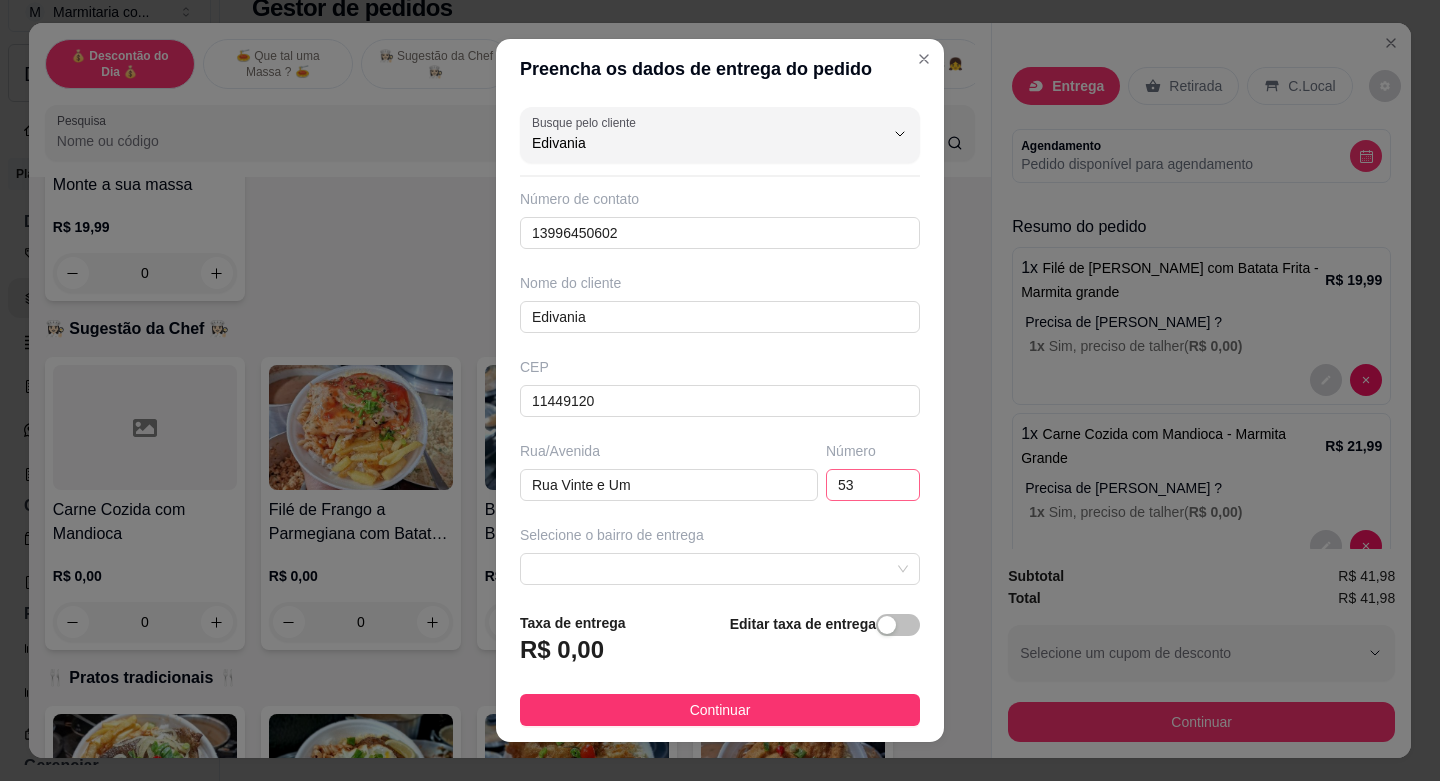type on "Edivania" 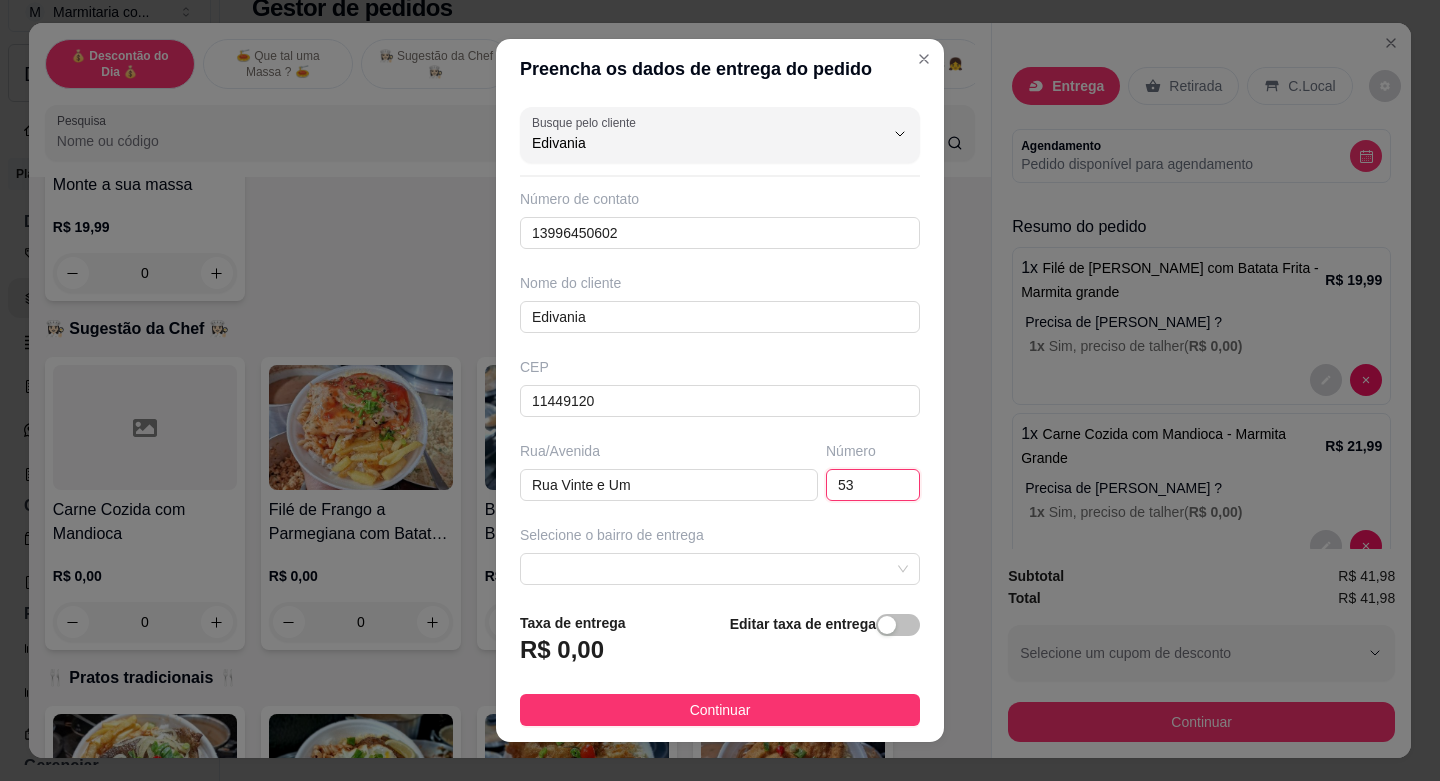 click on "53" at bounding box center (873, 485) 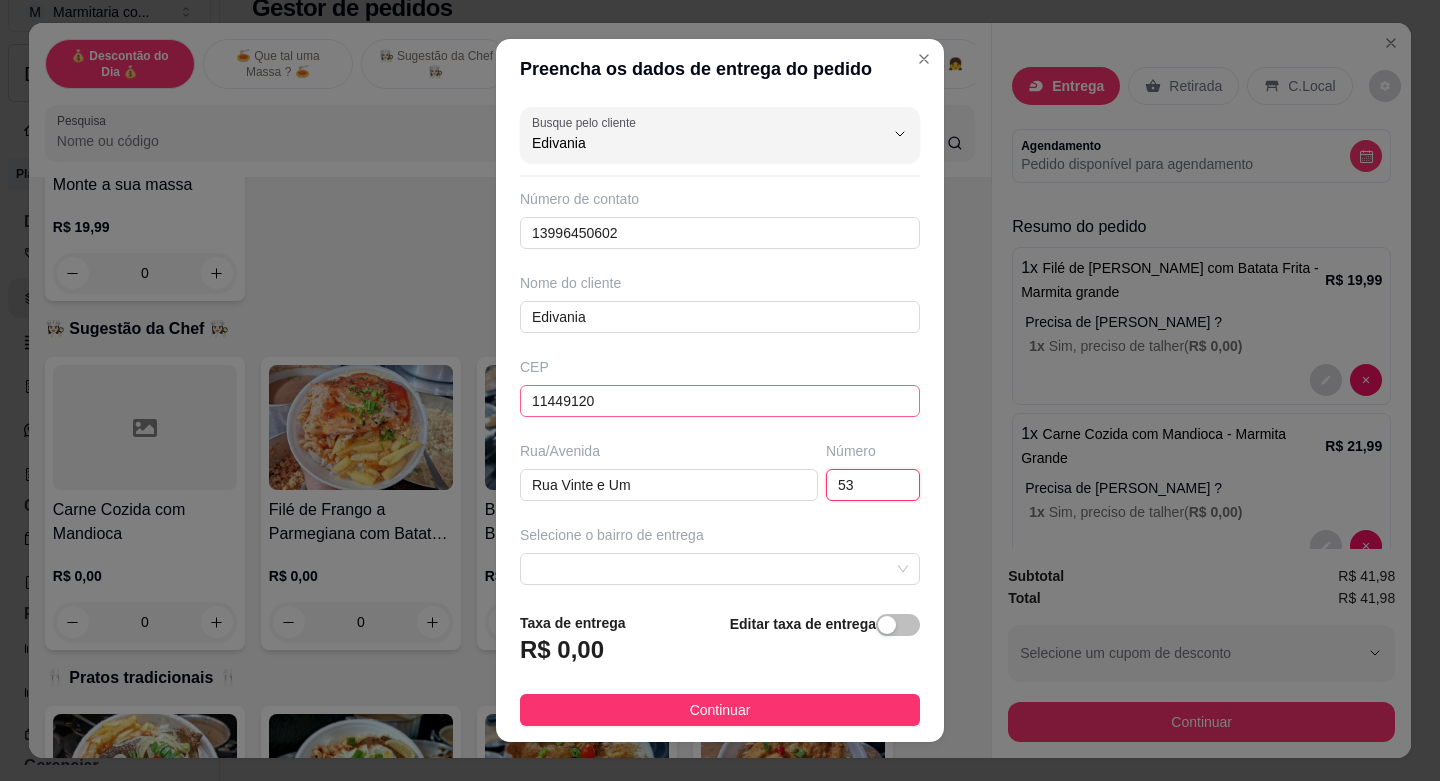 type on "5" 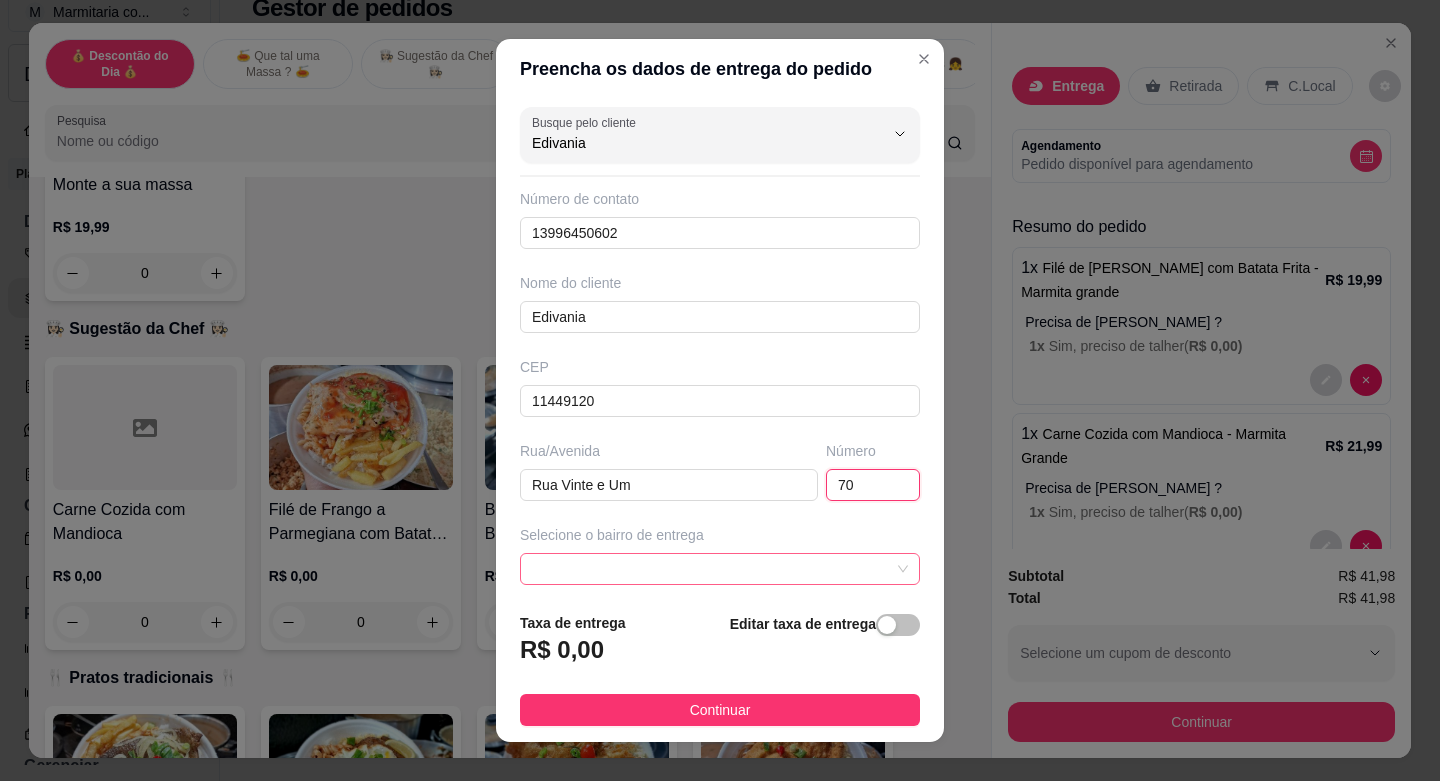 click at bounding box center [720, 569] 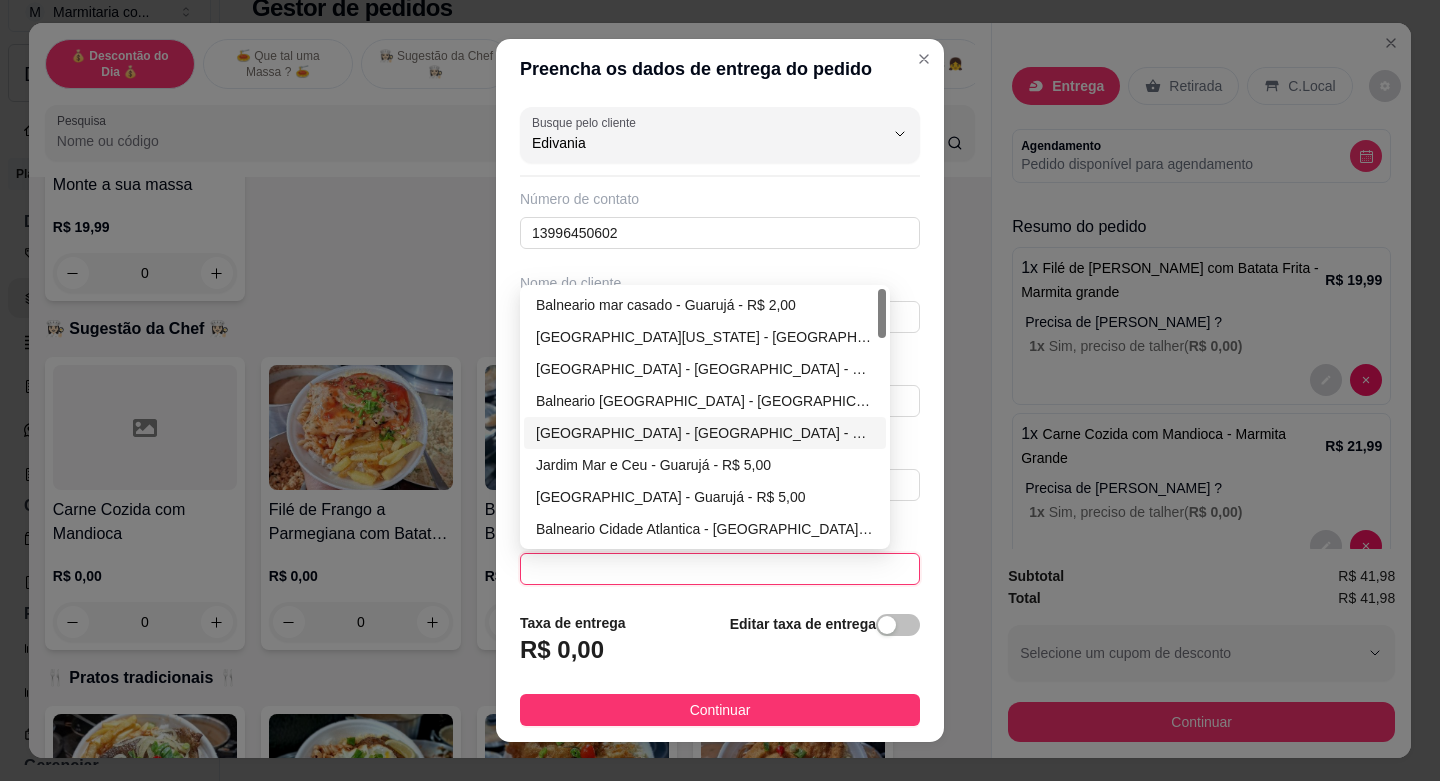 click on "[GEOGRAPHIC_DATA] - [GEOGRAPHIC_DATA] -  R$ 5,00" at bounding box center (705, 433) 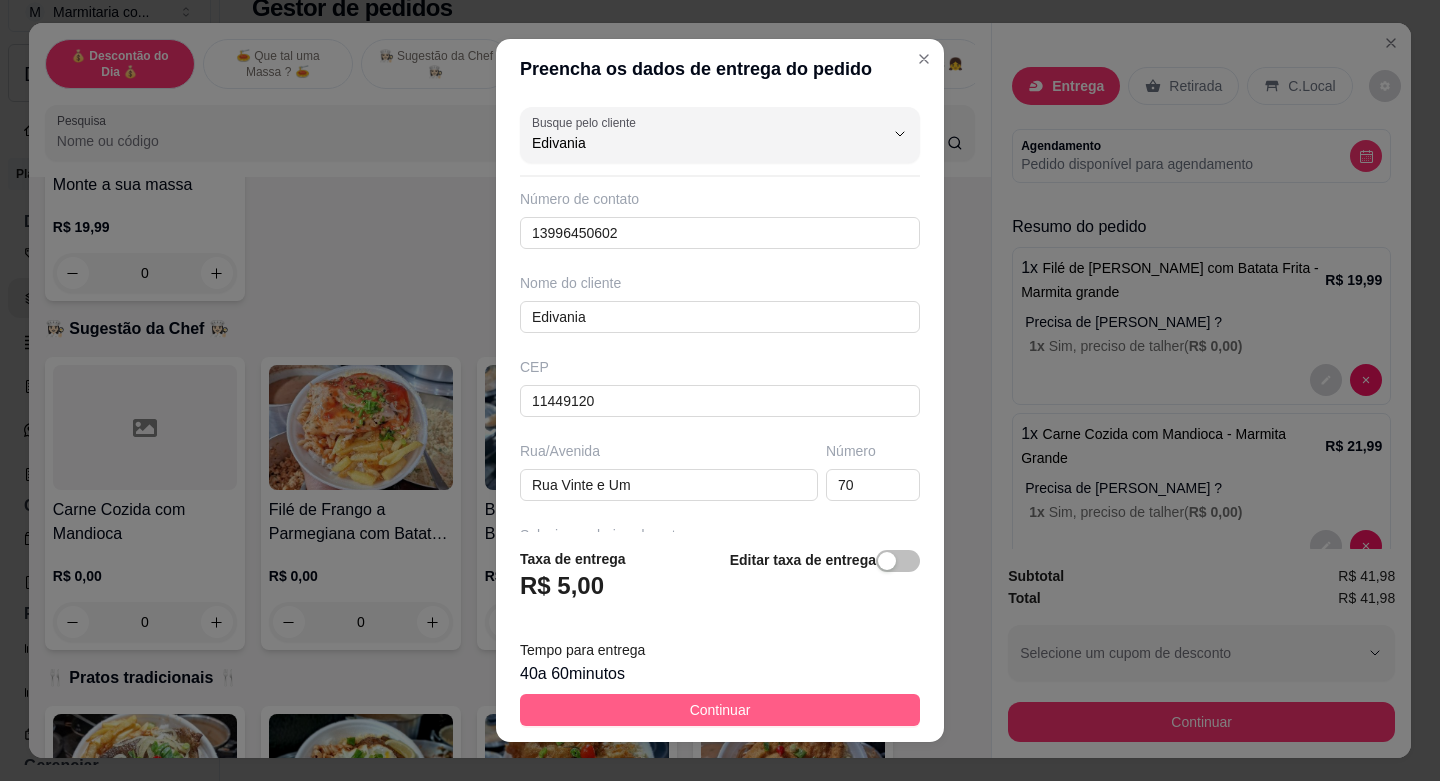 click on "Continuar" at bounding box center [720, 710] 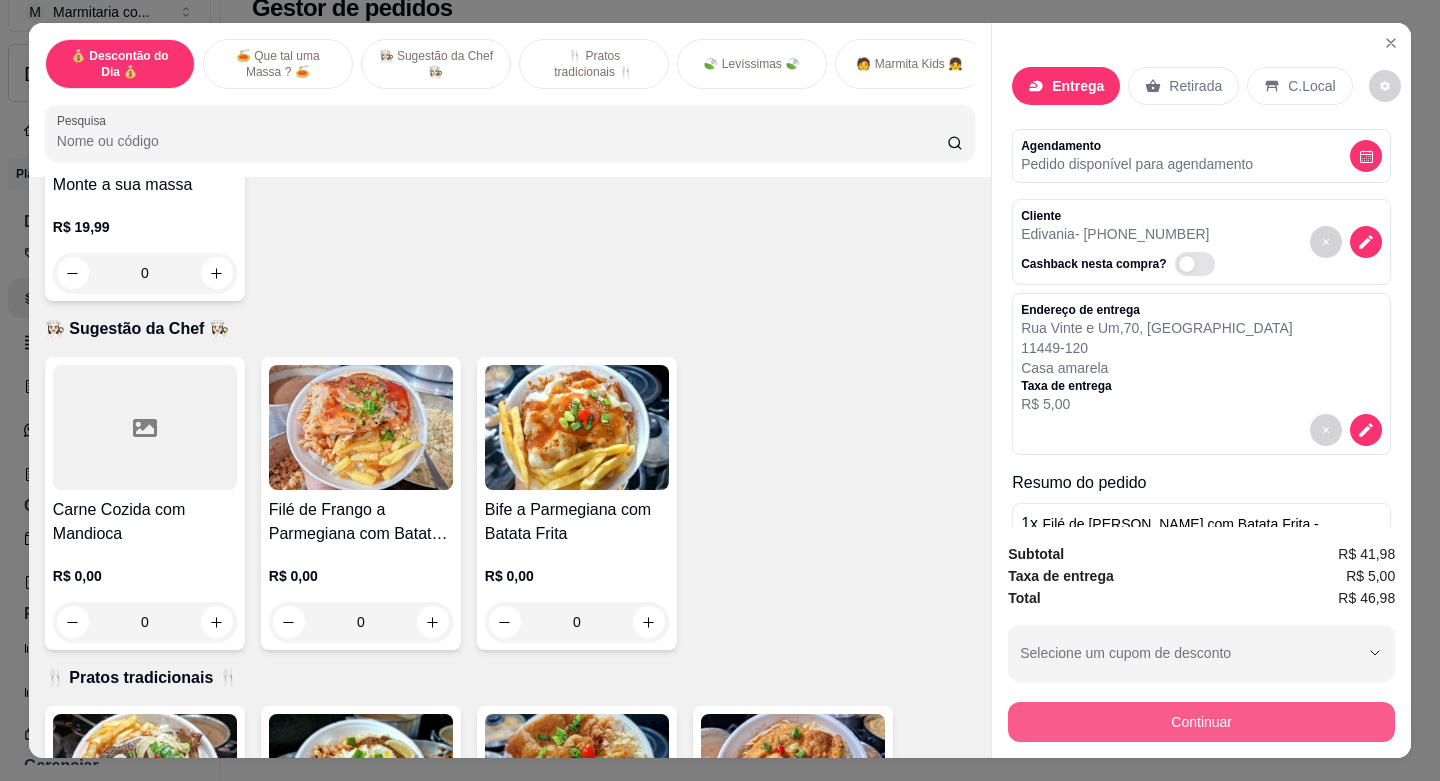 click on "Continuar" at bounding box center (1201, 722) 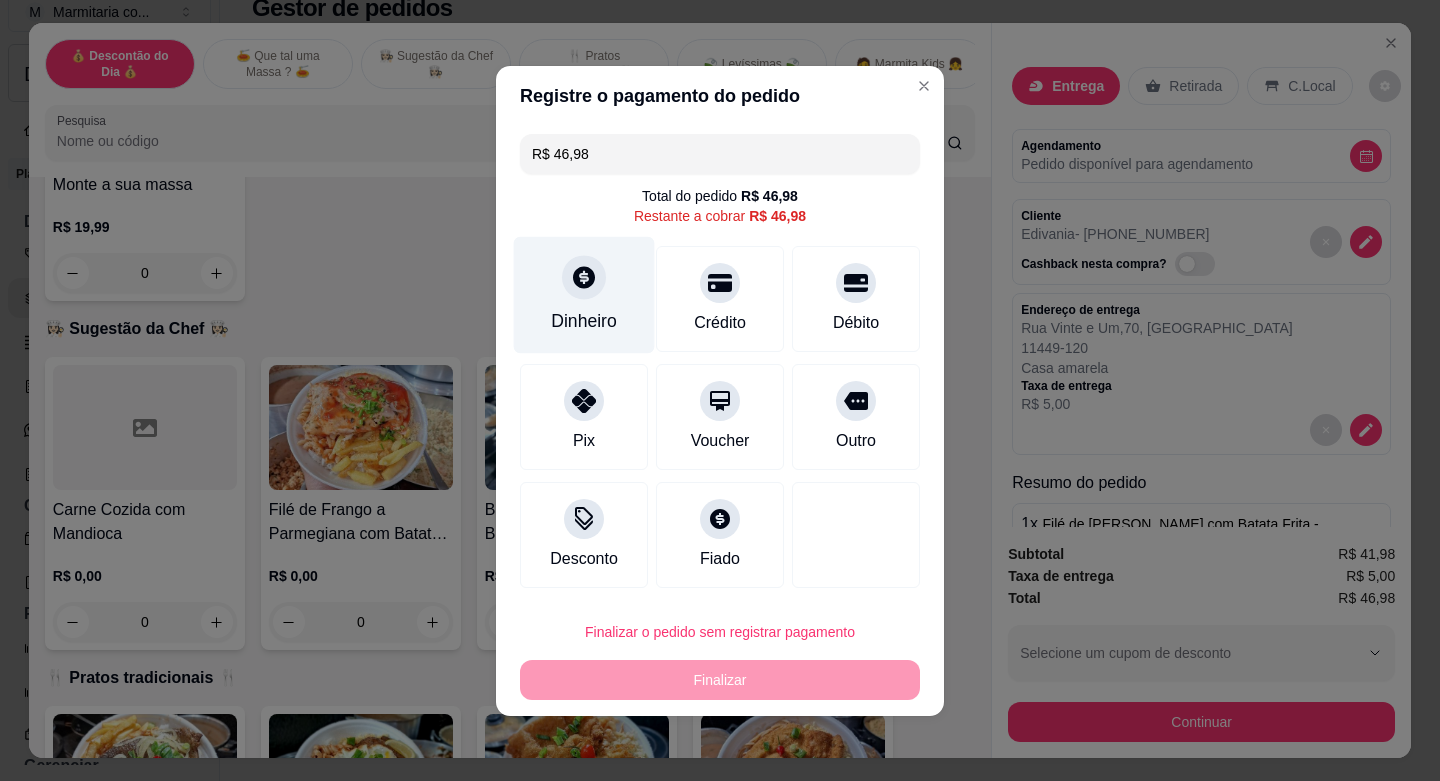 click 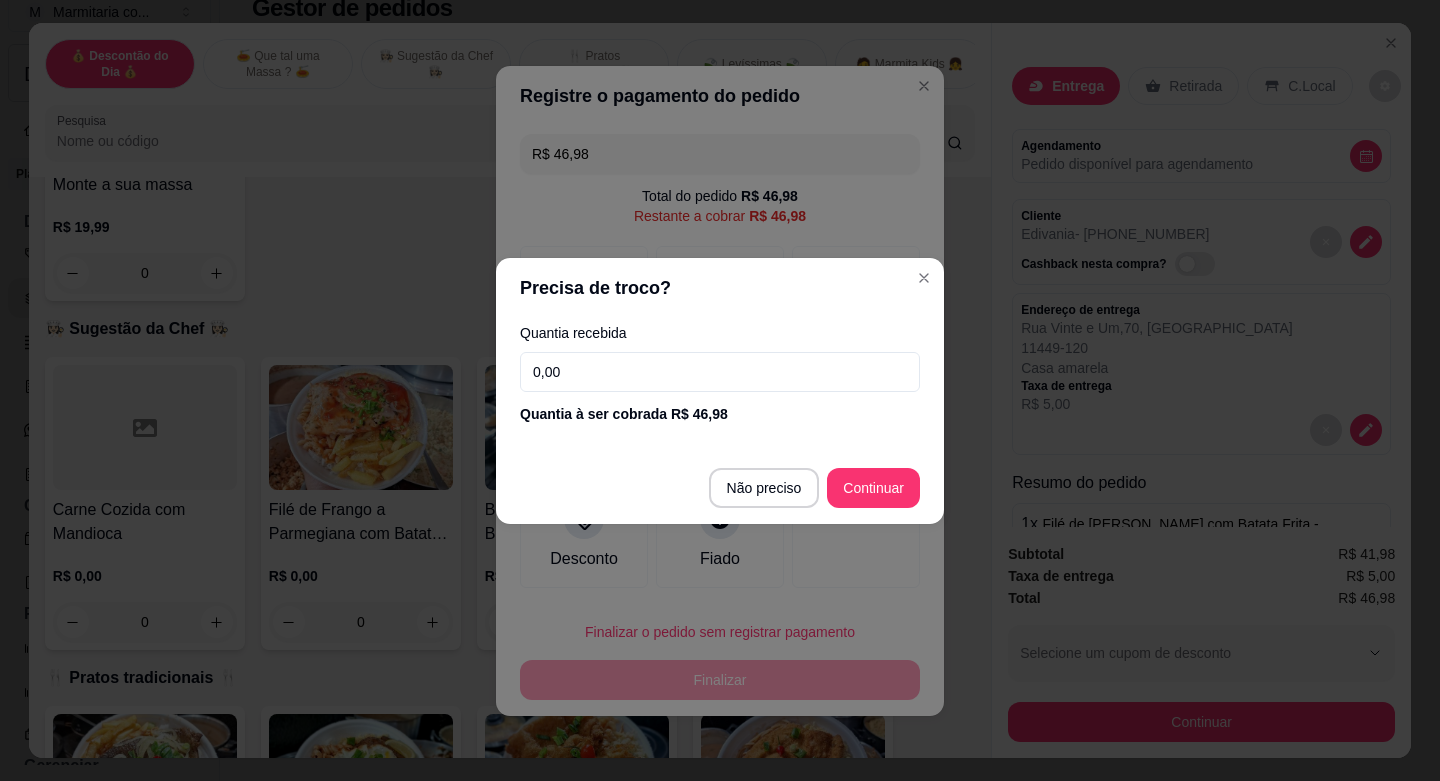 click on "0,00" at bounding box center [720, 372] 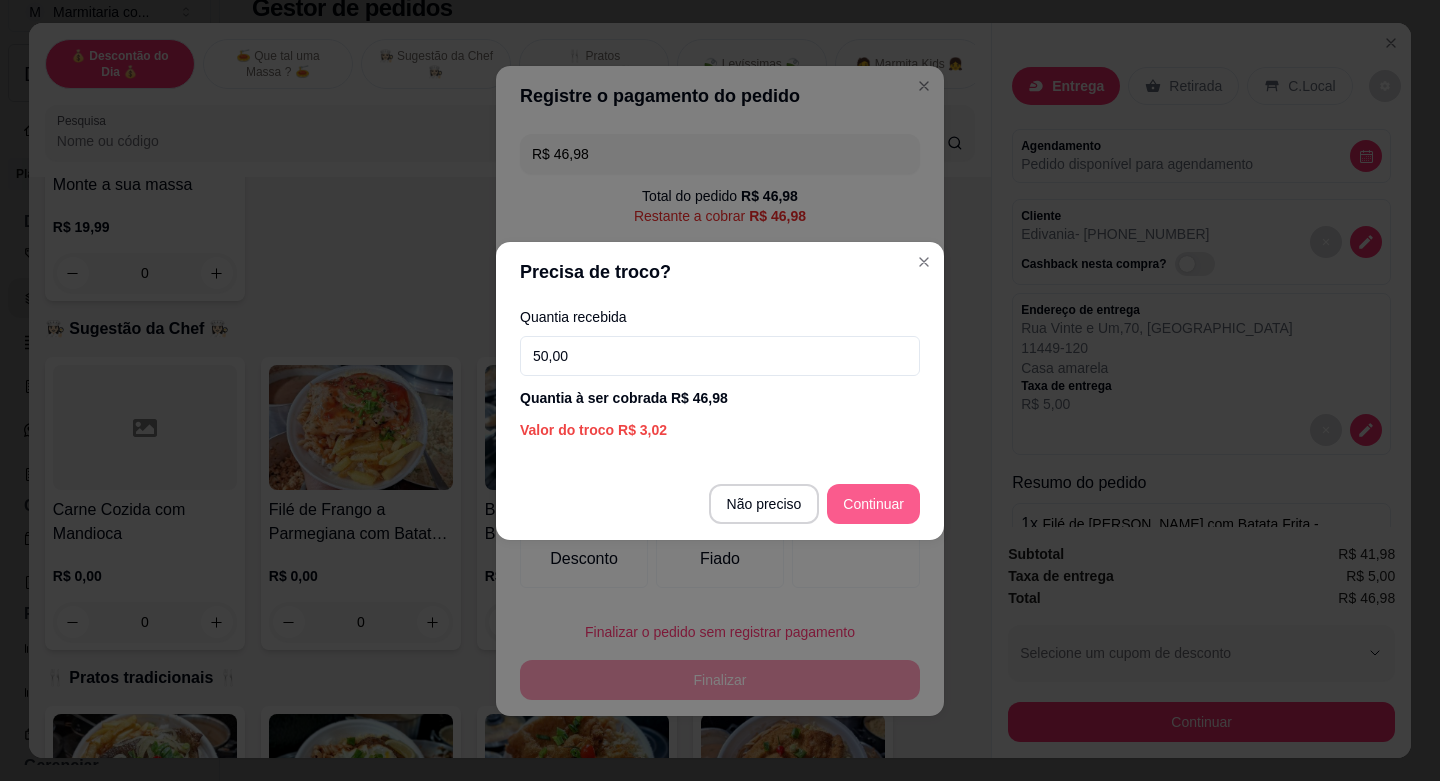 type on "50,00" 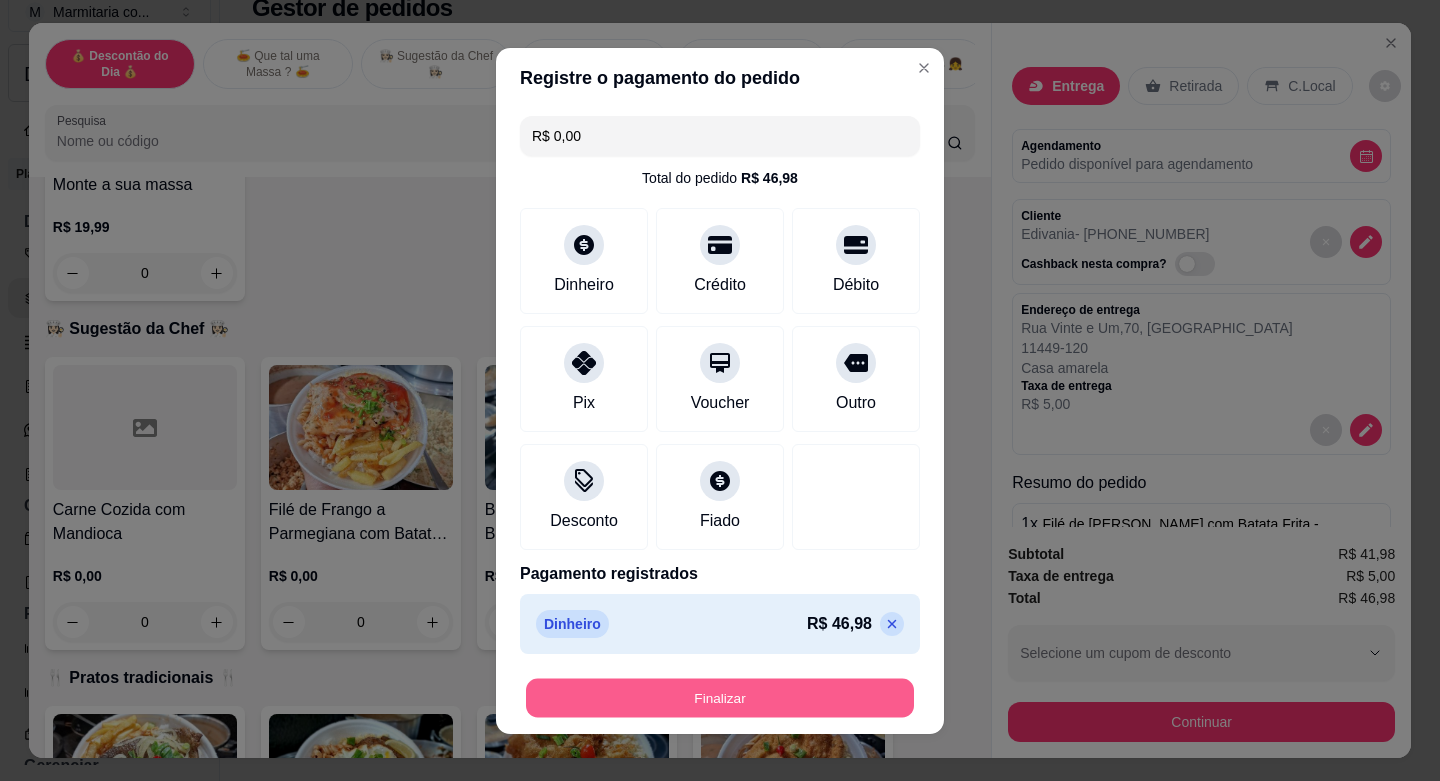 click on "Finalizar" at bounding box center (720, 697) 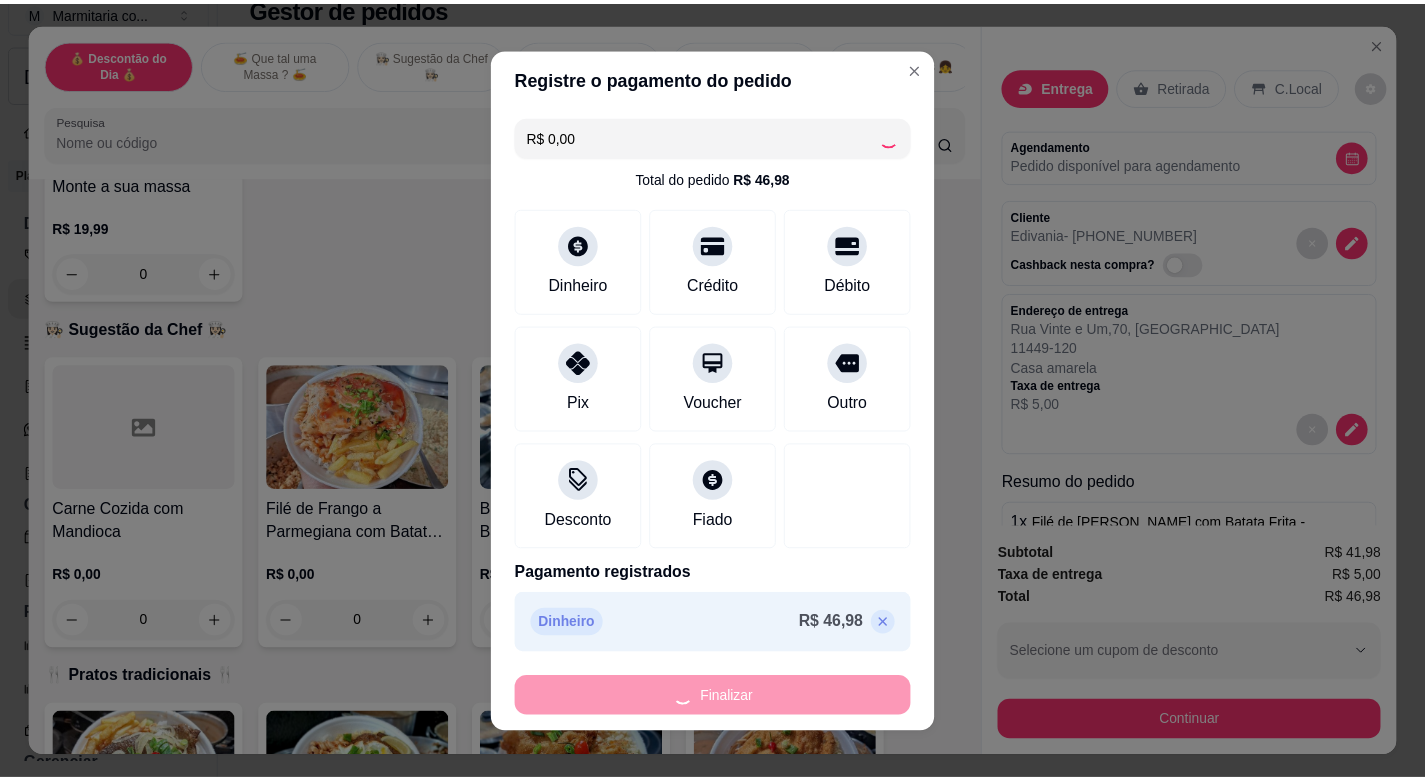 scroll, scrollTop: 115, scrollLeft: 0, axis: vertical 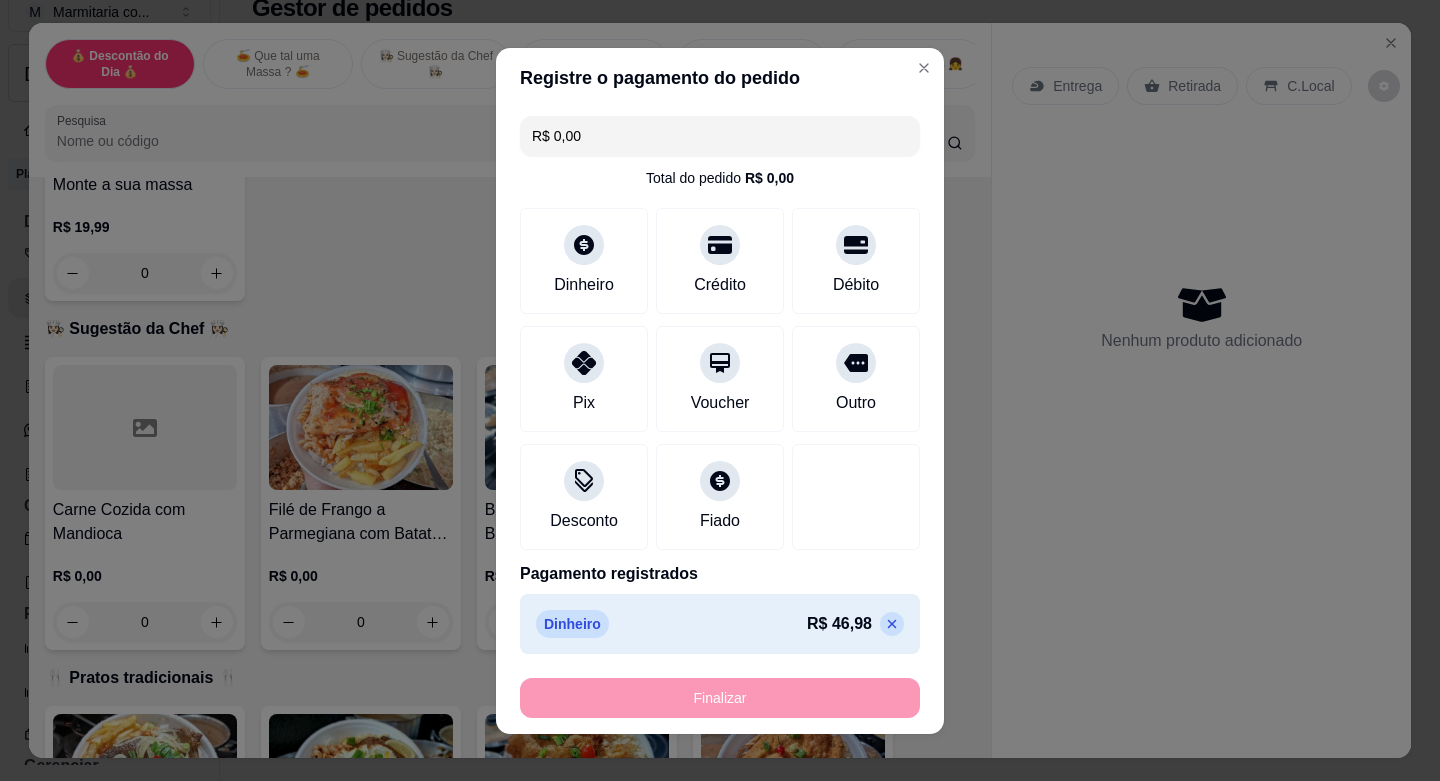 type on "-R$ 46,98" 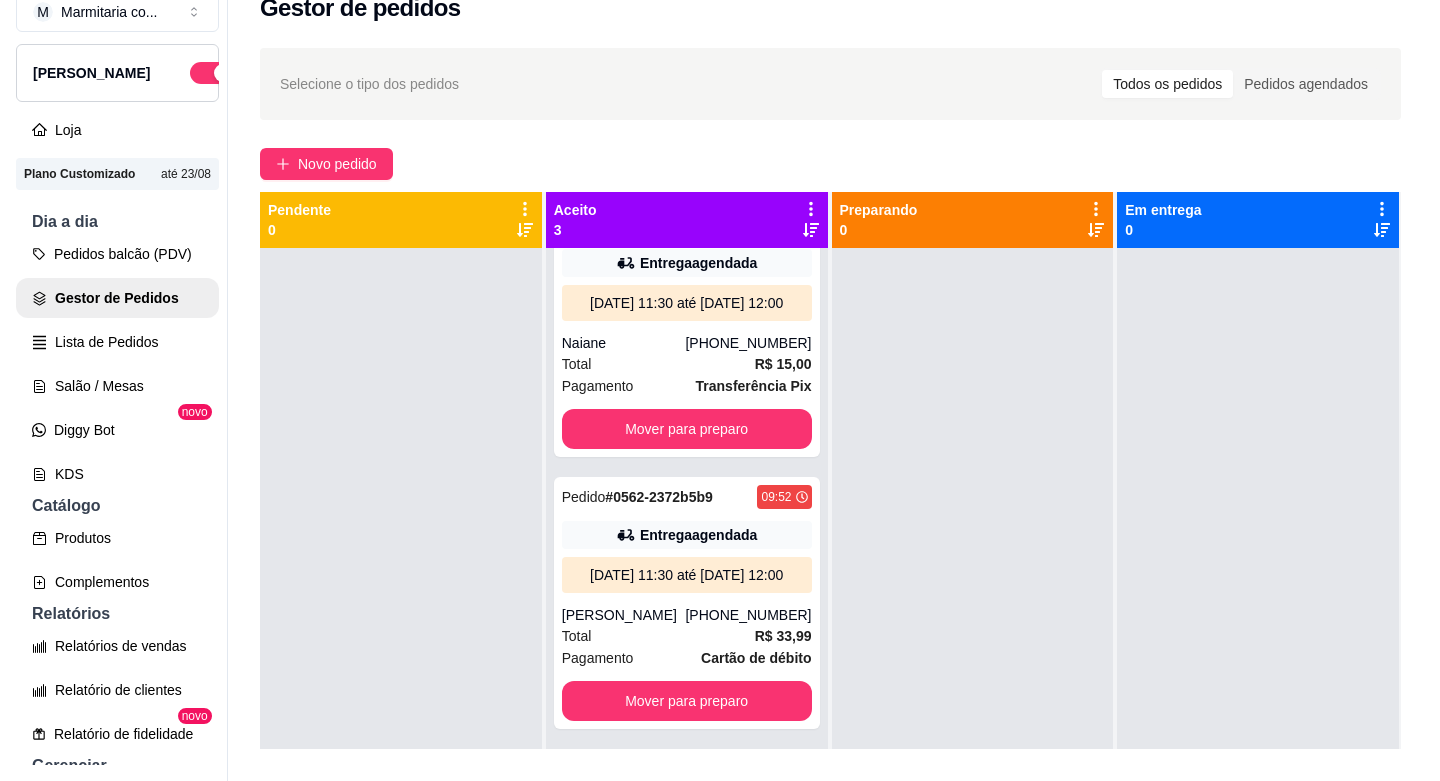 scroll, scrollTop: 343, scrollLeft: 0, axis: vertical 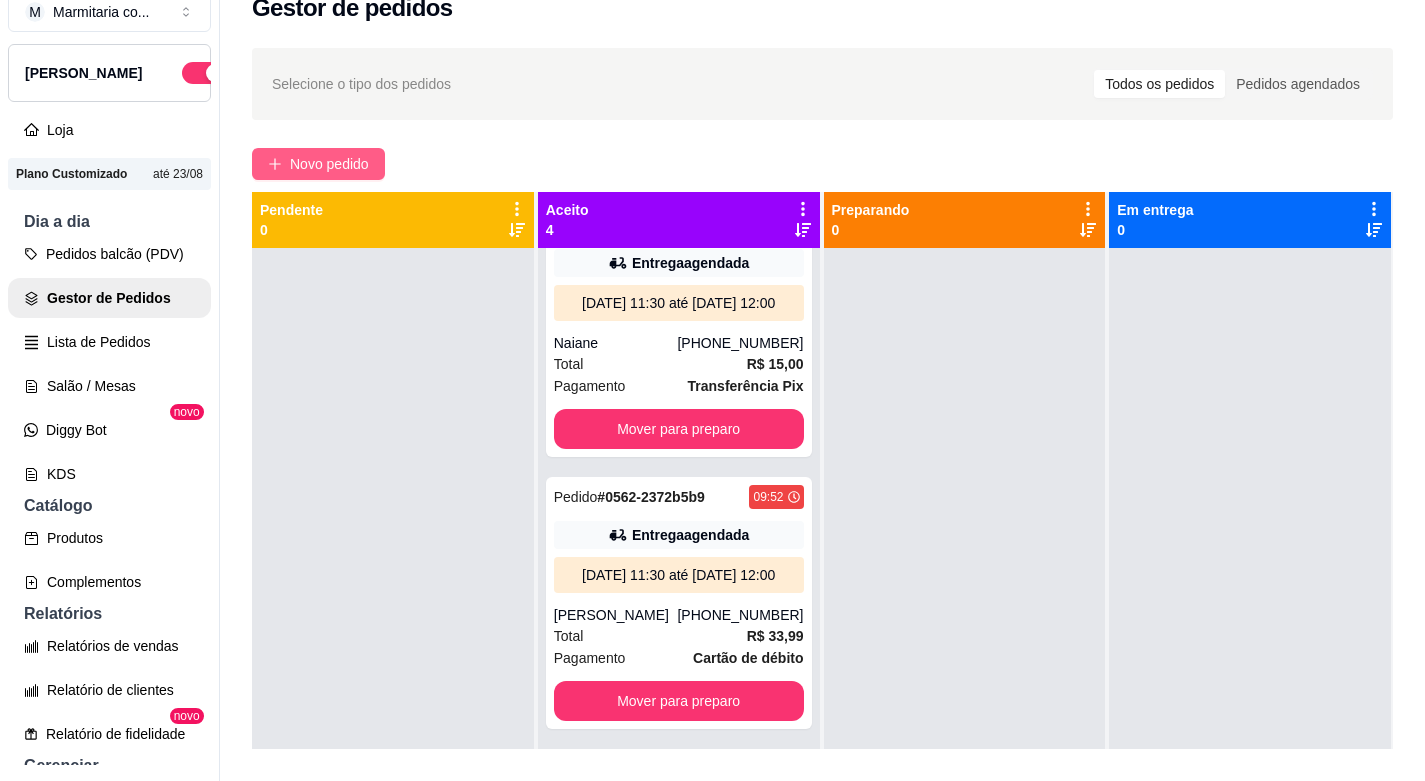 click on "Novo pedido" at bounding box center [329, 164] 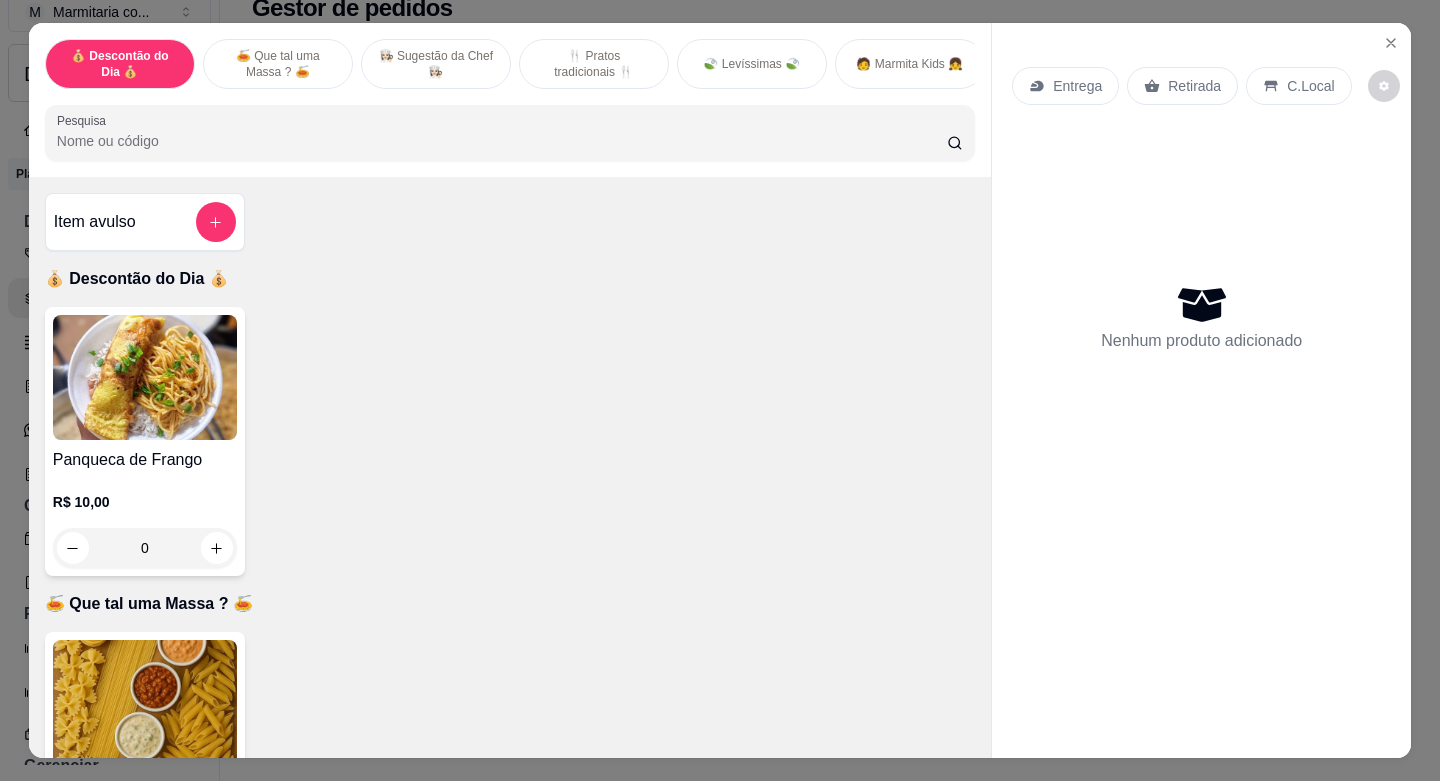 click at bounding box center (145, 377) 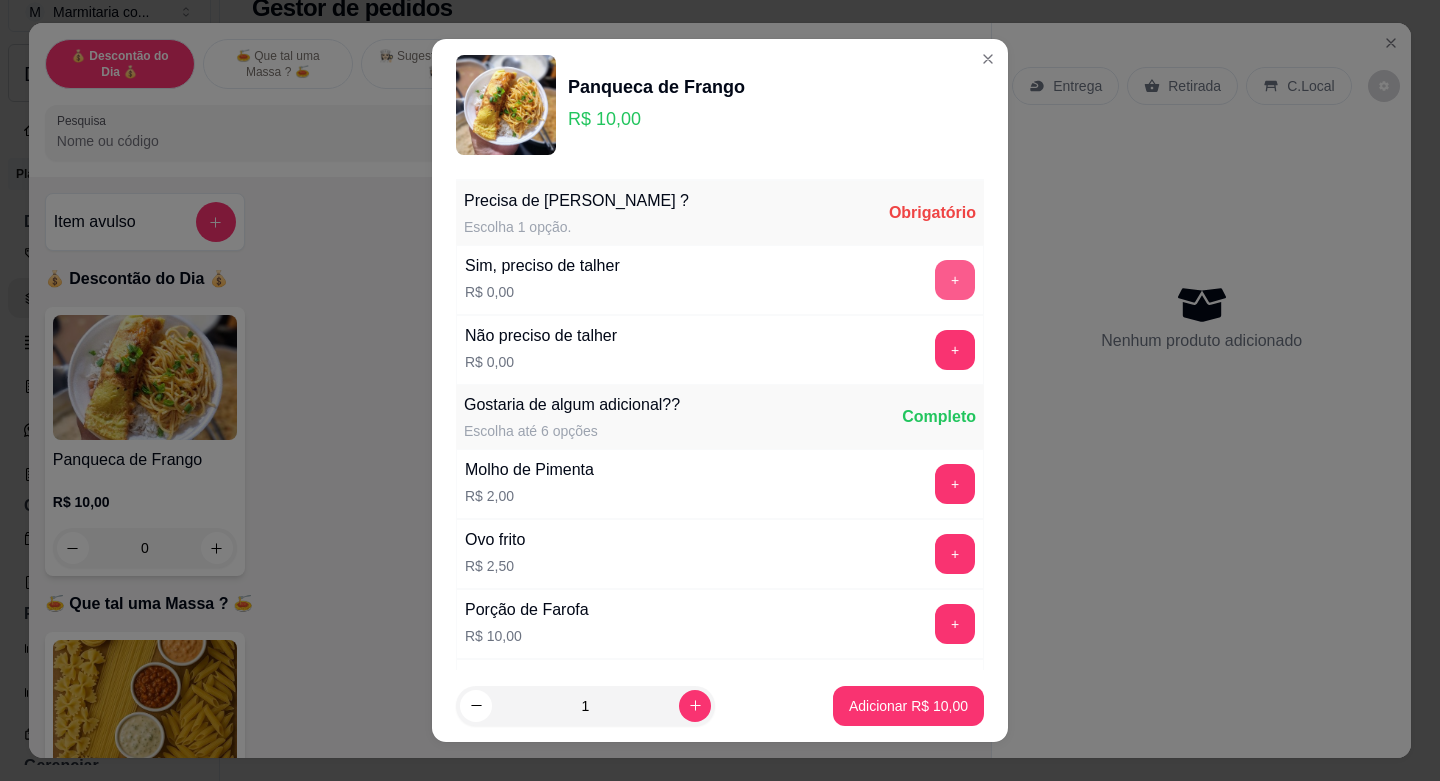 click on "+" at bounding box center (955, 280) 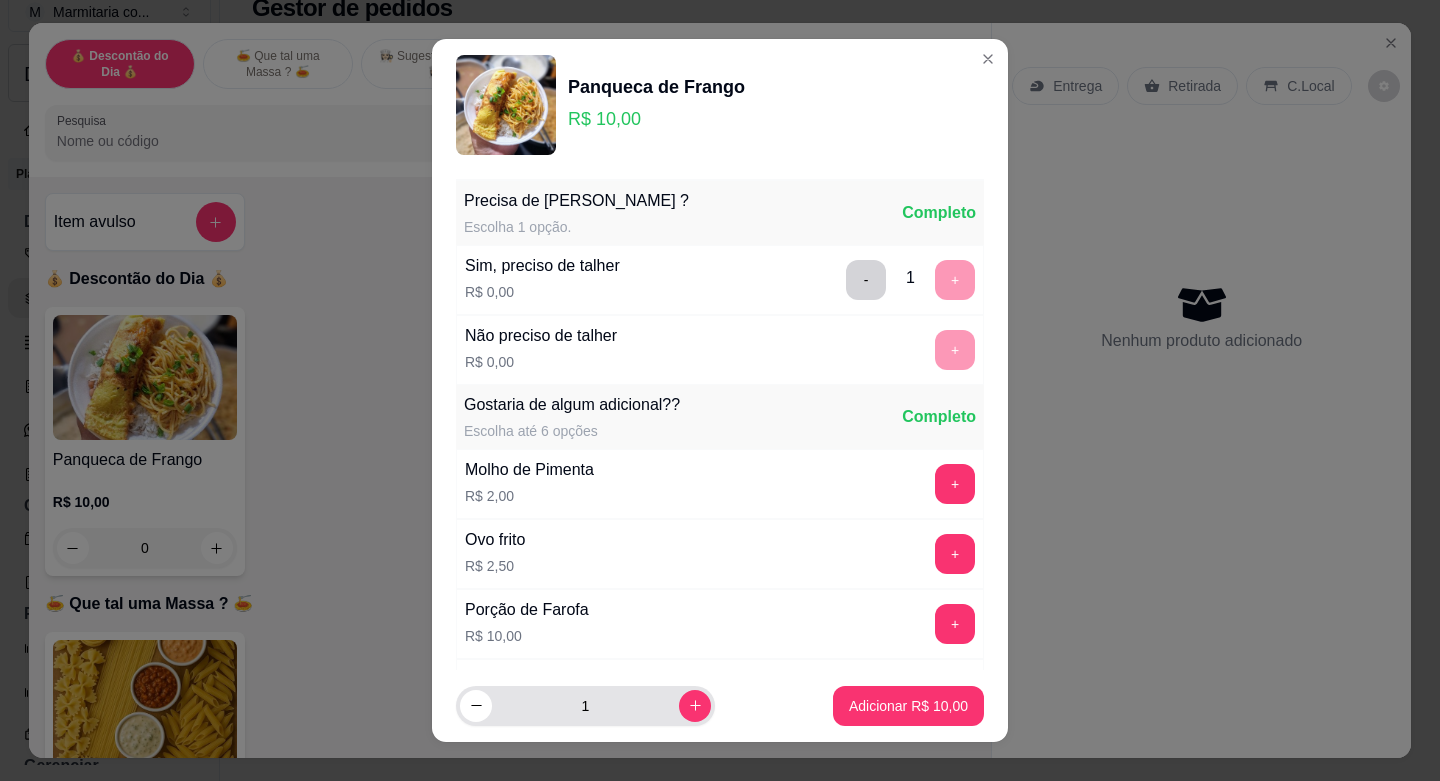 click on "1" at bounding box center [585, 706] 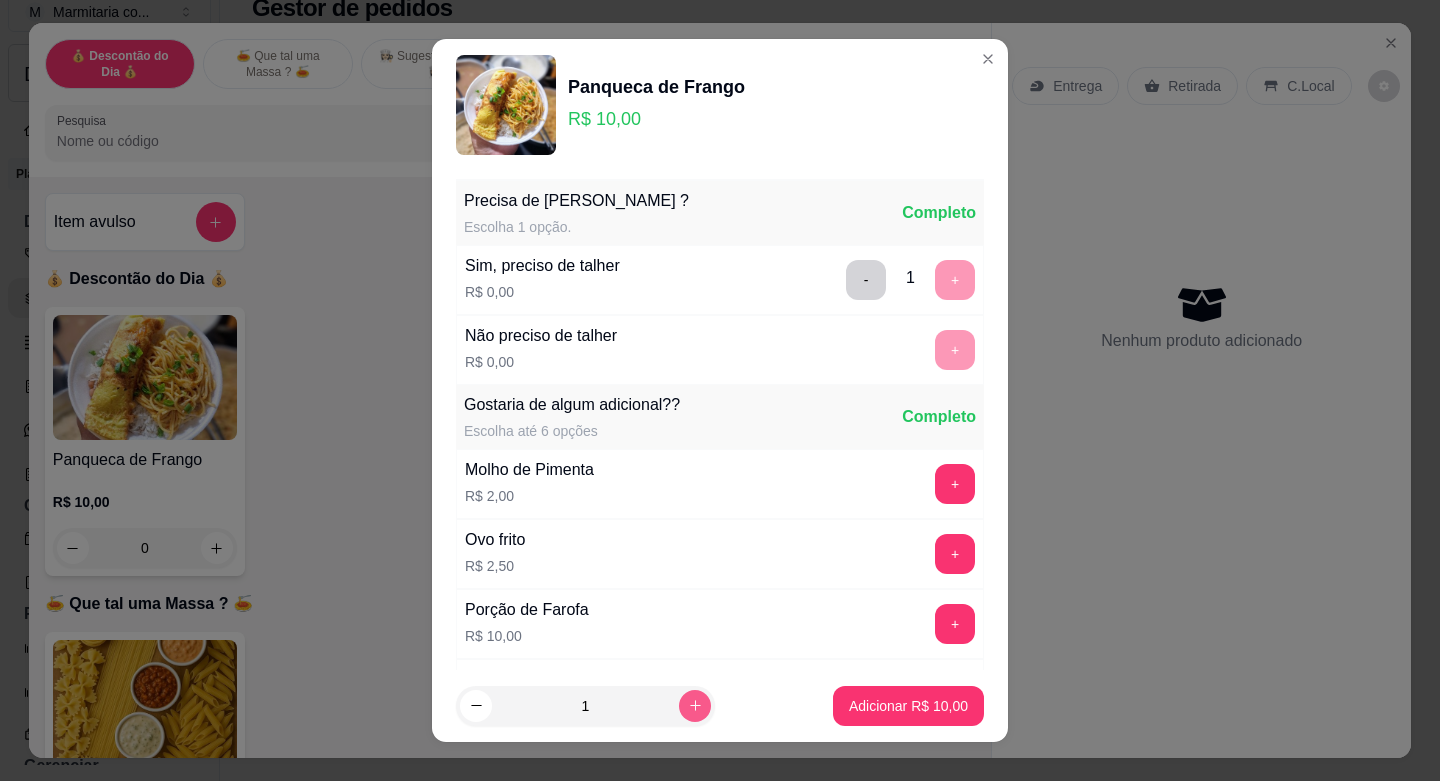 click at bounding box center (695, 706) 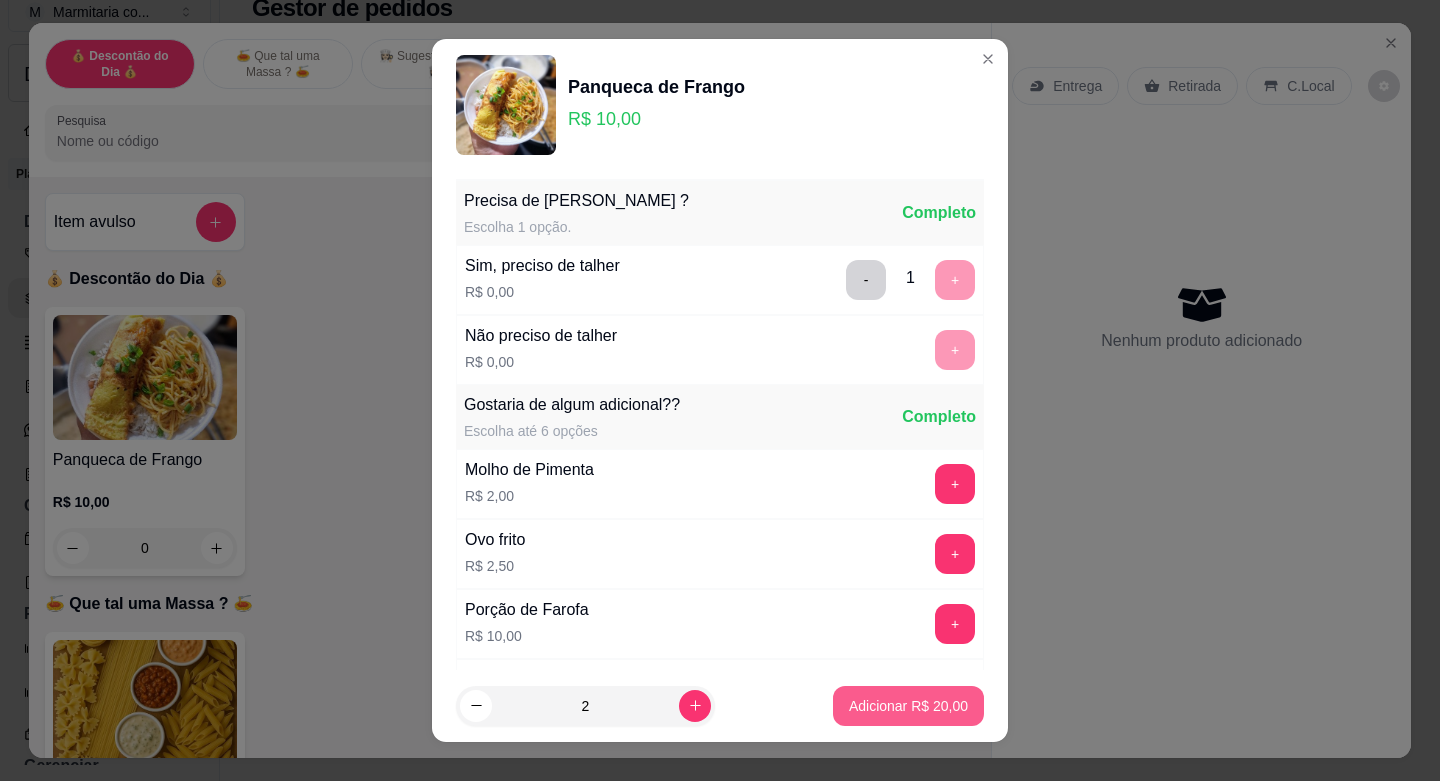 click on "Adicionar   R$ 20,00" at bounding box center (908, 706) 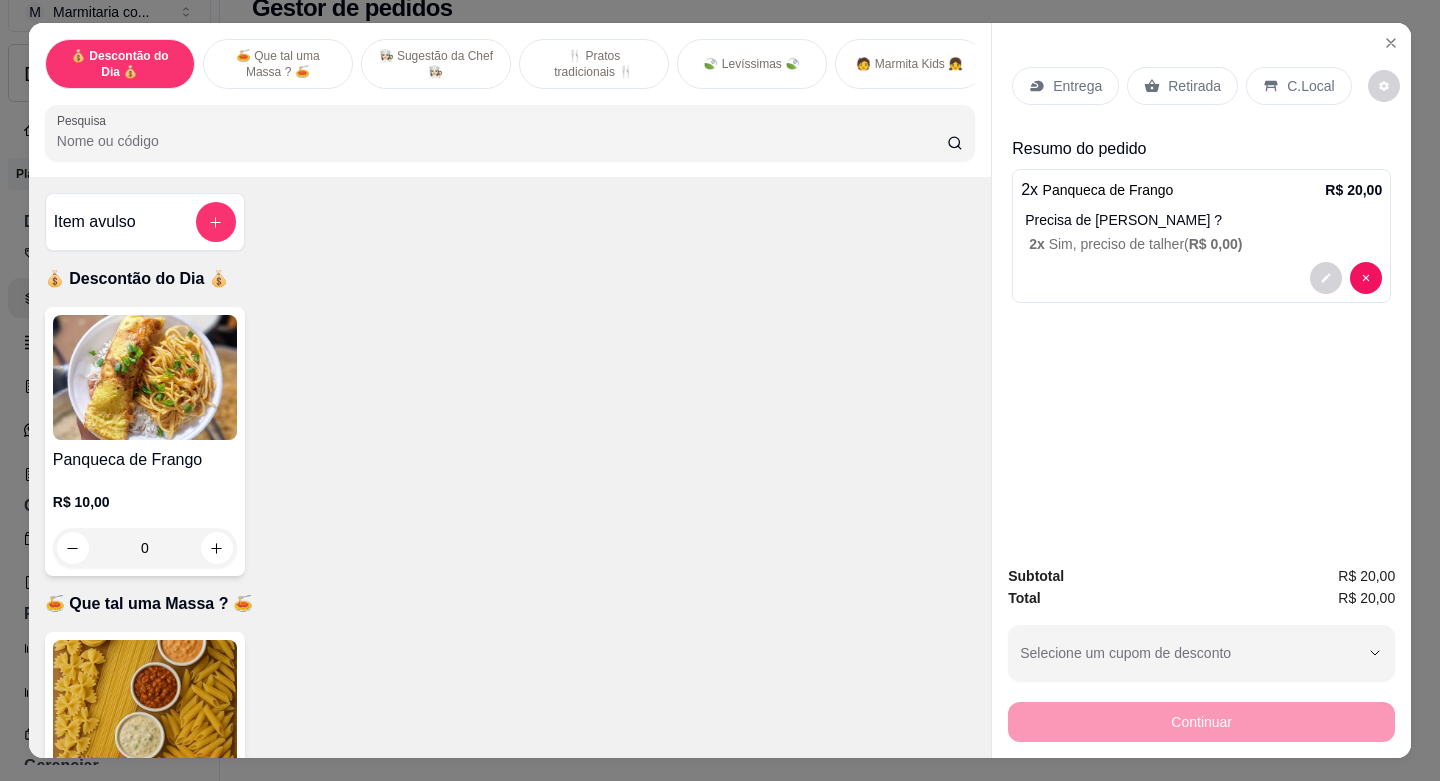 click on "Entrega" at bounding box center (1077, 86) 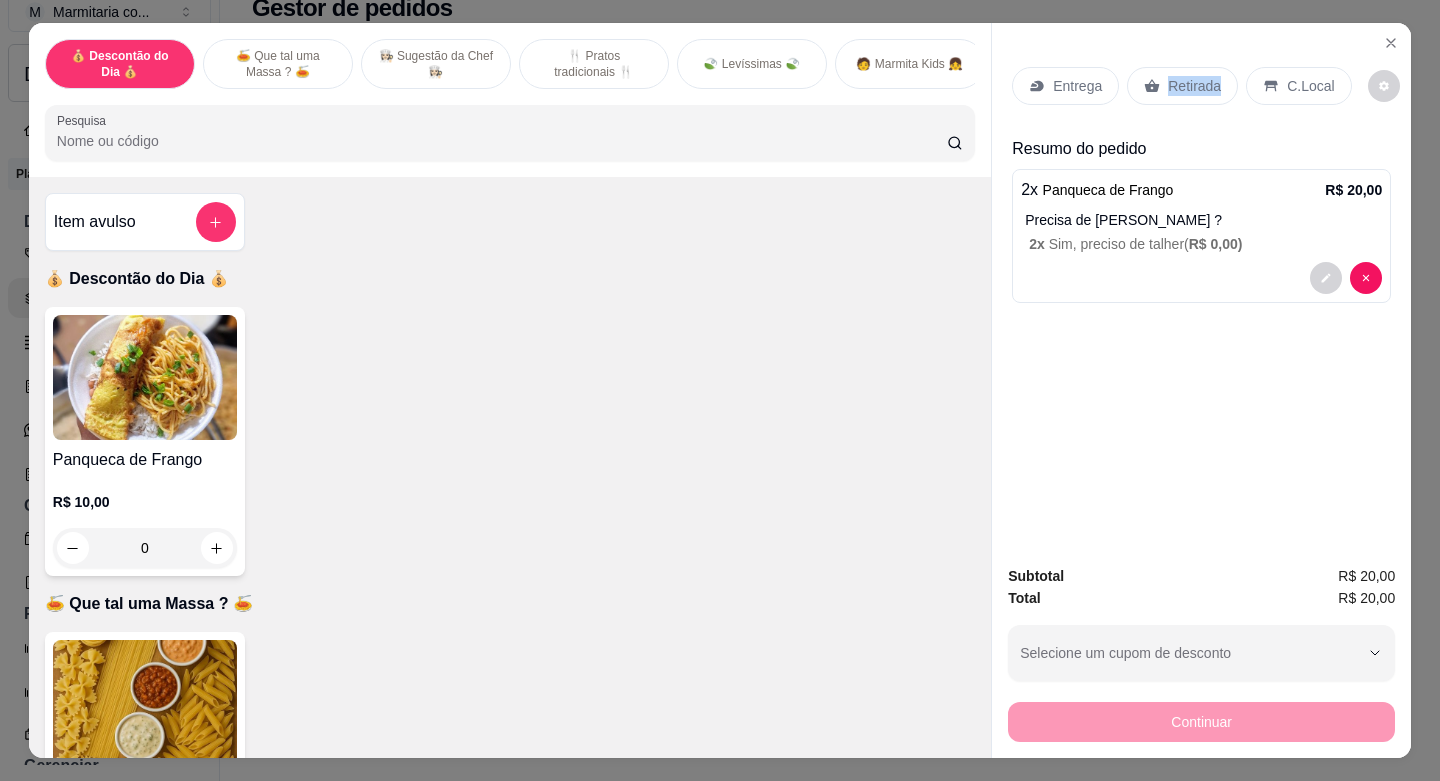 click on "Retirada" at bounding box center (1194, 86) 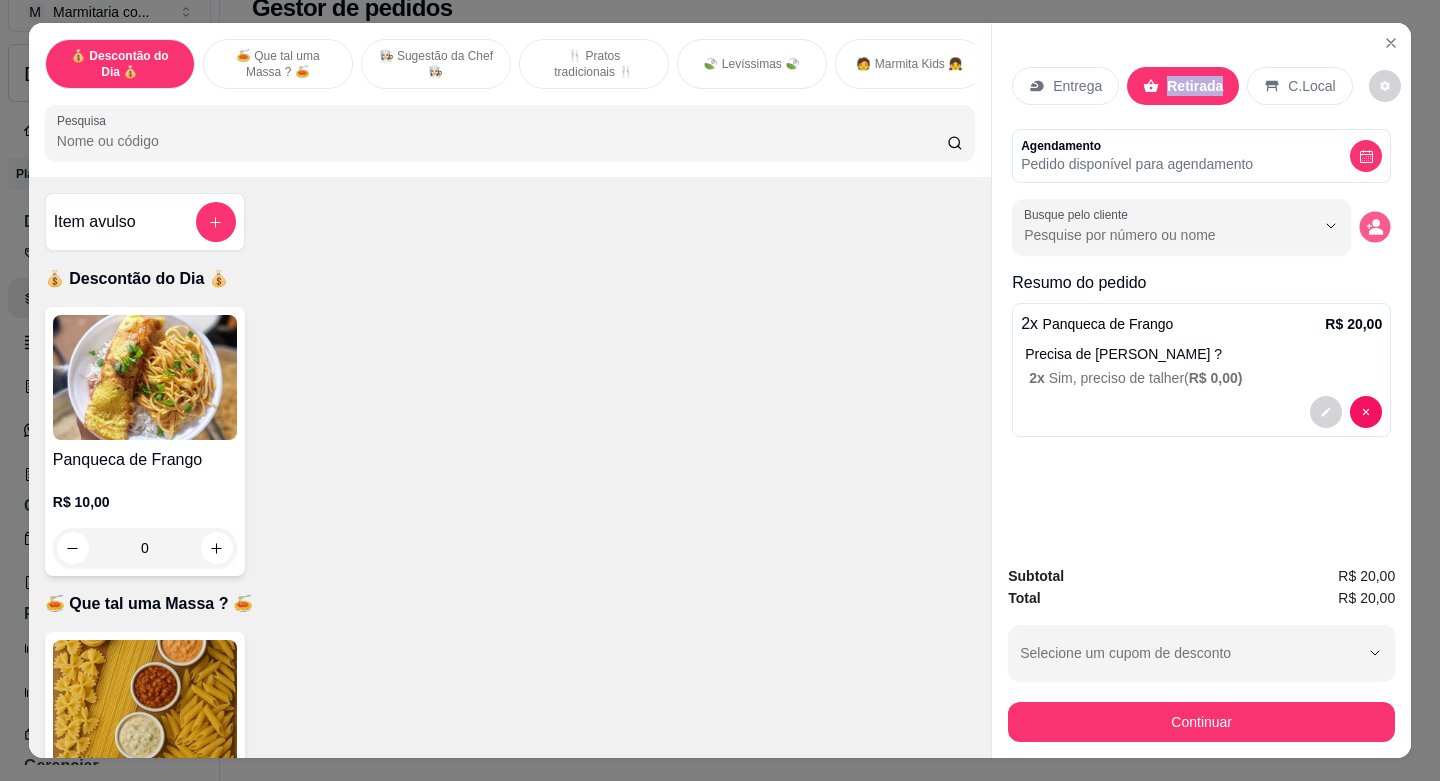 click at bounding box center [1375, 227] 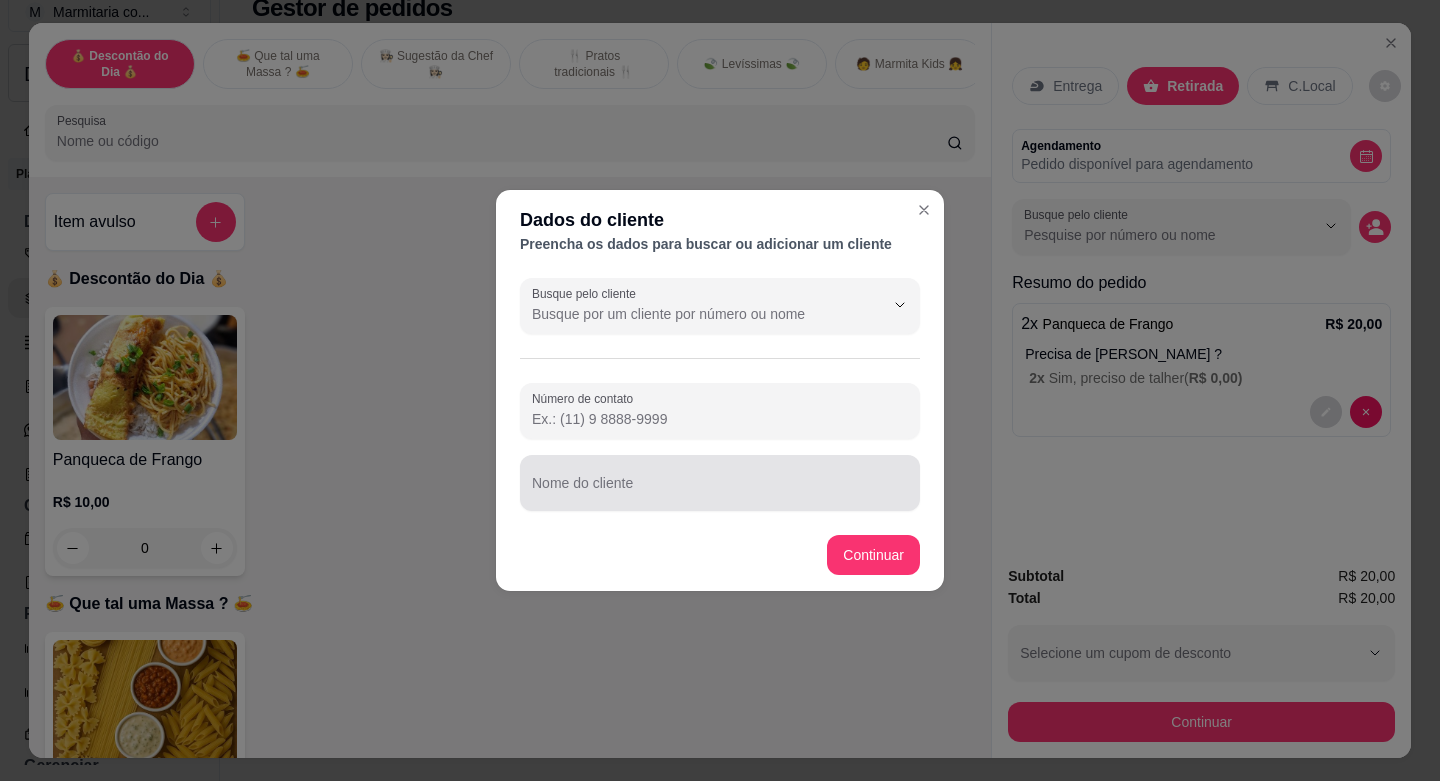 click on "Nome do cliente" at bounding box center (720, 483) 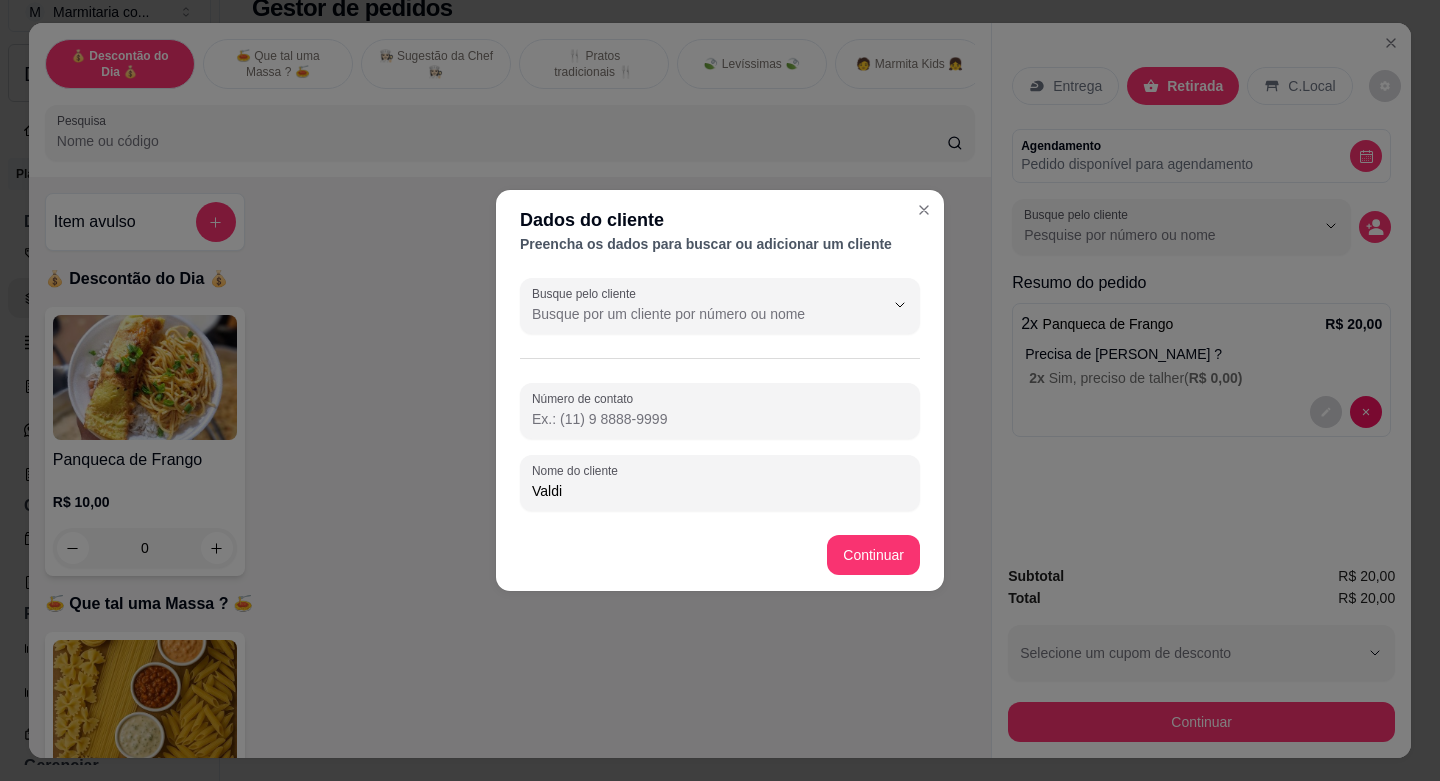 type on "Valdir" 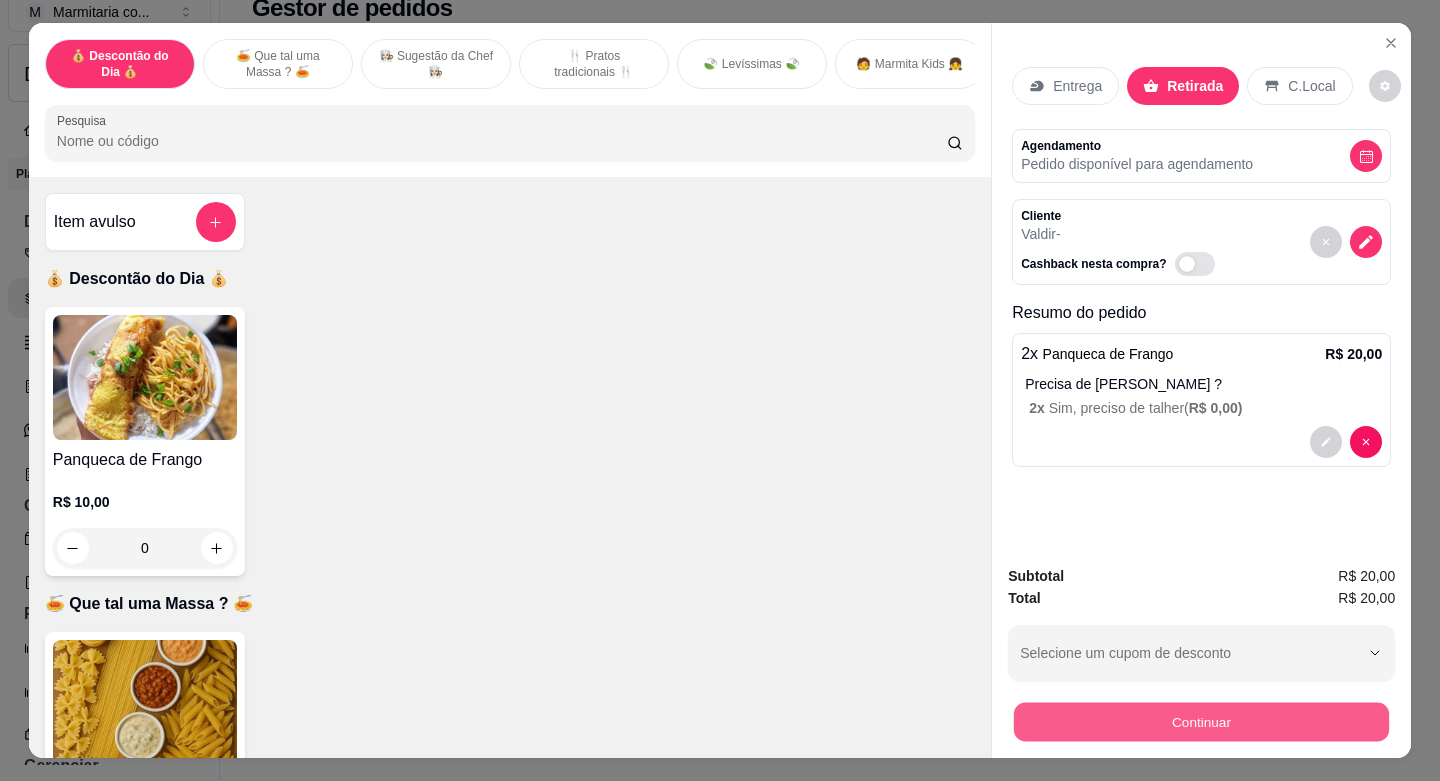 click on "Continuar" at bounding box center [1201, 721] 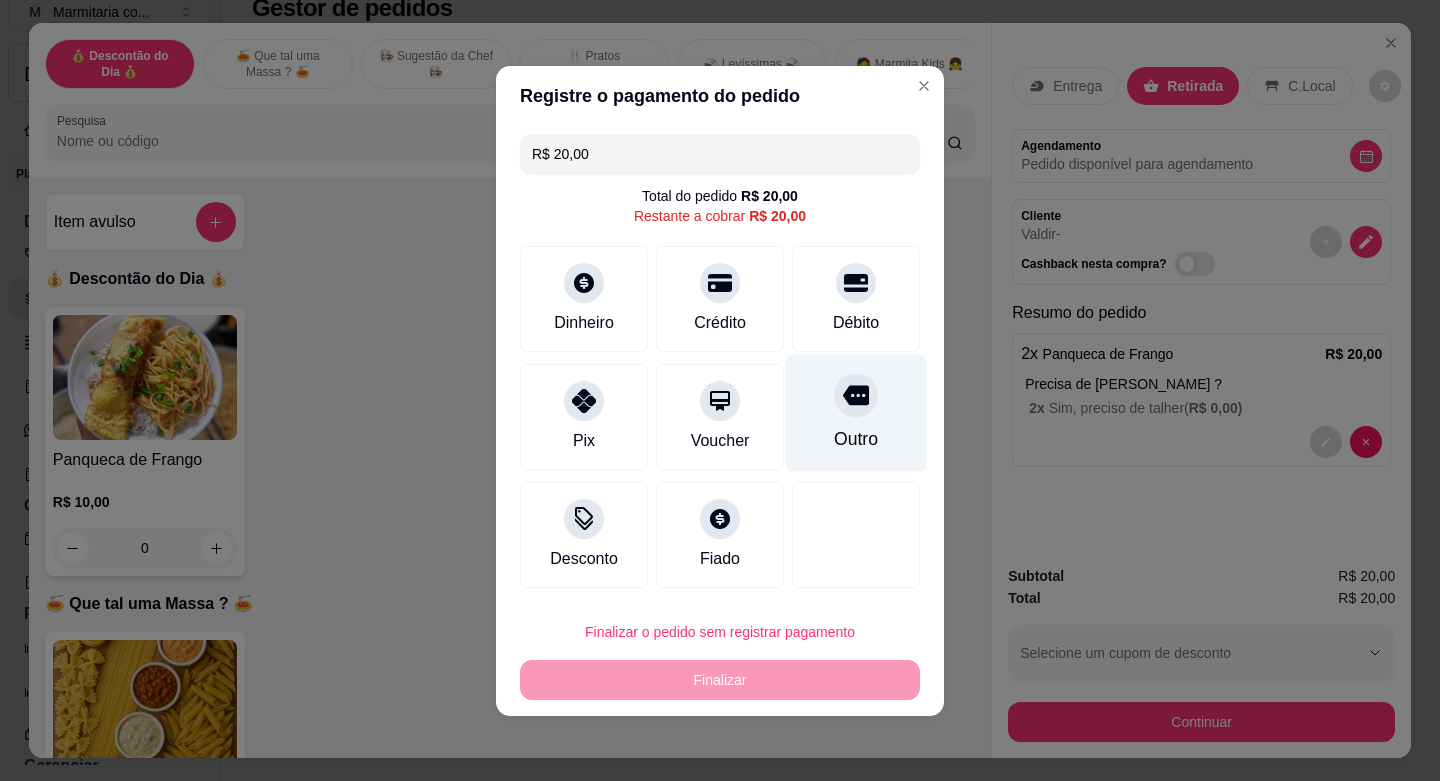 click on "Outro" at bounding box center (856, 439) 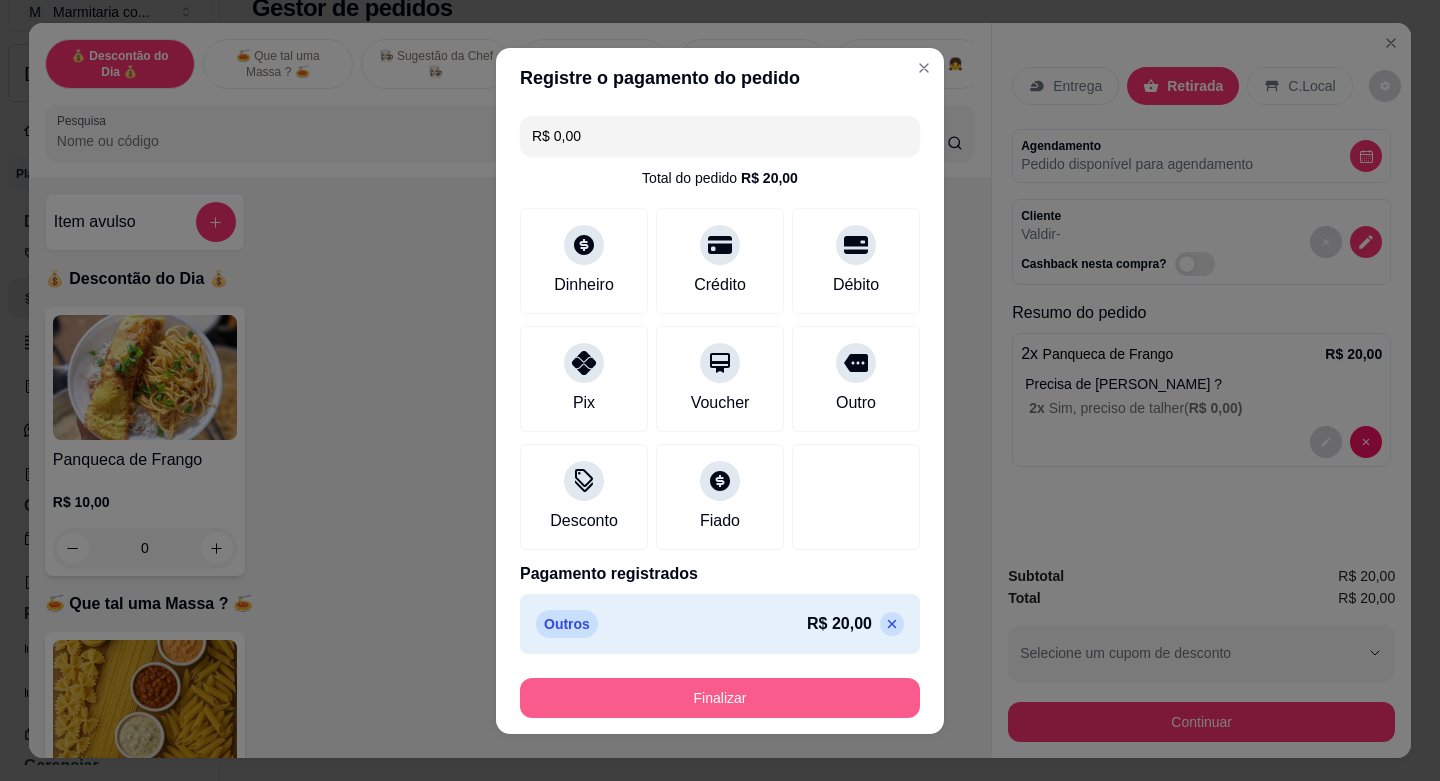 click on "Finalizar" at bounding box center [720, 698] 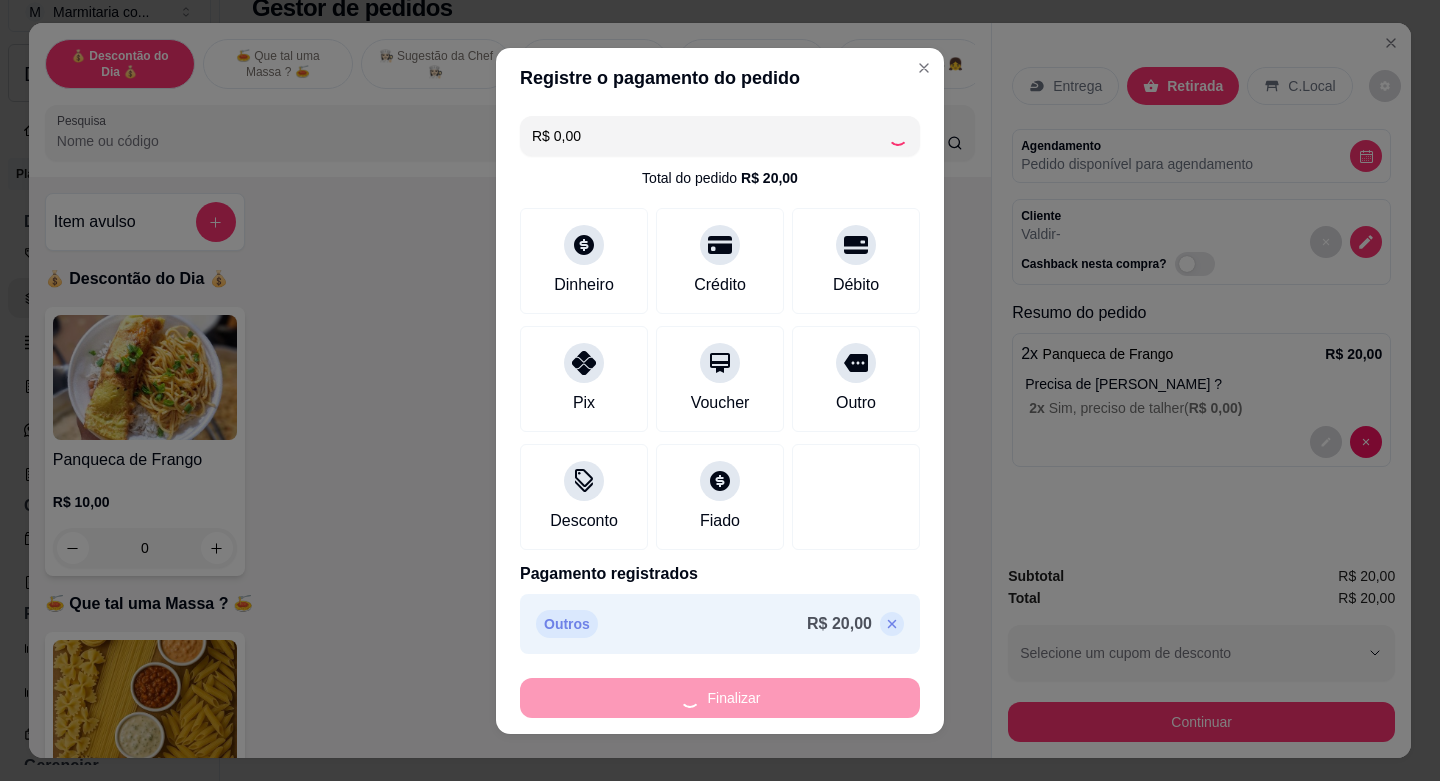 scroll, scrollTop: 571, scrollLeft: 0, axis: vertical 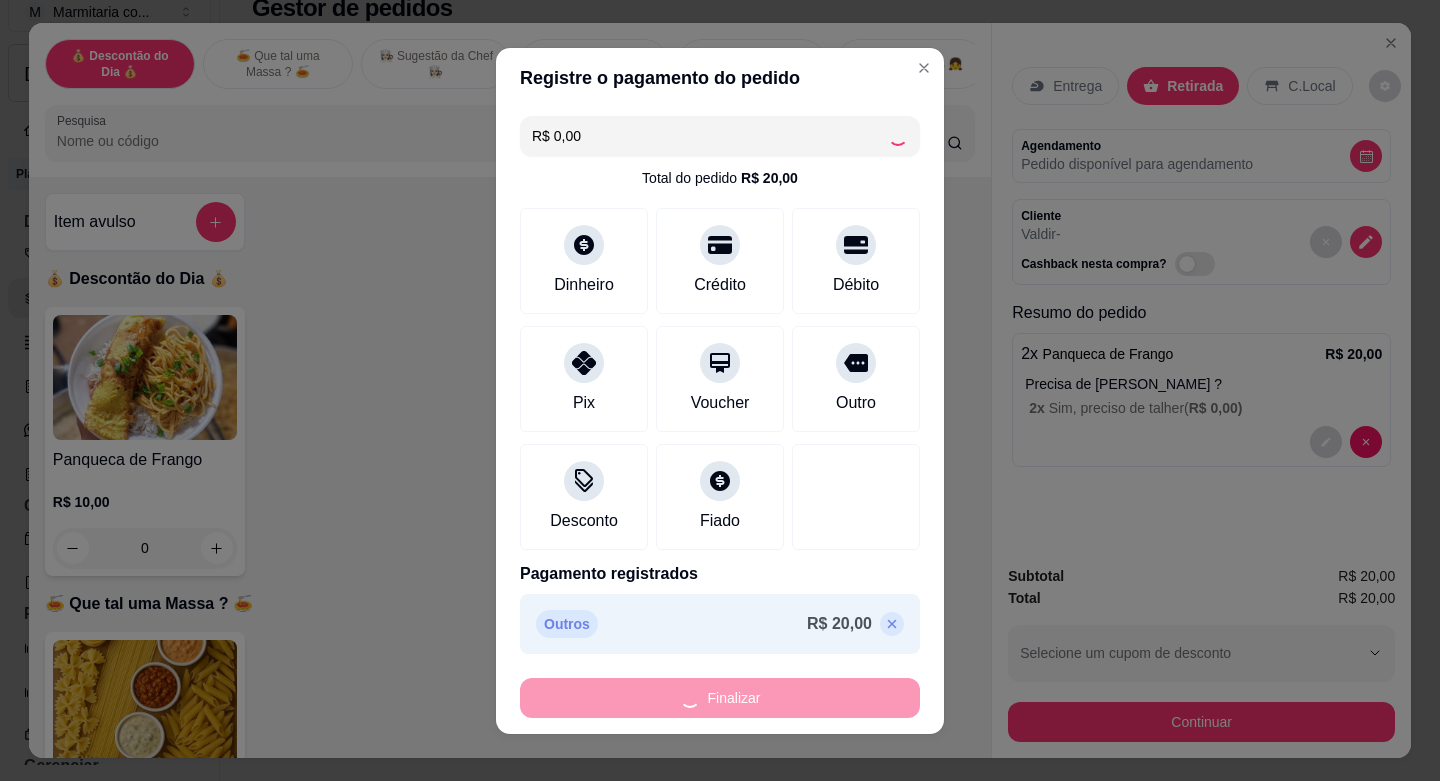 type on "-R$ 20,00" 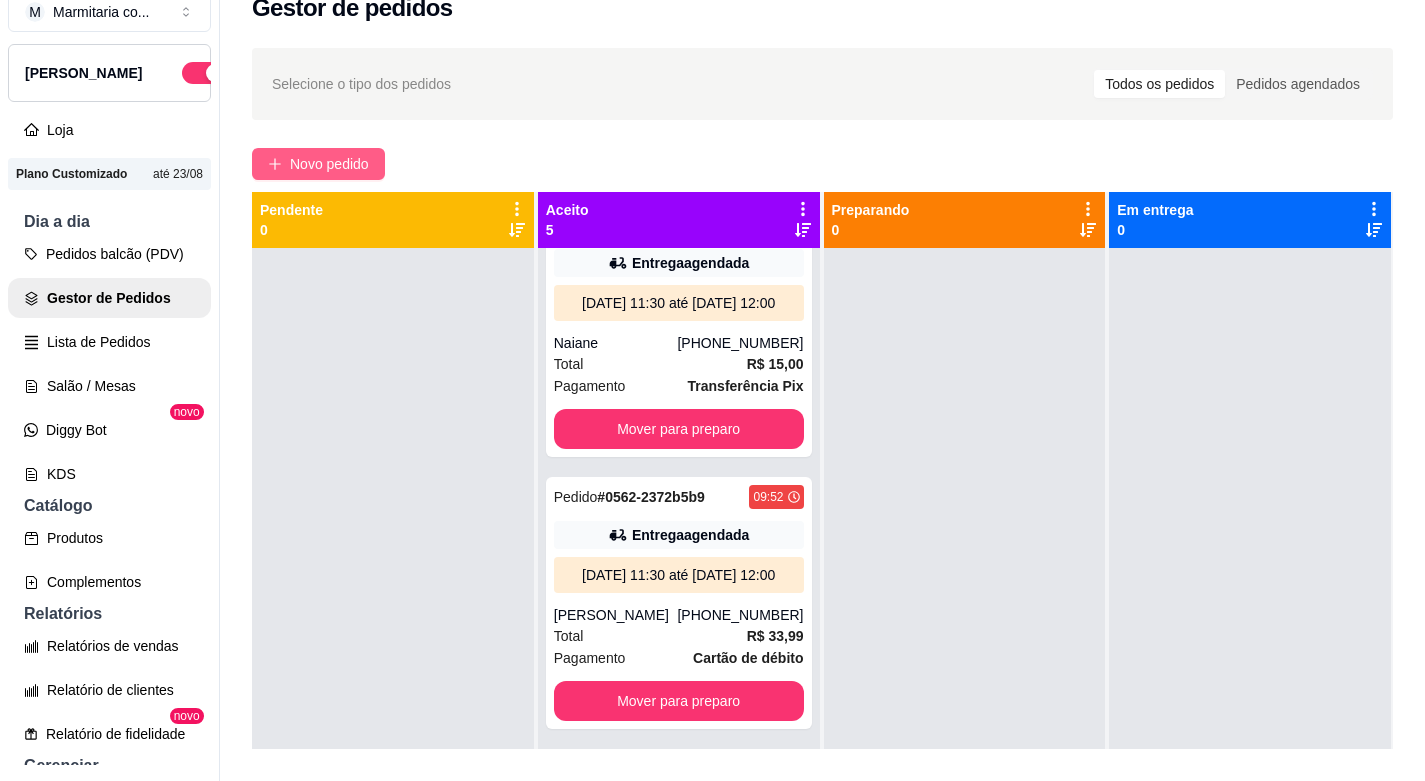 click on "Novo pedido" at bounding box center (329, 164) 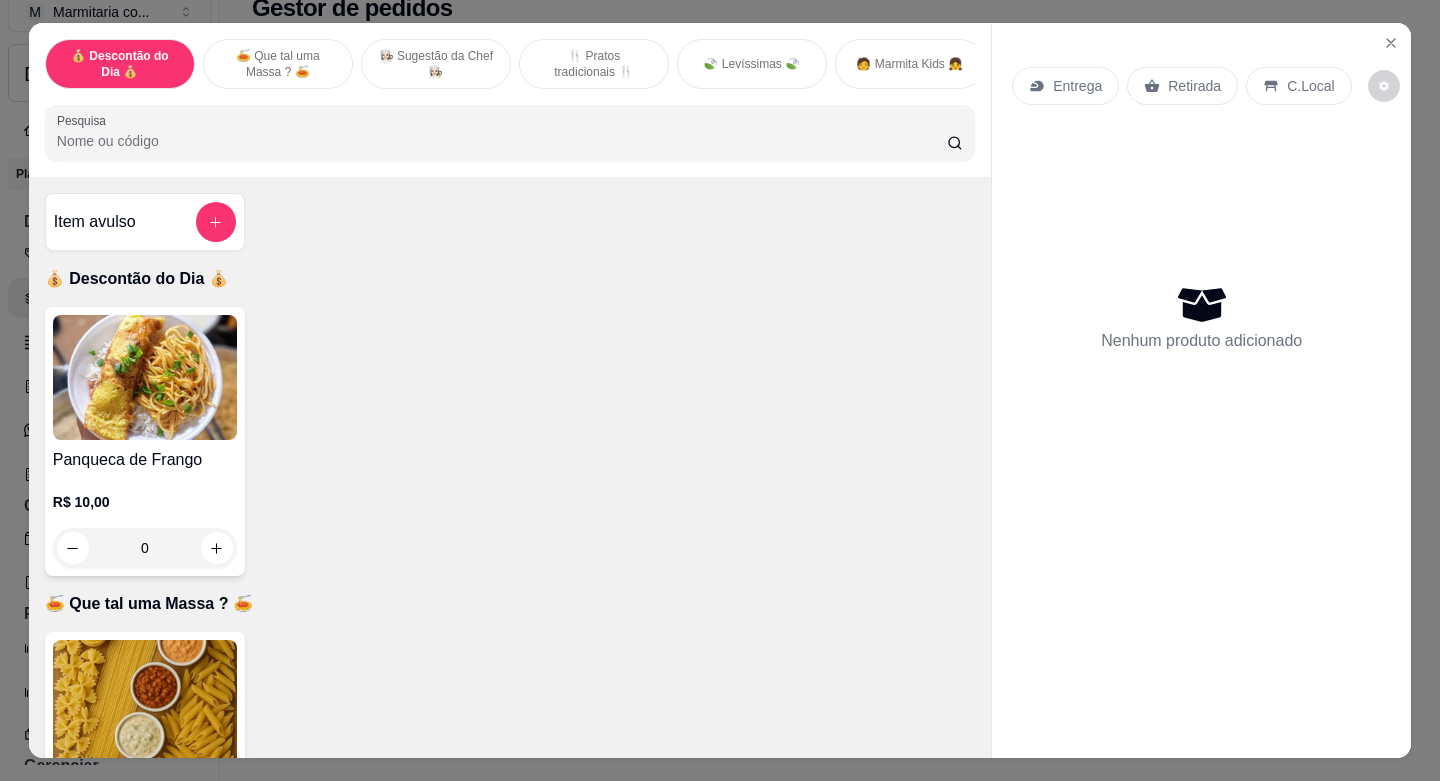 click at bounding box center (145, 377) 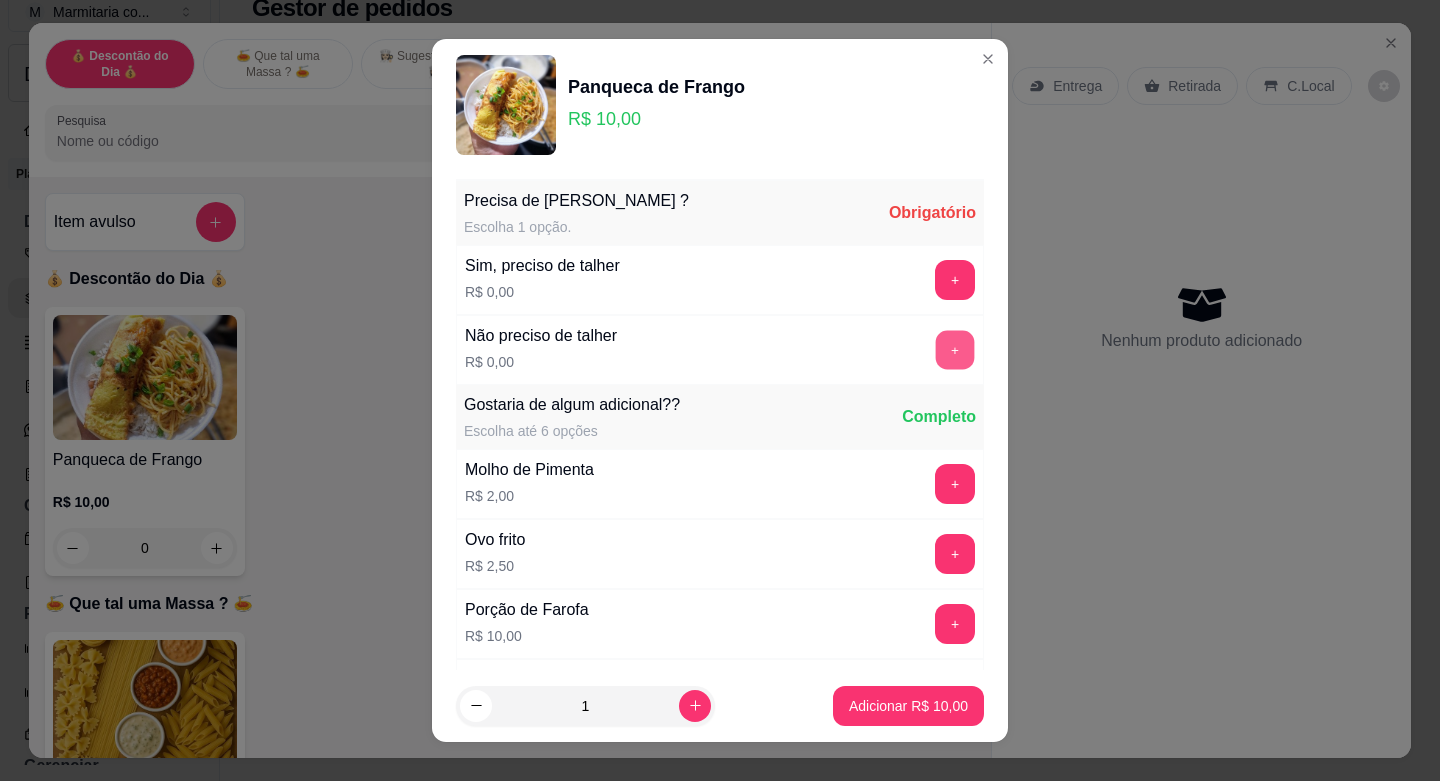 click on "+" at bounding box center [955, 350] 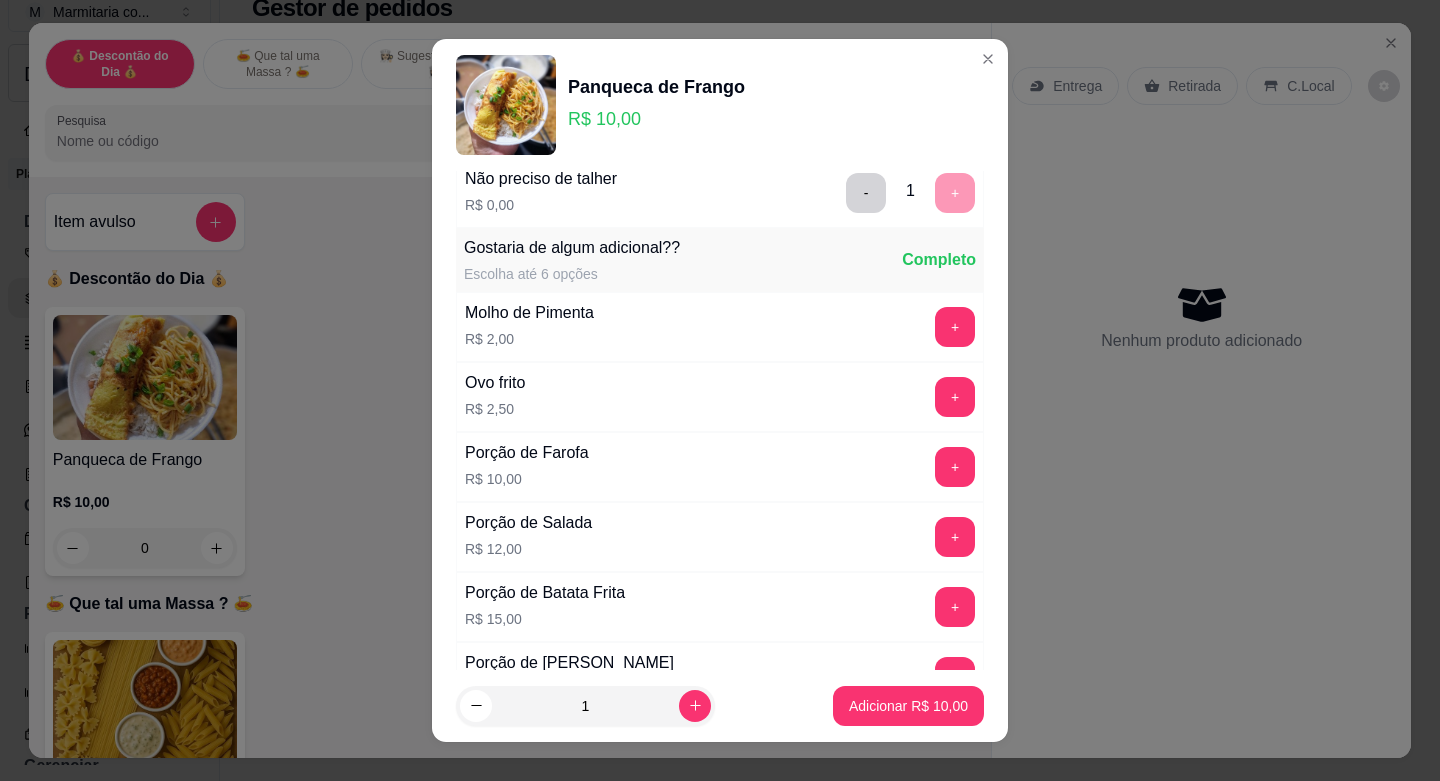 scroll, scrollTop: 349, scrollLeft: 0, axis: vertical 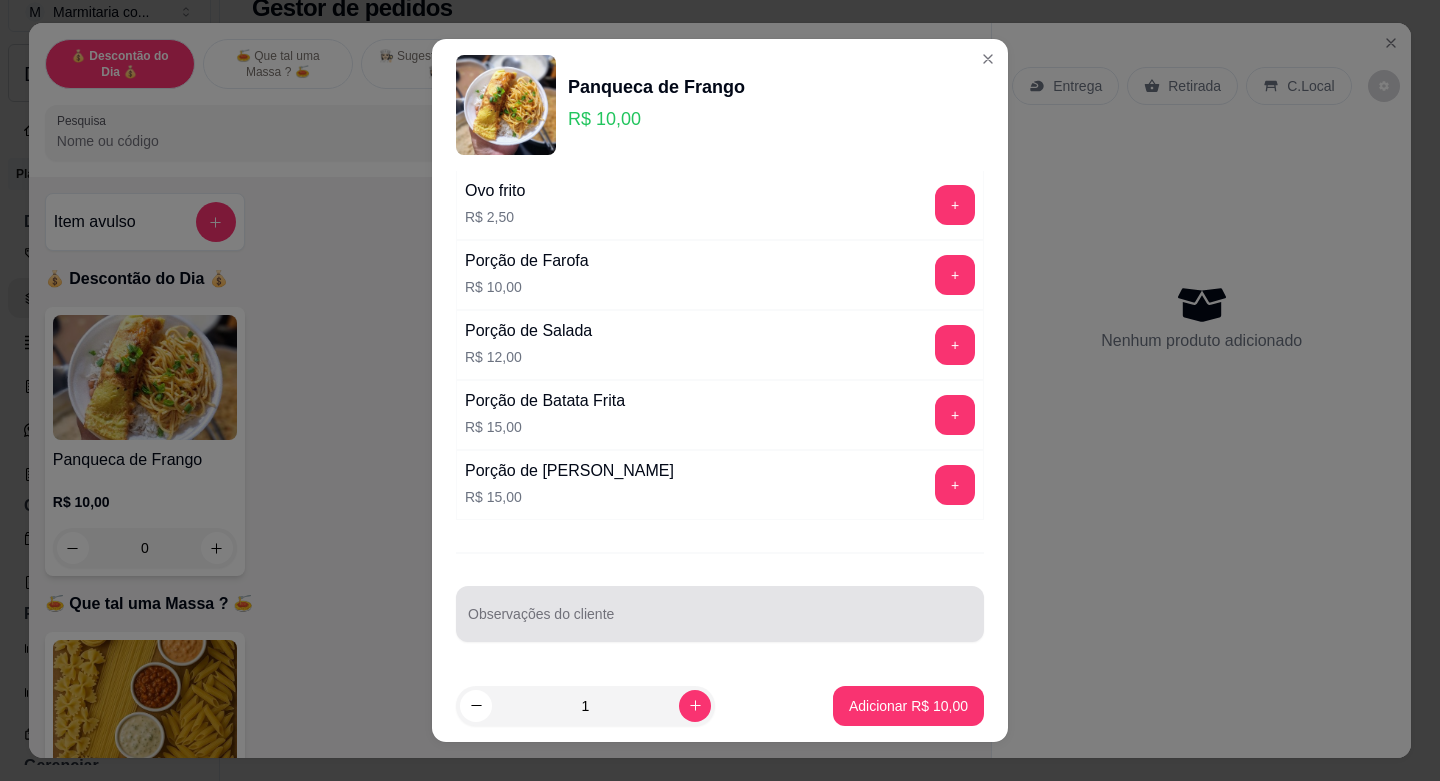 click at bounding box center [720, 614] 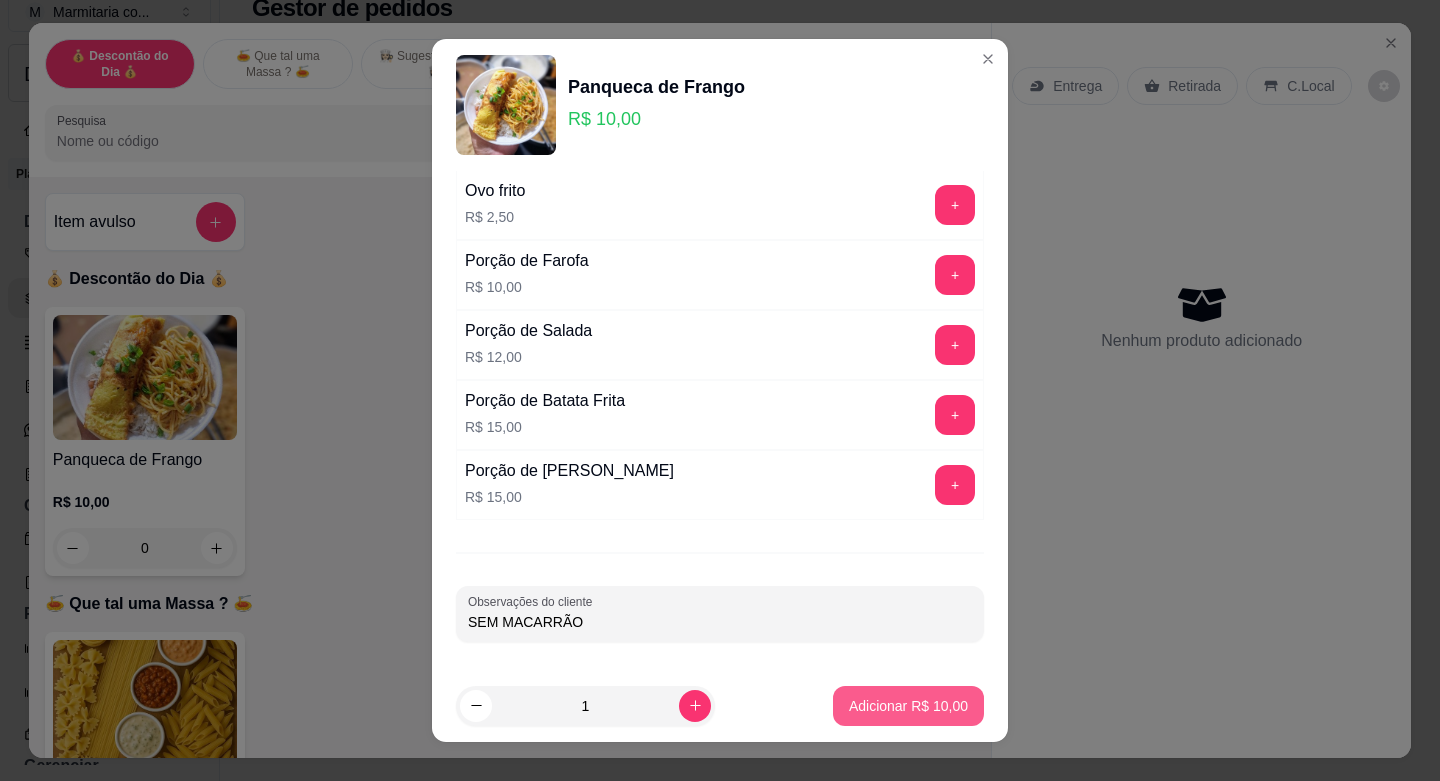 type on "SEM MACARRÃO" 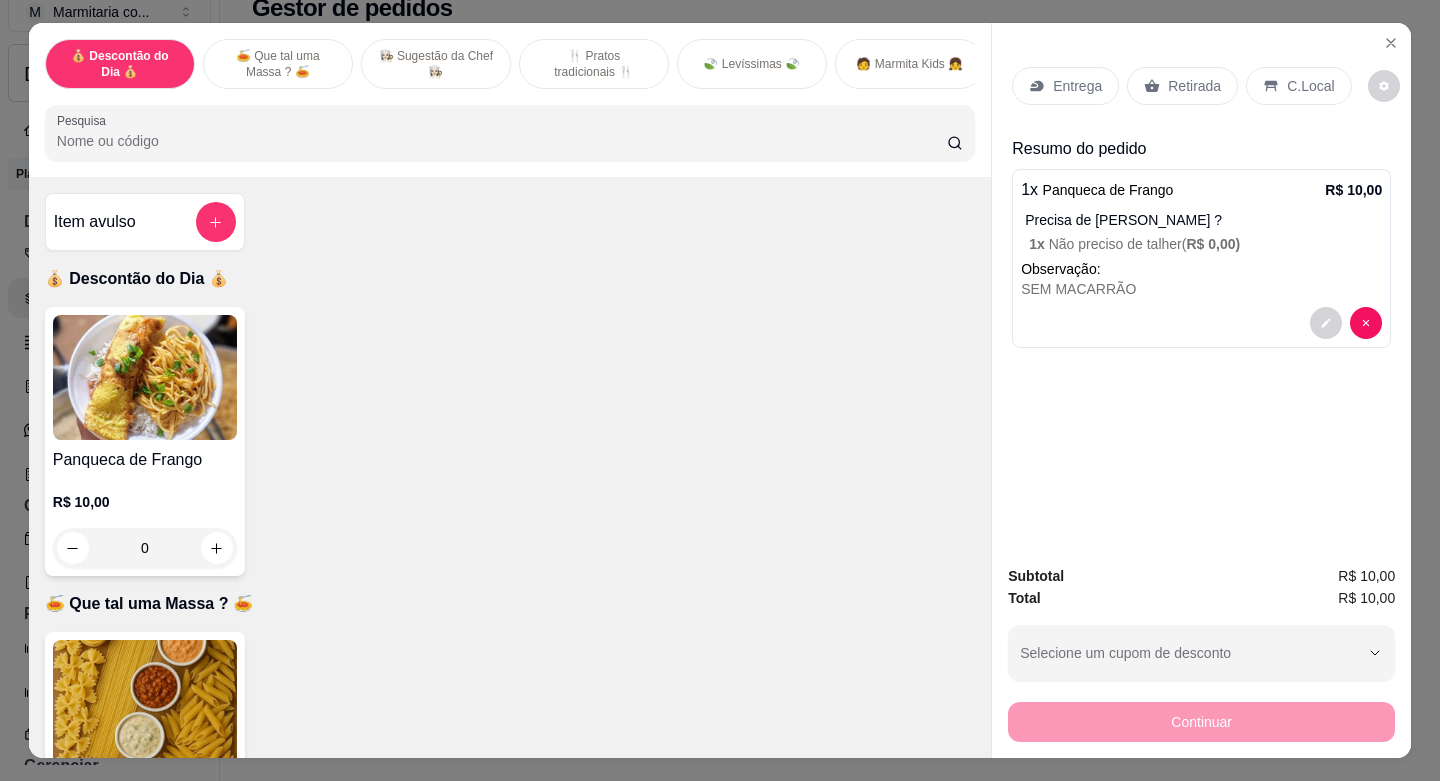 click on "Retirada" at bounding box center (1182, 86) 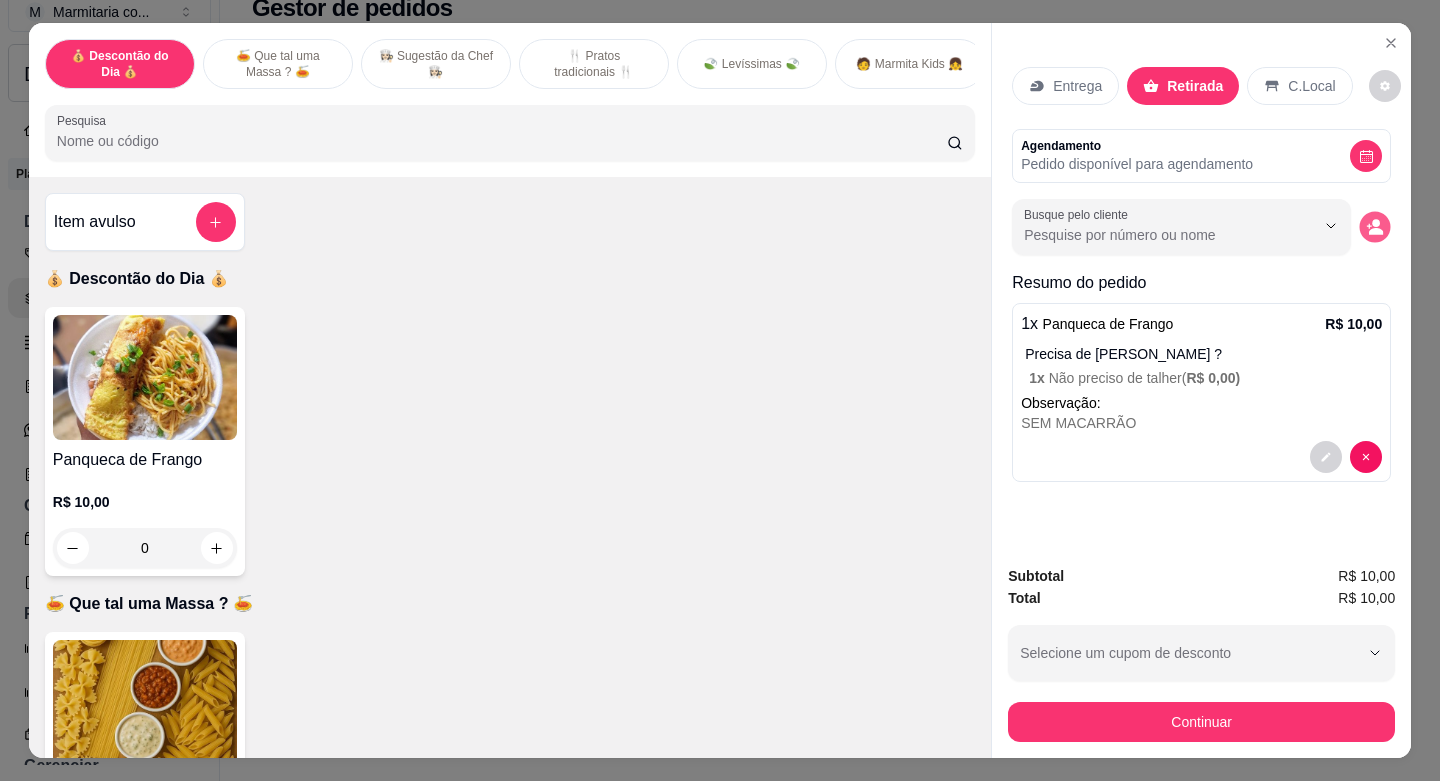 click at bounding box center (1375, 227) 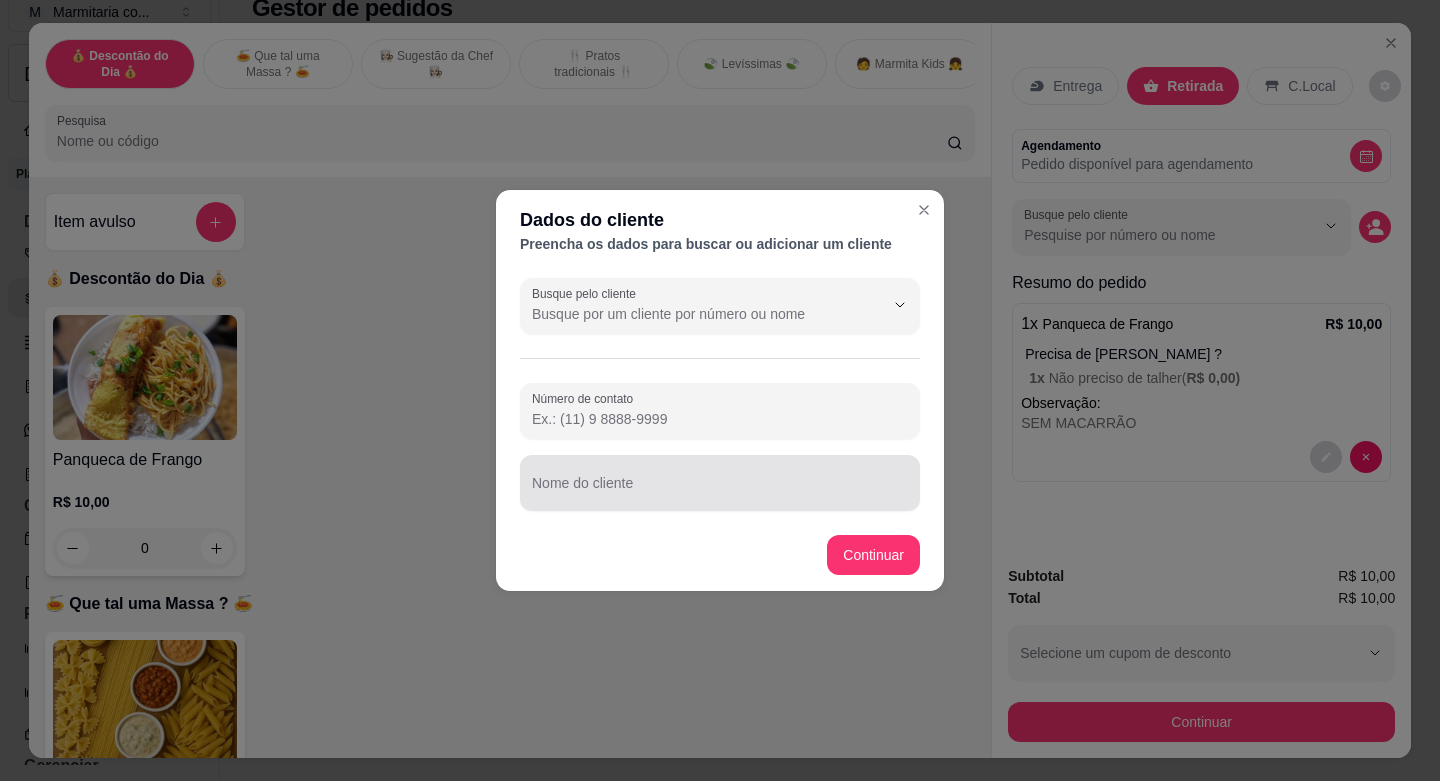 click on "Nome do cliente" at bounding box center (720, 491) 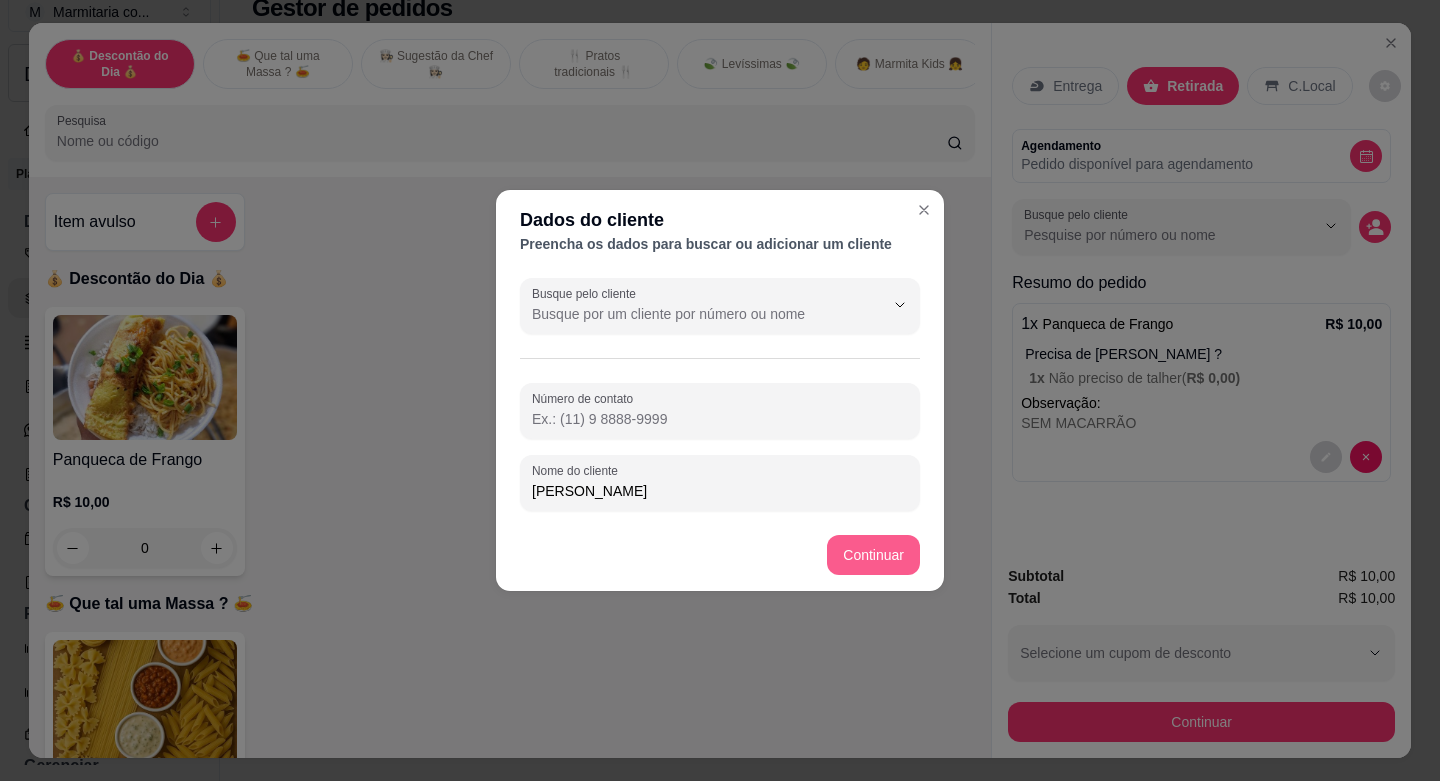 type on "[PERSON_NAME]" 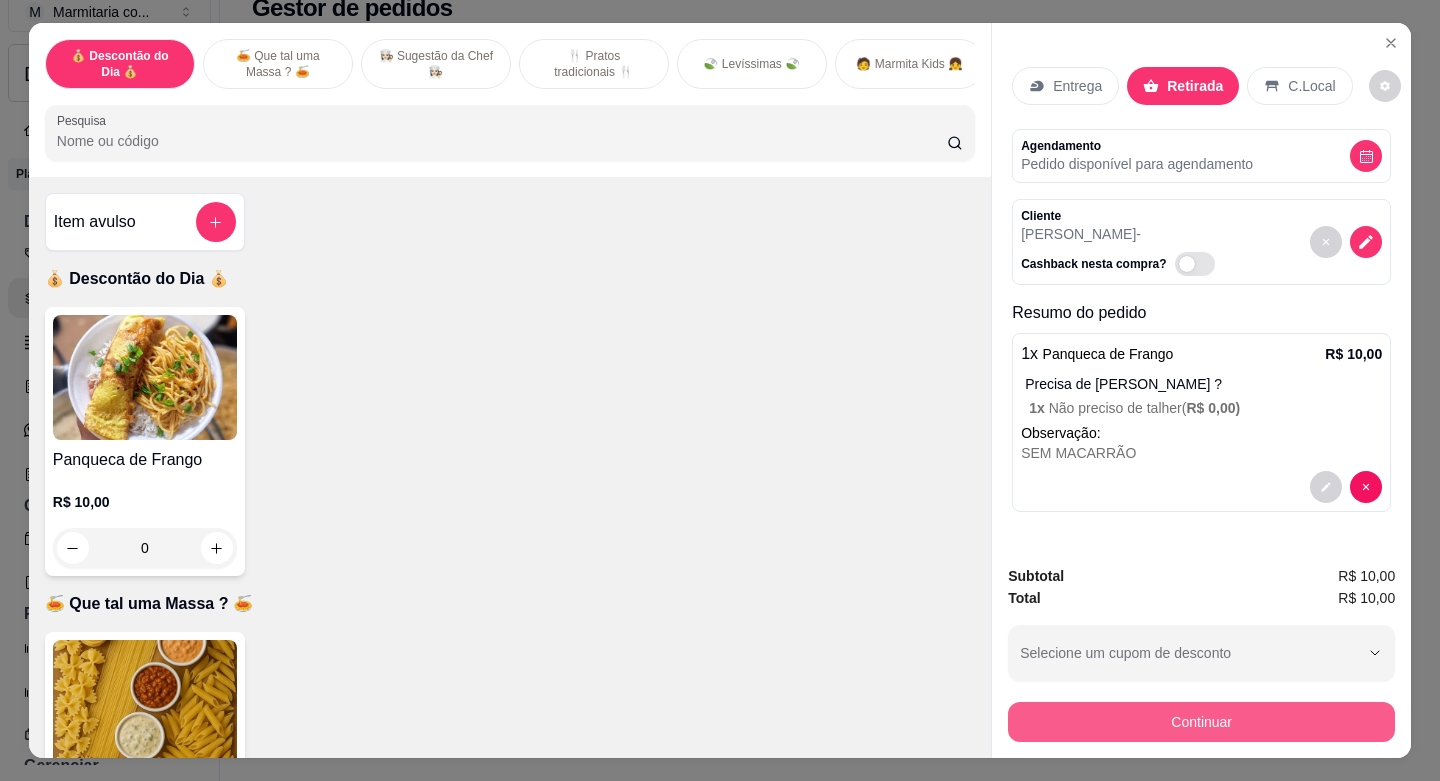 click on "Continuar" at bounding box center (1201, 722) 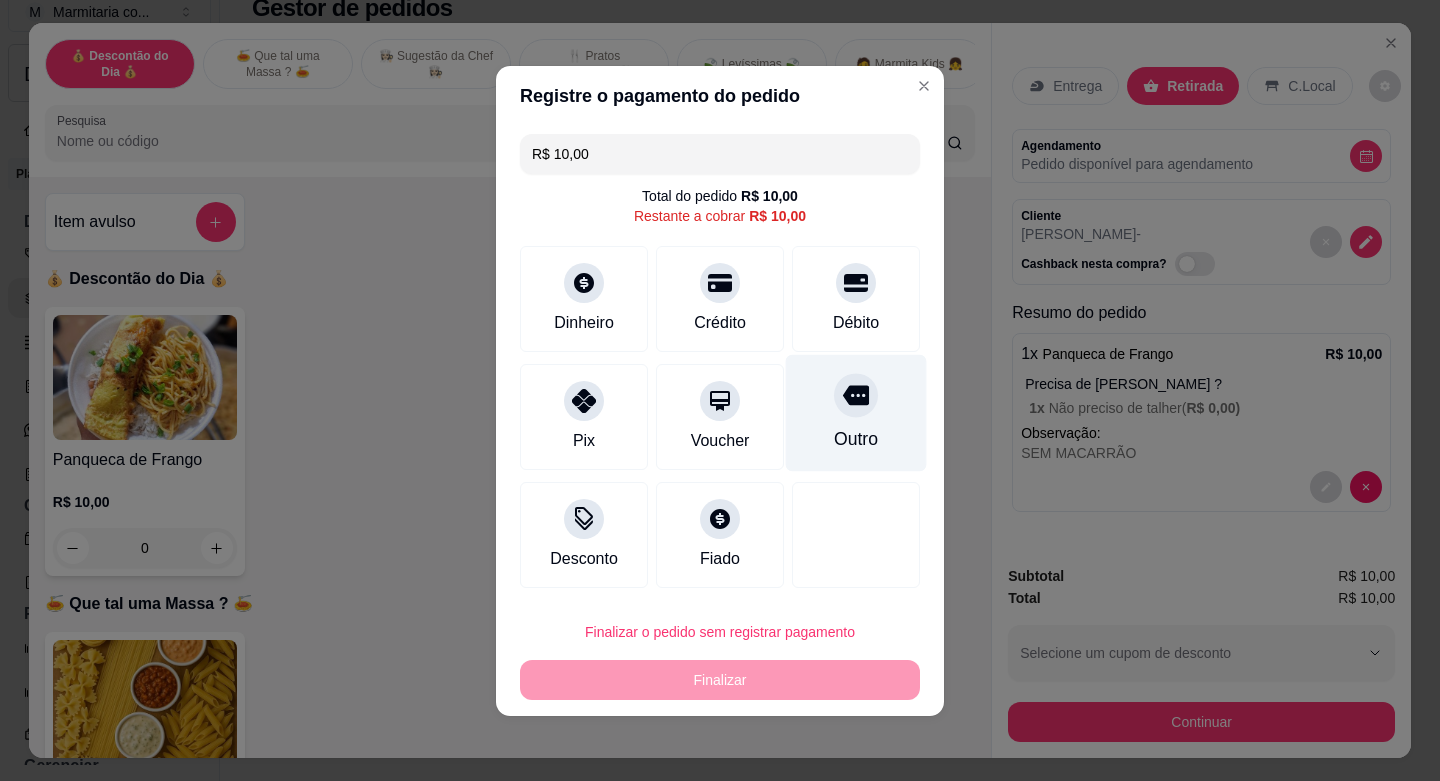 click at bounding box center (856, 395) 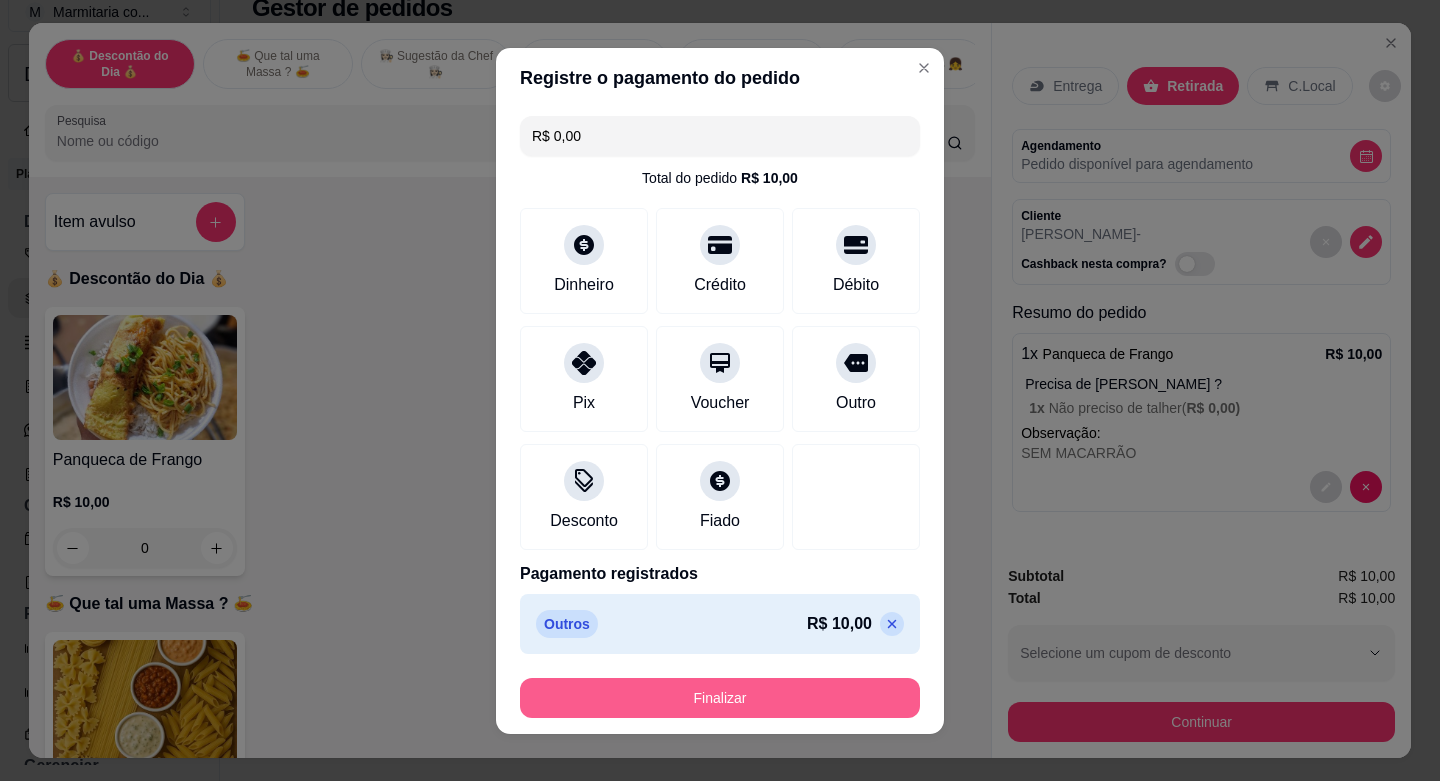 click on "Finalizar" at bounding box center [720, 698] 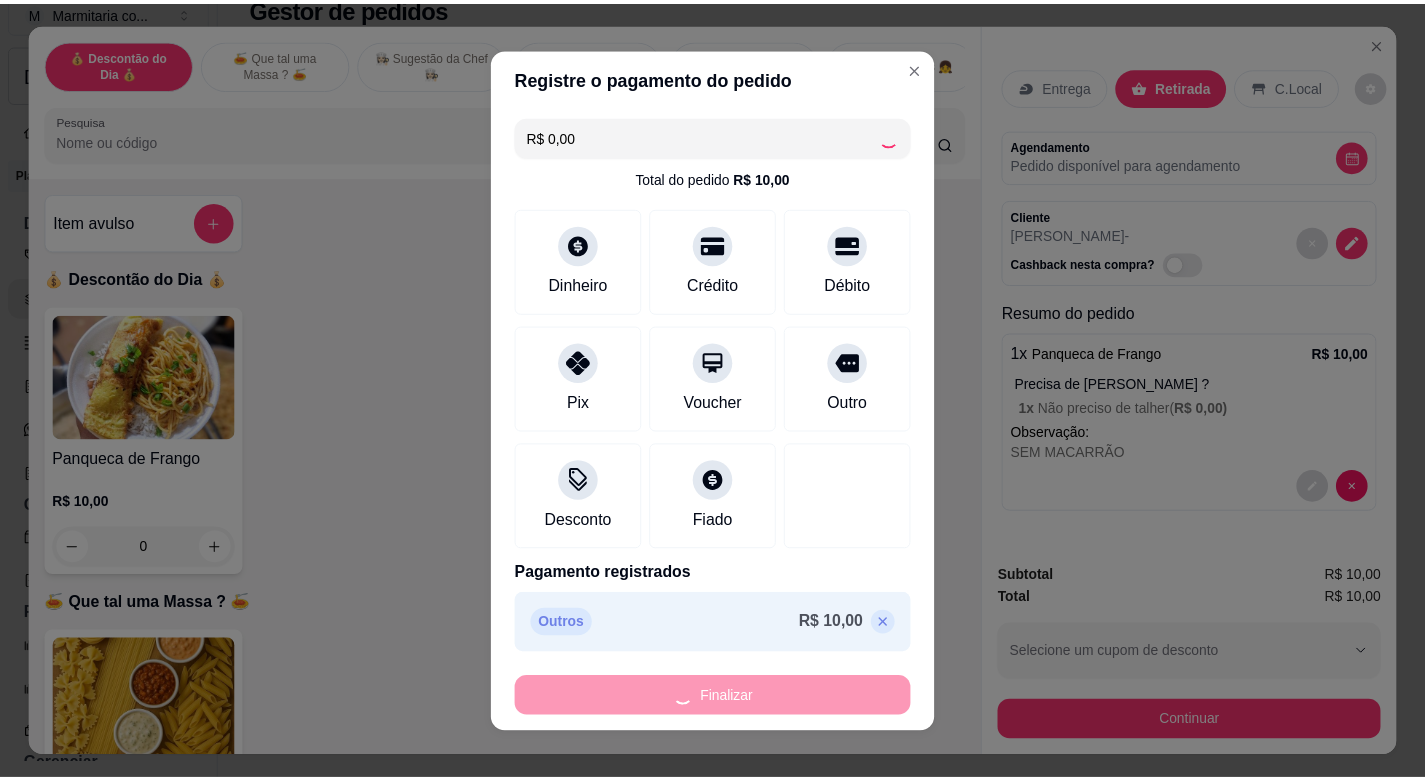scroll, scrollTop: 571, scrollLeft: 0, axis: vertical 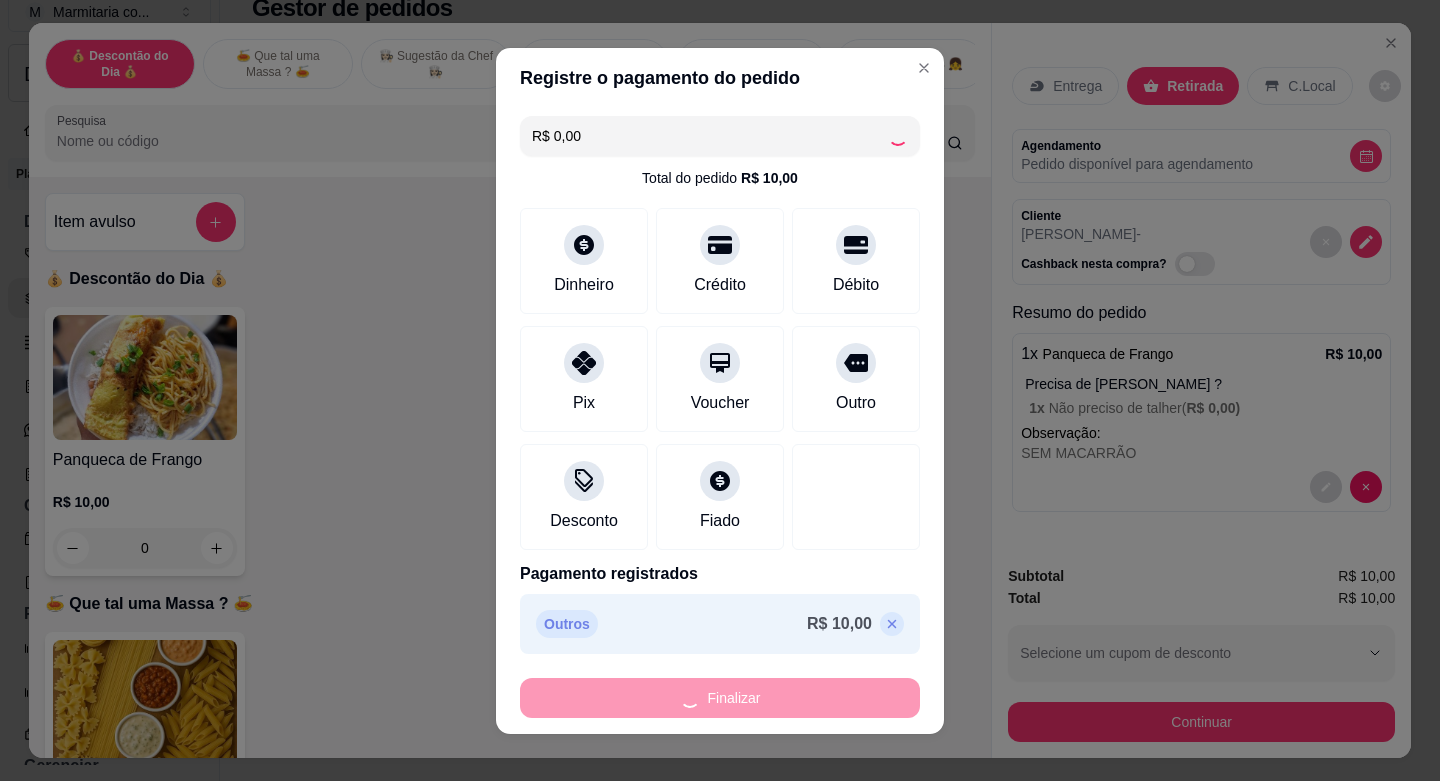 type on "-R$ 10,00" 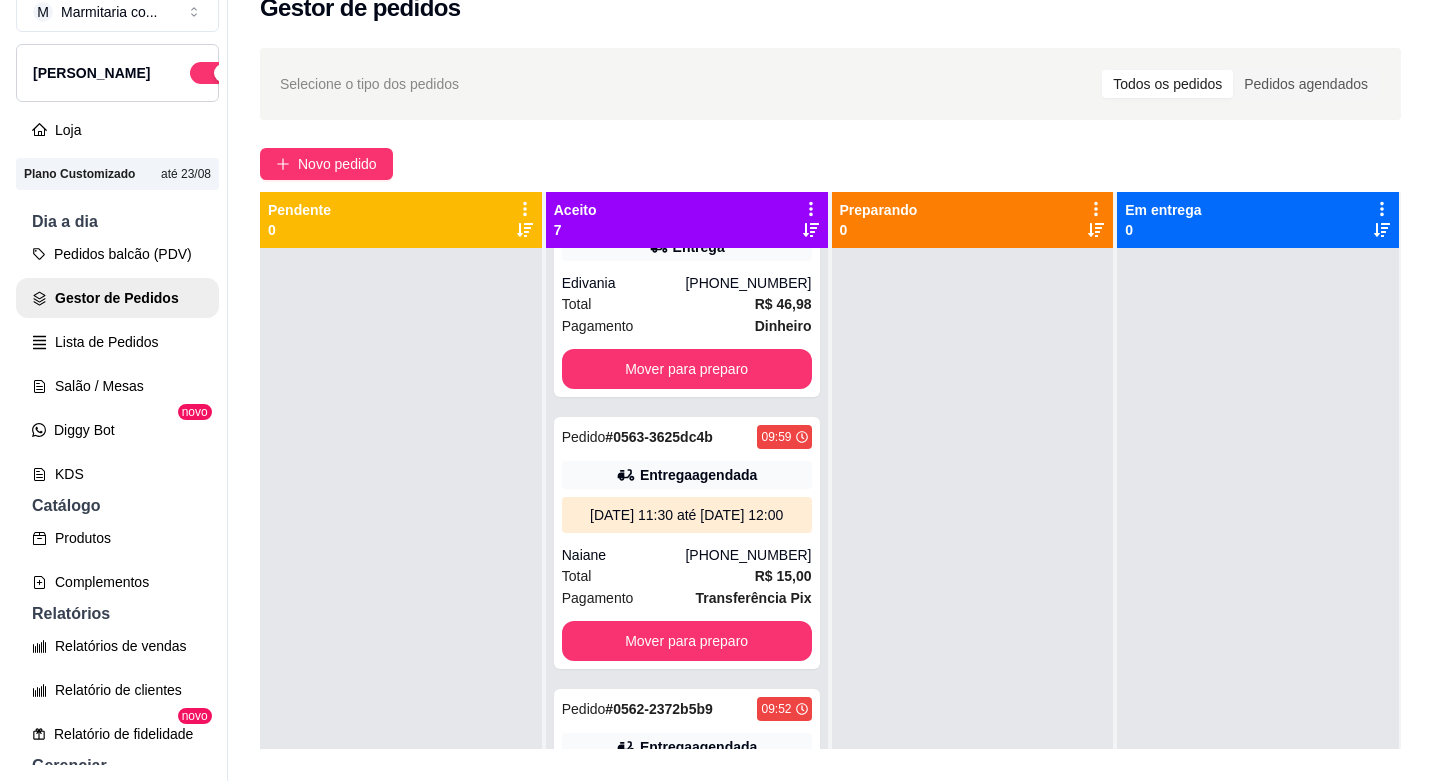 scroll, scrollTop: 1091, scrollLeft: 0, axis: vertical 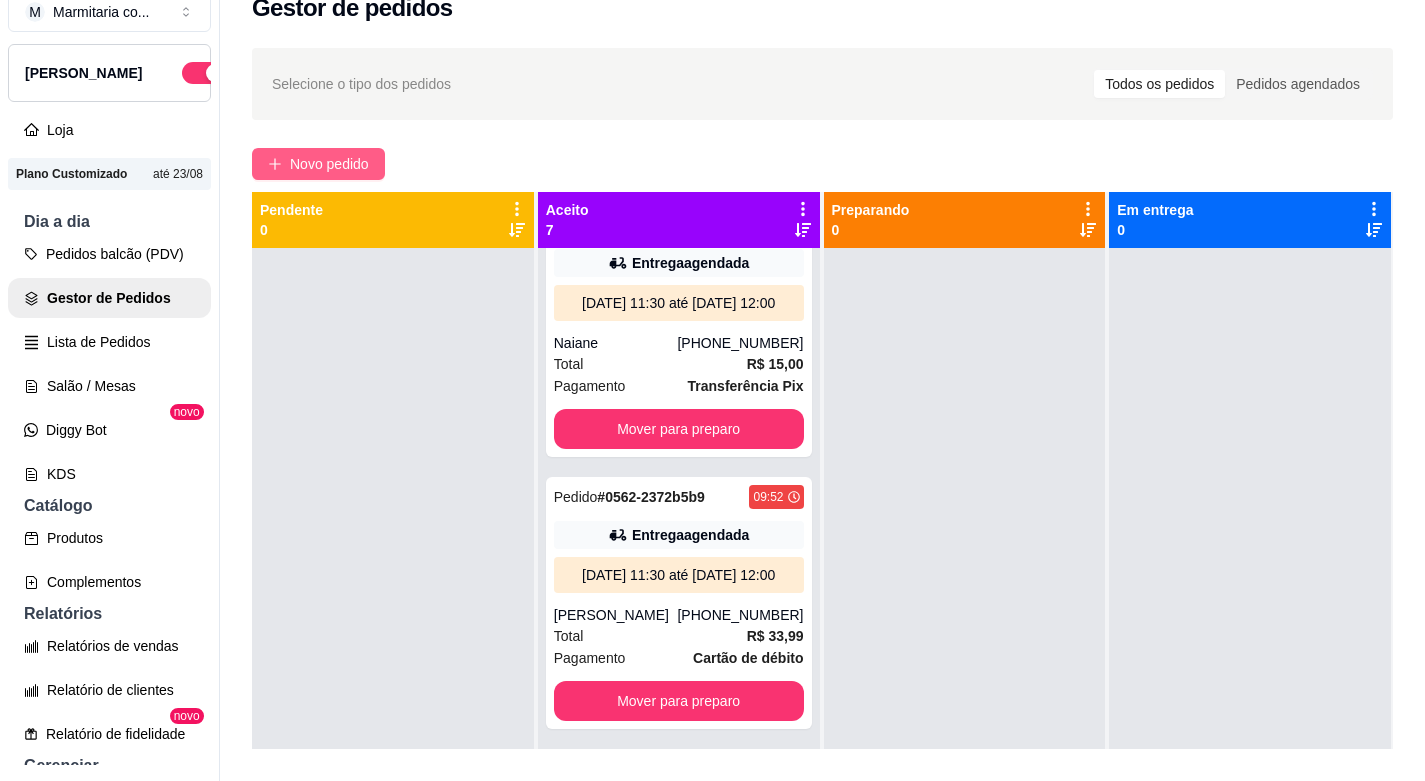 click on "Novo pedido" at bounding box center [329, 164] 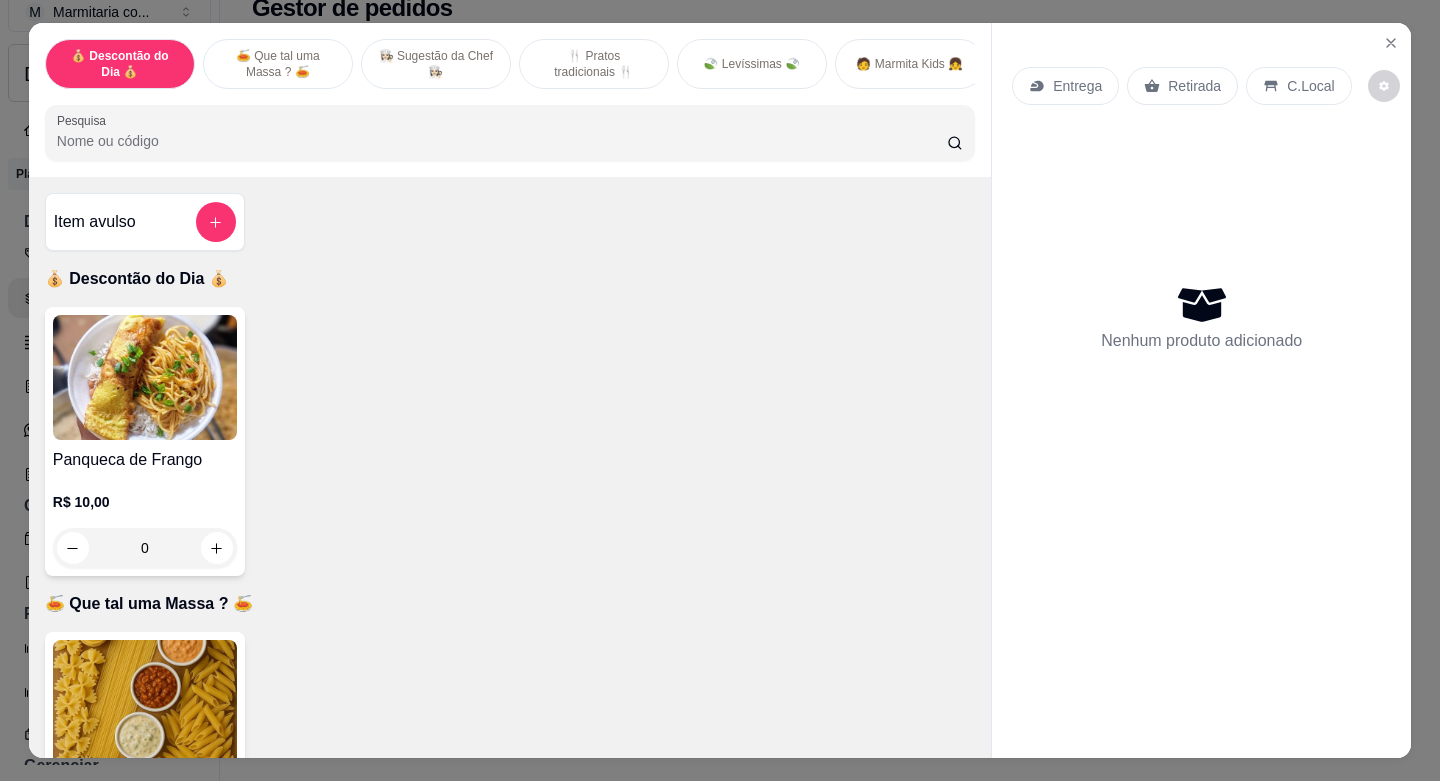 click on "Panqueca de Frango" at bounding box center (145, 460) 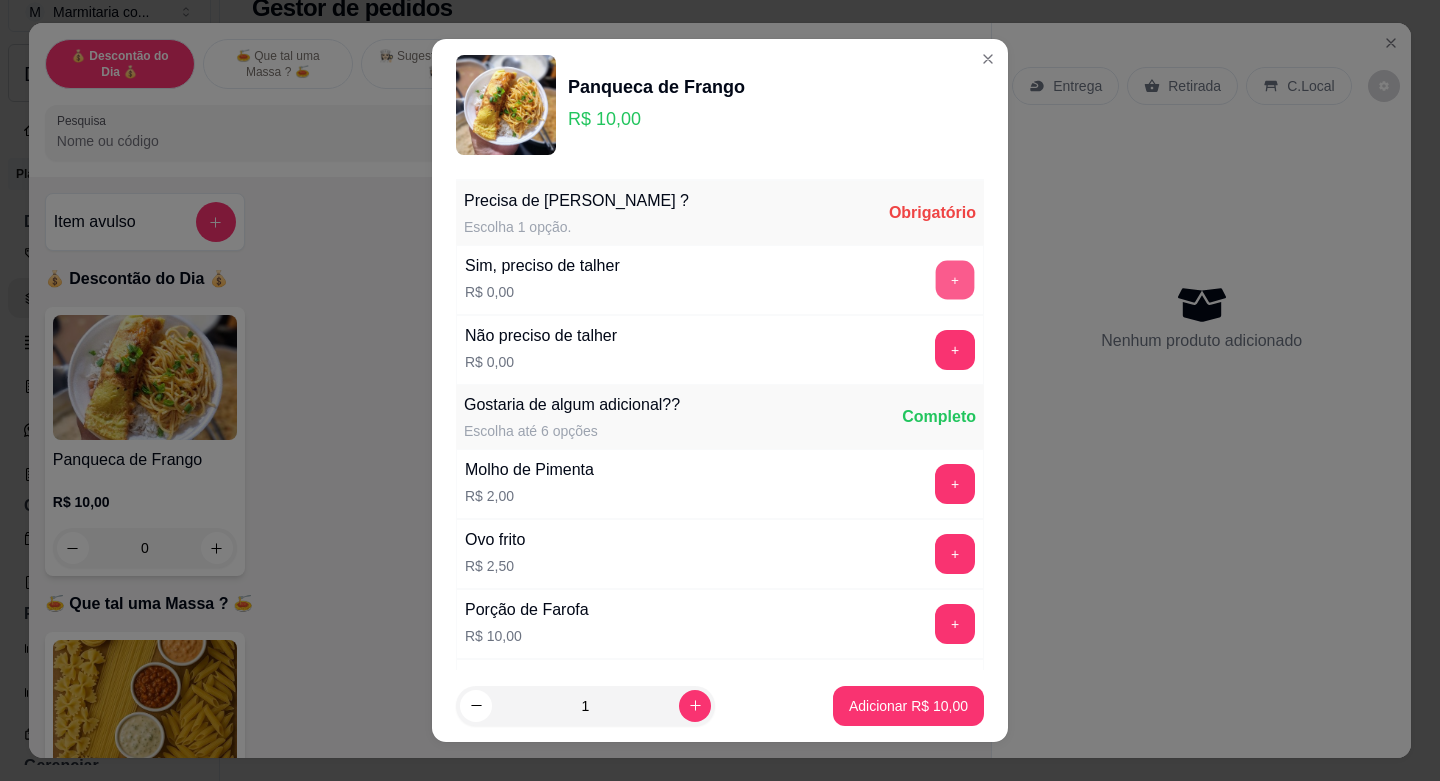 click on "+" at bounding box center (955, 280) 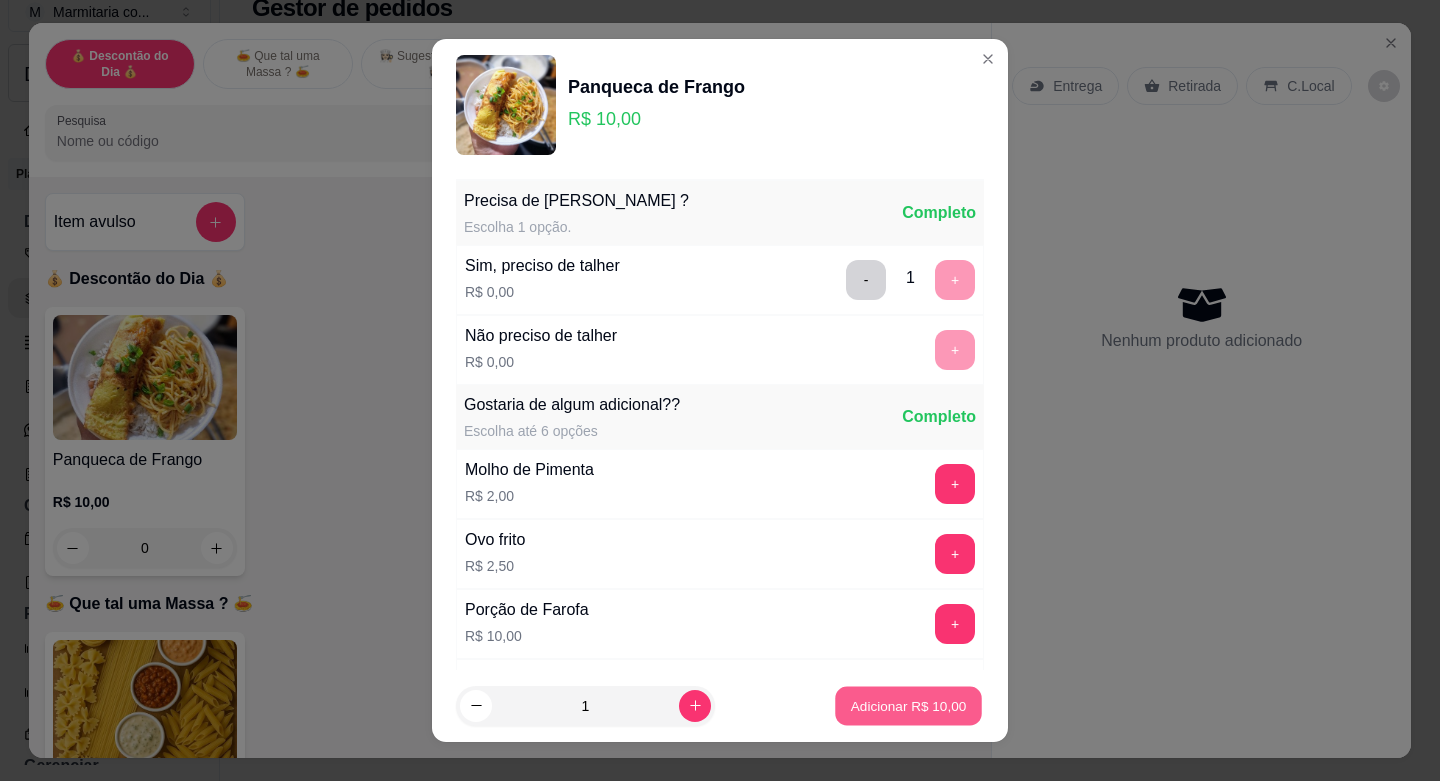 click on "Adicionar   R$ 10,00" at bounding box center (908, 706) 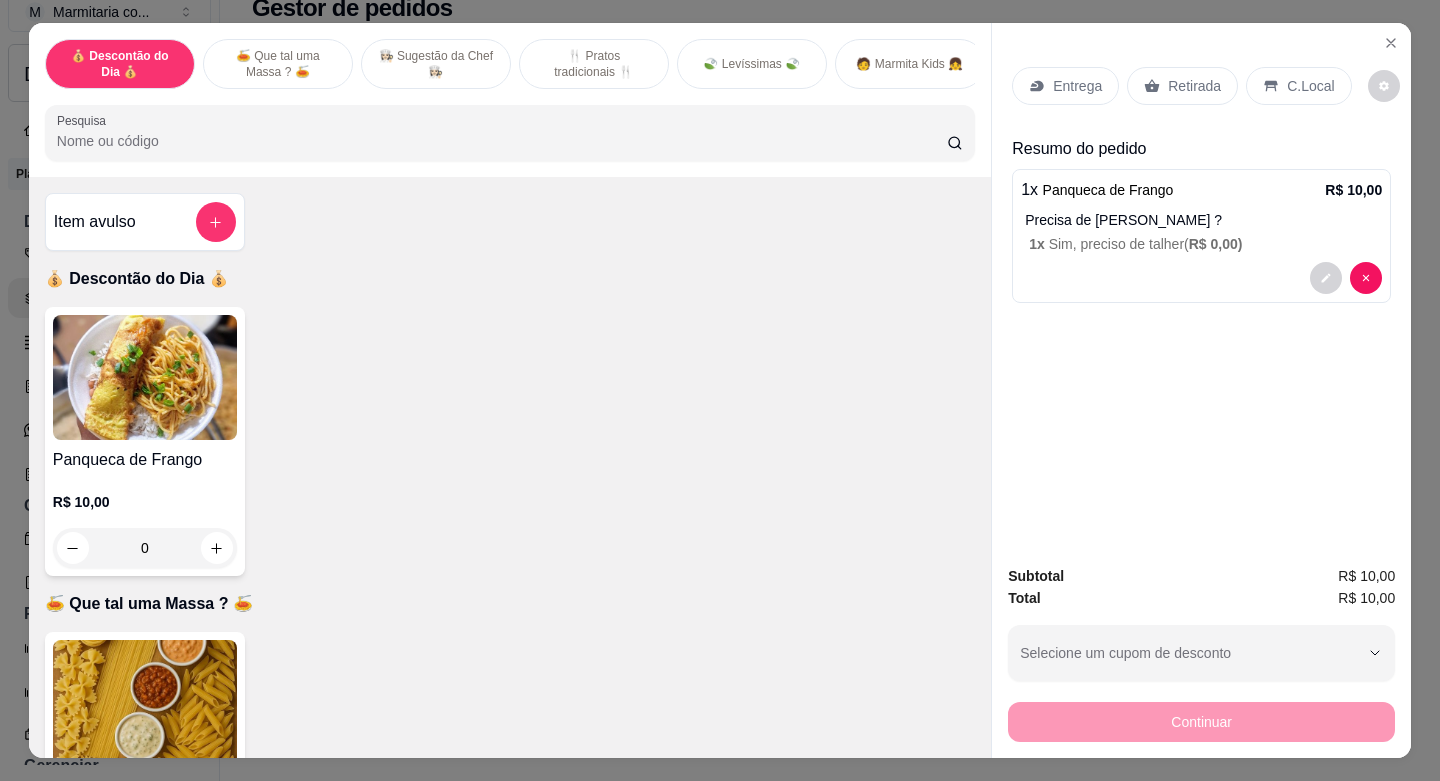 click on "Retirada" at bounding box center [1182, 86] 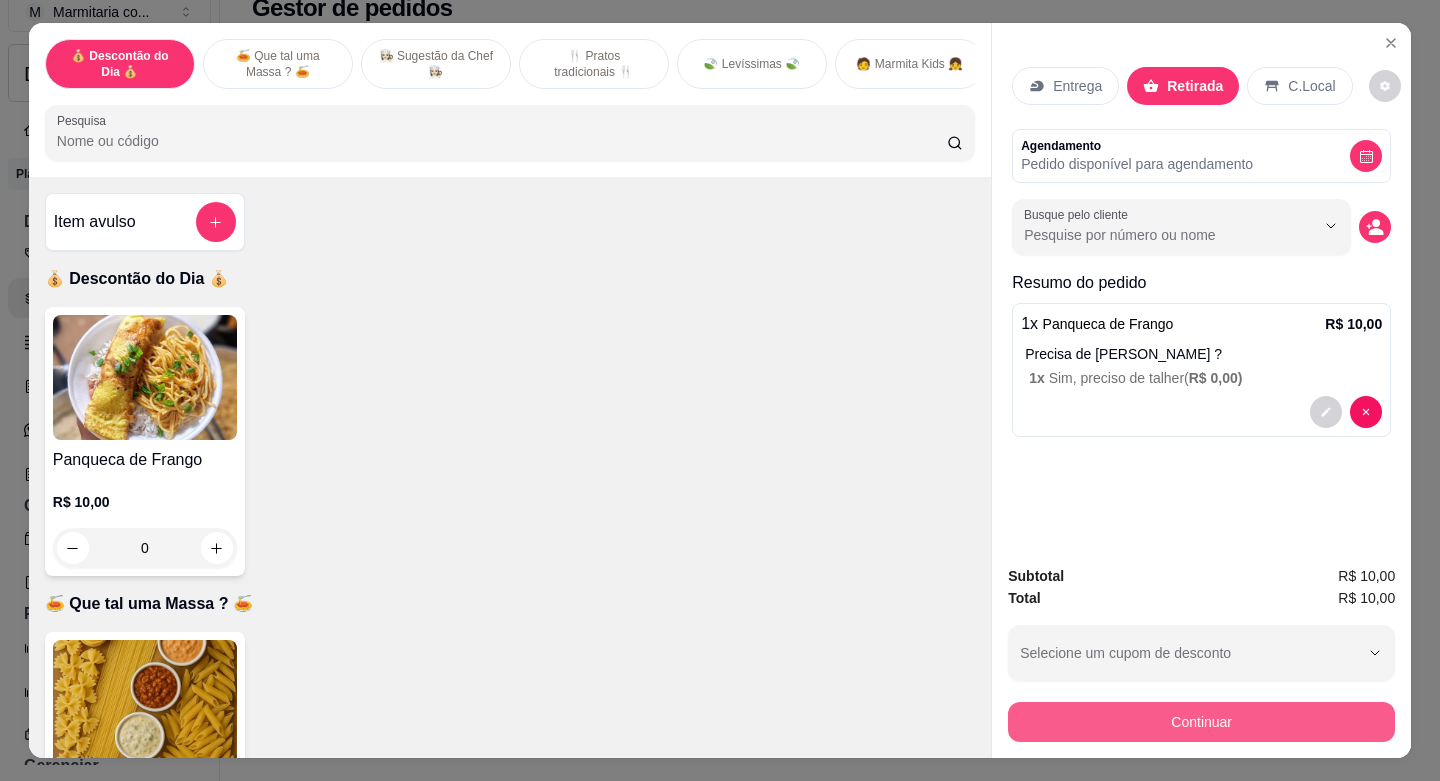 click on "Continuar" at bounding box center [1201, 722] 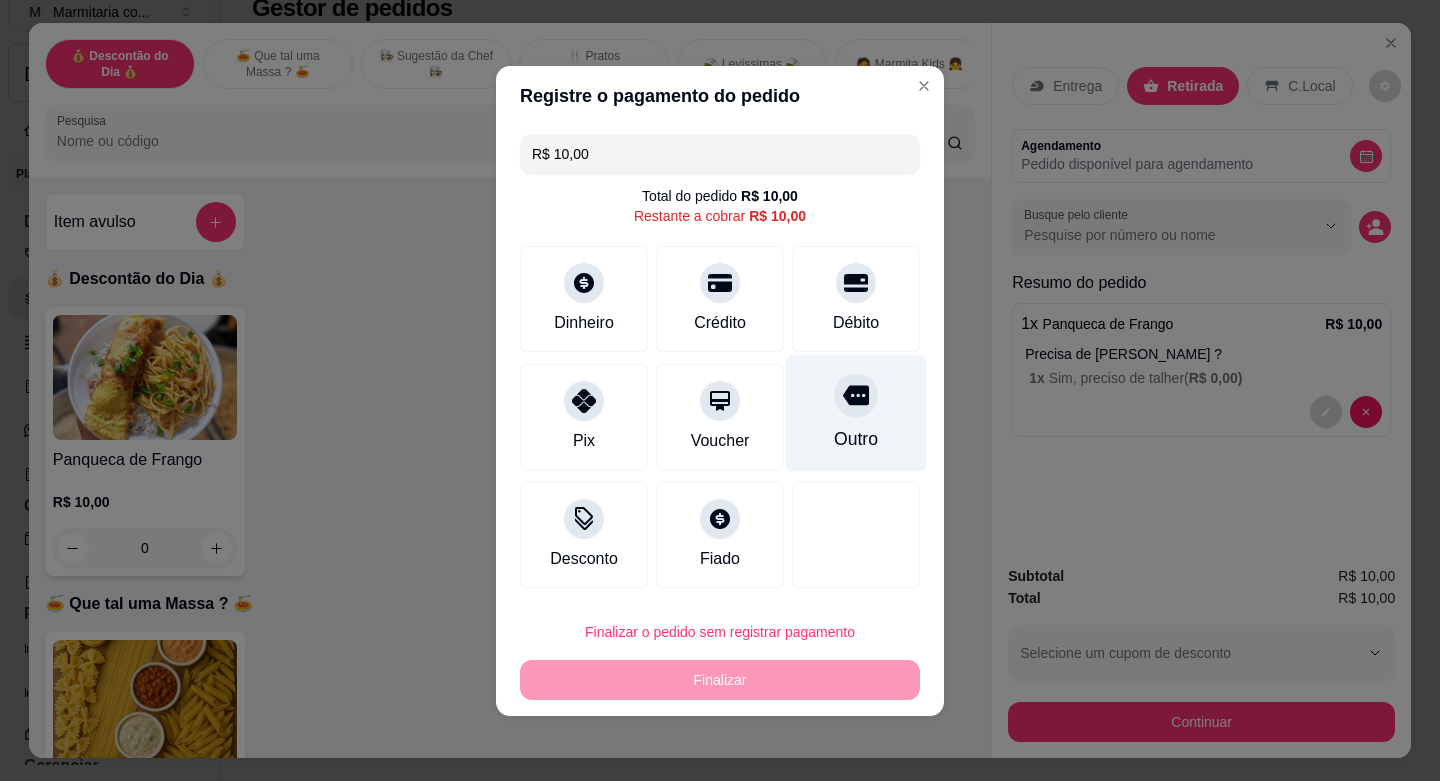click 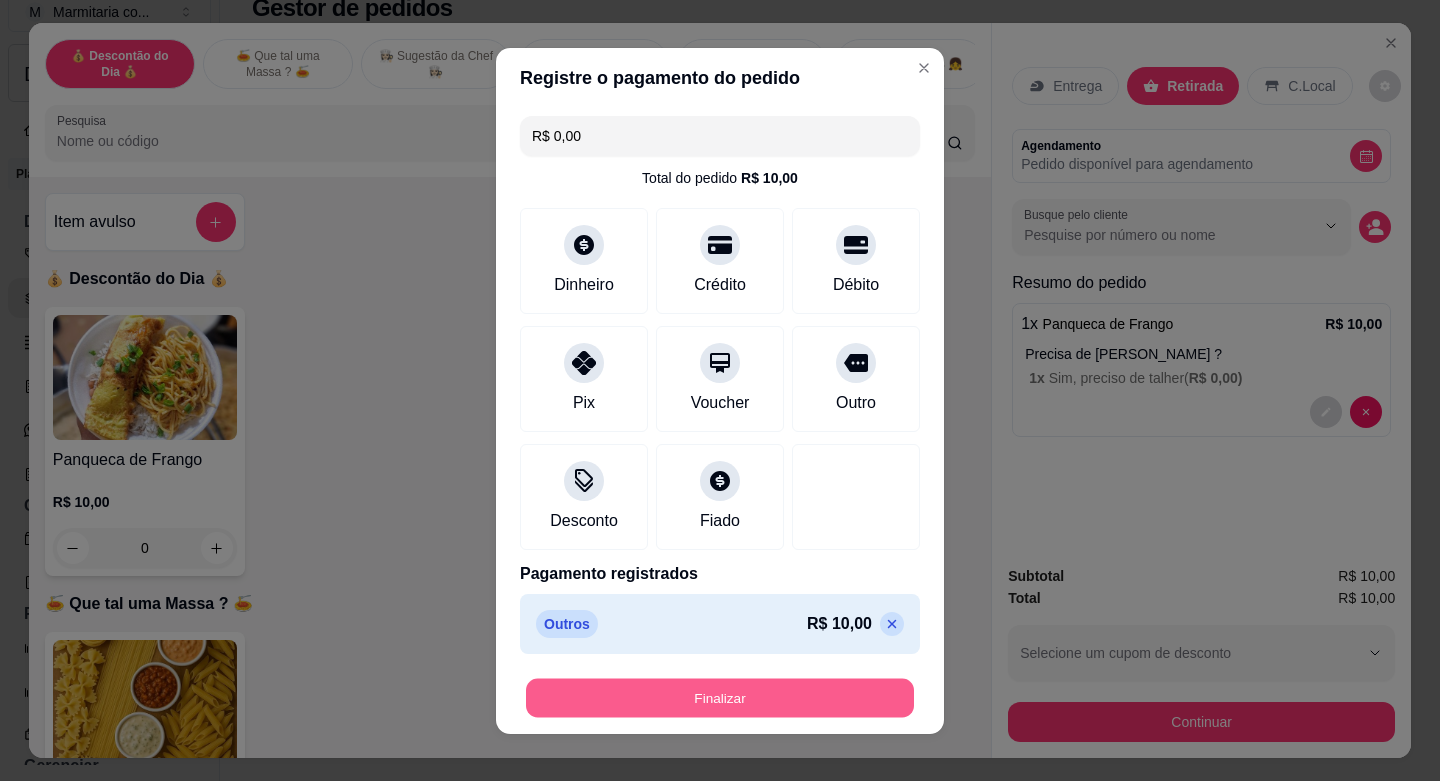 click on "Finalizar" at bounding box center (720, 697) 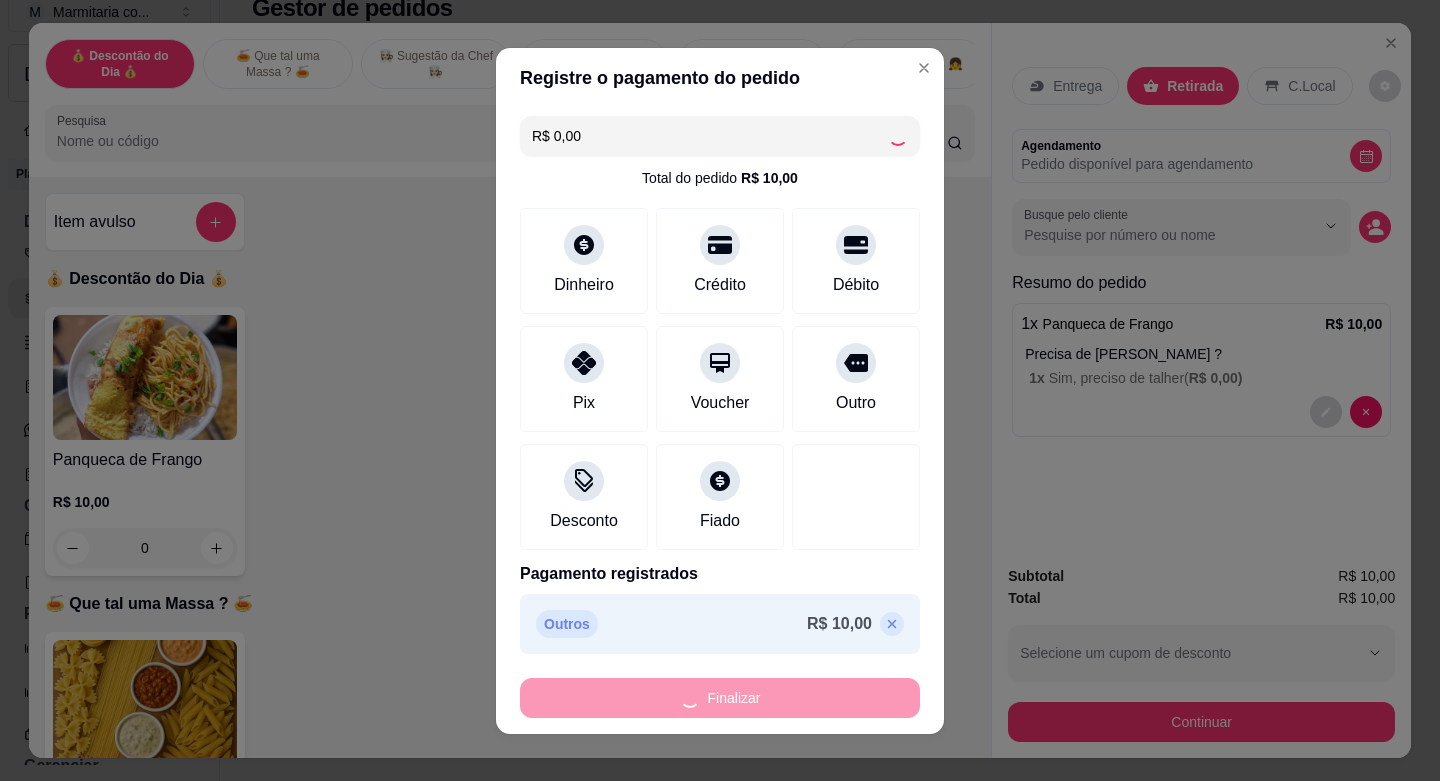 type on "-R$ 10,00" 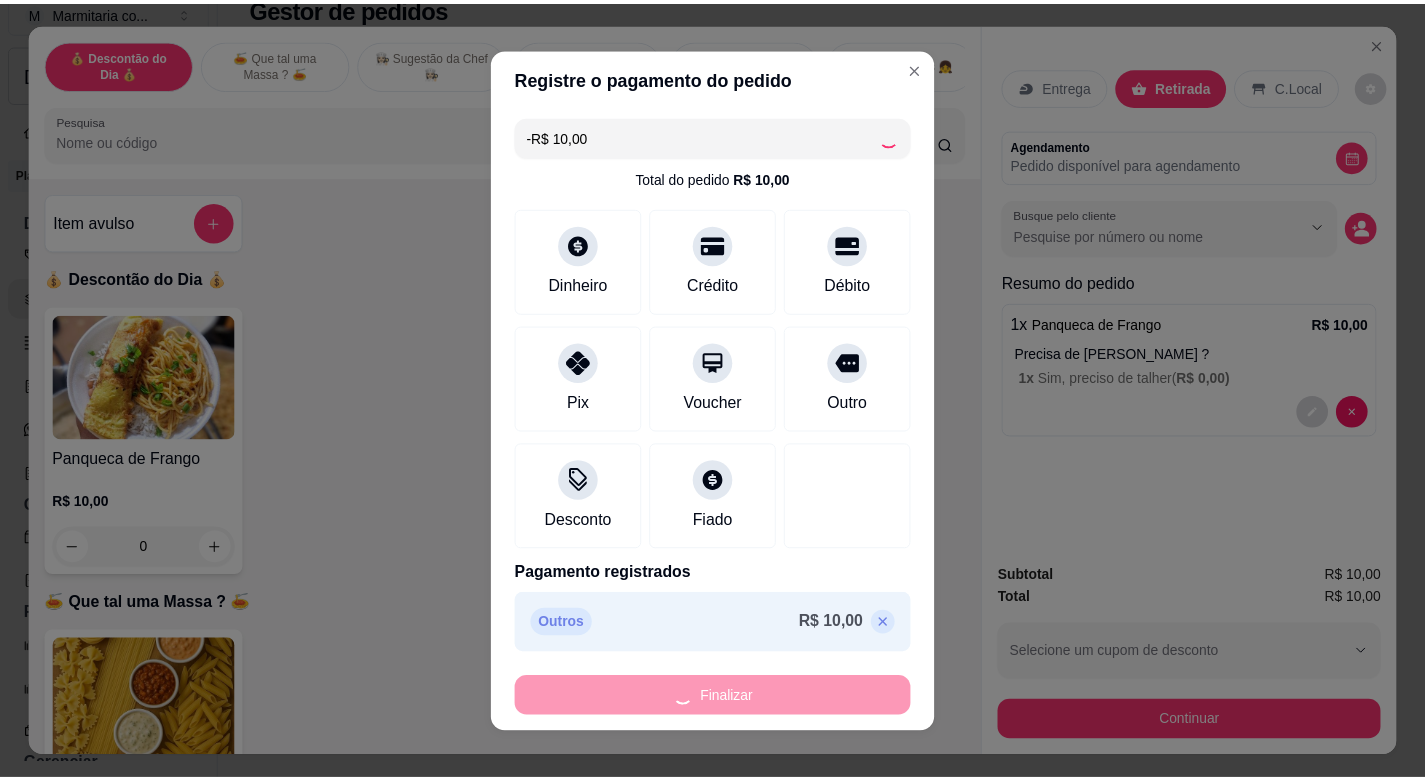 scroll, scrollTop: 1091, scrollLeft: 0, axis: vertical 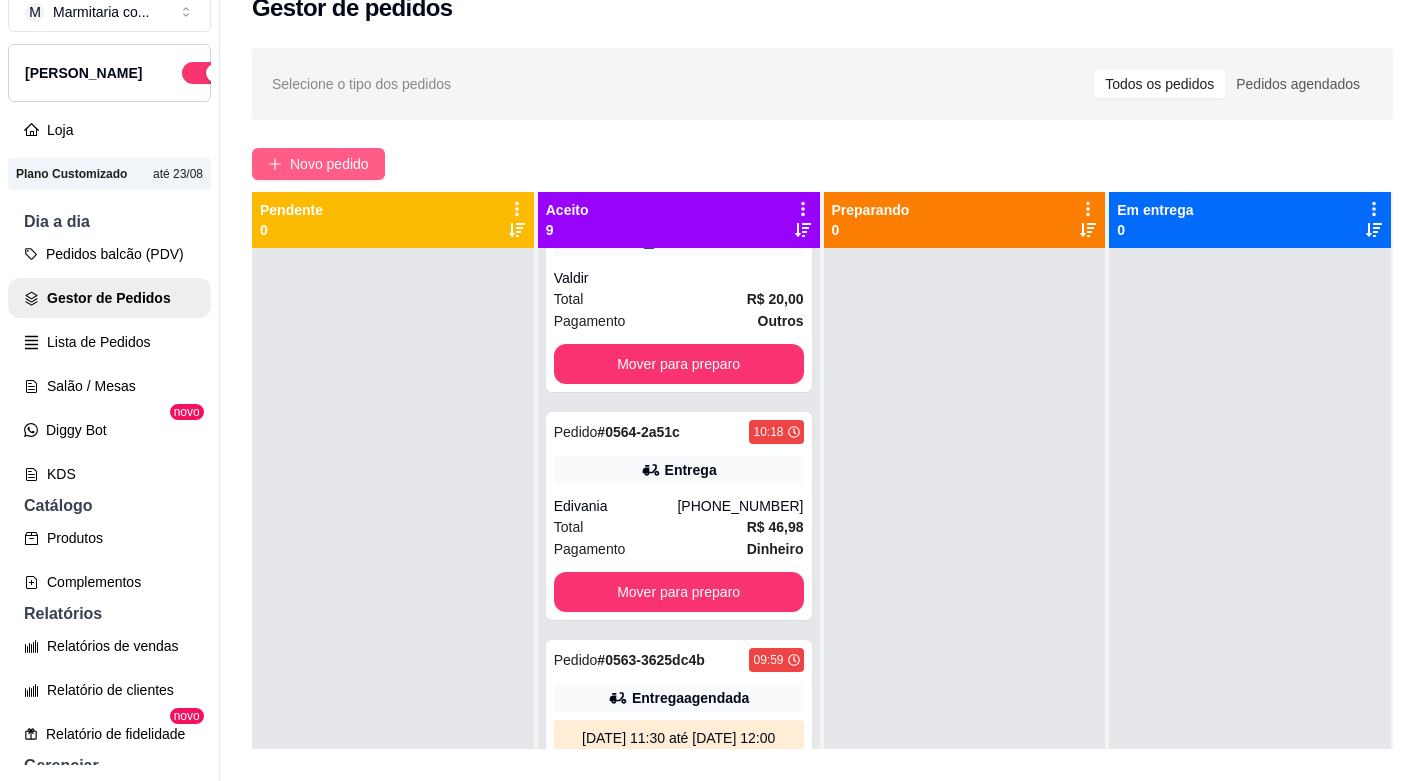 click 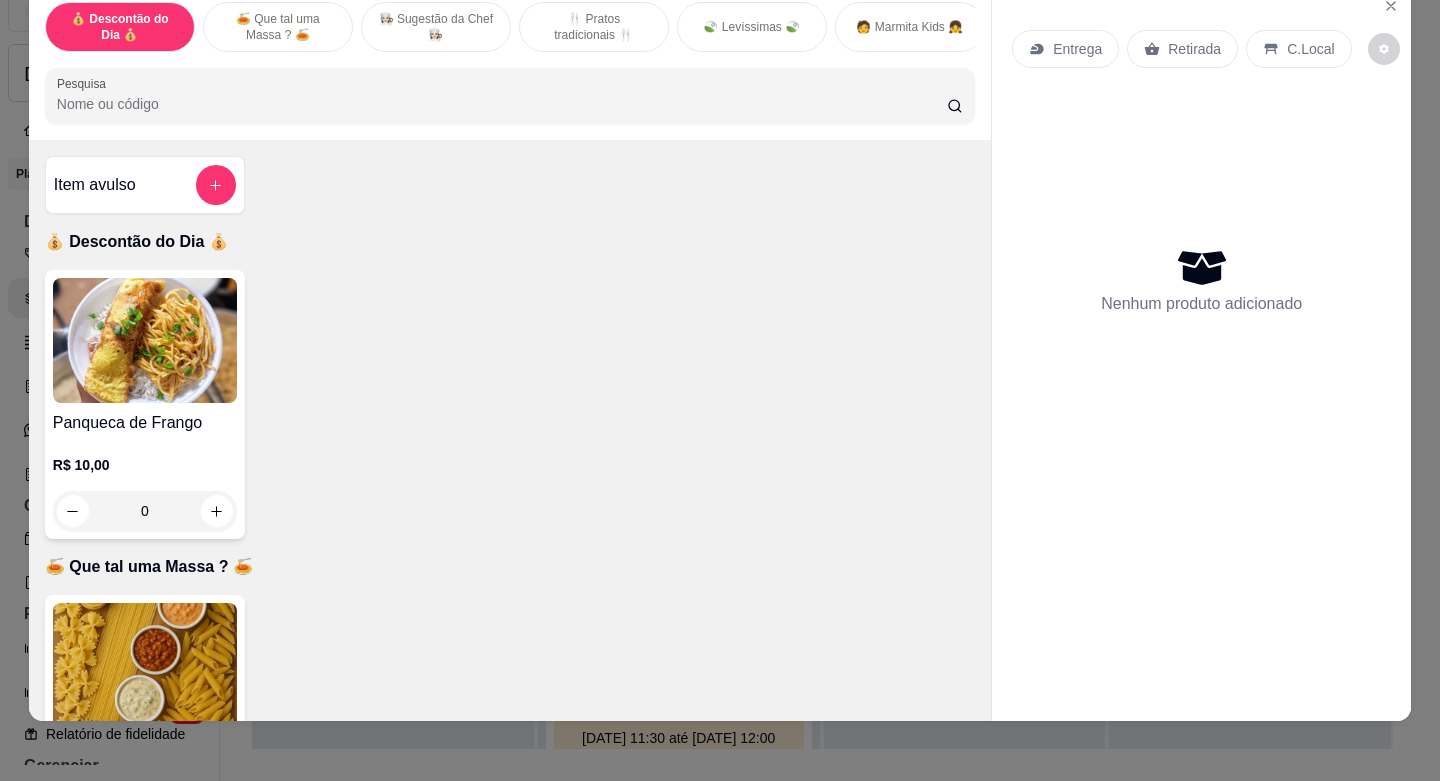 scroll, scrollTop: 48, scrollLeft: 0, axis: vertical 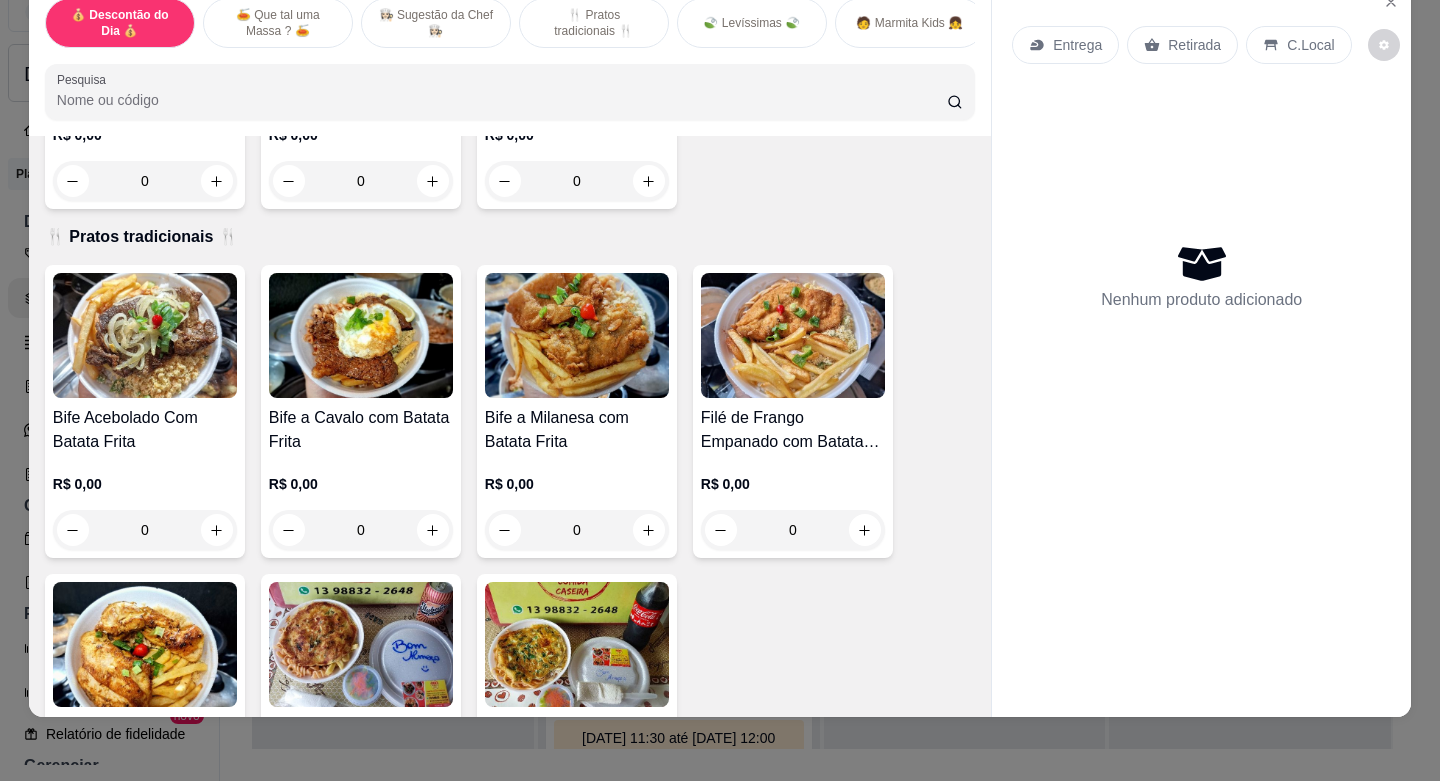 click on "Bife a Cavalo com Batata Frita" at bounding box center (361, 430) 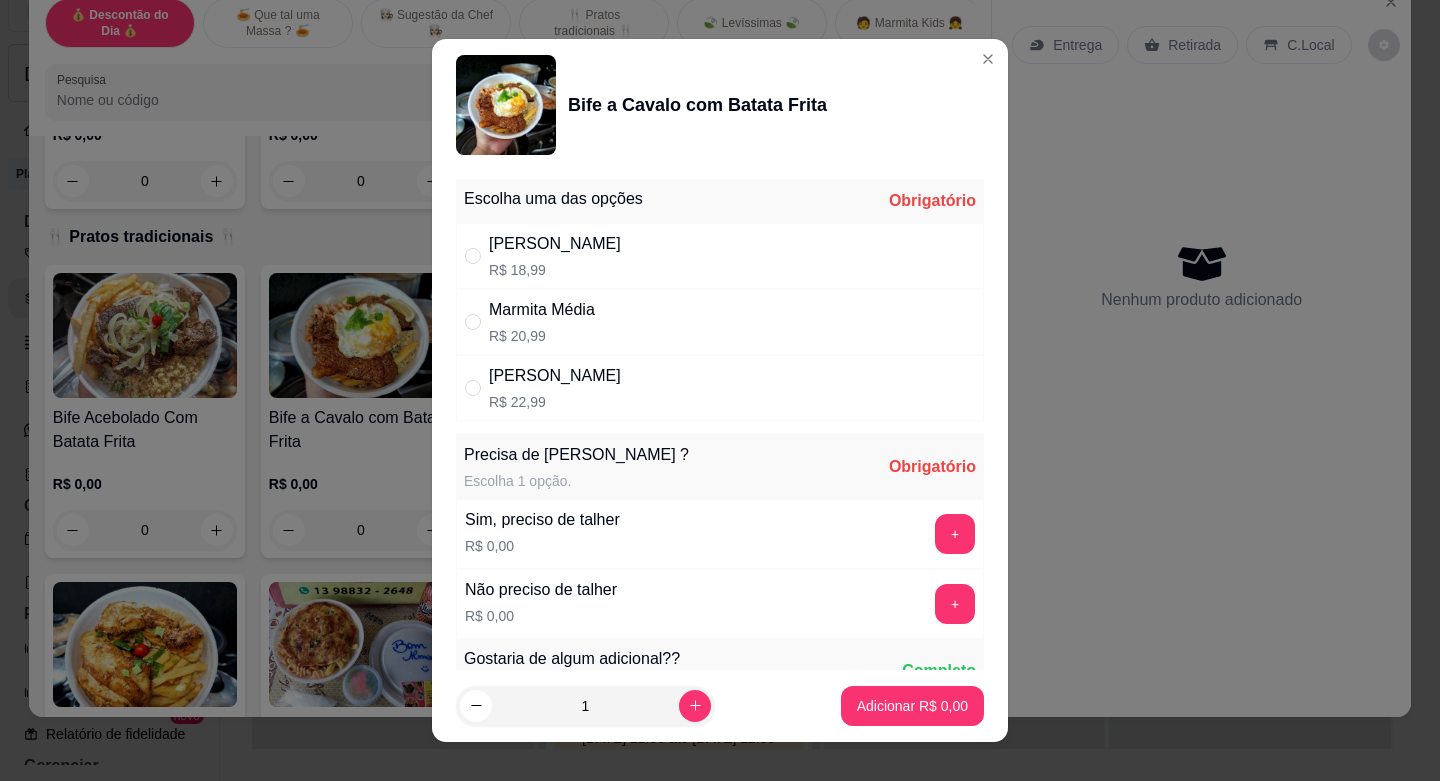 click on "Marmita Grande R$ 22,99" at bounding box center (720, 388) 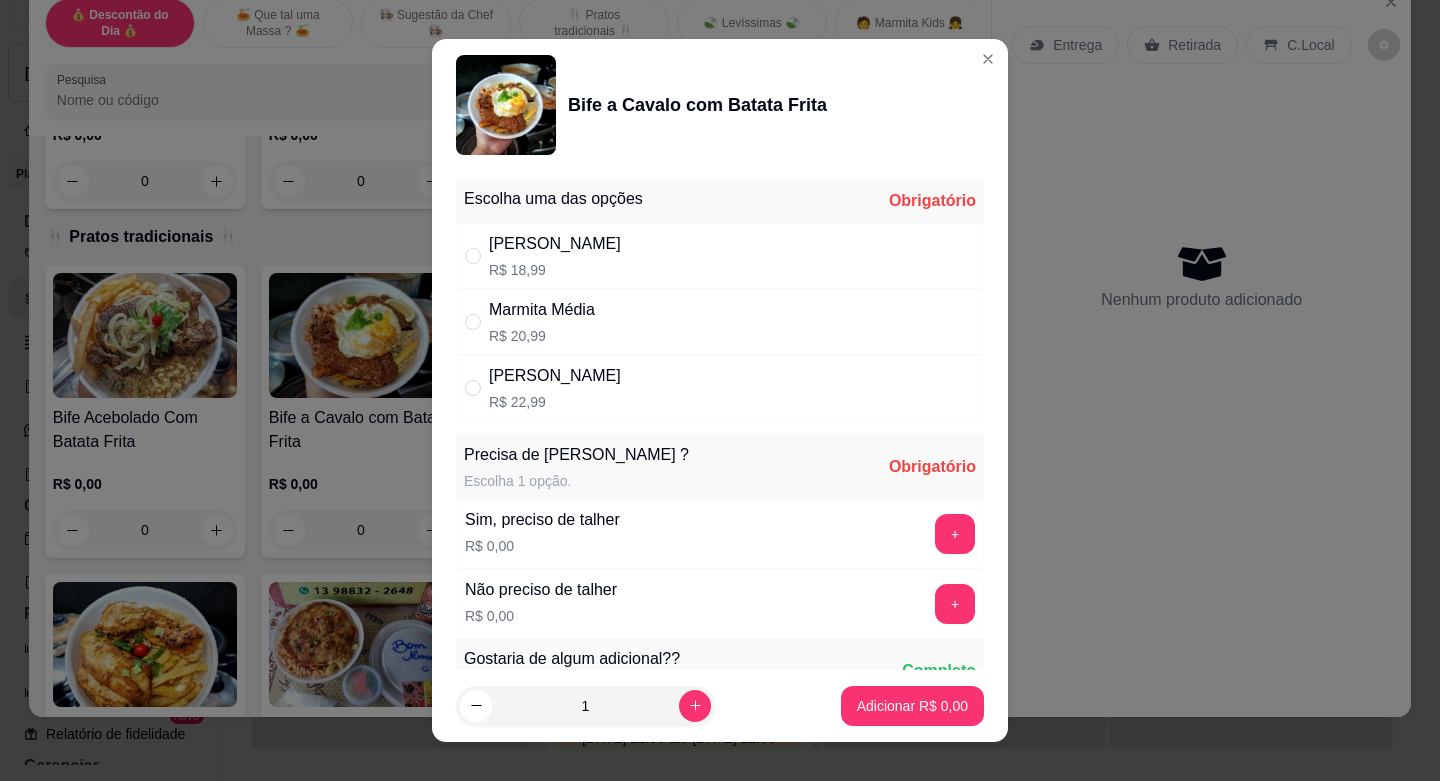 radio on "true" 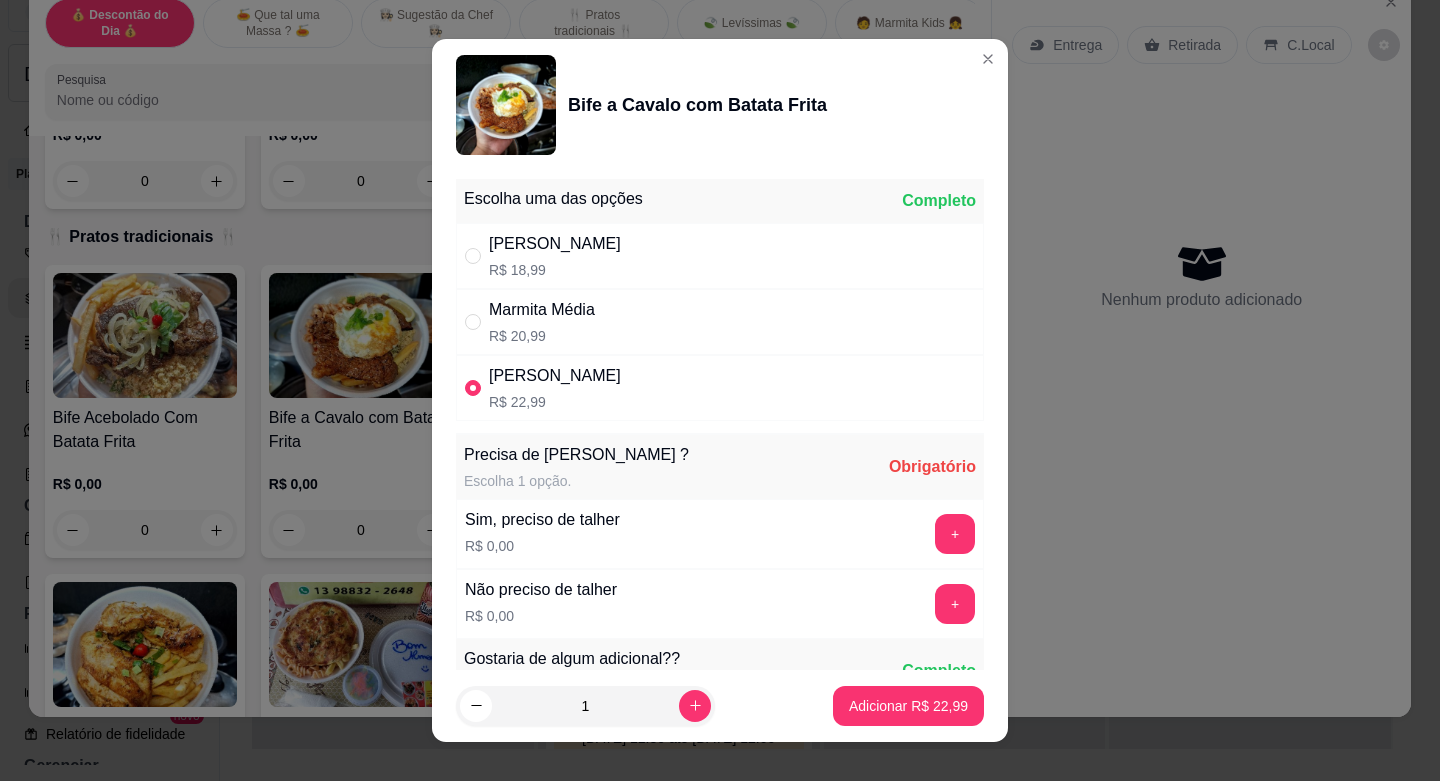 click on "[PERSON_NAME]" at bounding box center [555, 244] 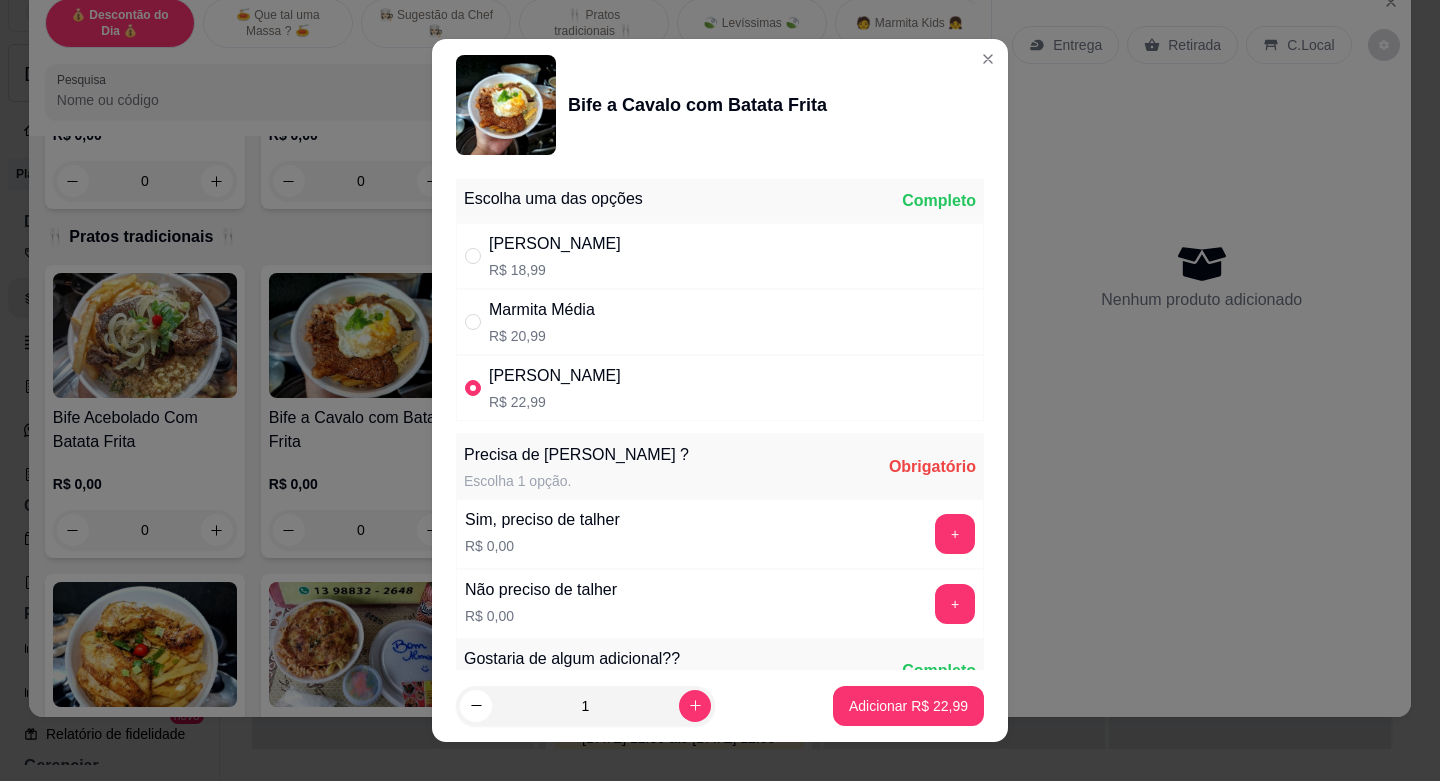 radio on "true" 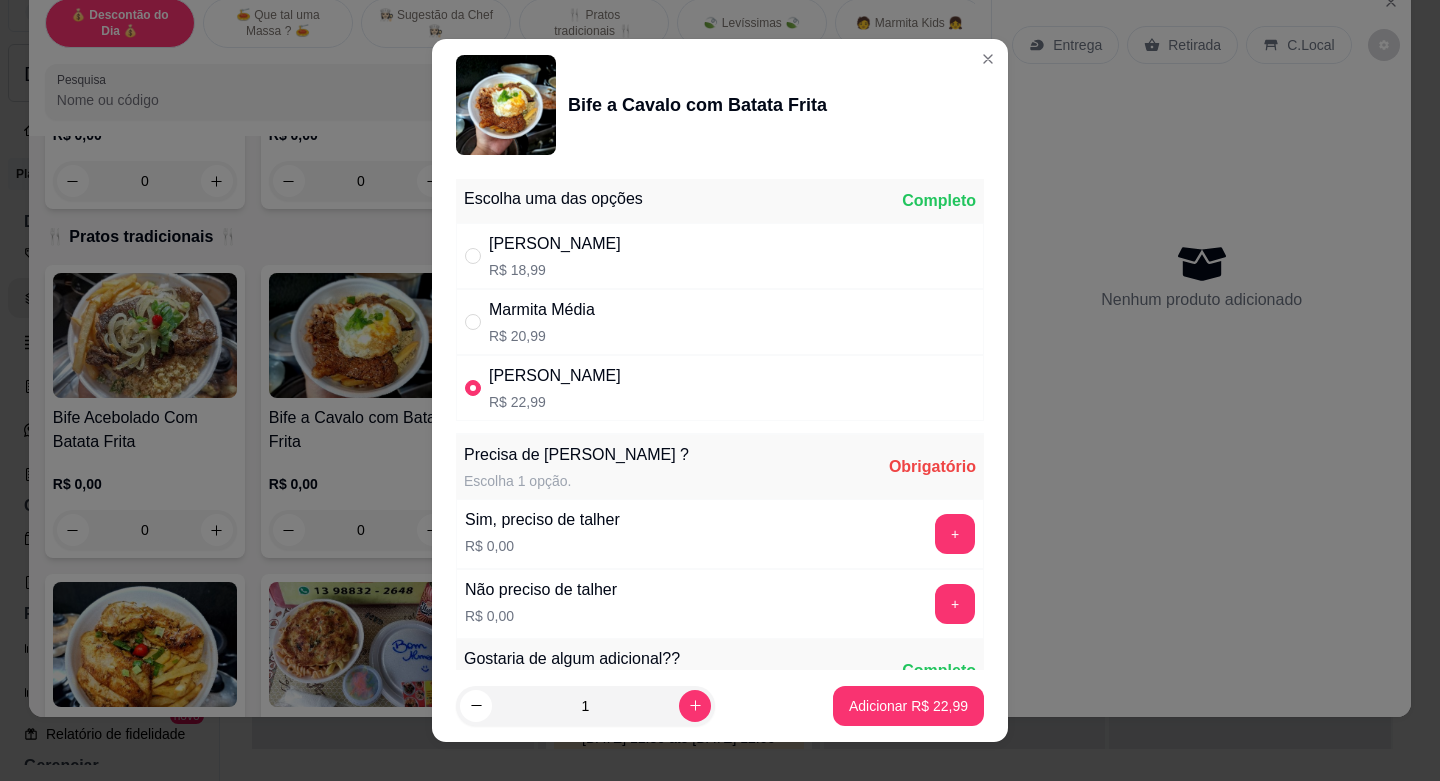 radio on "false" 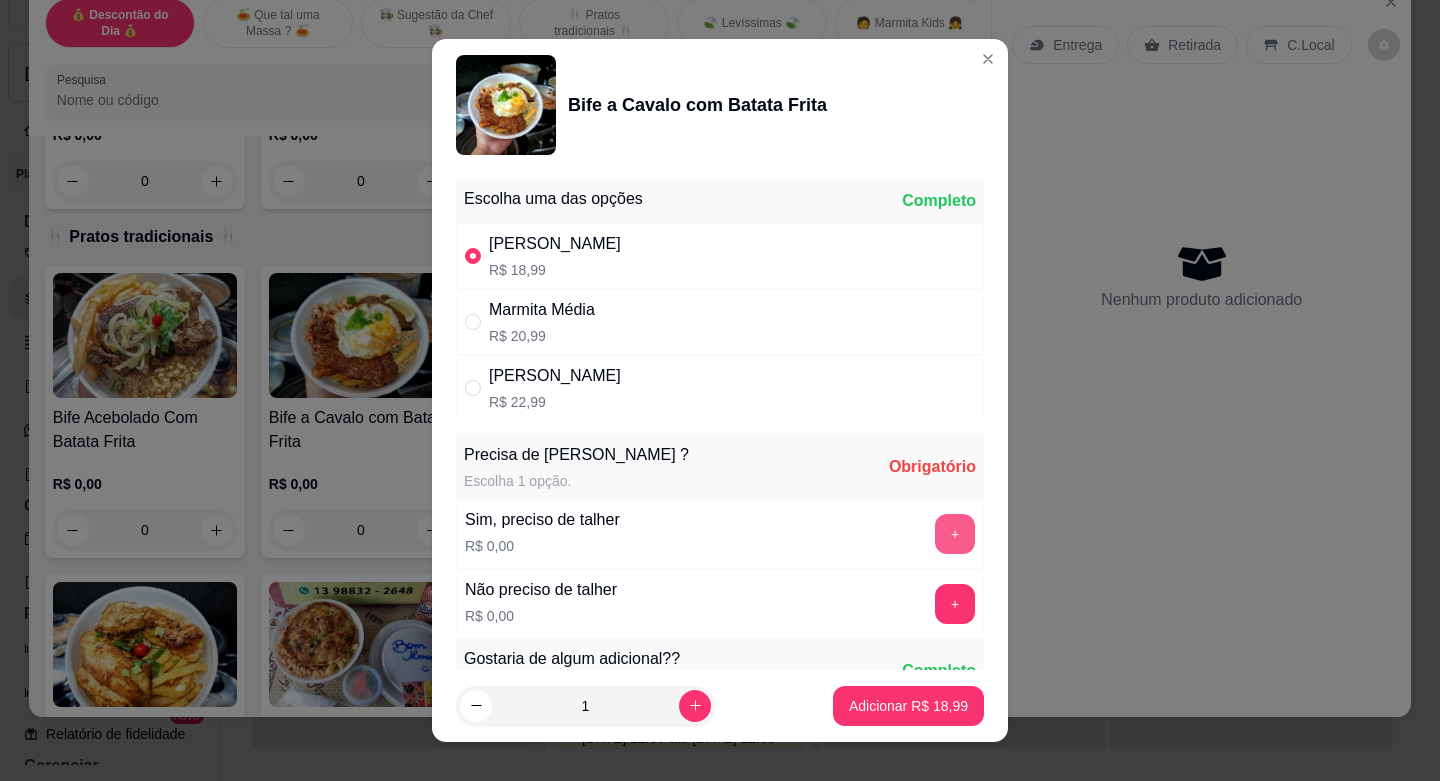 click on "+" at bounding box center [955, 534] 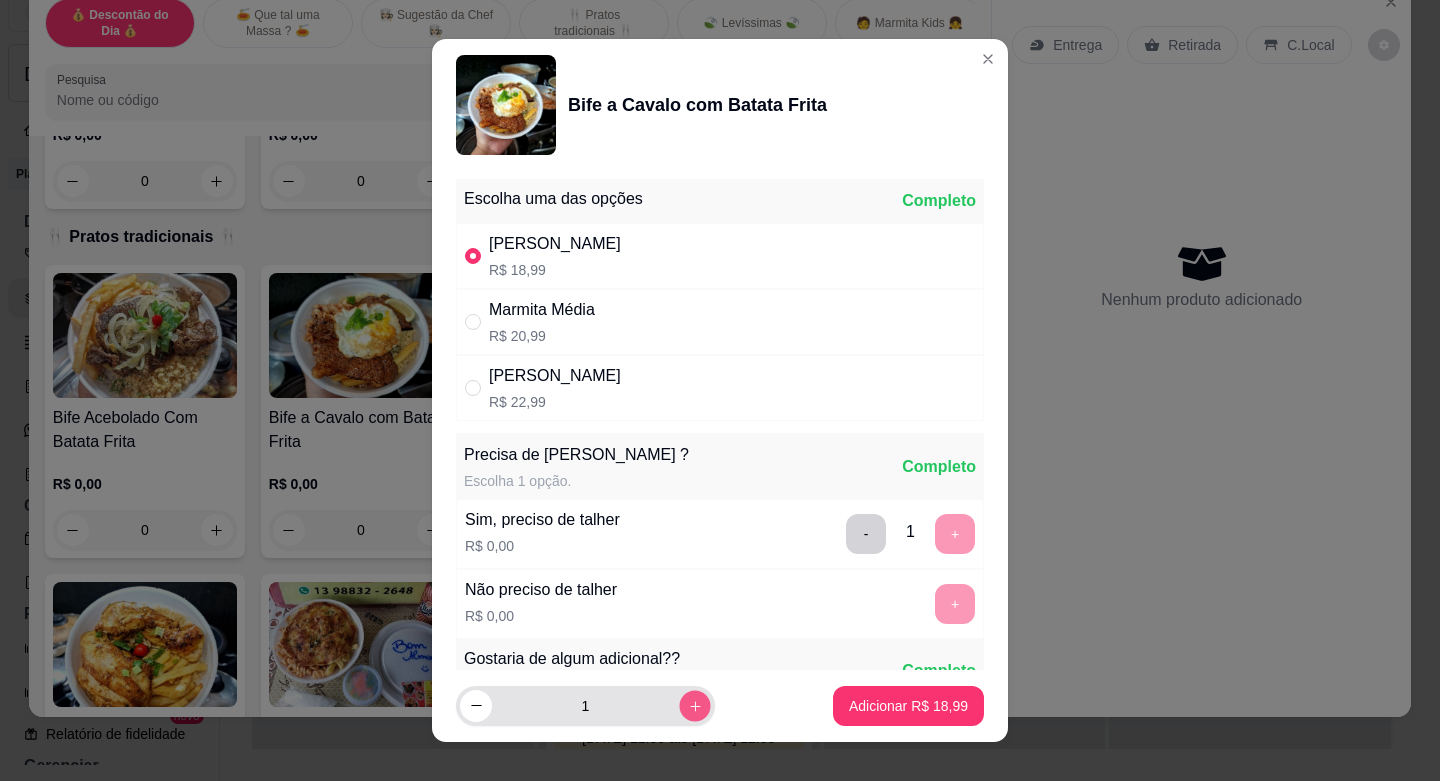 click 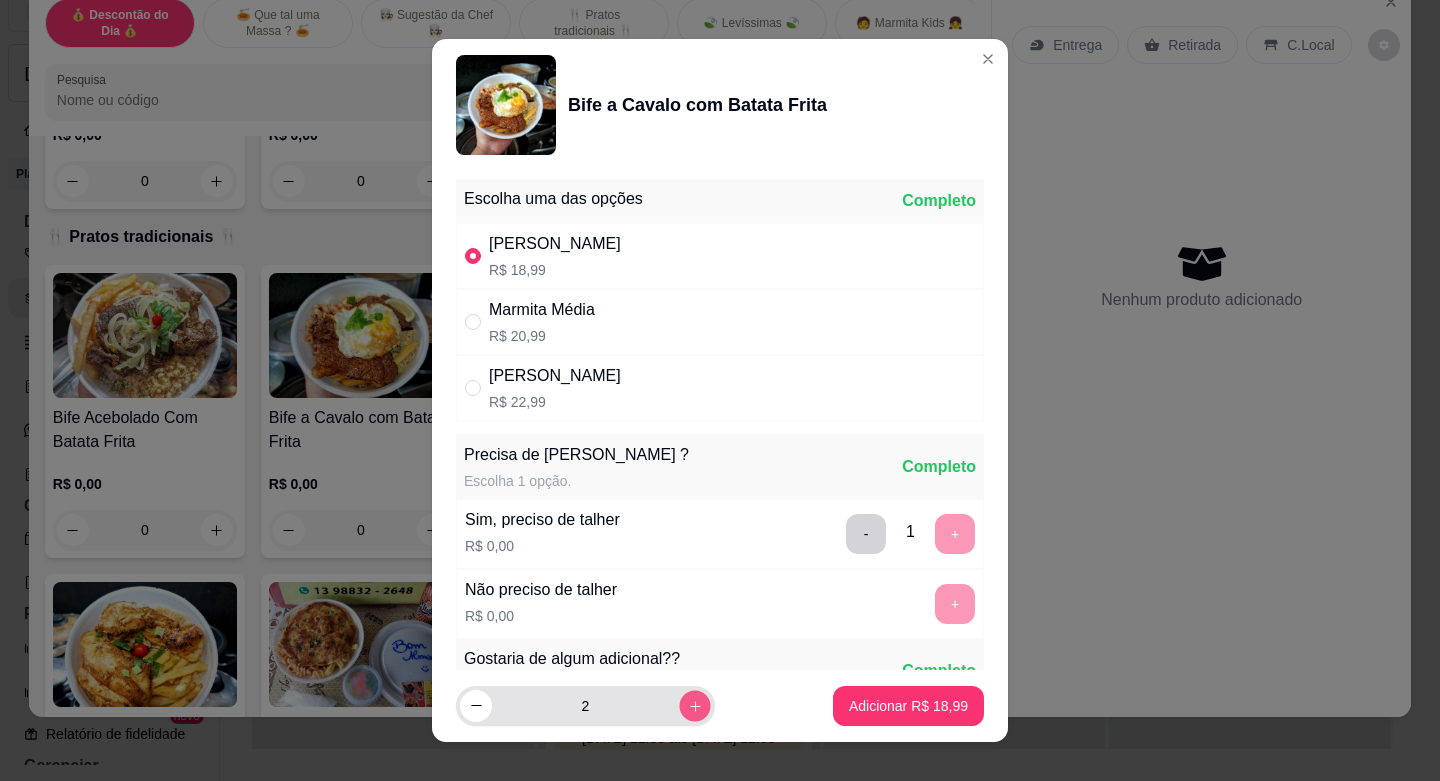 click 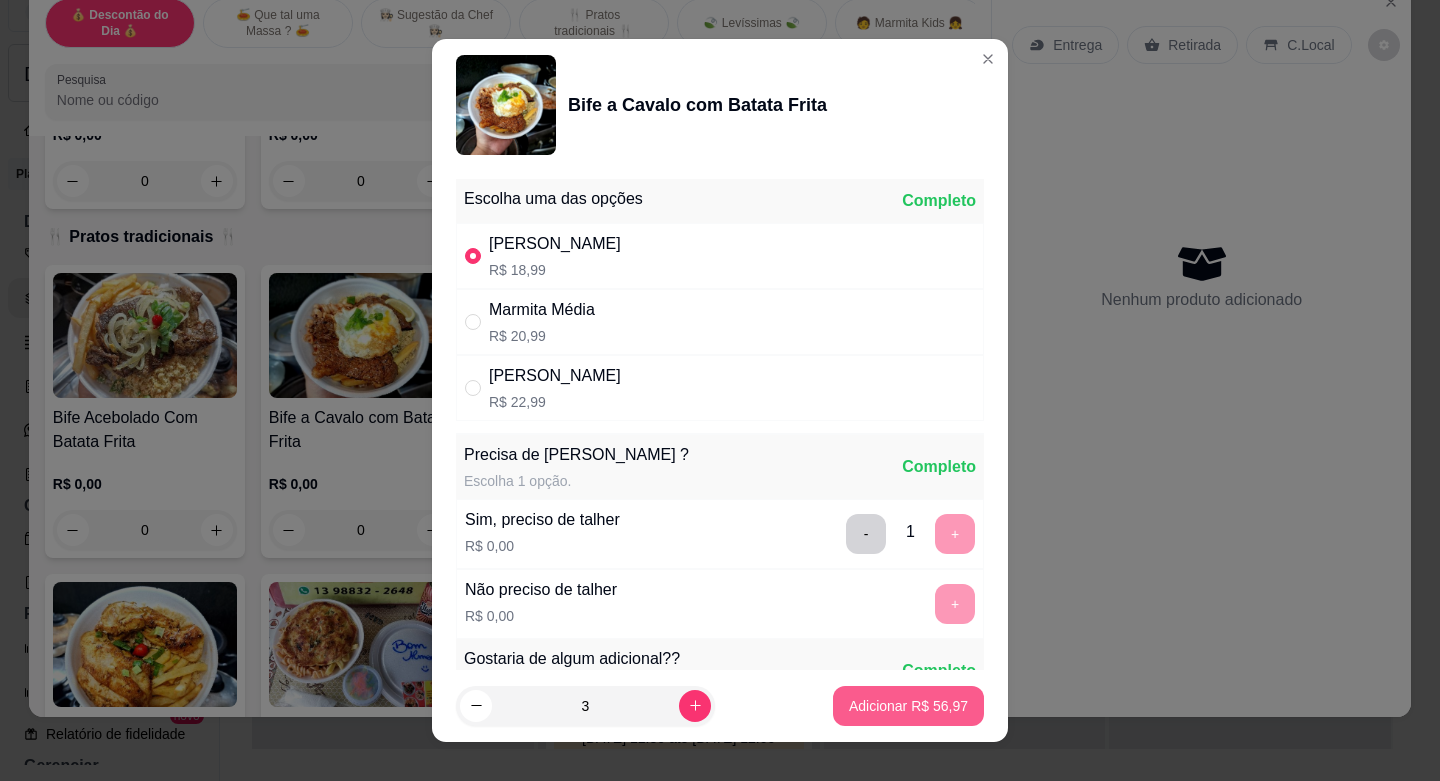 click on "Adicionar   R$ 56,97" at bounding box center [908, 706] 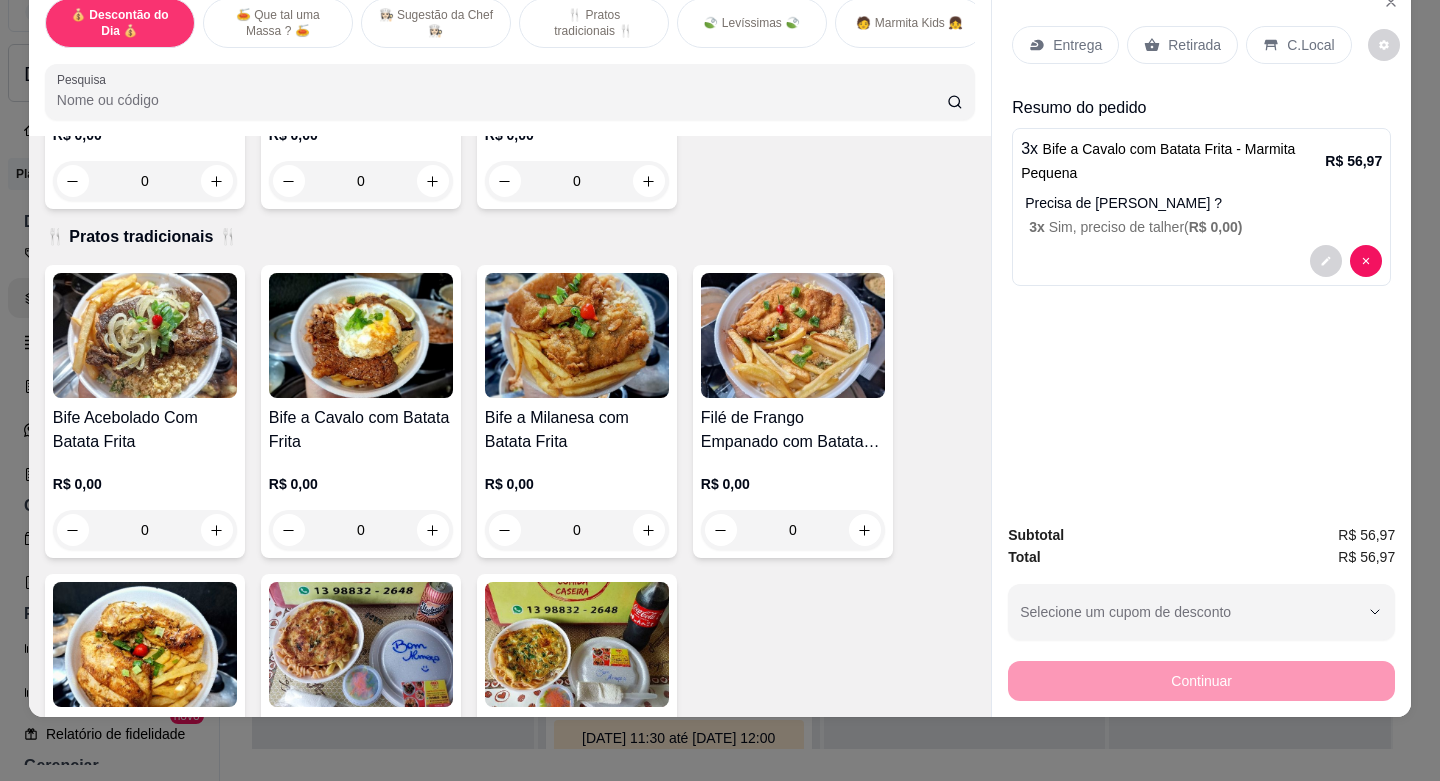 click on "Entrega" at bounding box center [1077, 45] 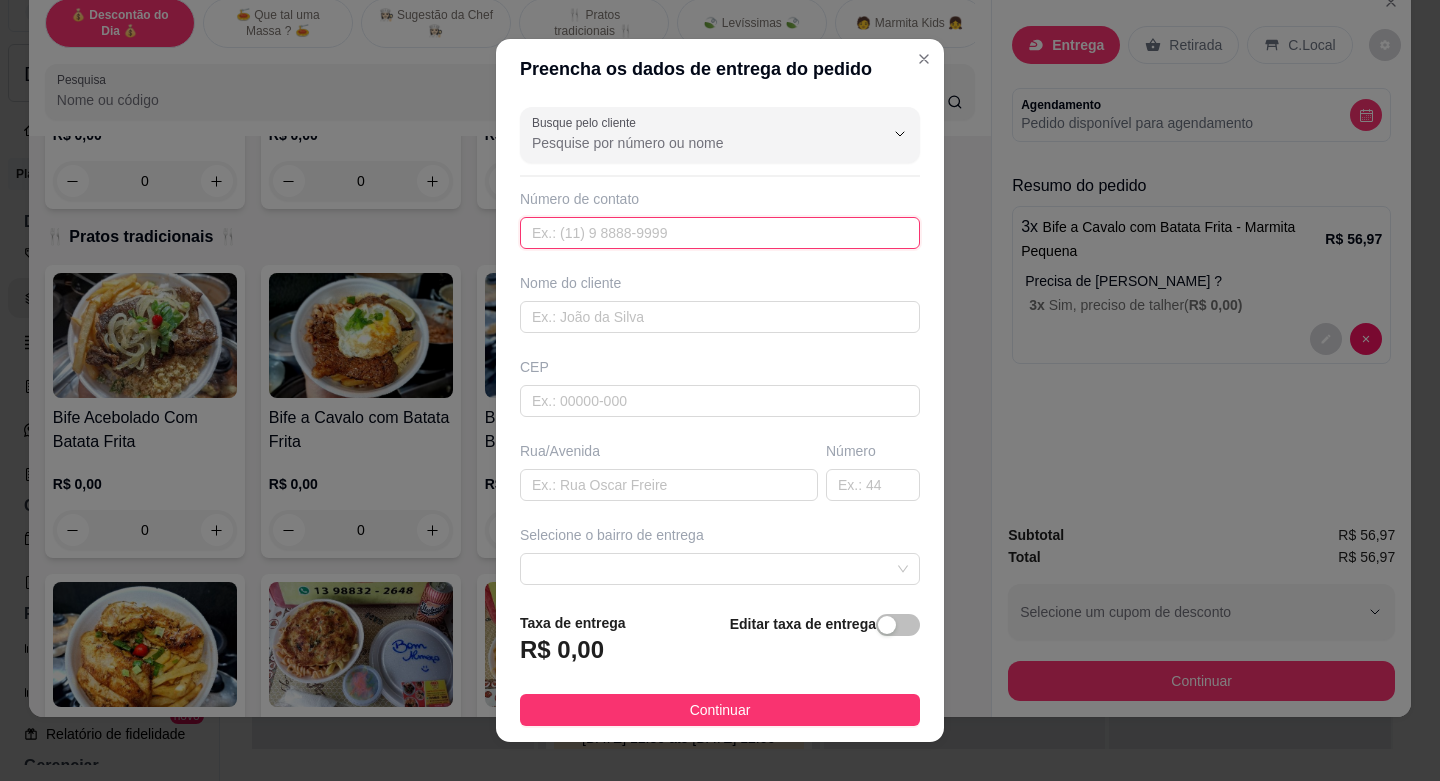 click at bounding box center [720, 233] 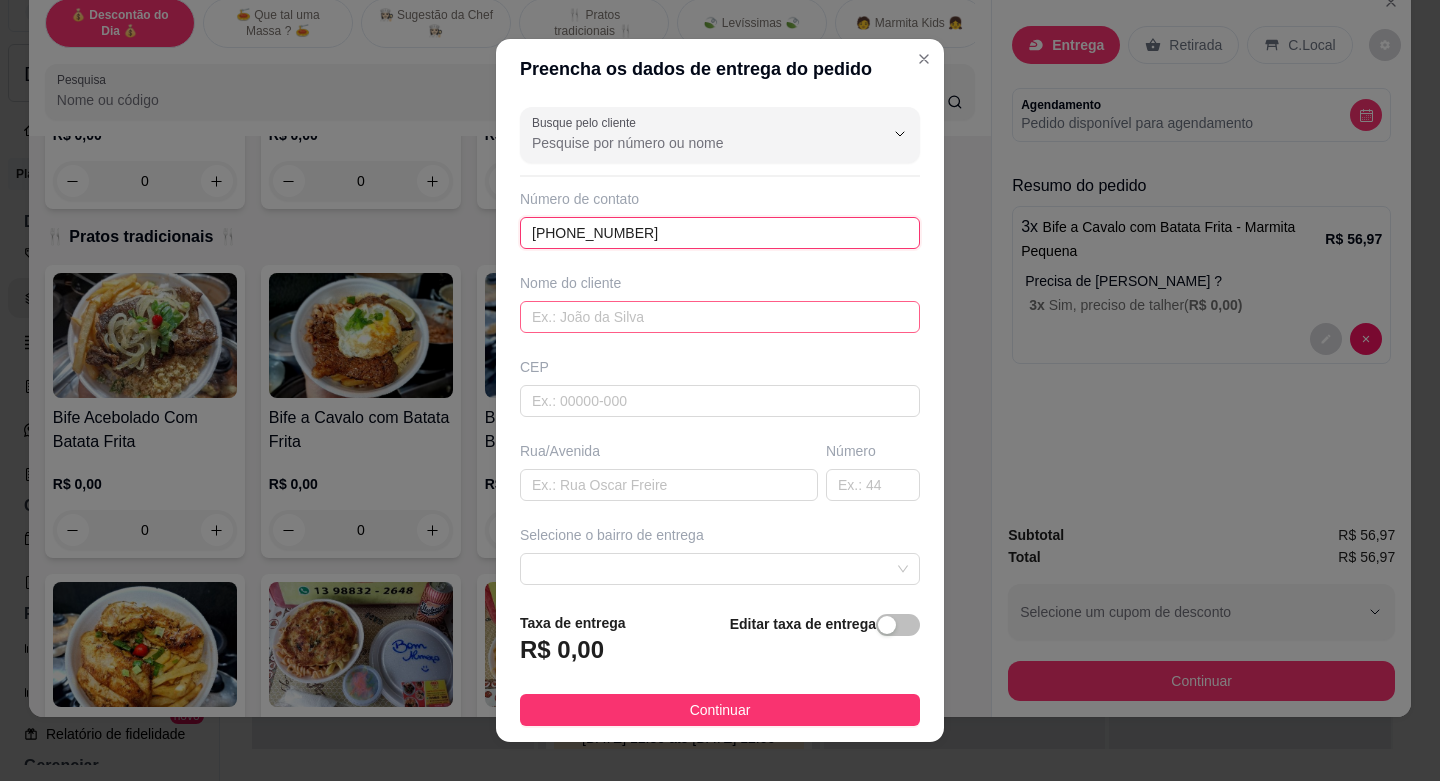 type on "[PHONE_NUMBER]" 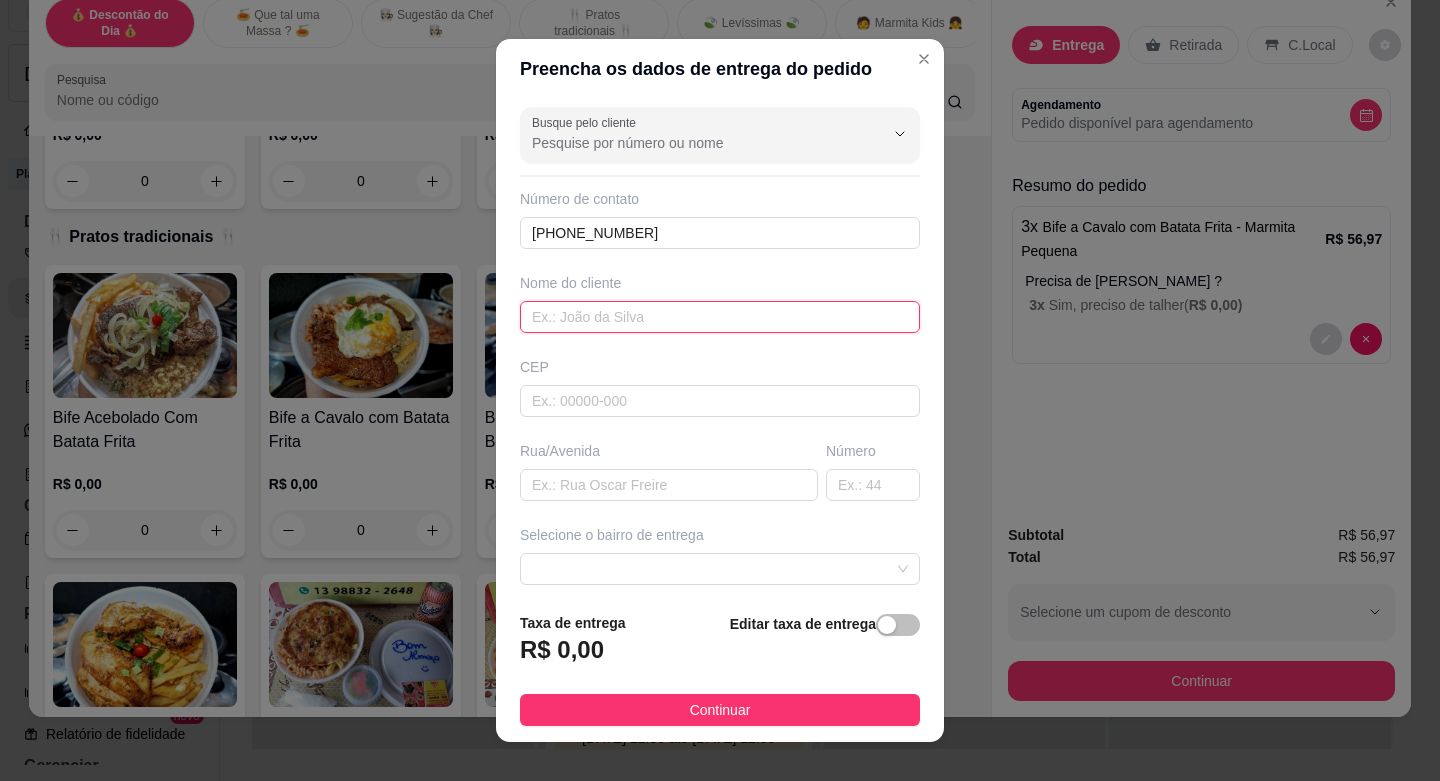 click at bounding box center [720, 317] 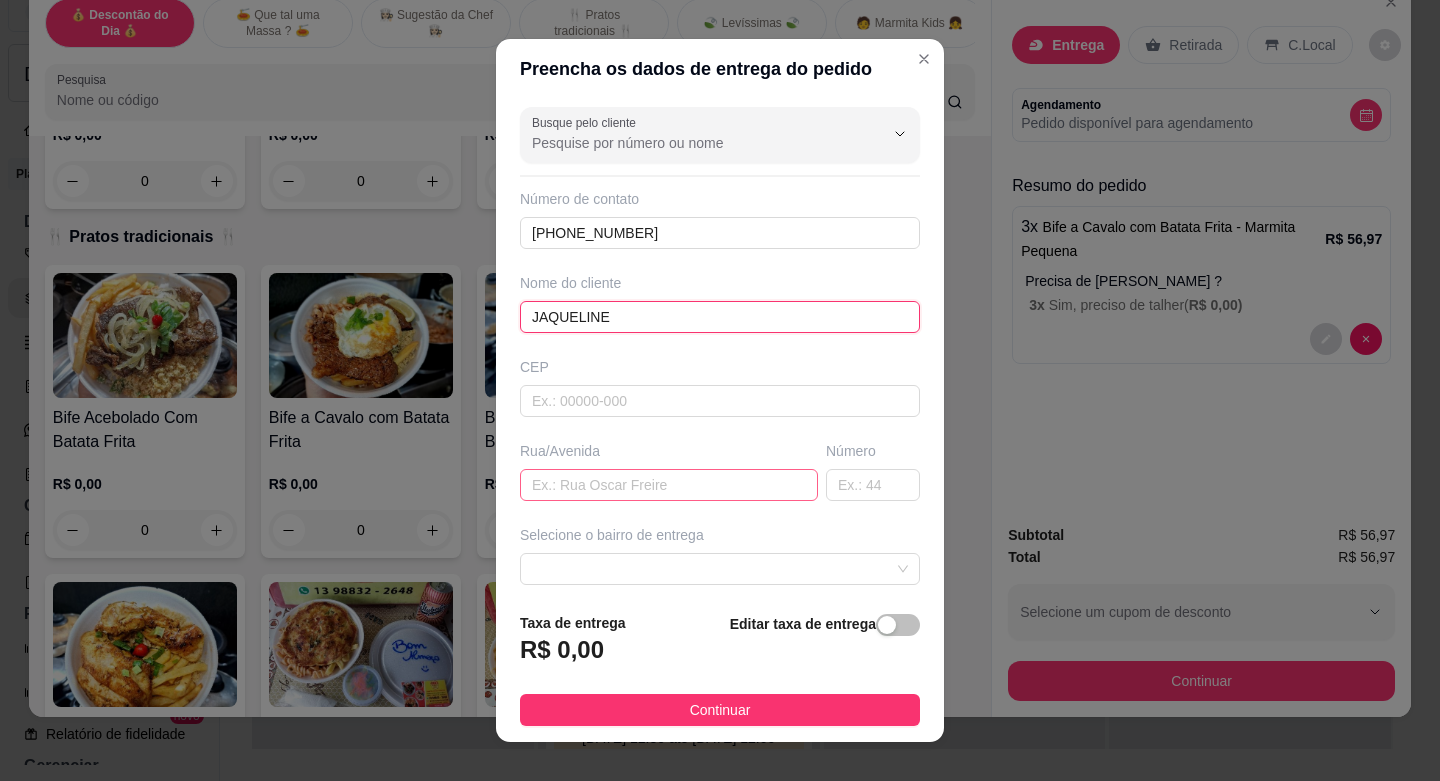 type on "JAQUELINE" 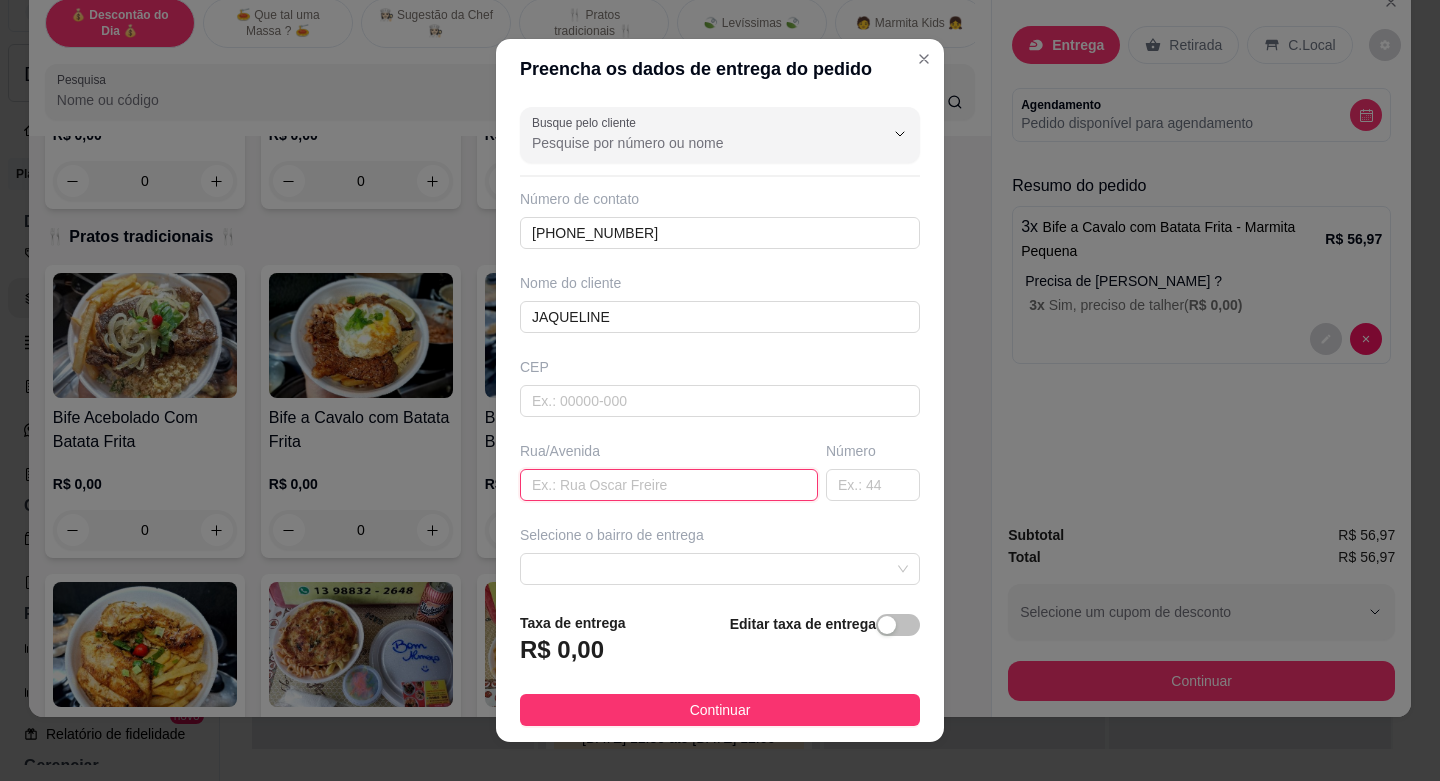 click at bounding box center (669, 485) 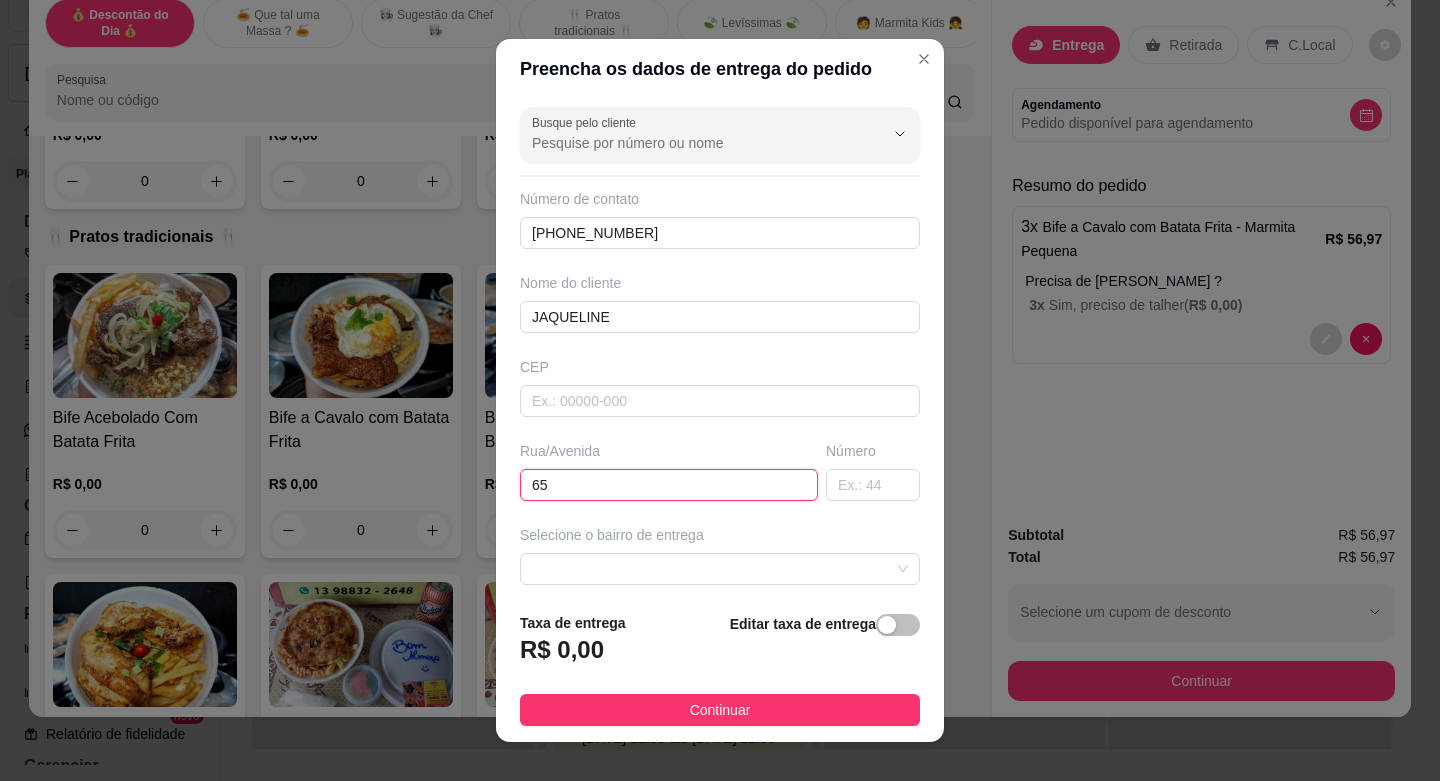 type on "65" 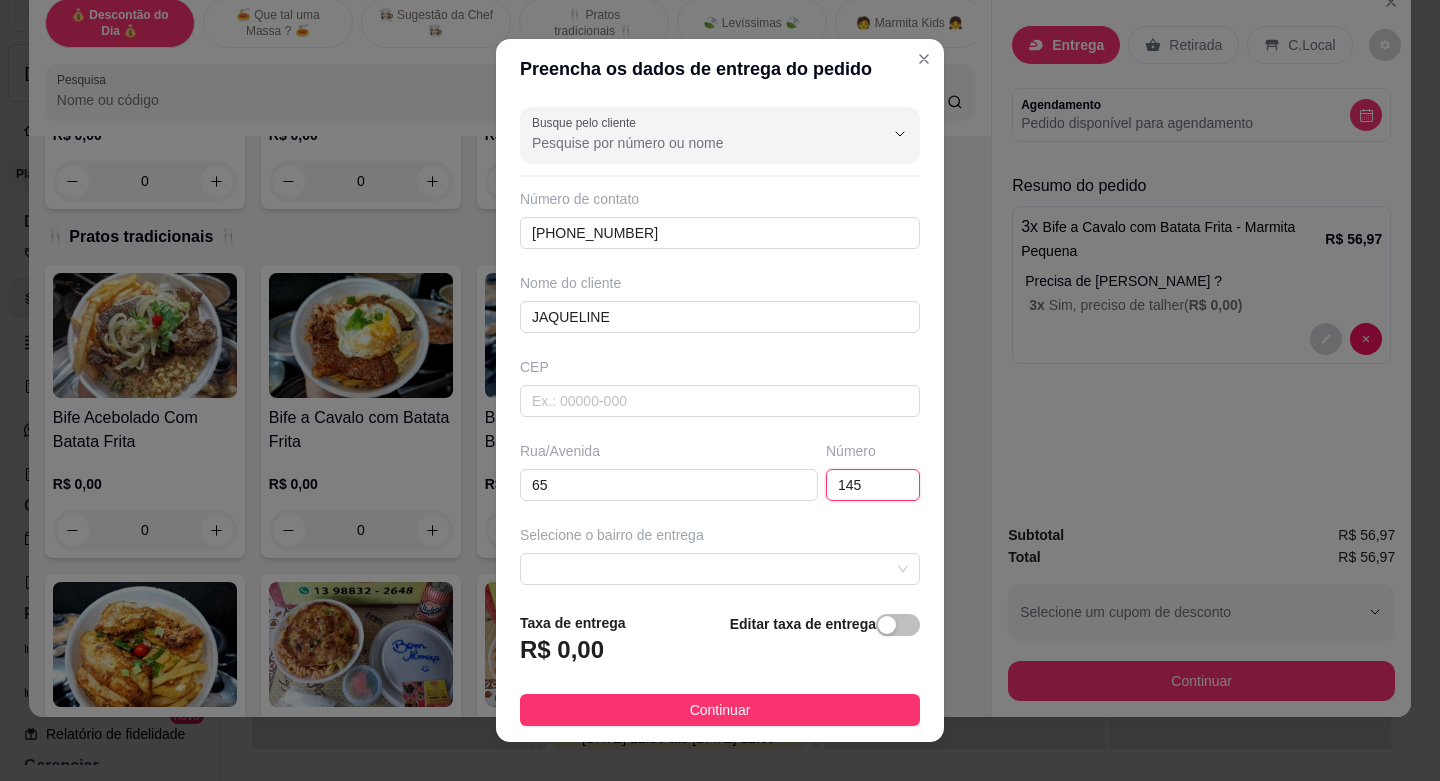 type on "145" 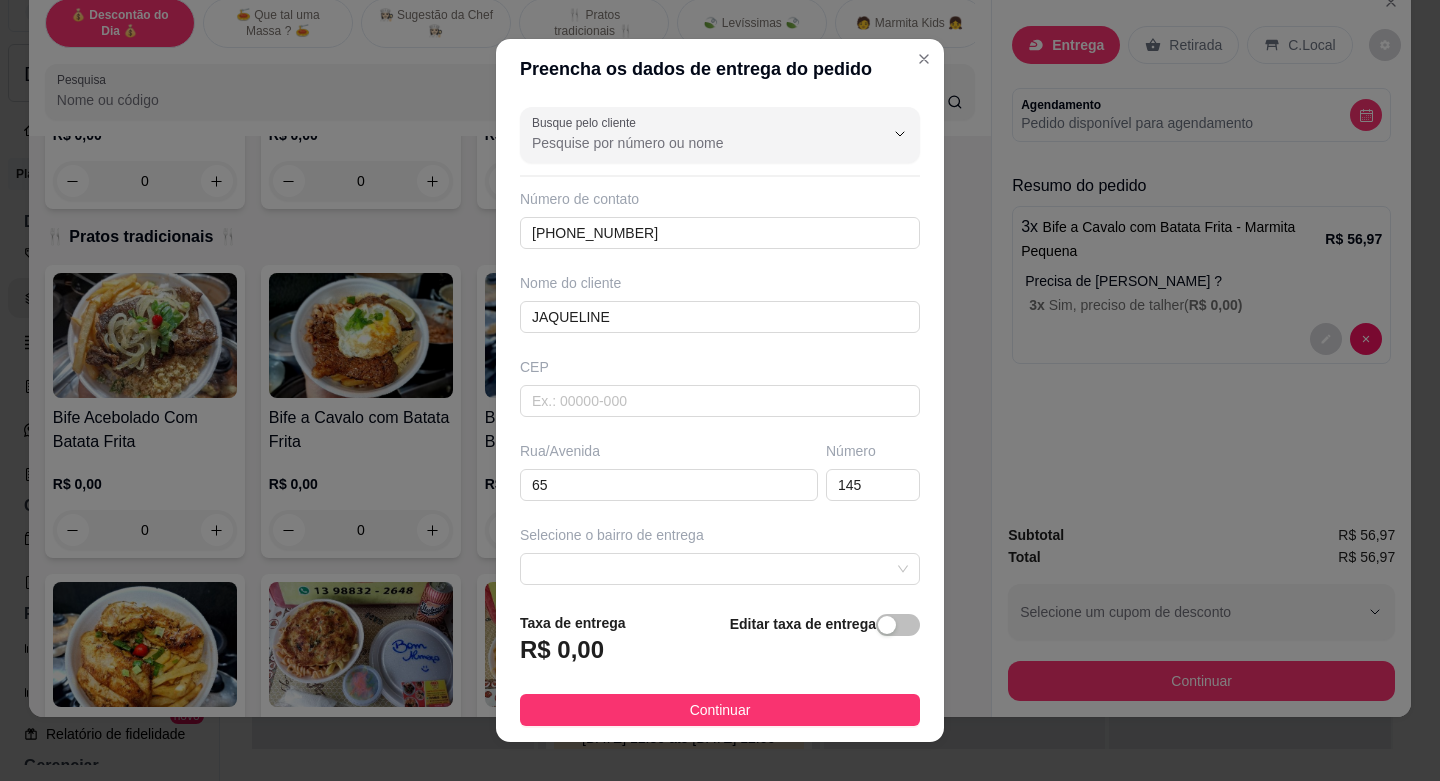 click on "Busque pelo cliente Número de contato [PHONE_NUMBER] Nome do cliente JAQUELINE [GEOGRAPHIC_DATA]/[GEOGRAPHIC_DATA] Selecione o bairro de entrega [GEOGRAPHIC_DATA]" at bounding box center (720, 347) 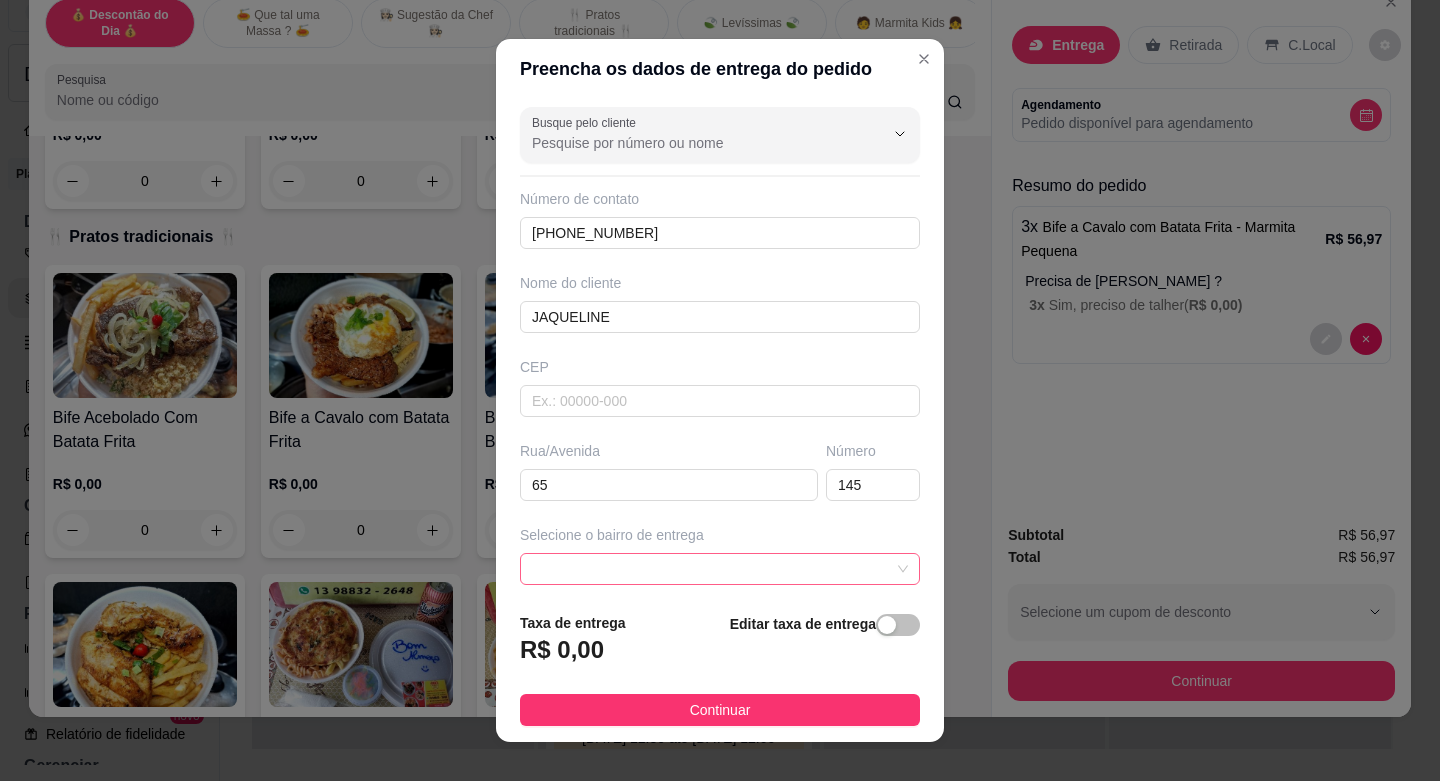 click at bounding box center (720, 569) 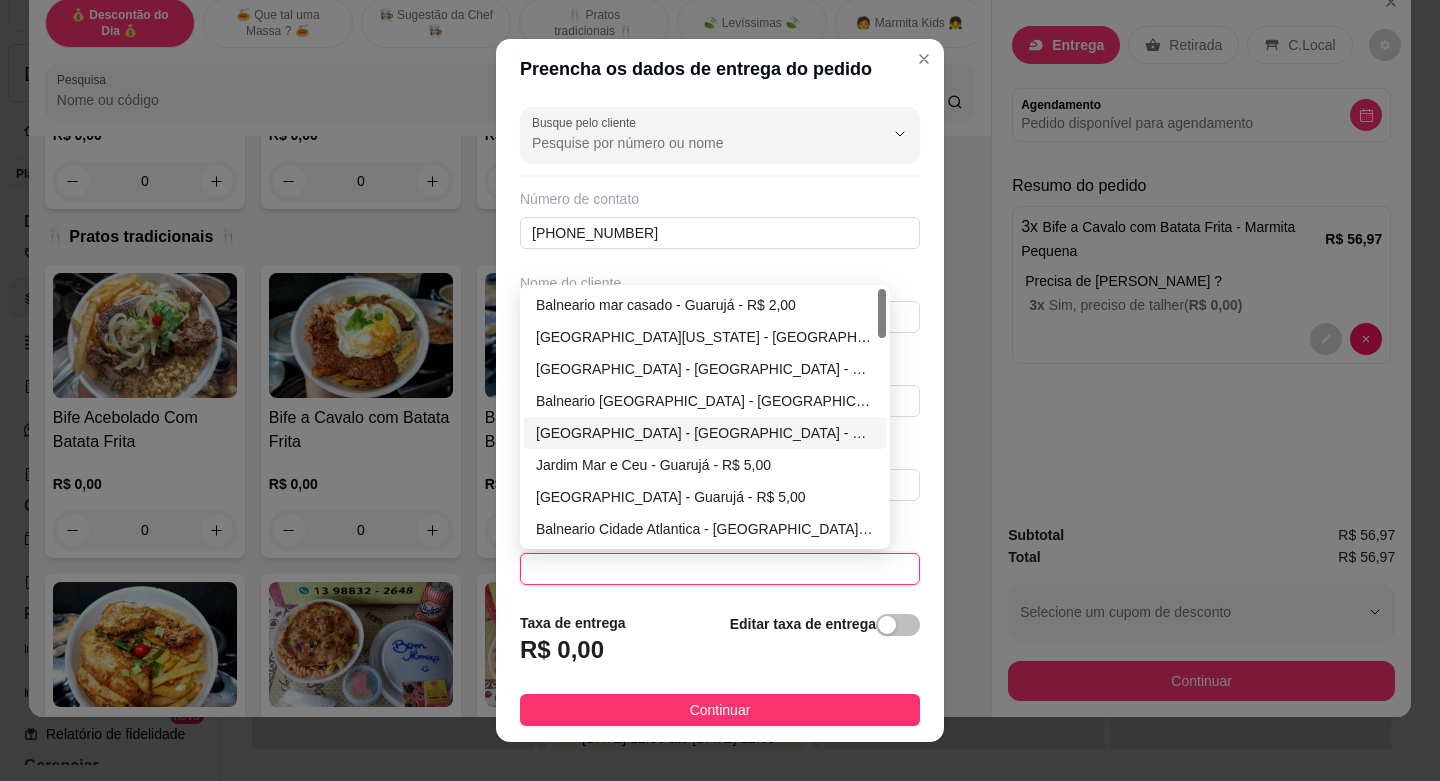 click on "[GEOGRAPHIC_DATA] - [GEOGRAPHIC_DATA] -  R$ 5,00" at bounding box center [705, 433] 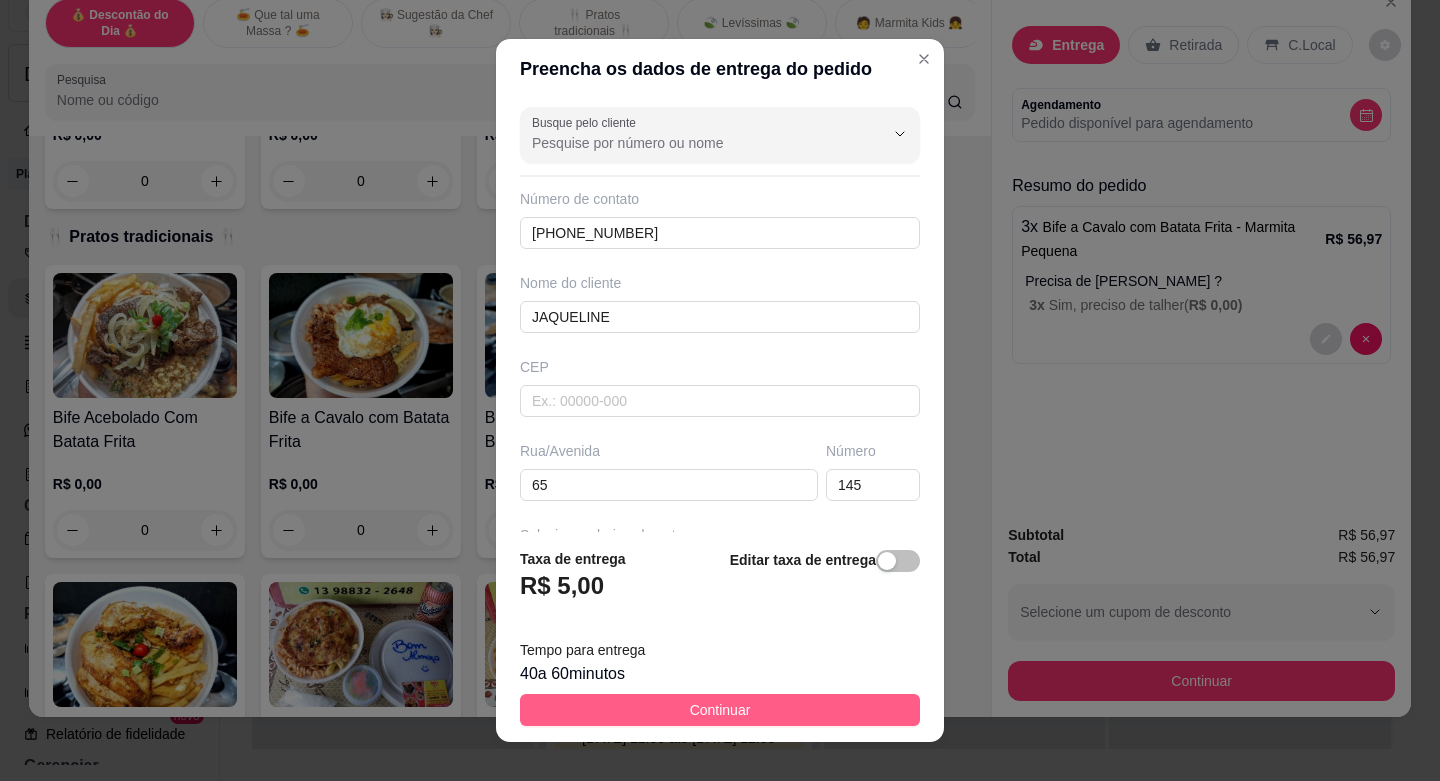 click on "Continuar" at bounding box center (720, 710) 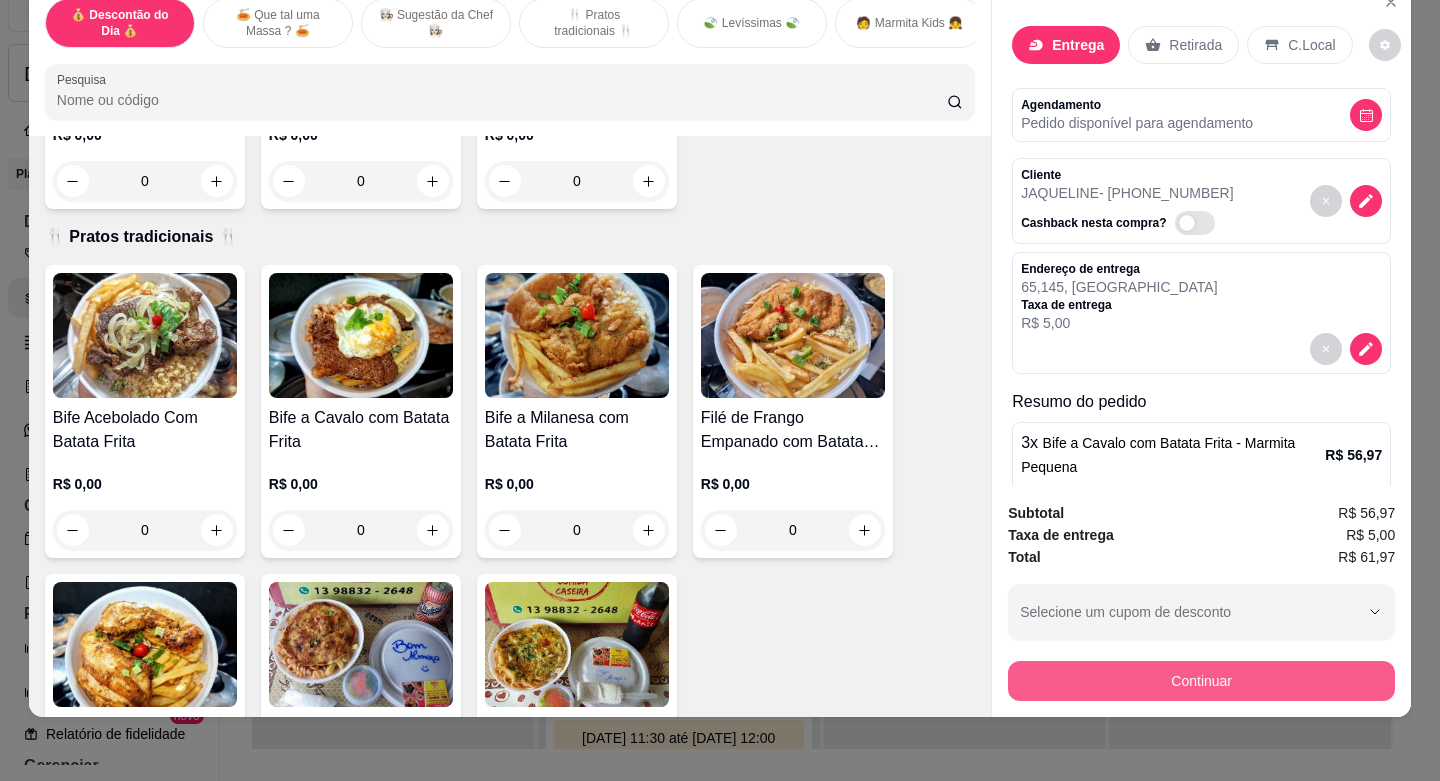 click on "Continuar" at bounding box center [1201, 681] 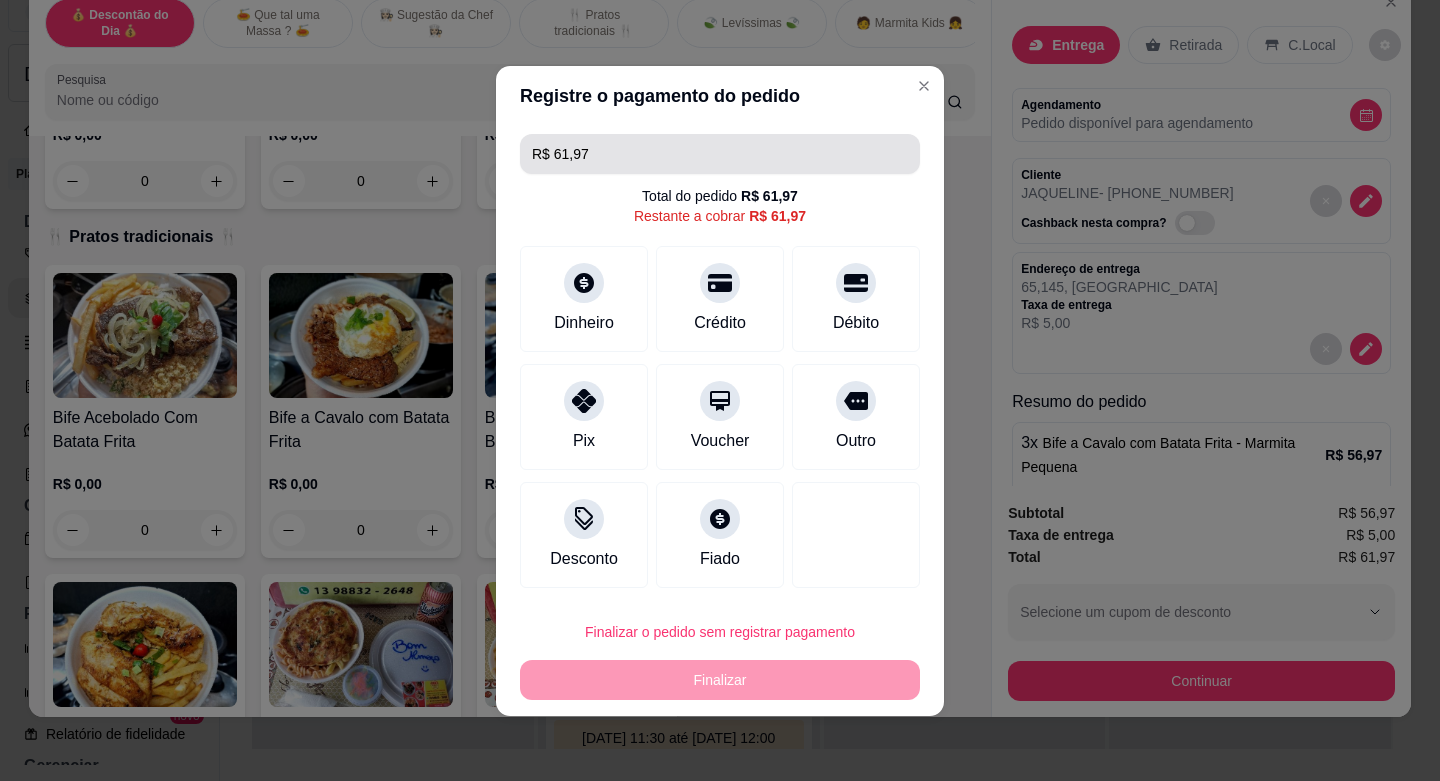 click on "R$ 61,97" at bounding box center (720, 154) 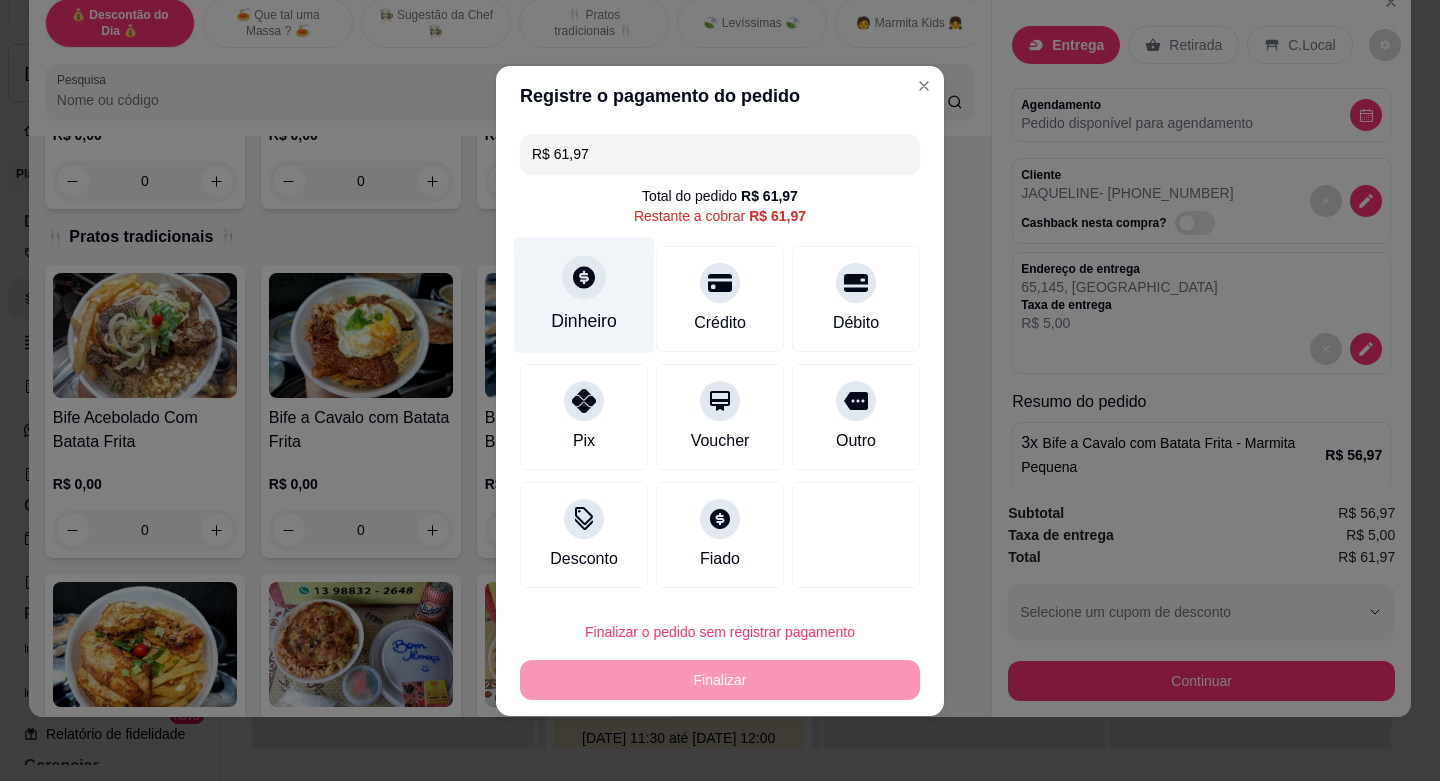 click on "Dinheiro" at bounding box center (584, 294) 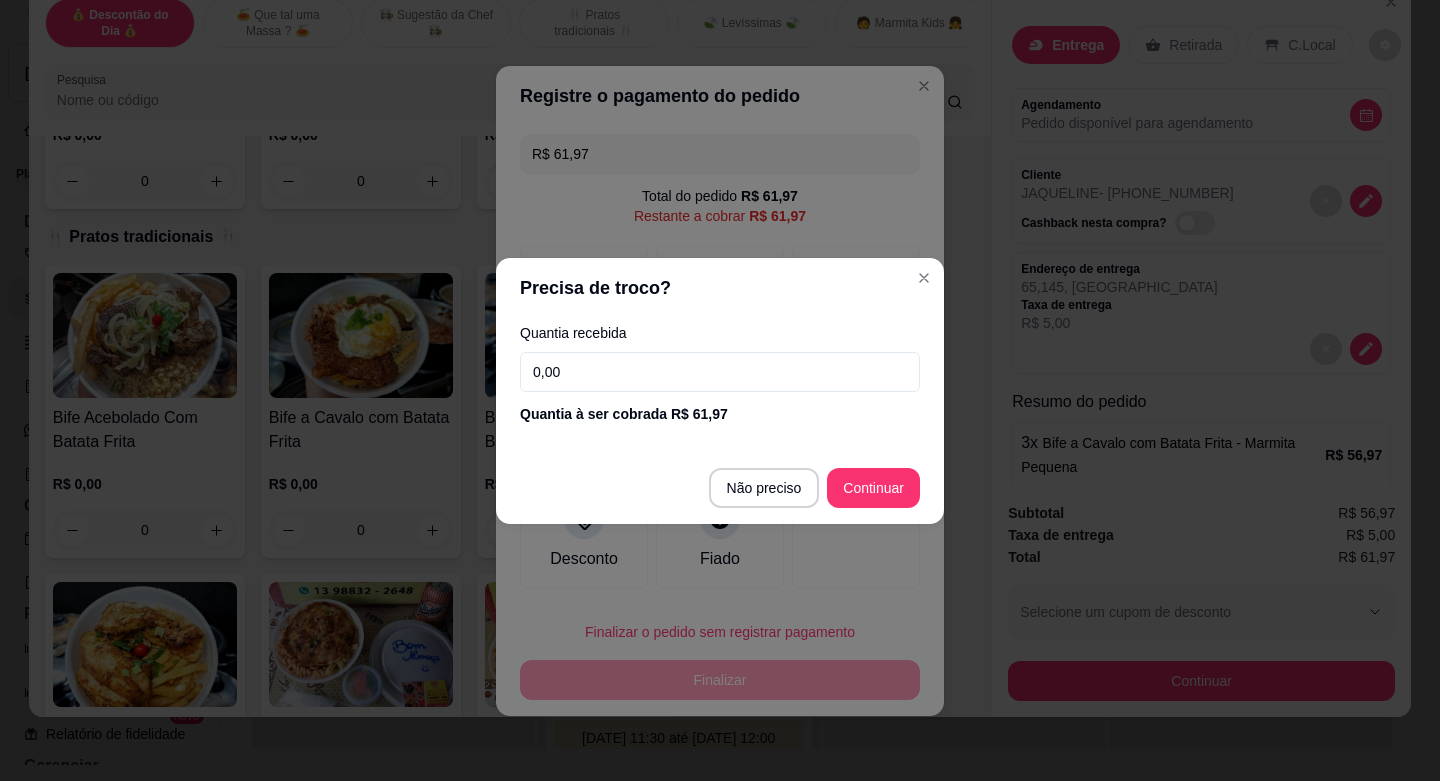 click on "0,00" at bounding box center [720, 372] 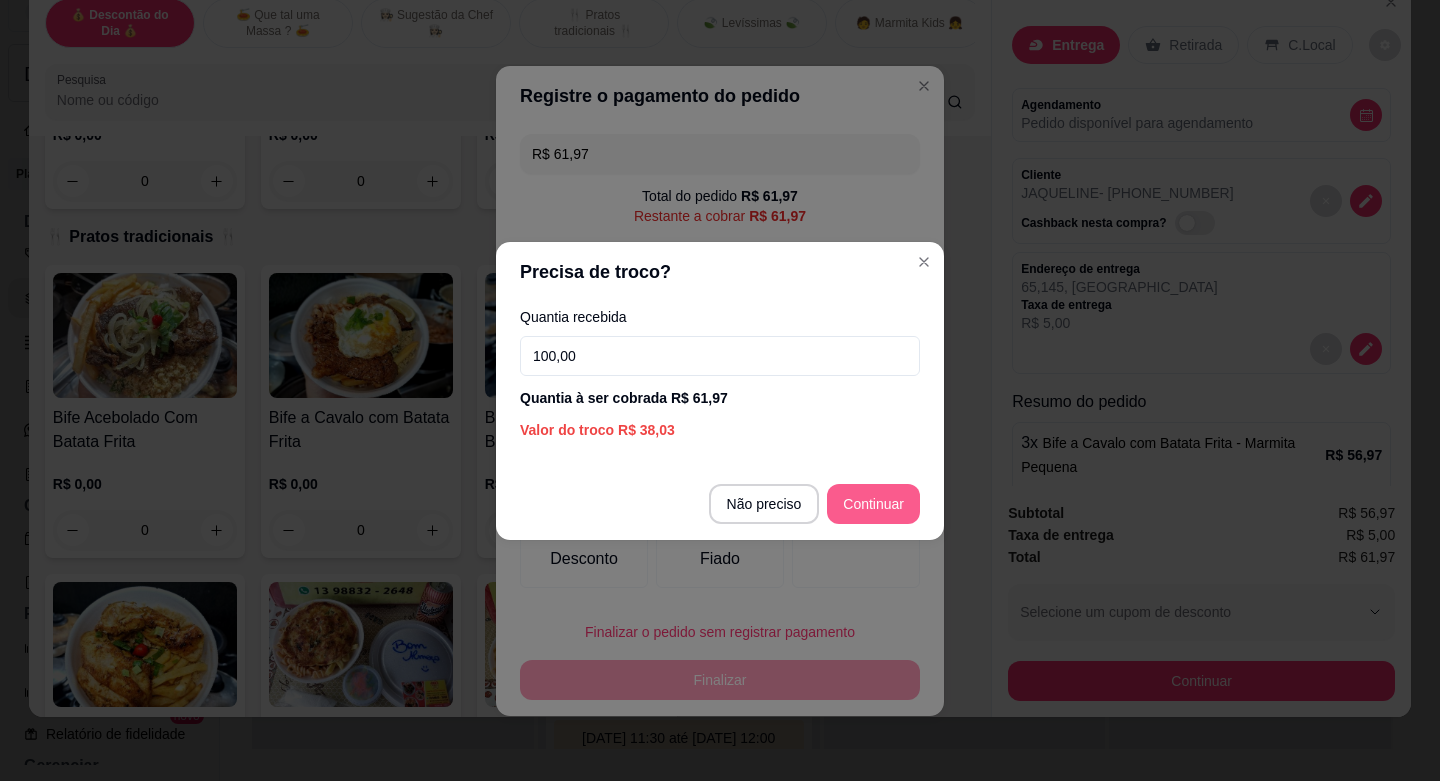 type on "100,00" 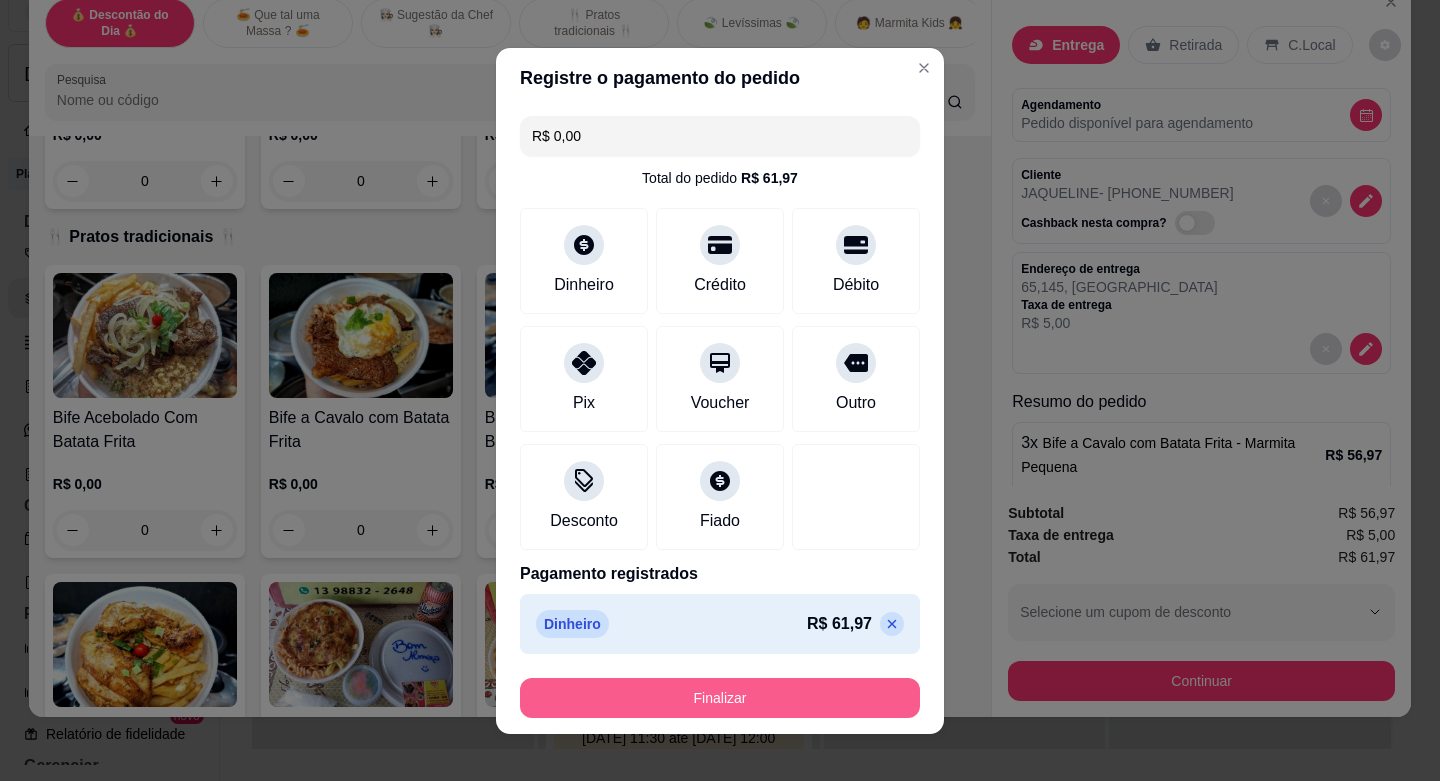 click on "Finalizar" at bounding box center [720, 698] 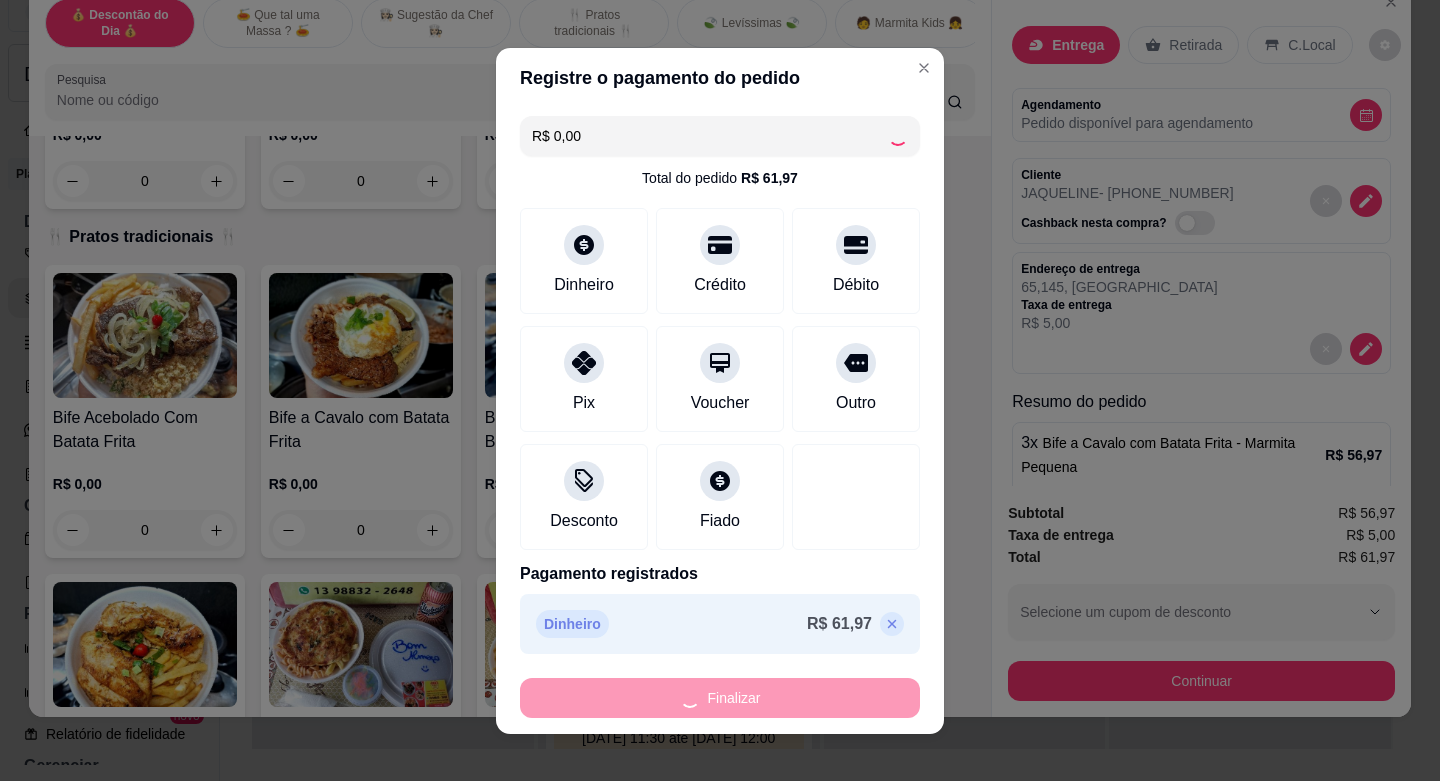 scroll, scrollTop: 1324, scrollLeft: 0, axis: vertical 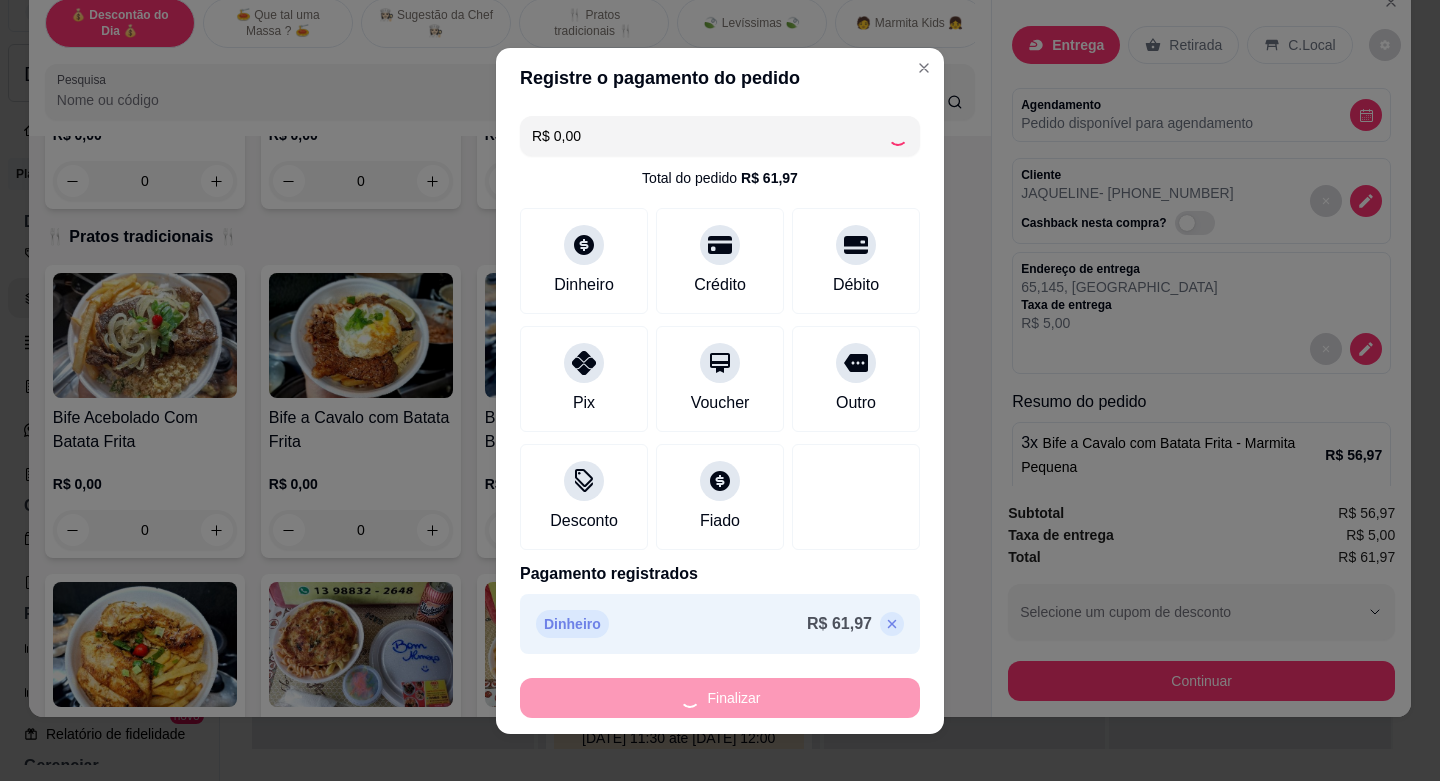 type on "-R$ 61,97" 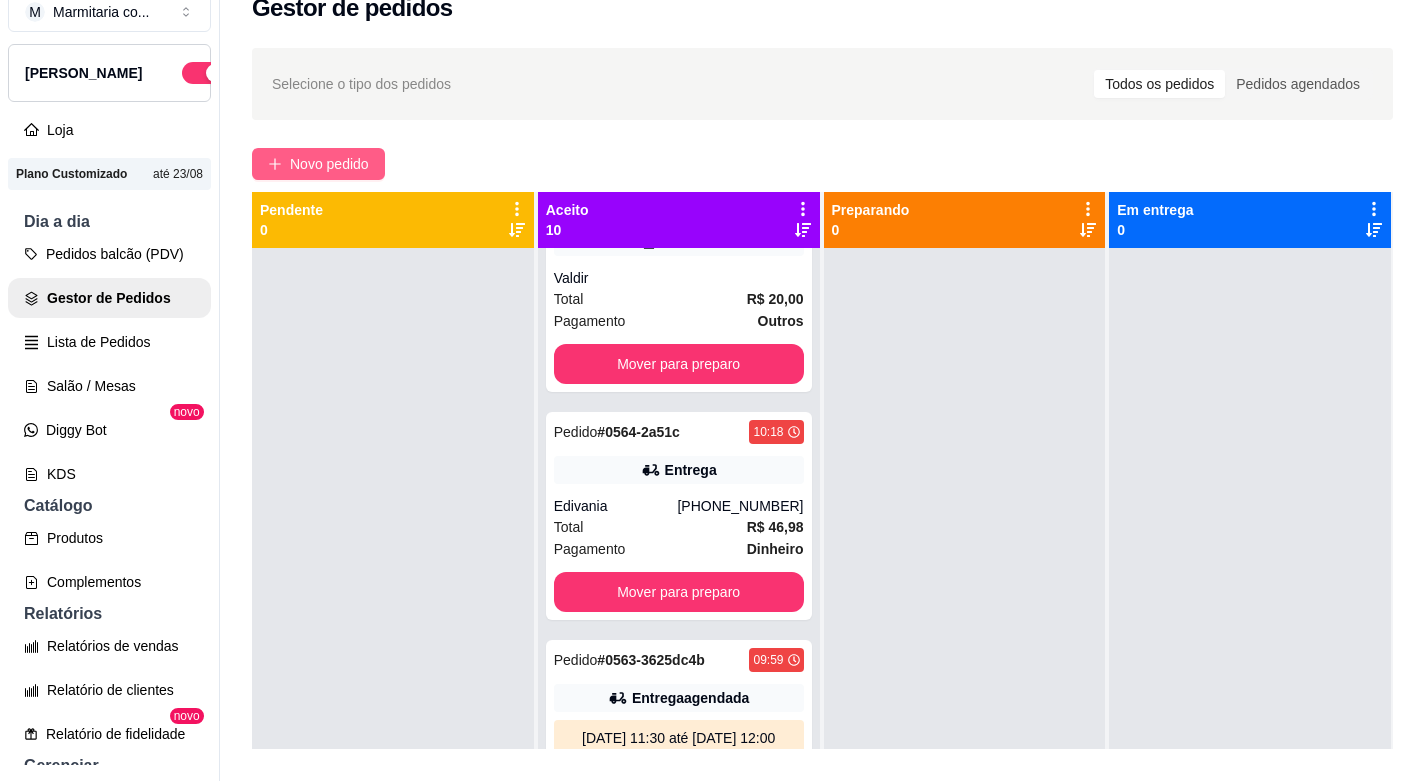 click on "Novo pedido" at bounding box center [329, 164] 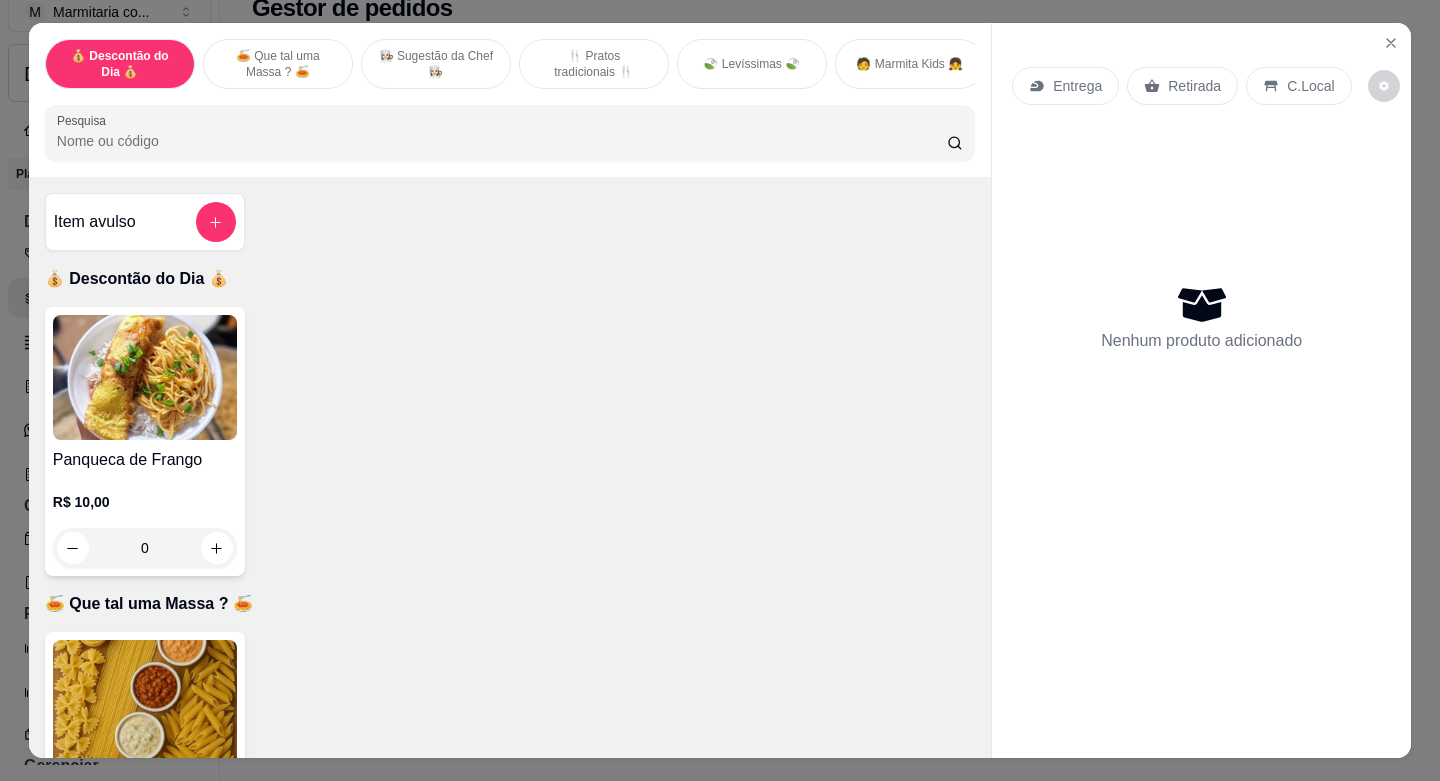 click at bounding box center [145, 377] 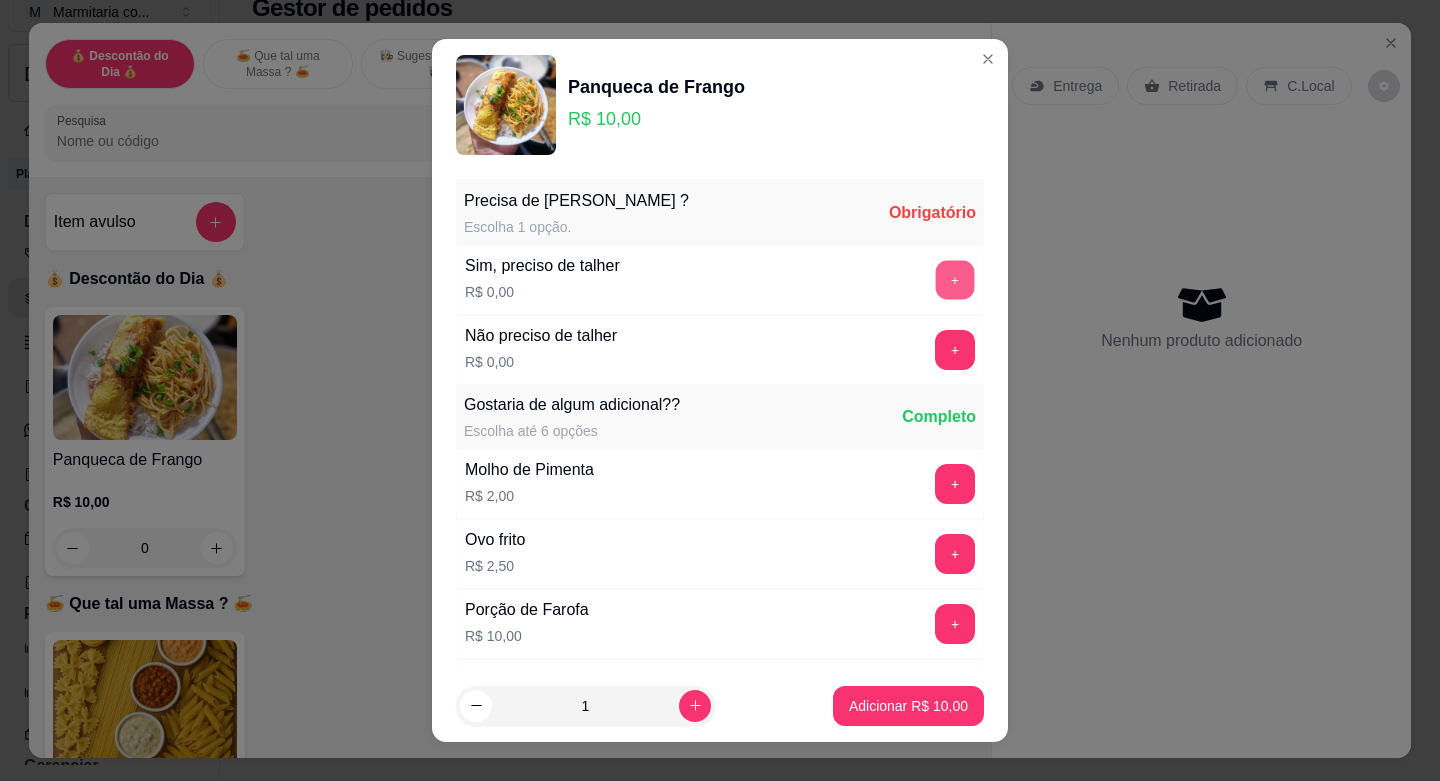 click on "+" at bounding box center (955, 280) 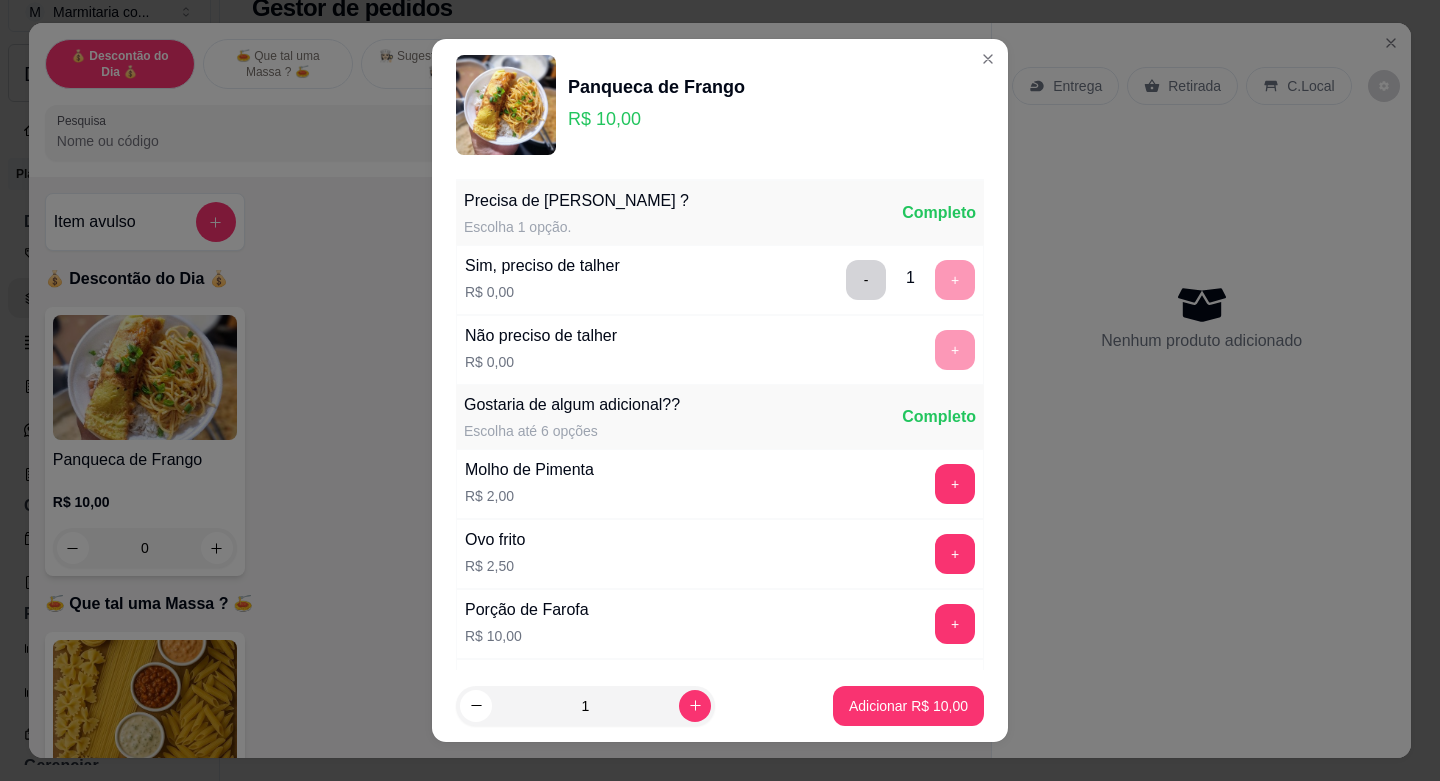 click on "Adicionar   R$ 10,00" at bounding box center (908, 706) 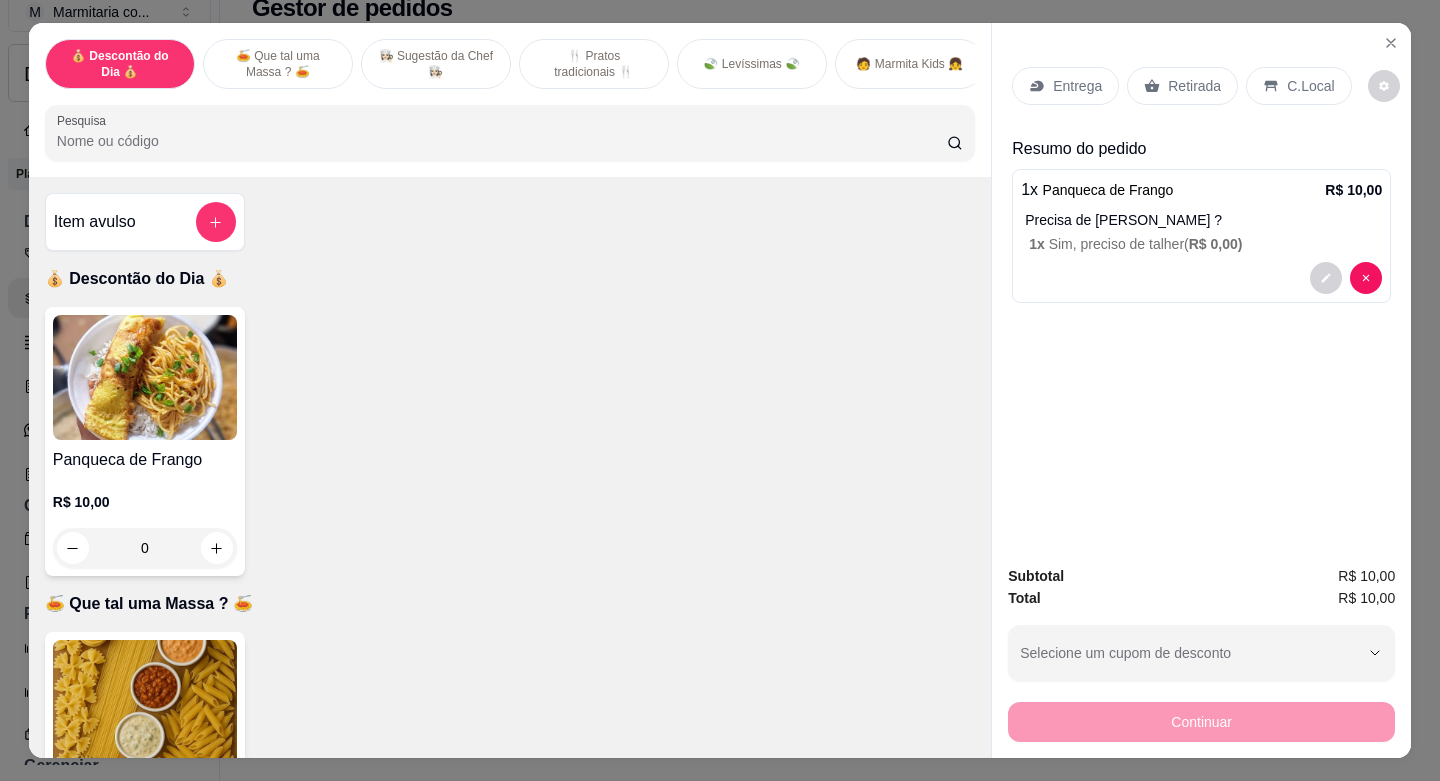click on "Entrega" at bounding box center [1065, 86] 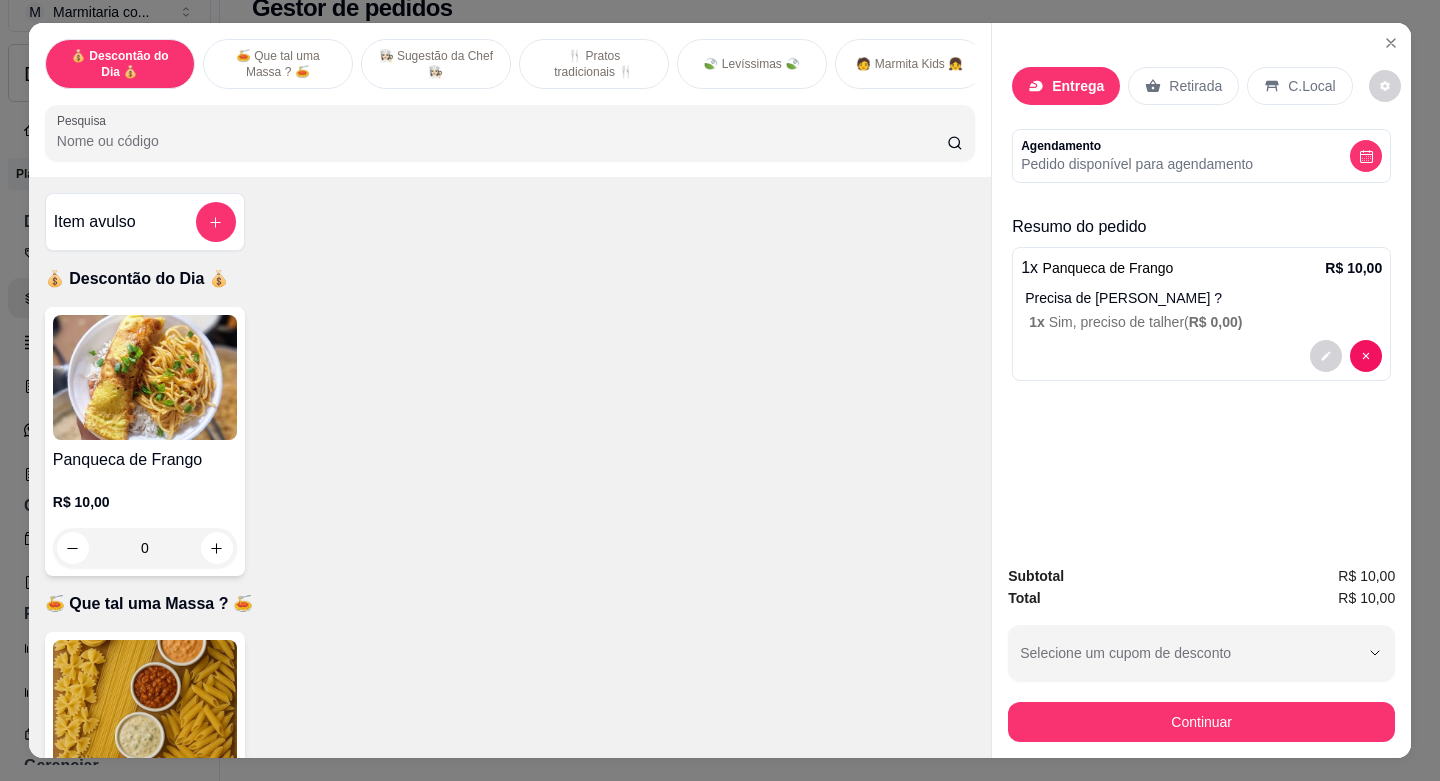 click on "Busque pelo cliente" at bounding box center (691, 142) 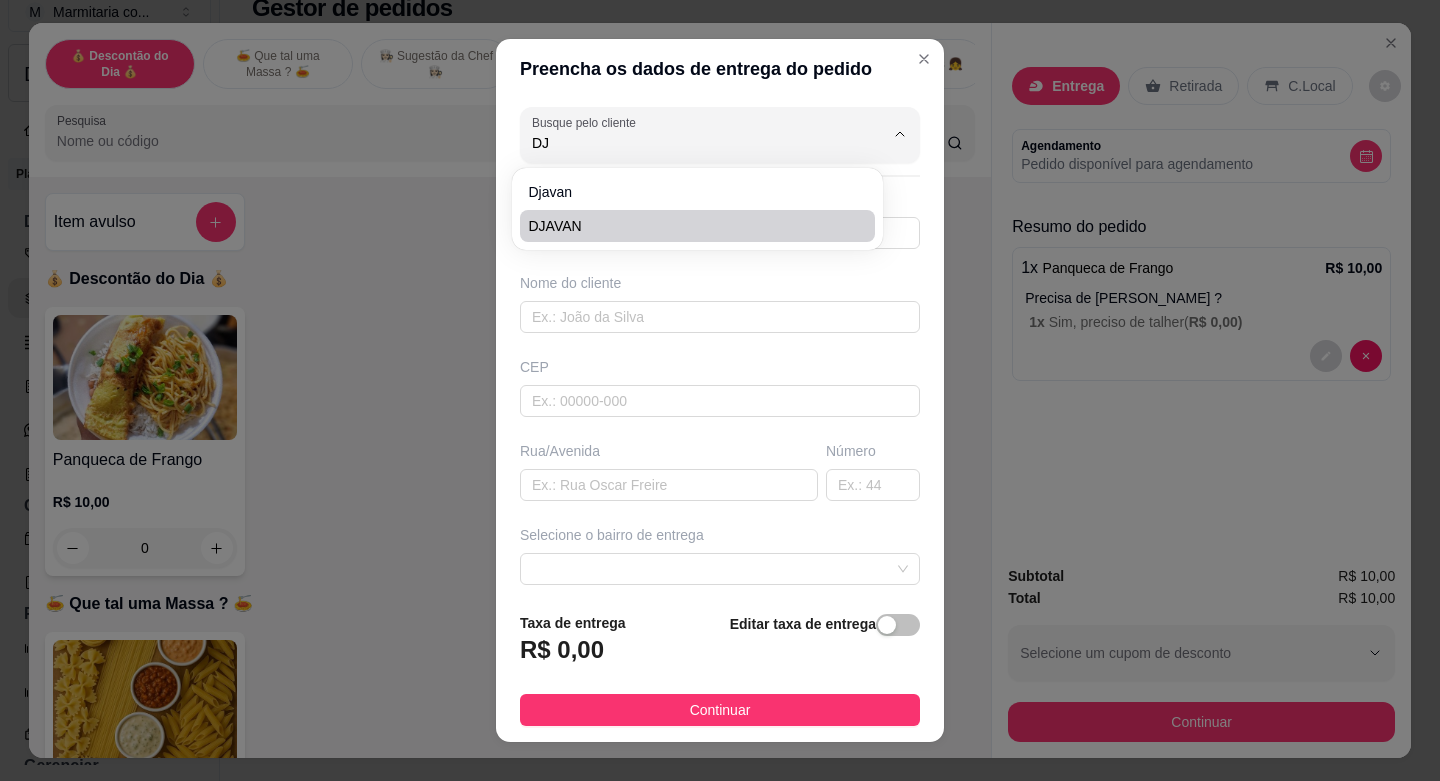 click on "DJAVAN" at bounding box center (687, 226) 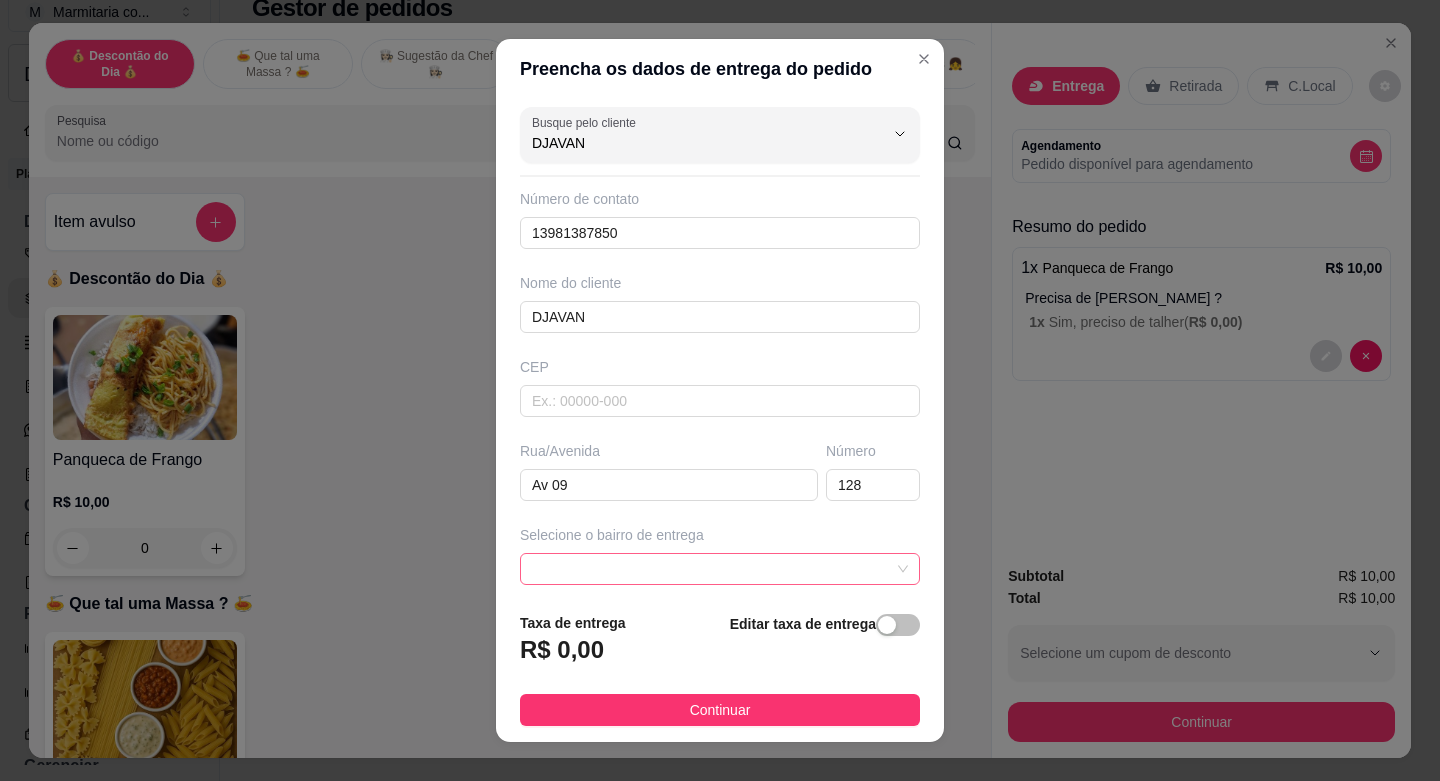 click at bounding box center (720, 569) 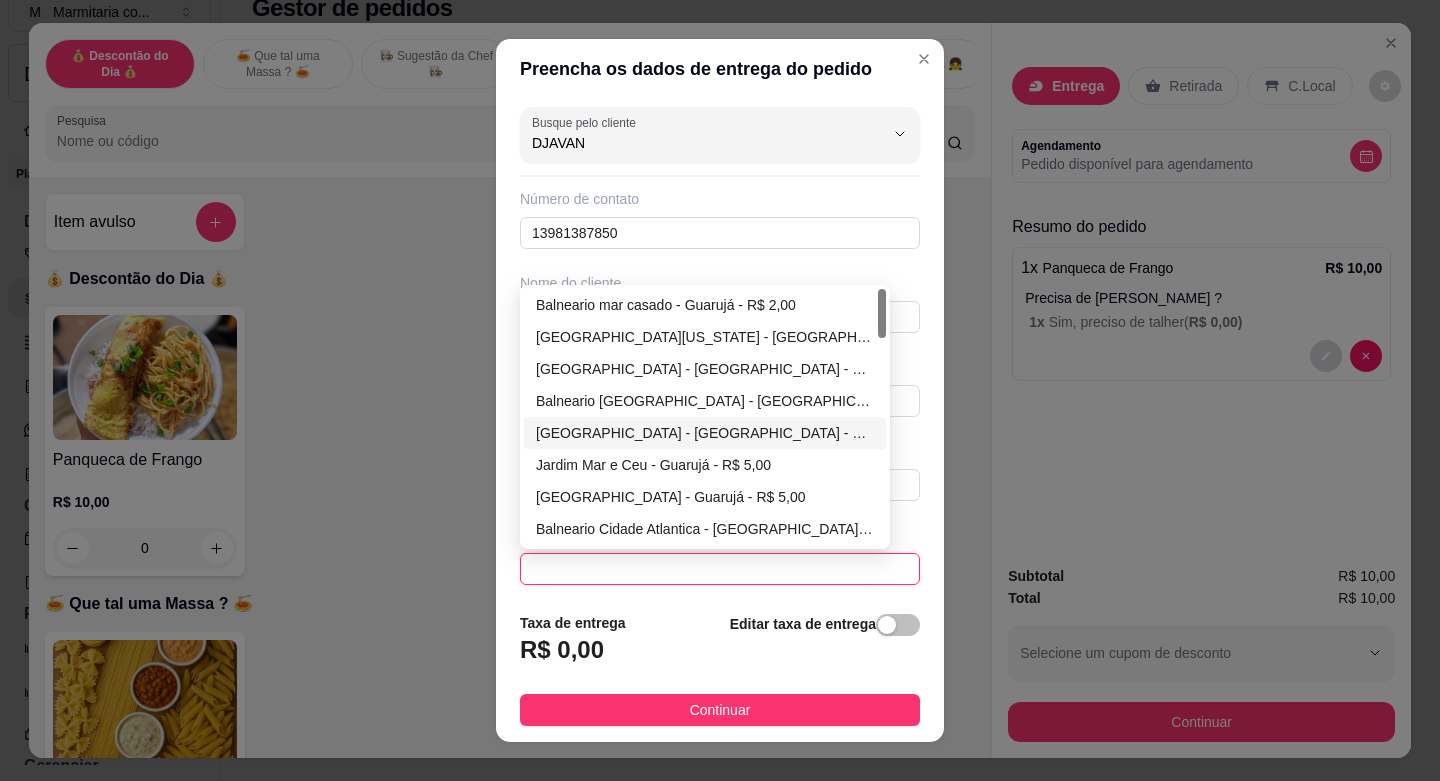 click on "[GEOGRAPHIC_DATA] - [GEOGRAPHIC_DATA] -  R$ 5,00" at bounding box center (705, 433) 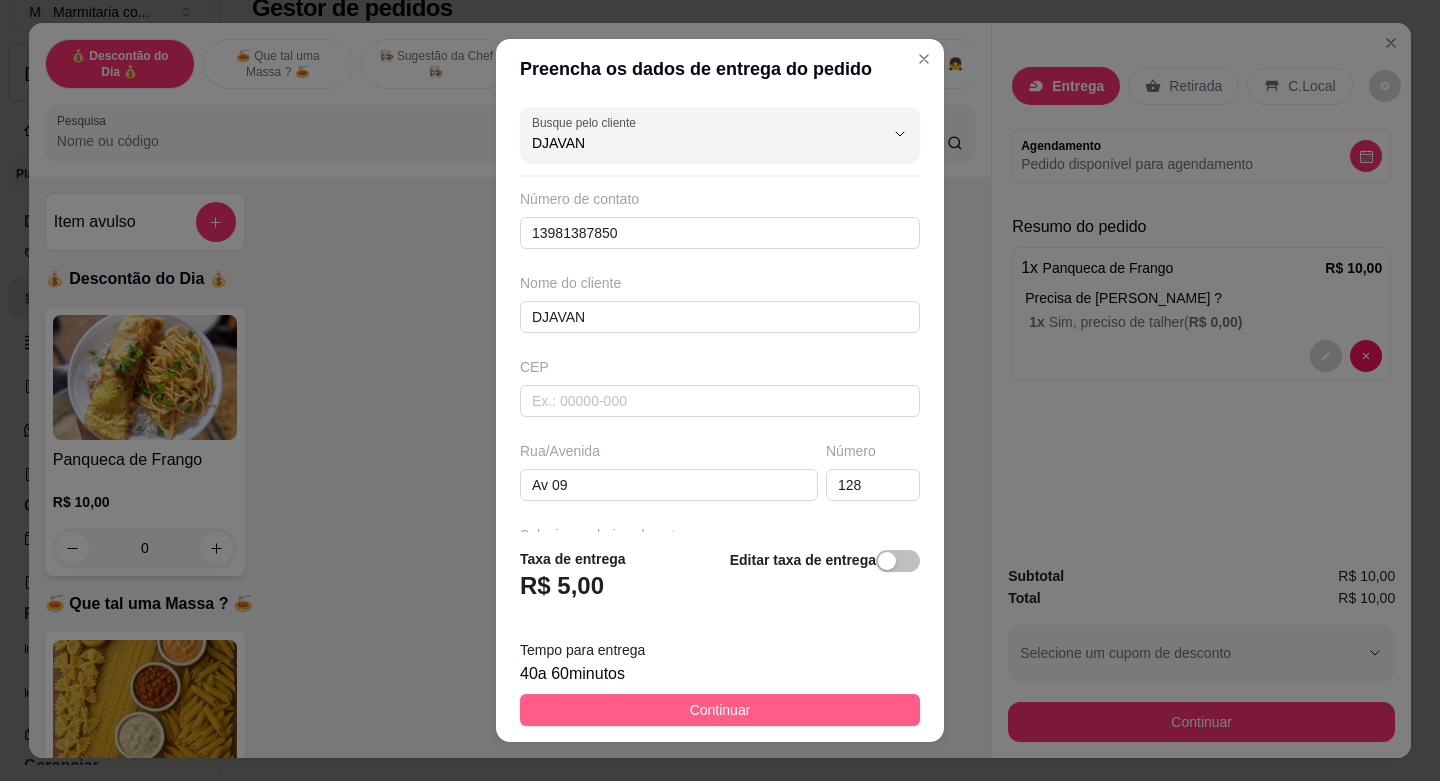 click on "Continuar" at bounding box center (720, 710) 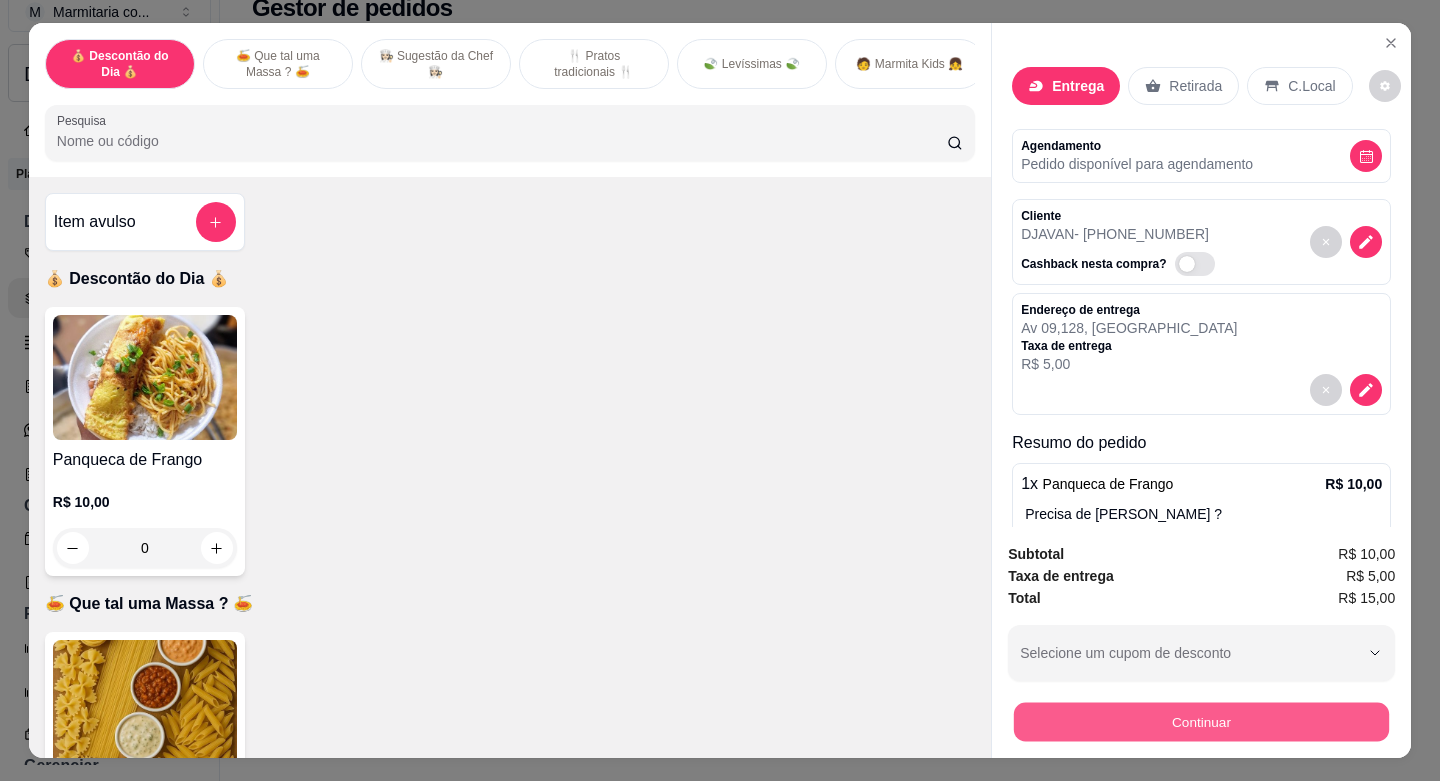 click on "Continuar" at bounding box center (1201, 721) 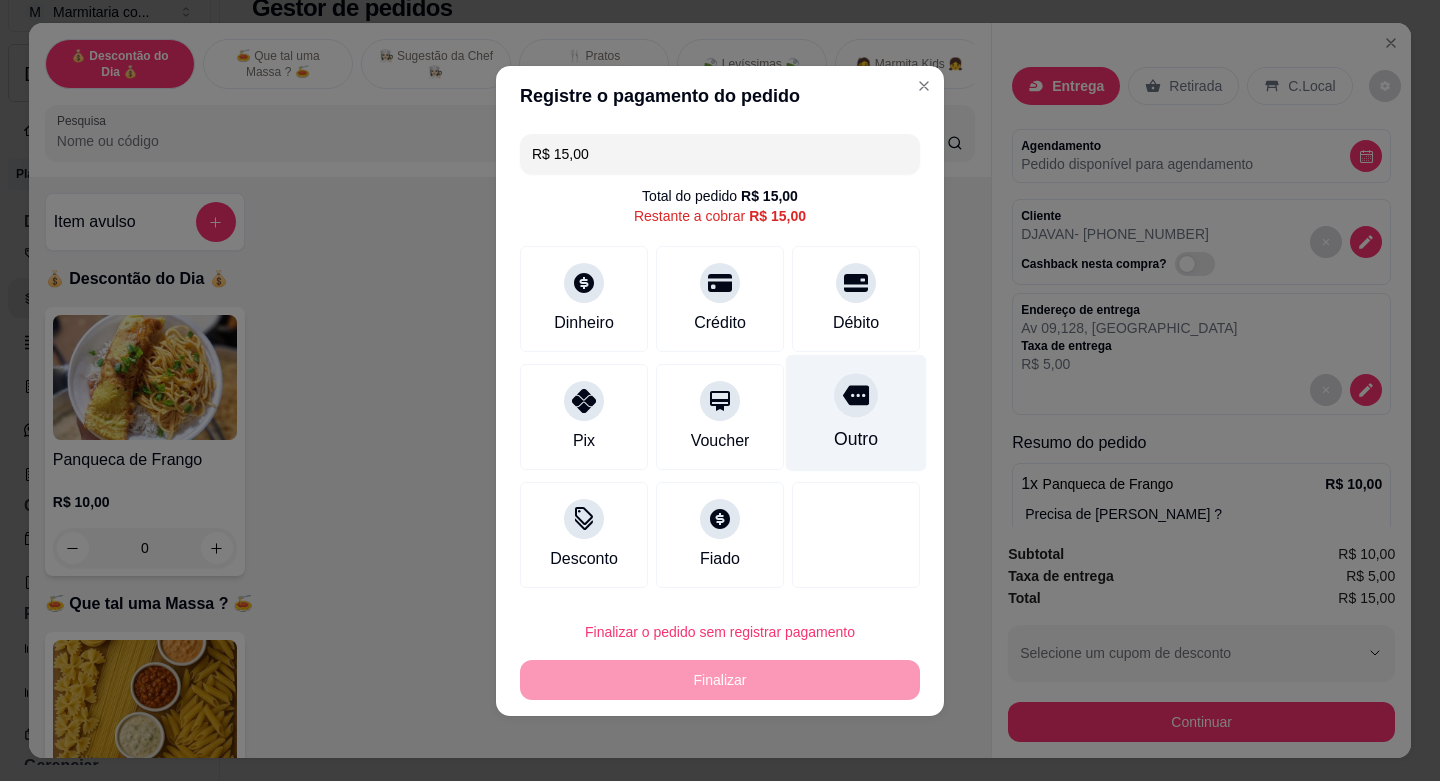 click on "Outro" at bounding box center (856, 439) 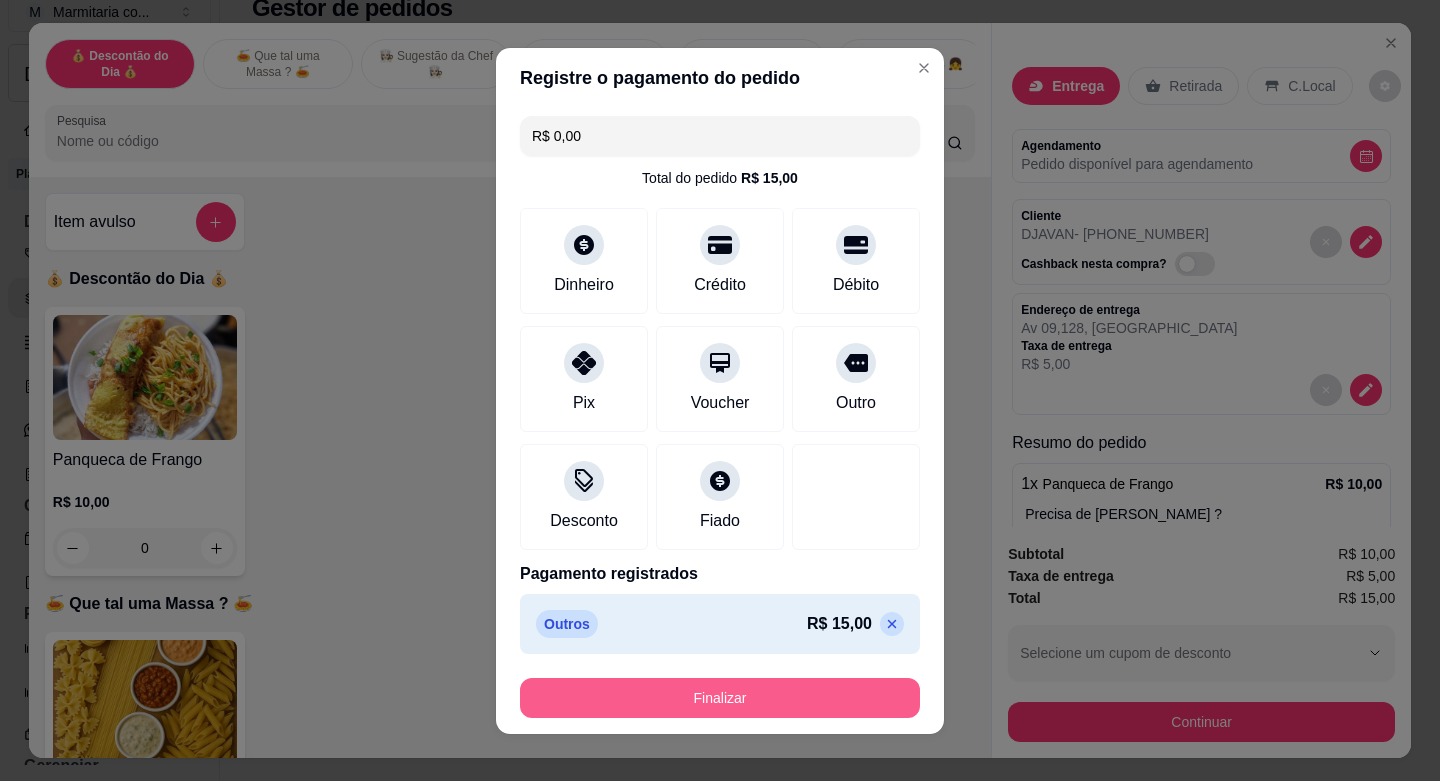 click on "Finalizar" at bounding box center [720, 698] 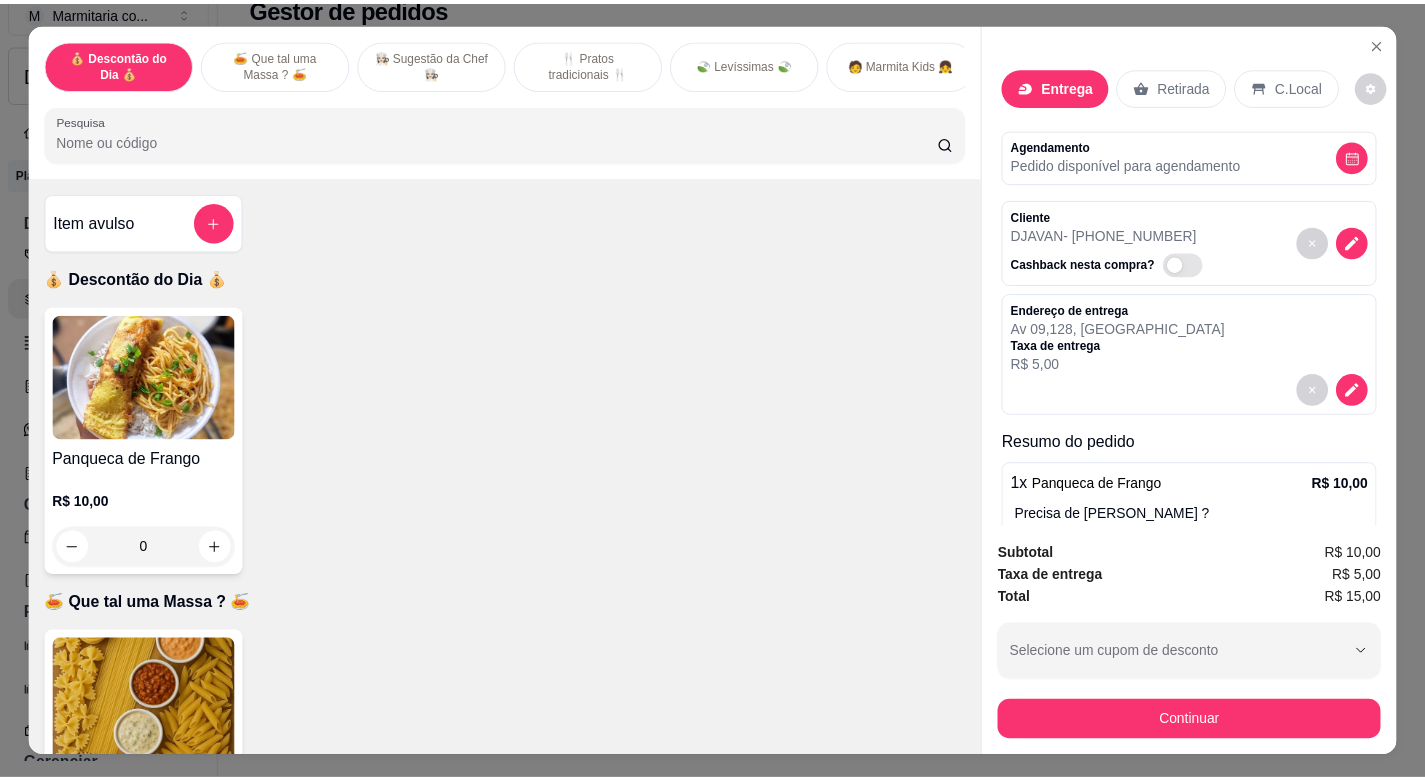 scroll, scrollTop: 1552, scrollLeft: 0, axis: vertical 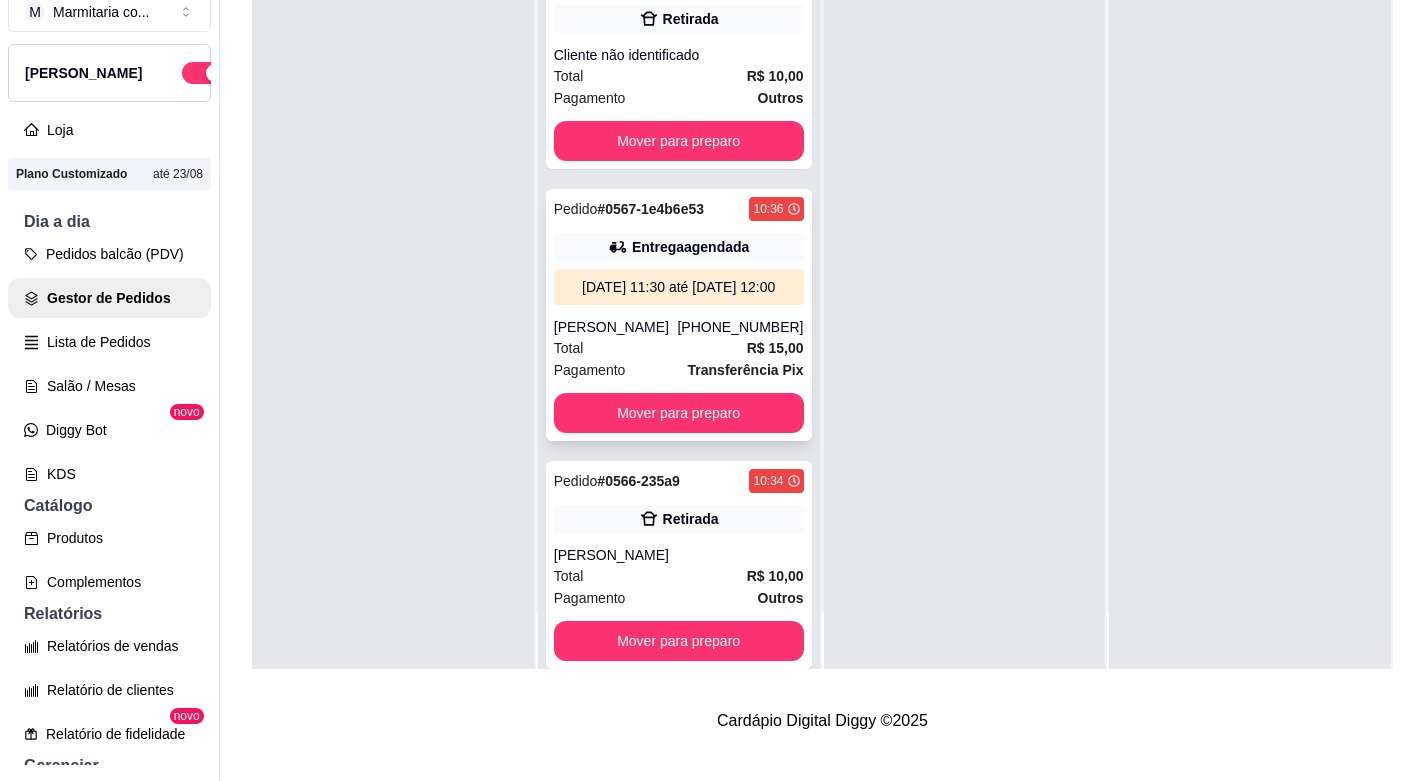 click on "[PHONE_NUMBER]" at bounding box center [740, 327] 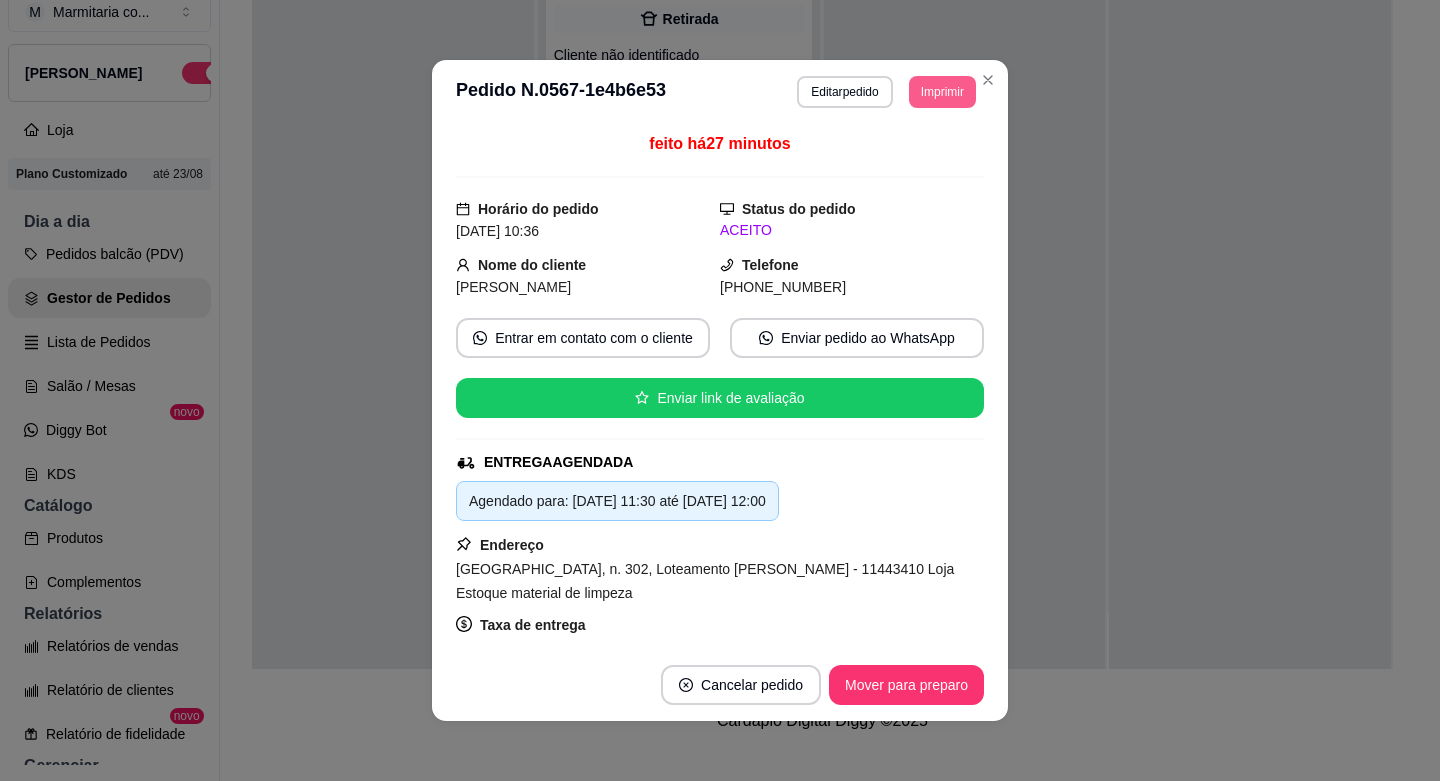 click on "Imprimir" at bounding box center [942, 92] 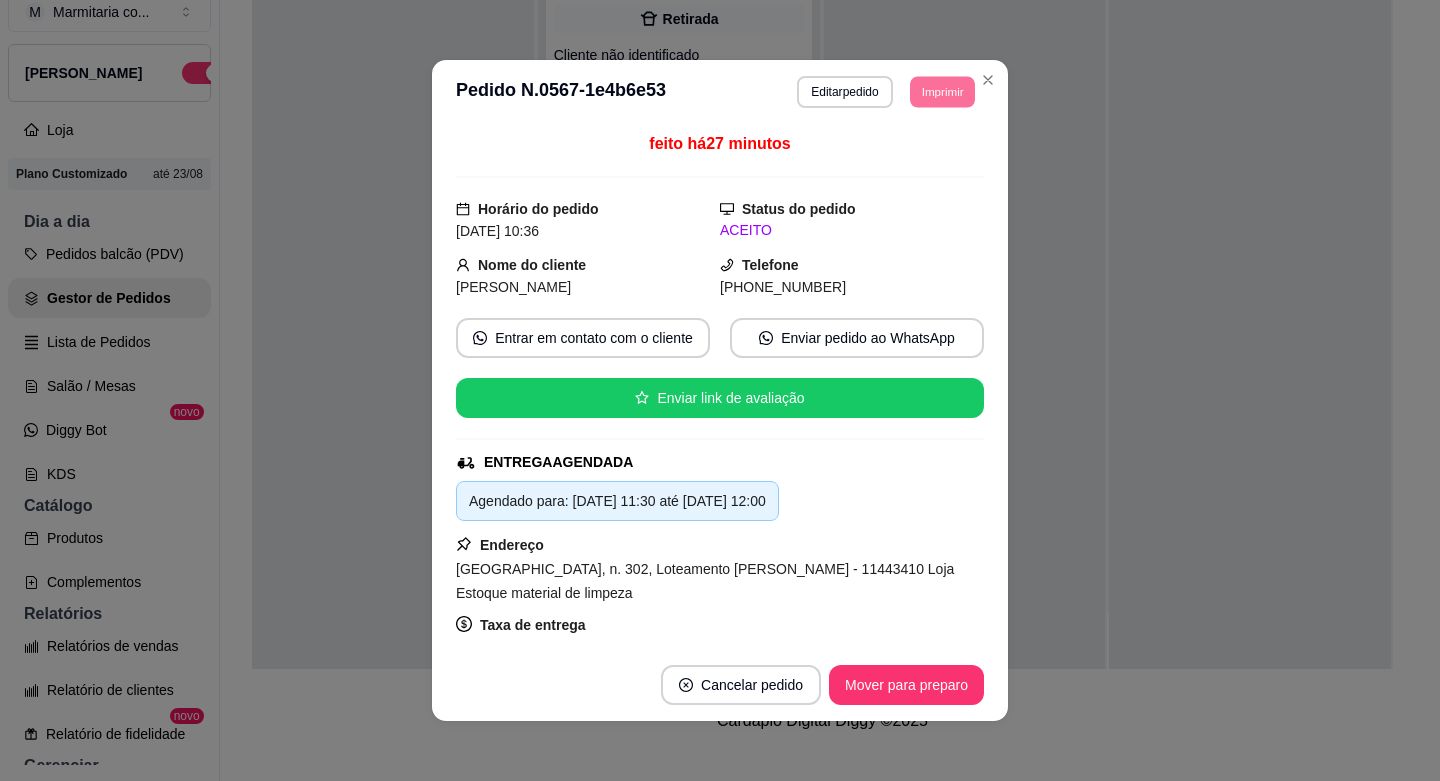 click on "IMPRESSORA" at bounding box center [915, 153] 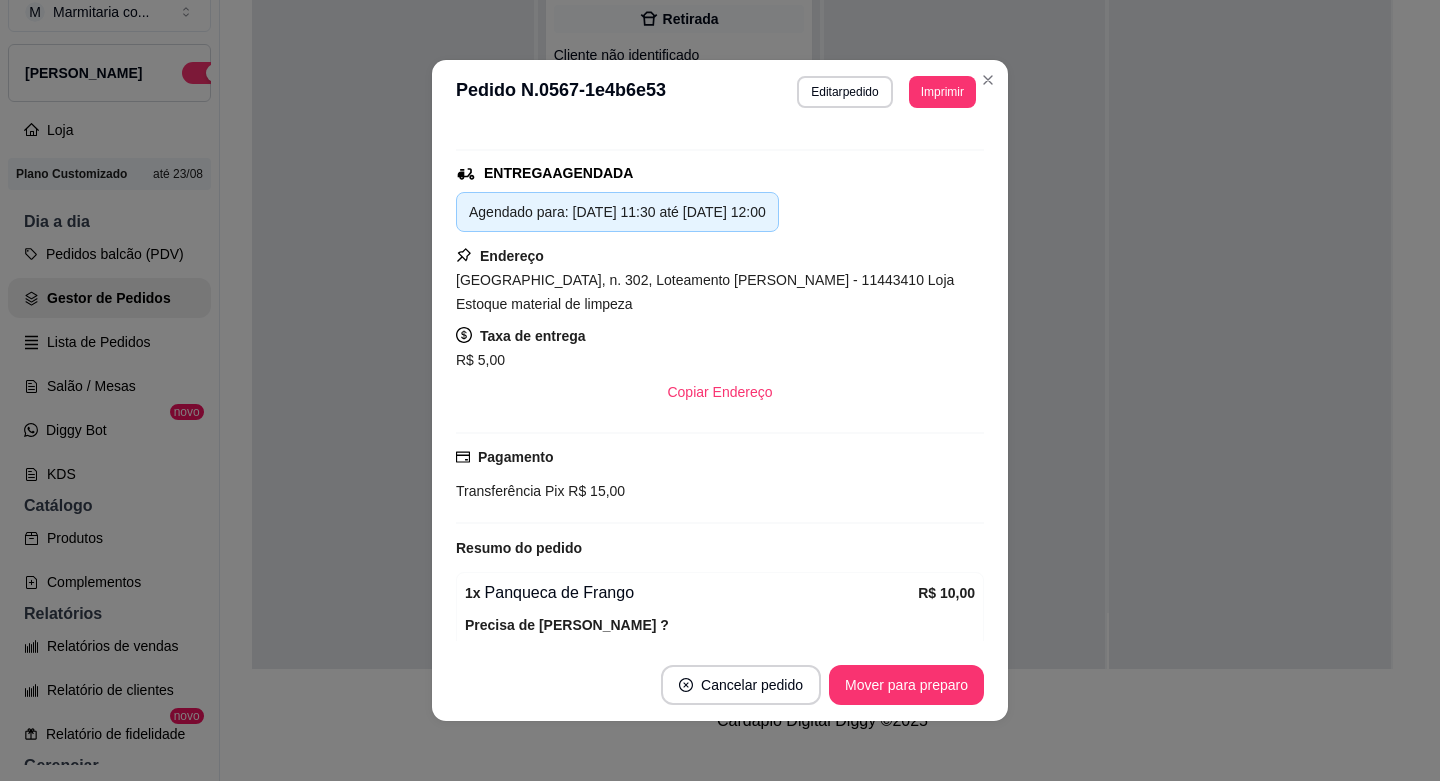 scroll, scrollTop: 398, scrollLeft: 0, axis: vertical 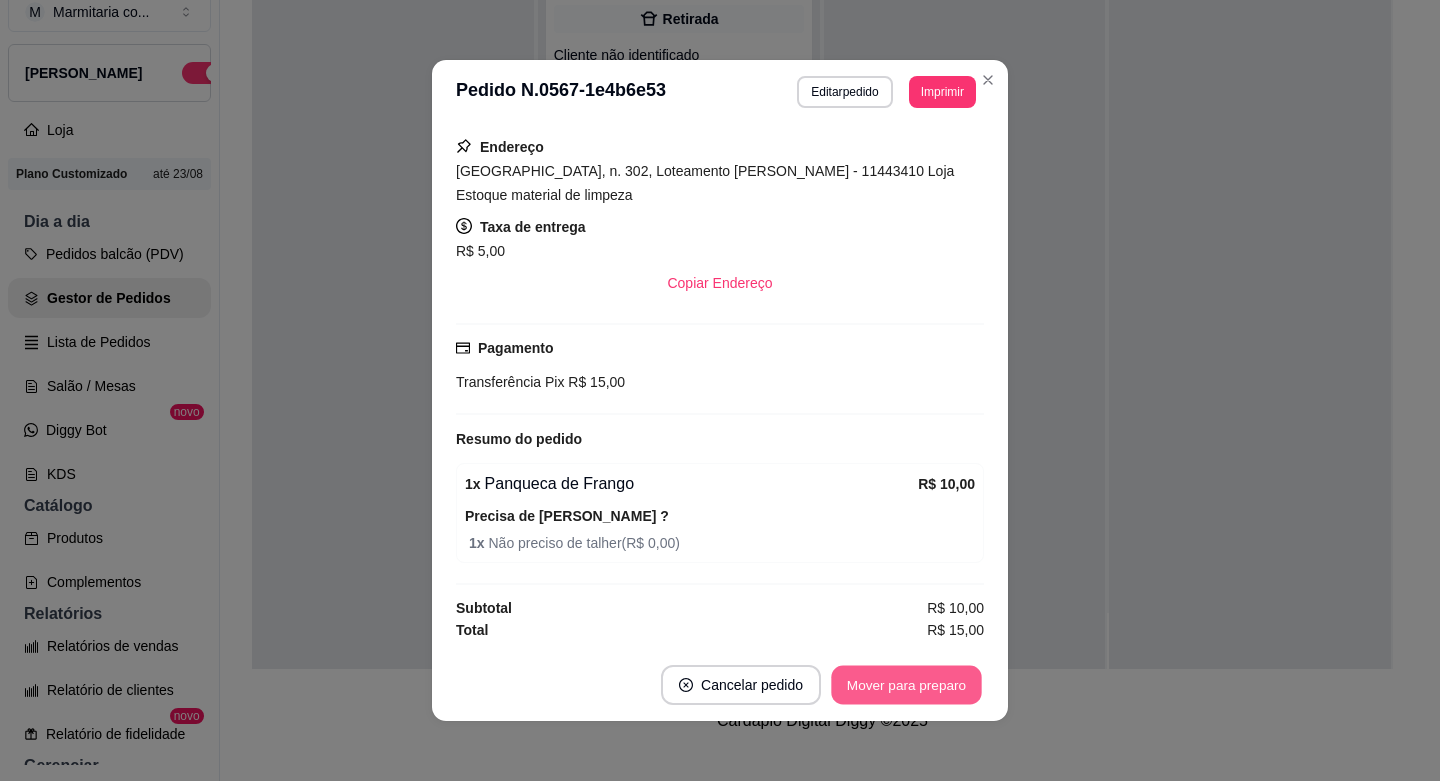 click on "Mover para preparo" at bounding box center (906, 685) 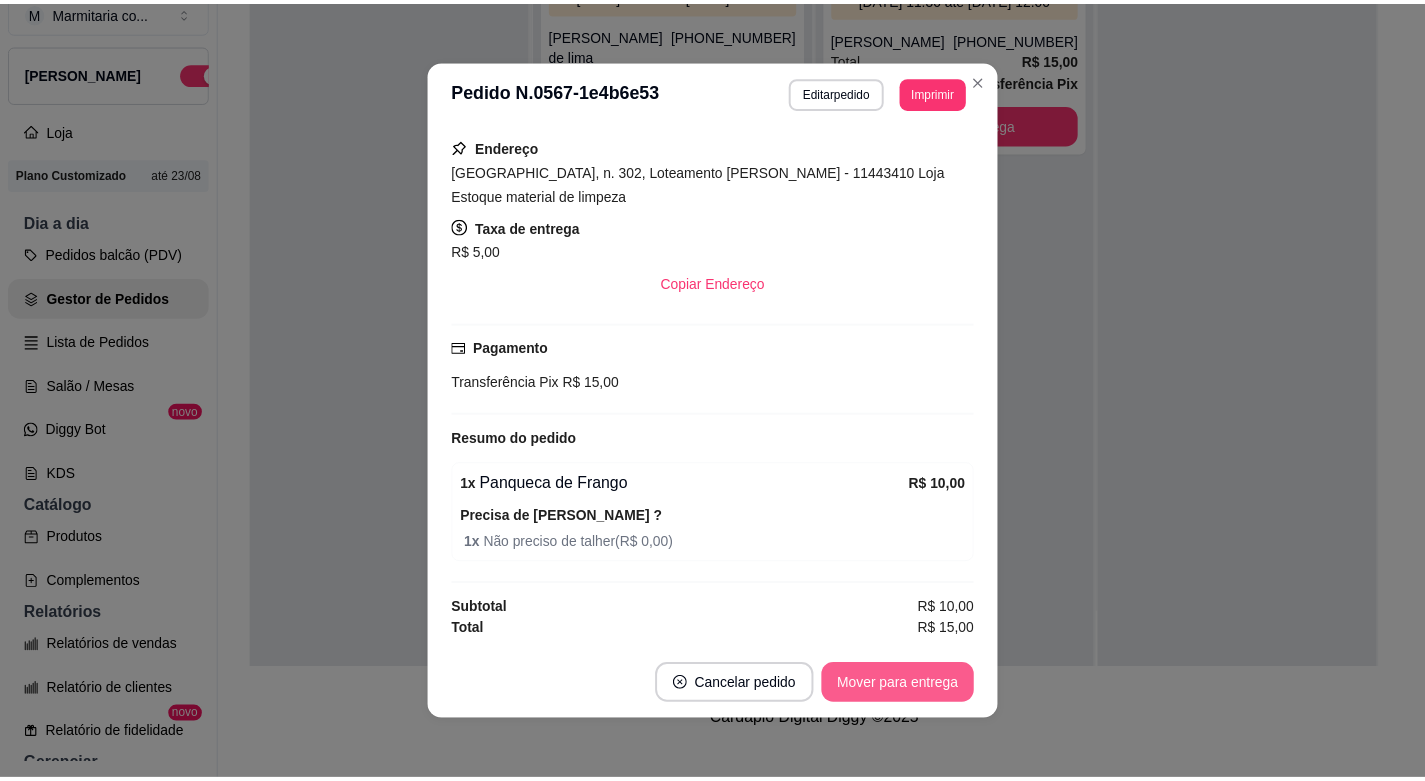 scroll, scrollTop: 915, scrollLeft: 0, axis: vertical 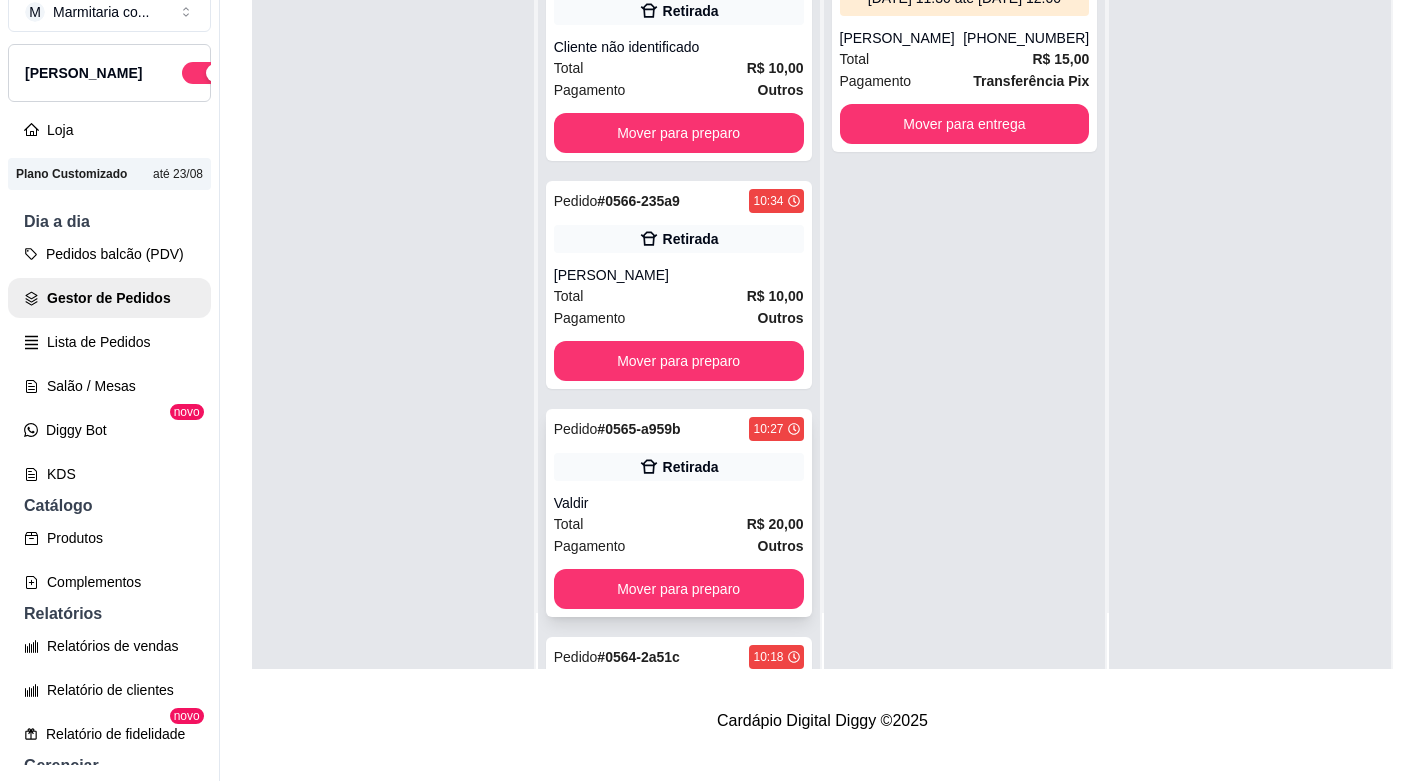 click on "Pedido  # 0565-a959b 10:27 Retirada Valdir Total R$ 20,00 Pagamento Outros Mover para preparo" at bounding box center [679, 513] 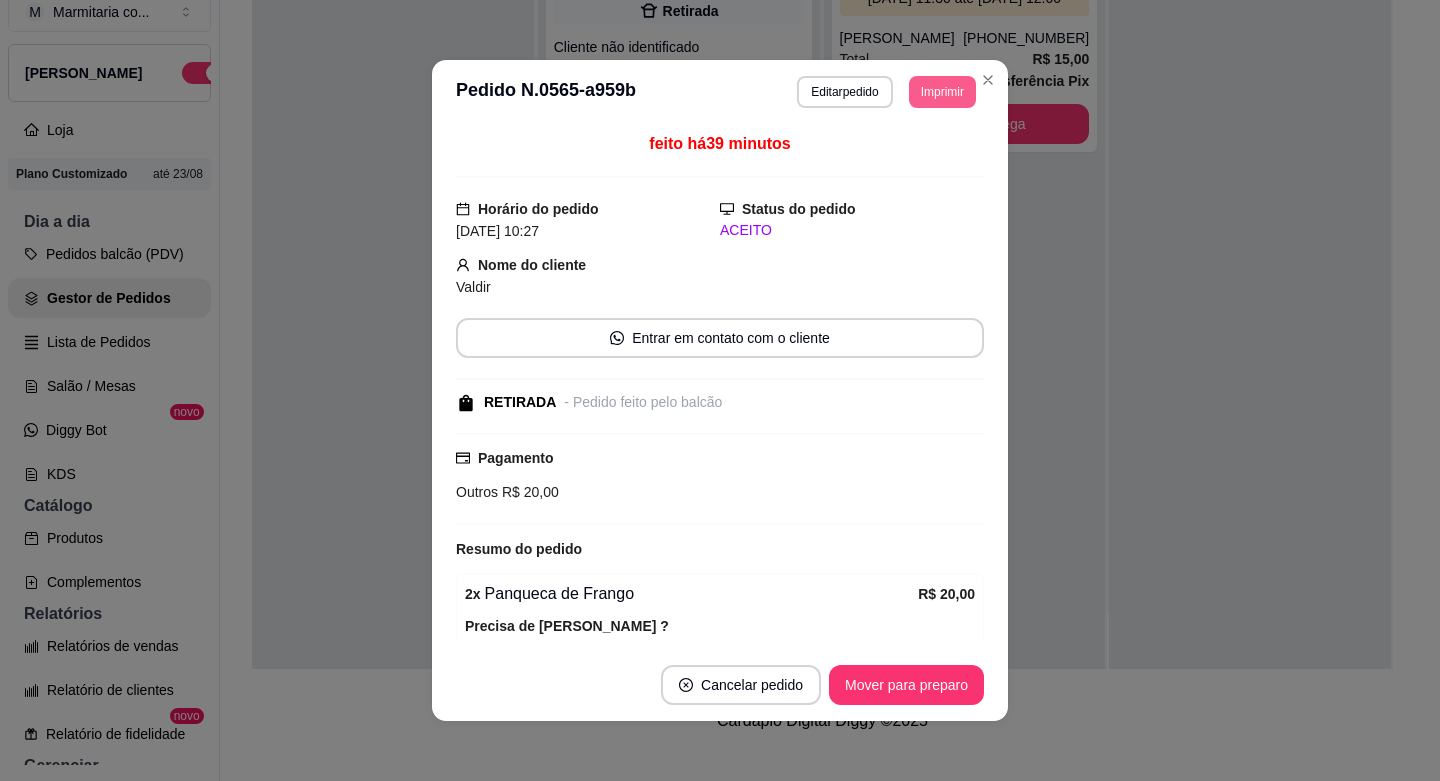 click on "Imprimir" at bounding box center (942, 92) 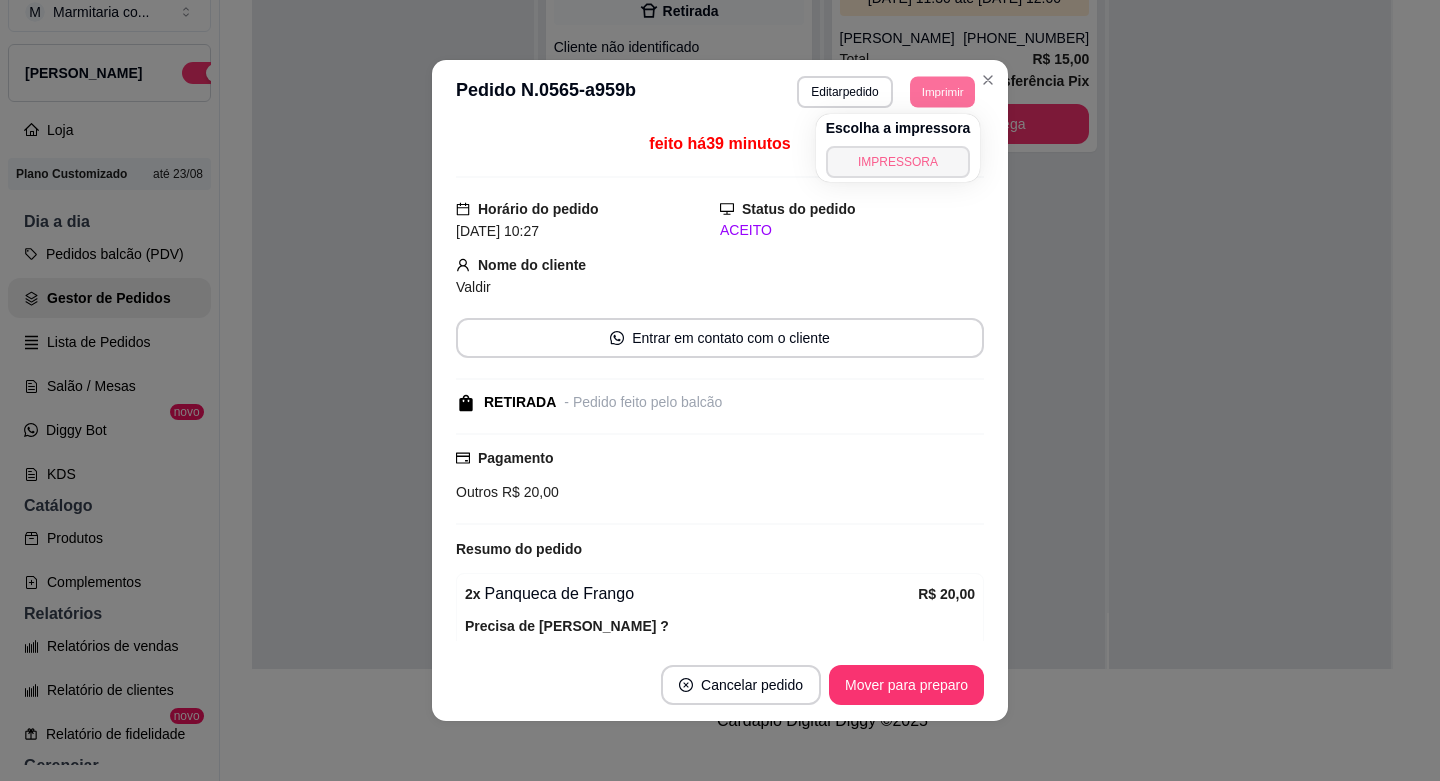 click on "IMPRESSORA" at bounding box center (898, 162) 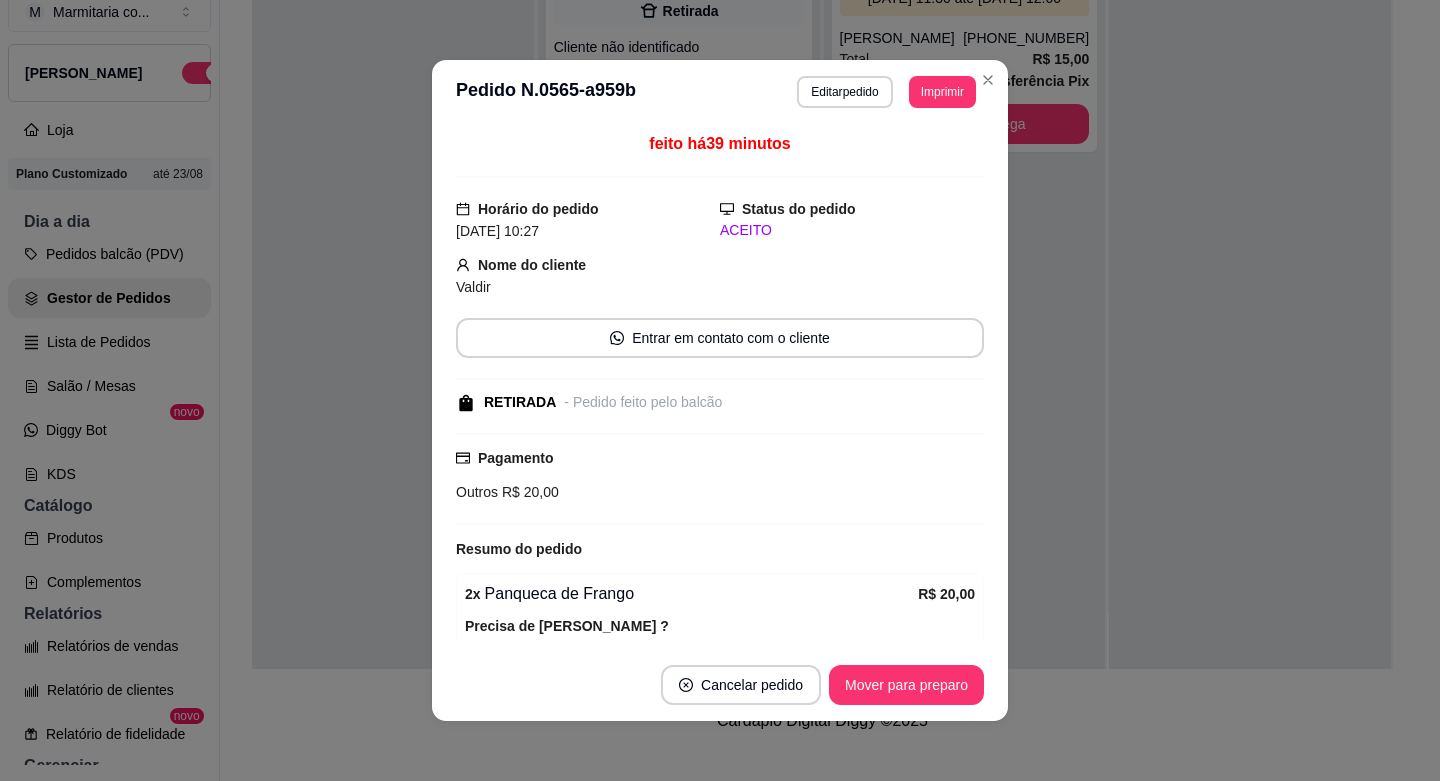 click on "Cancelar pedido Mover para preparo" at bounding box center [720, 685] 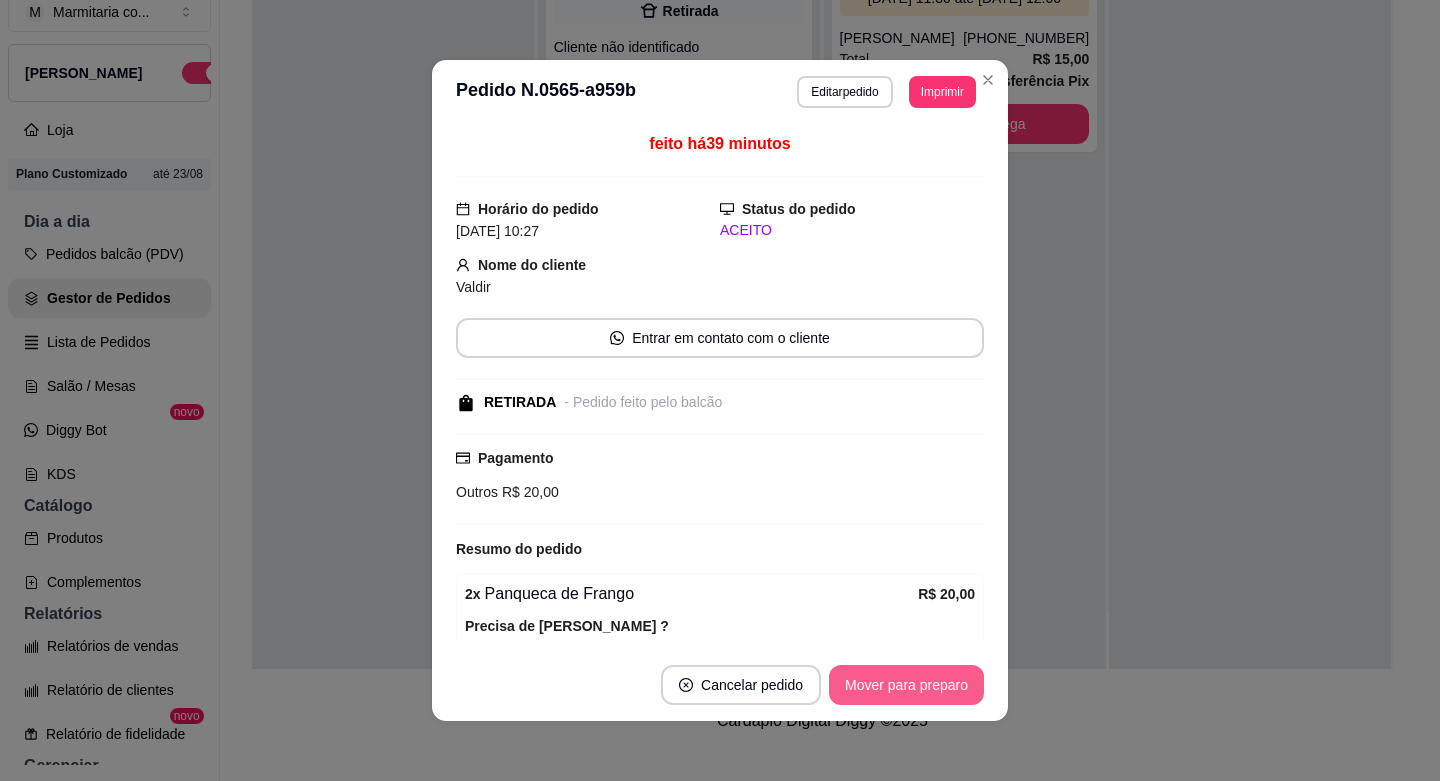 click on "Mover para preparo" at bounding box center (906, 685) 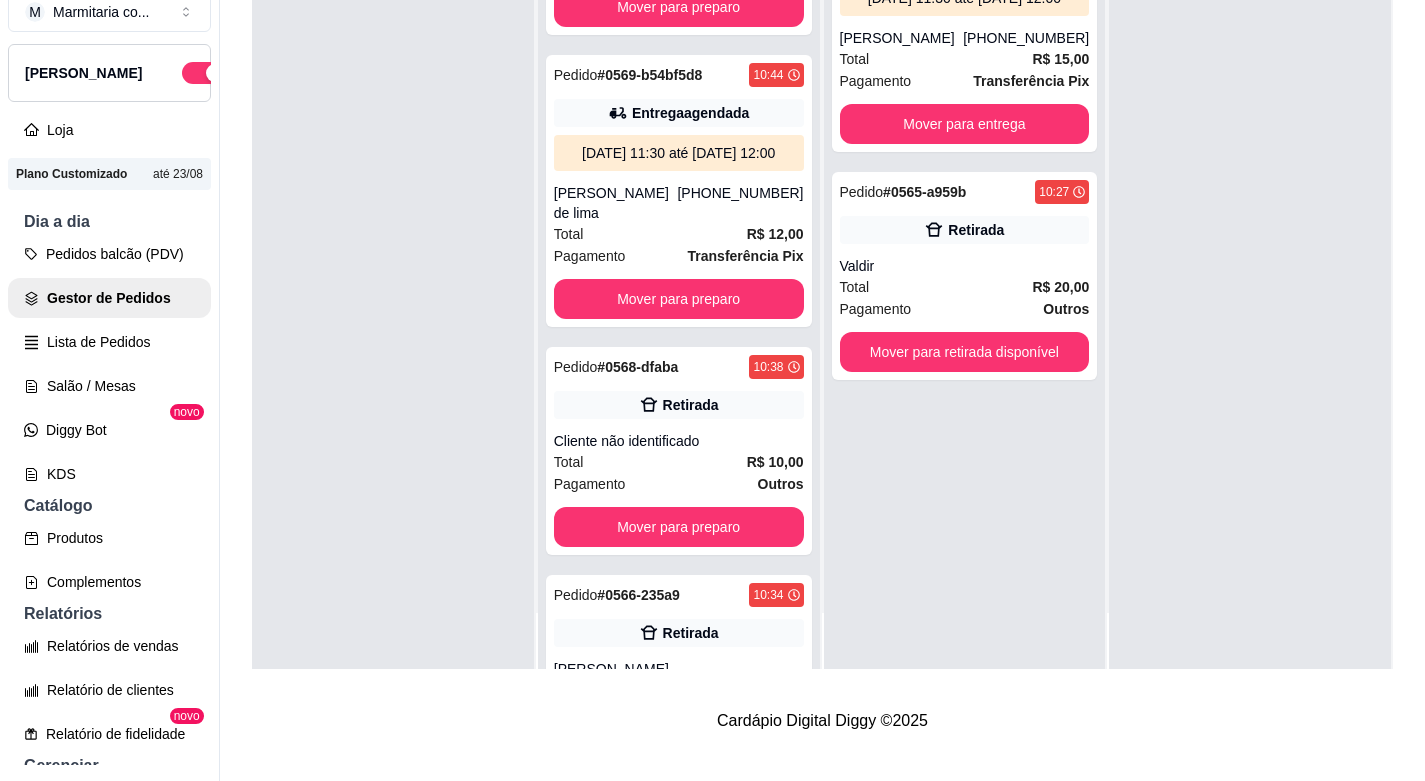 scroll, scrollTop: 600, scrollLeft: 0, axis: vertical 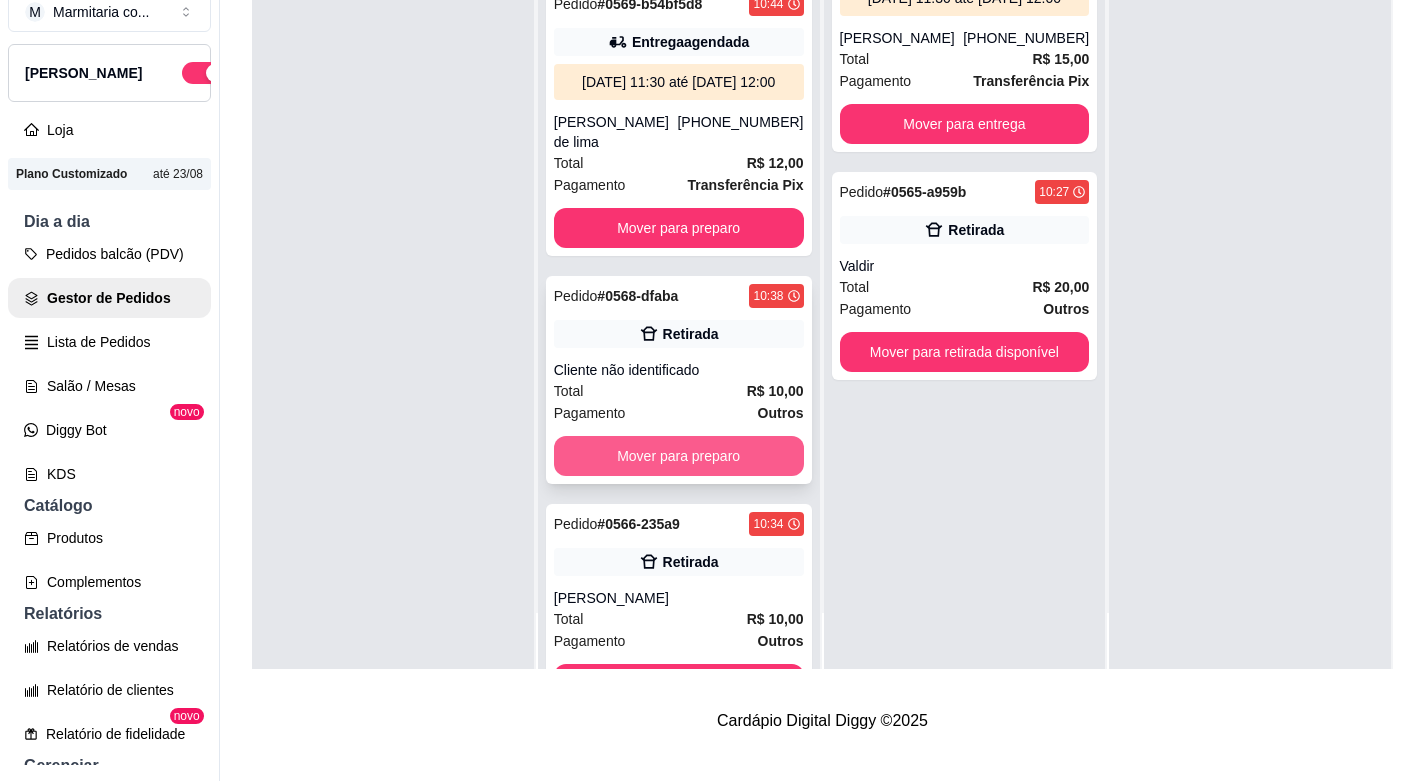 click on "Mover para preparo" at bounding box center [679, 456] 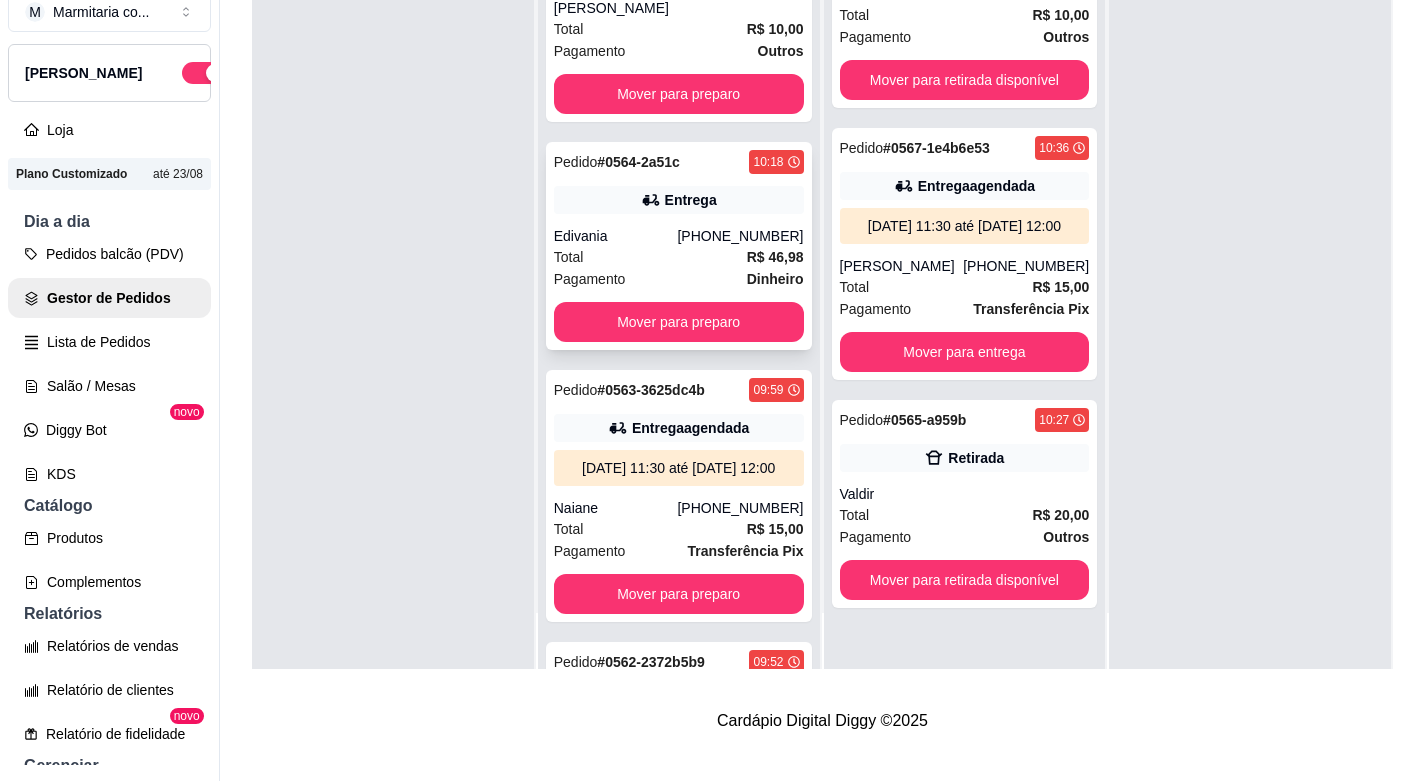 scroll, scrollTop: 967, scrollLeft: 0, axis: vertical 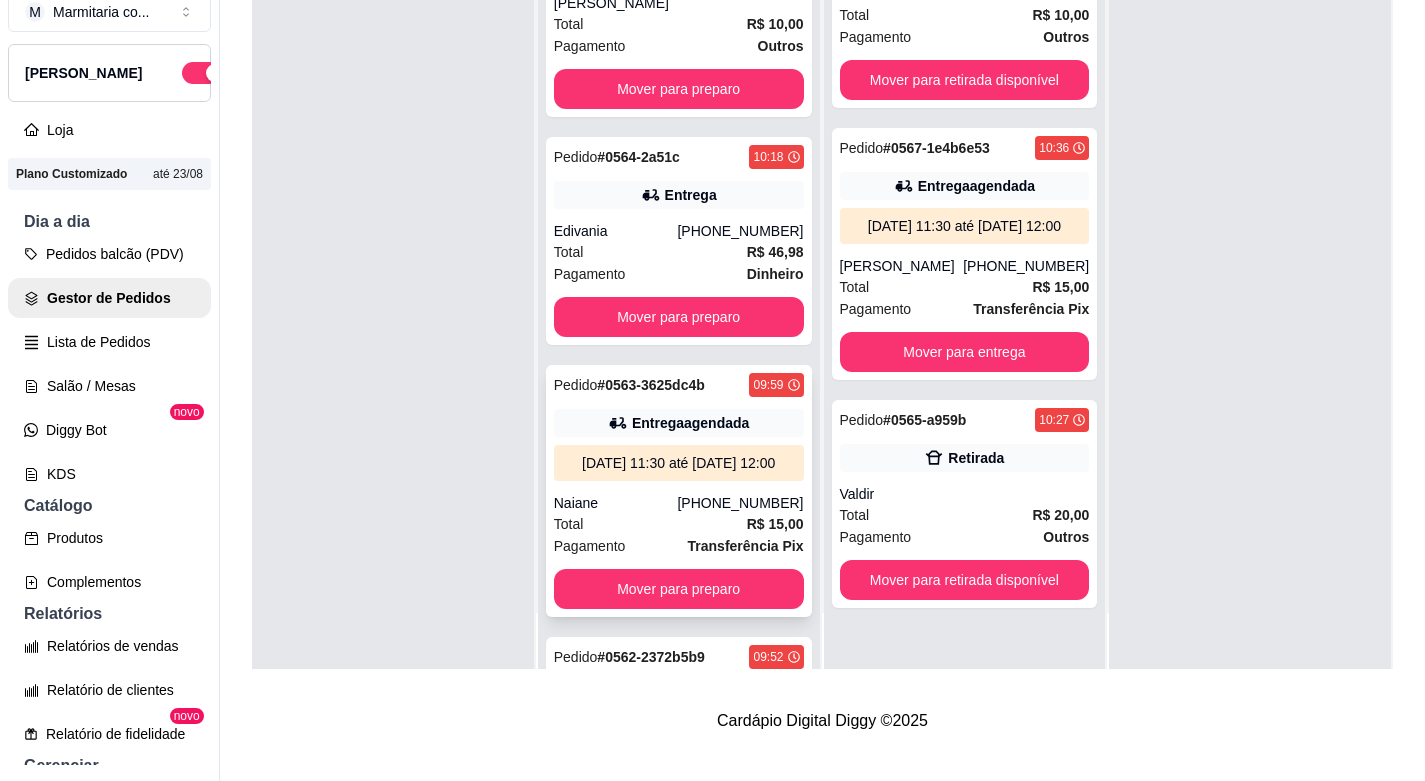 click on "Total R$ 15,00" at bounding box center (679, 524) 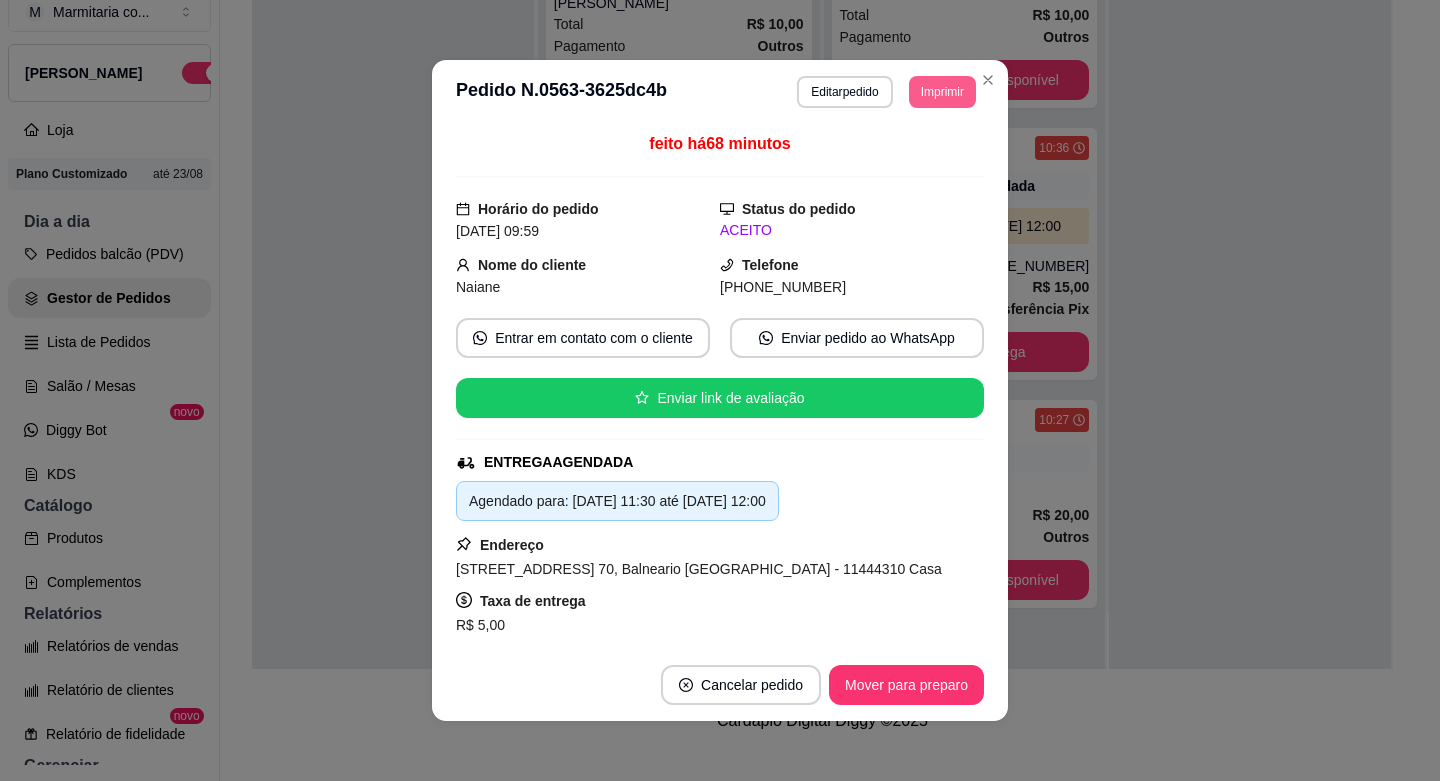 click on "Imprimir" at bounding box center [942, 92] 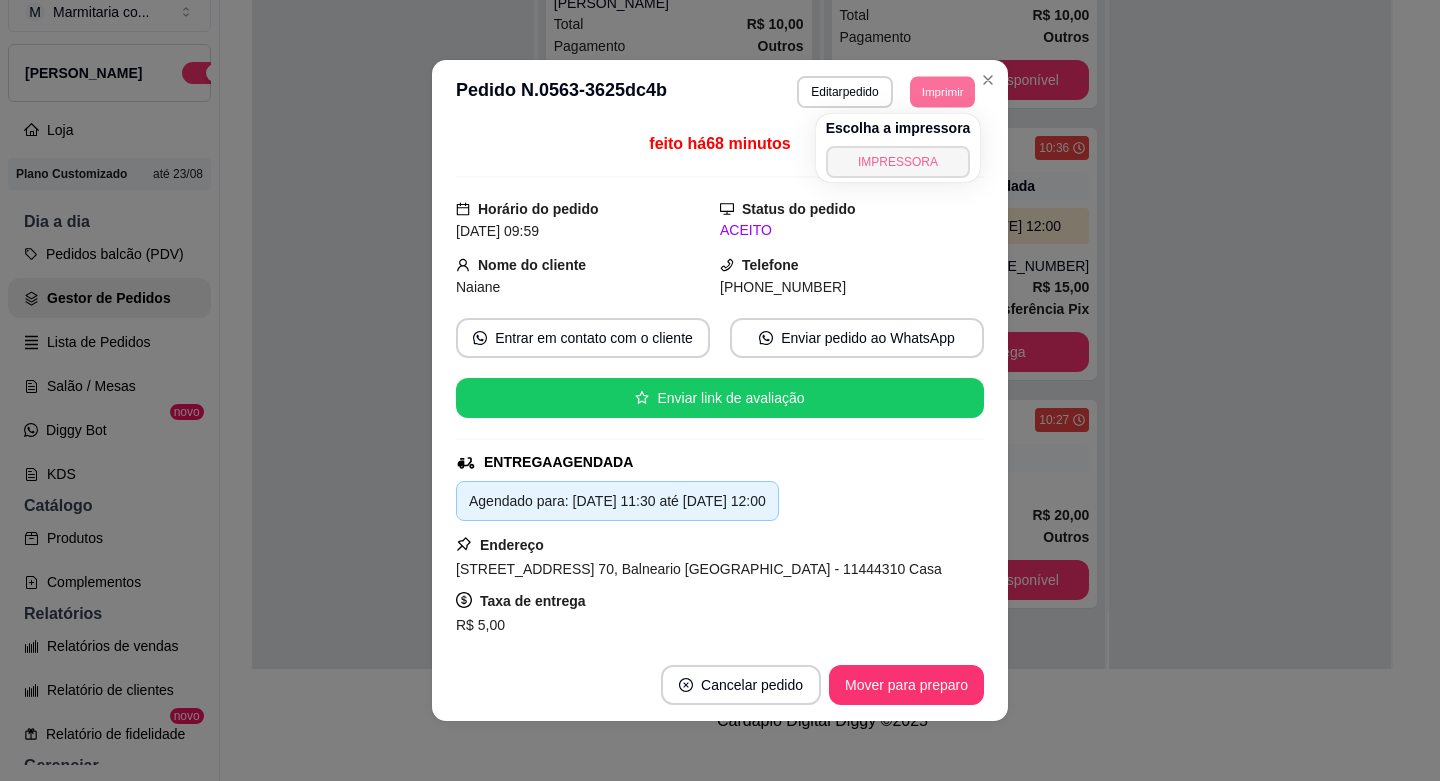 click on "IMPRESSORA" at bounding box center [898, 162] 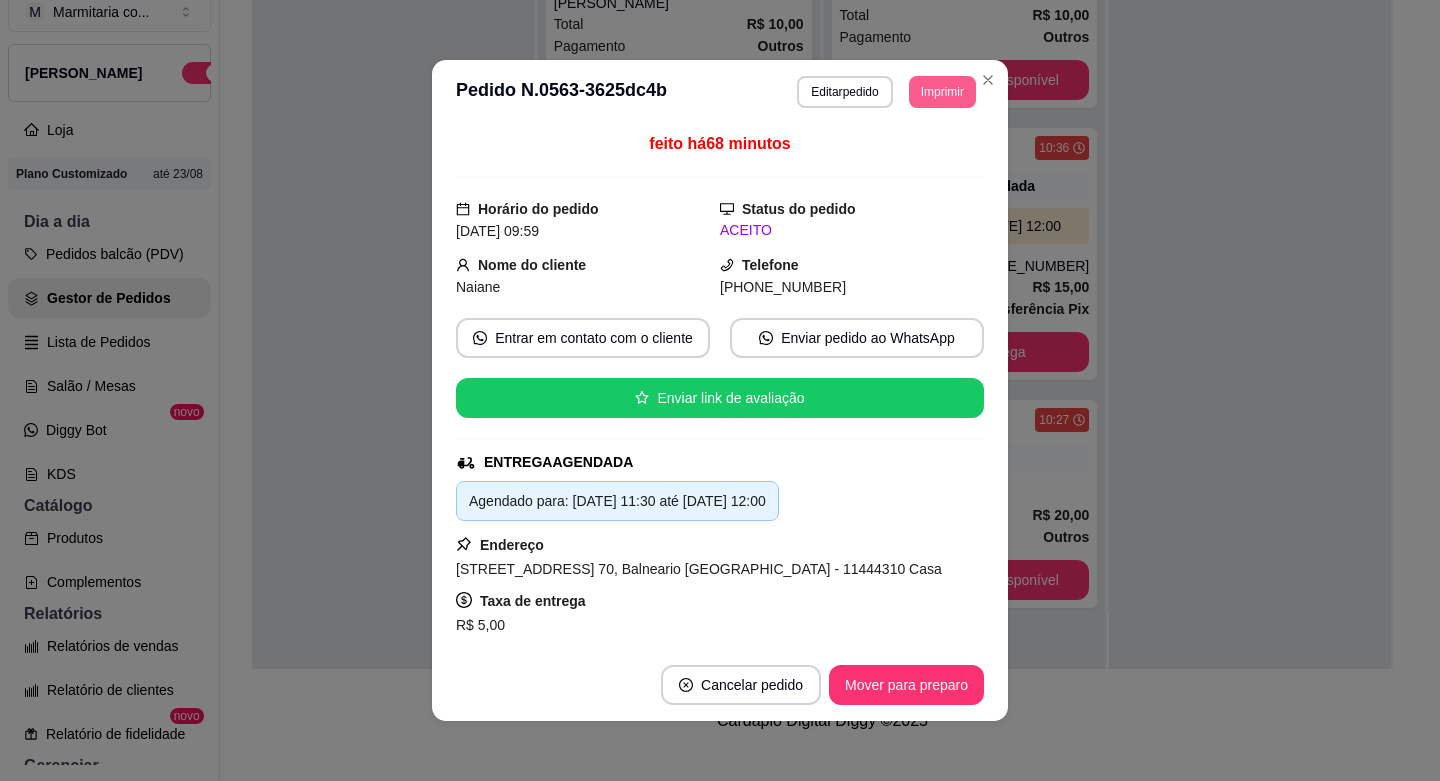 click on "Imprimir" at bounding box center [942, 92] 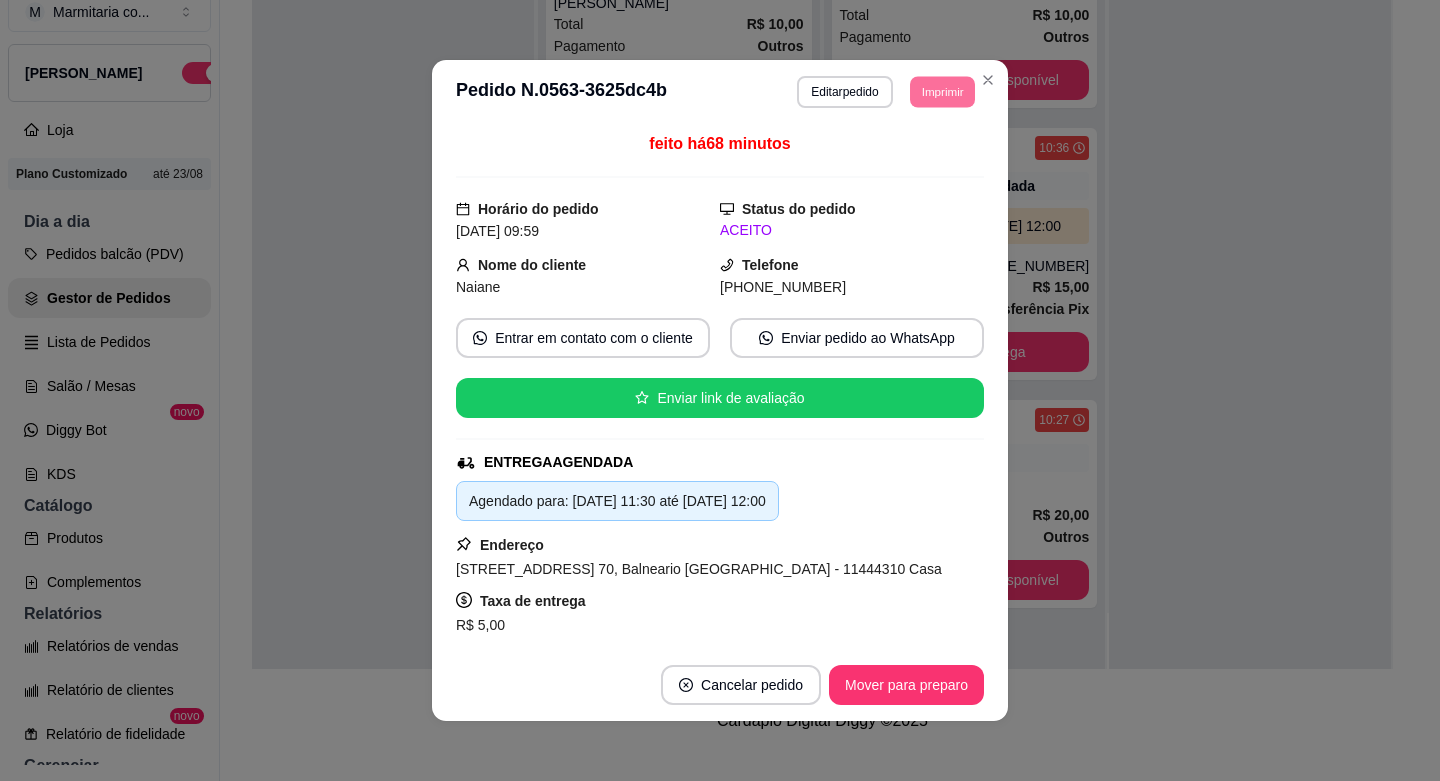 click on "IMPRESSORA" at bounding box center [915, 153] 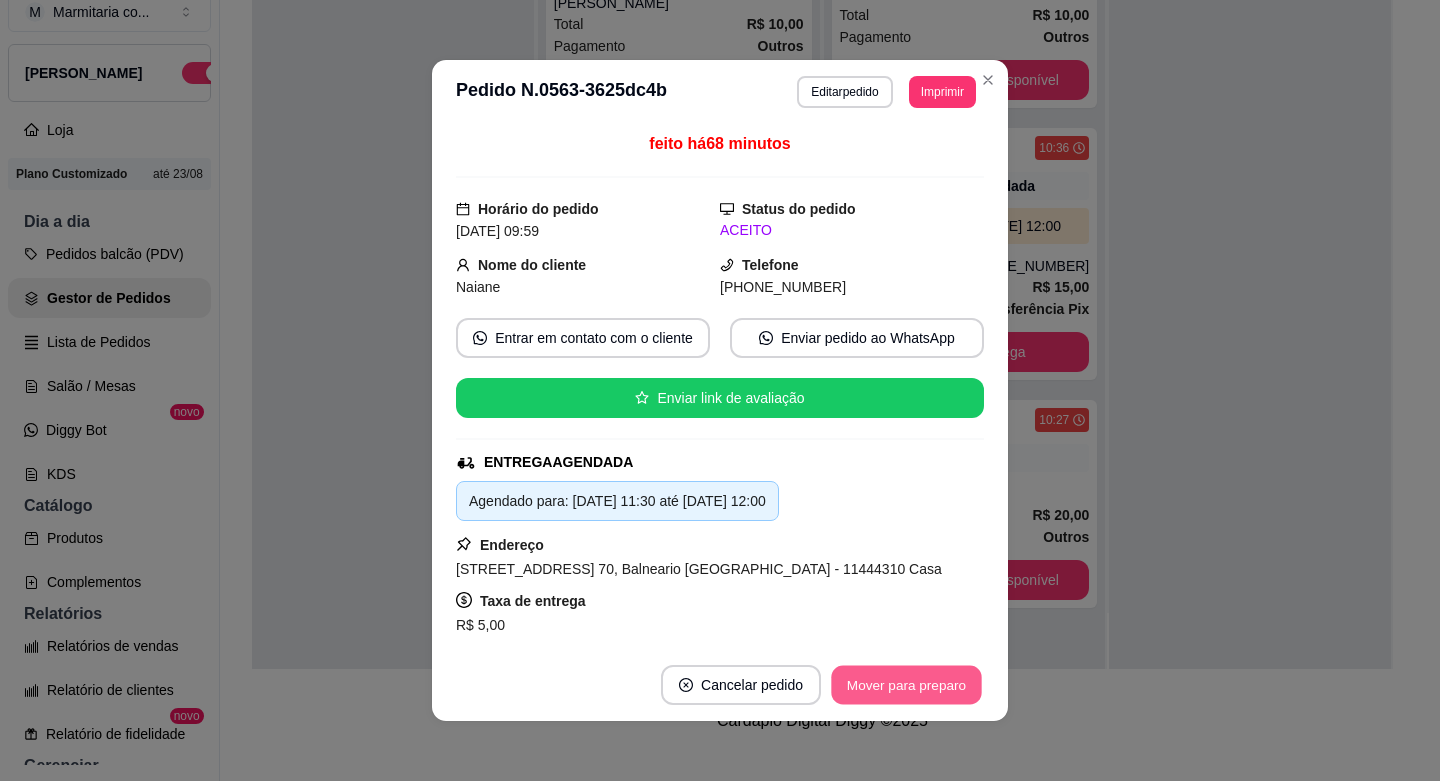 click on "Mover para preparo" at bounding box center [906, 685] 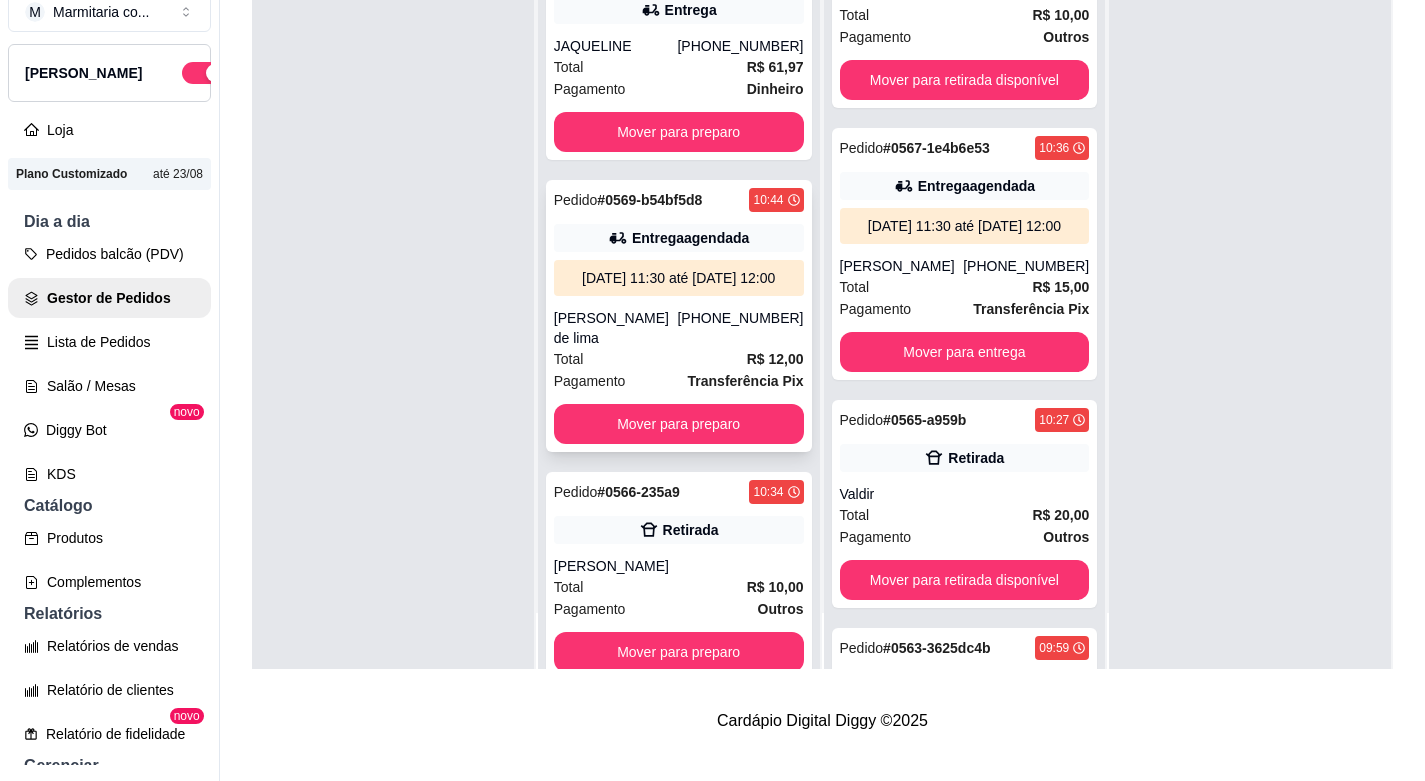 scroll, scrollTop: 1059, scrollLeft: 0, axis: vertical 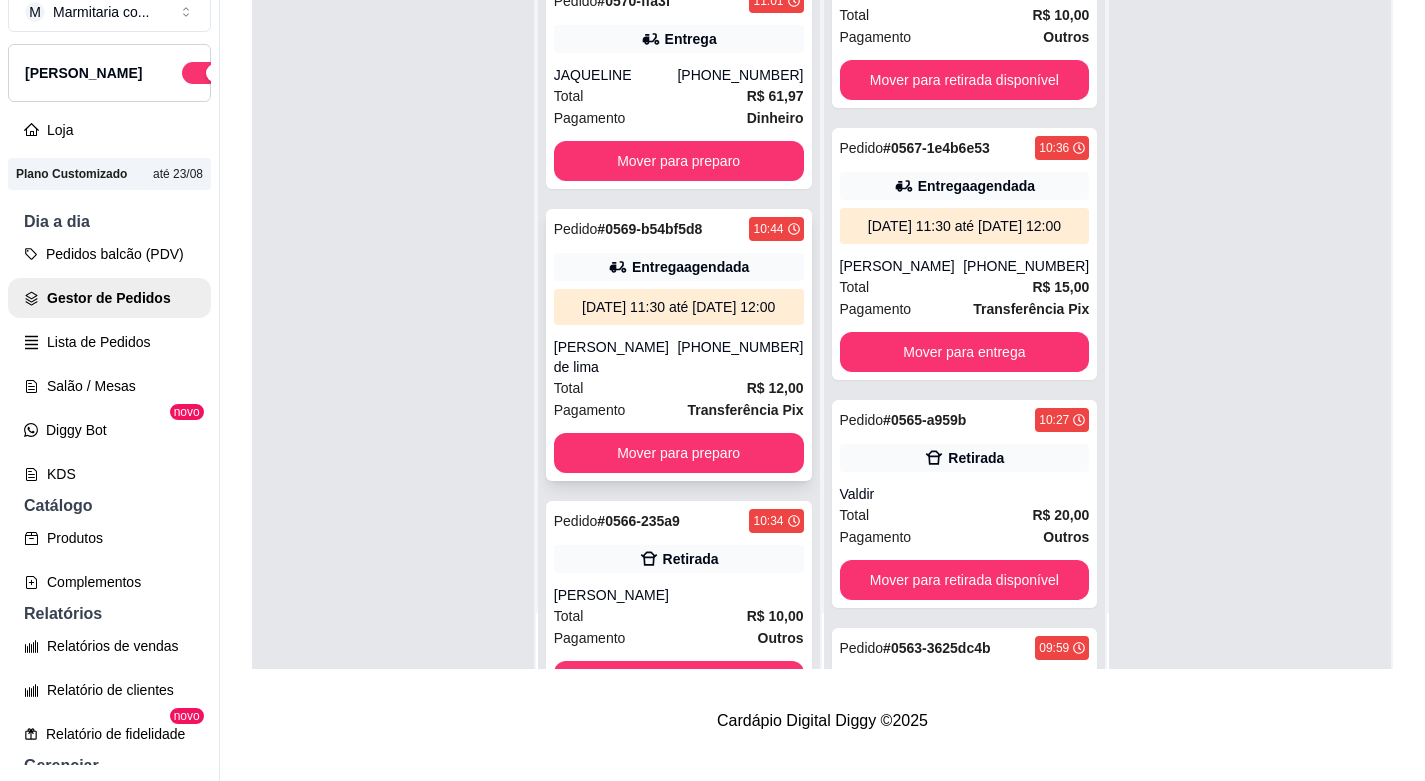 click on "Pedido  # 0569-b54bf5d8 10:44 Entrega  agendada [DATE] 11:30 até [DATE] 12:00  [PERSON_NAME] de lima [PHONE_NUMBER] Total R$ 12,00 Pagamento Transferência Pix Mover para preparo" at bounding box center (679, 345) 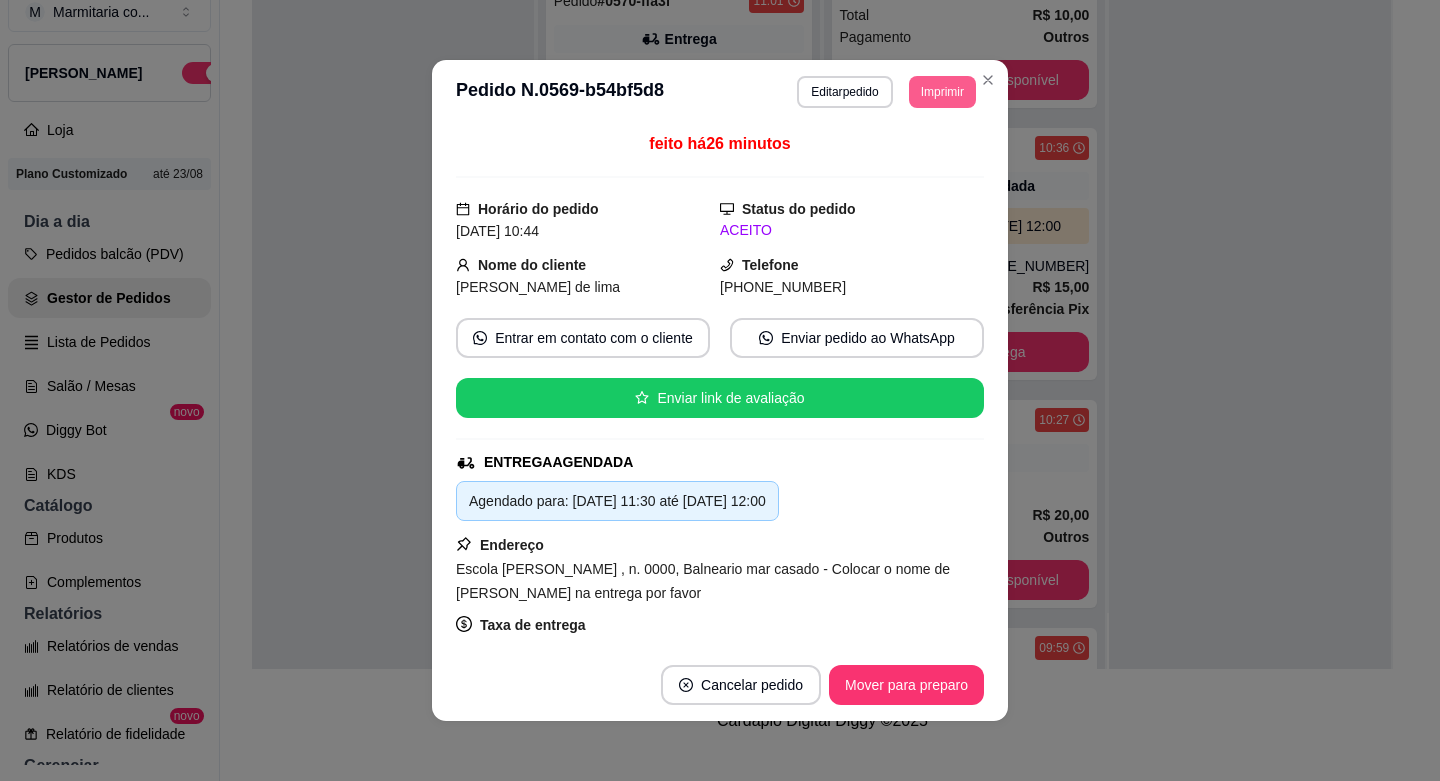 click on "Imprimir" at bounding box center [942, 92] 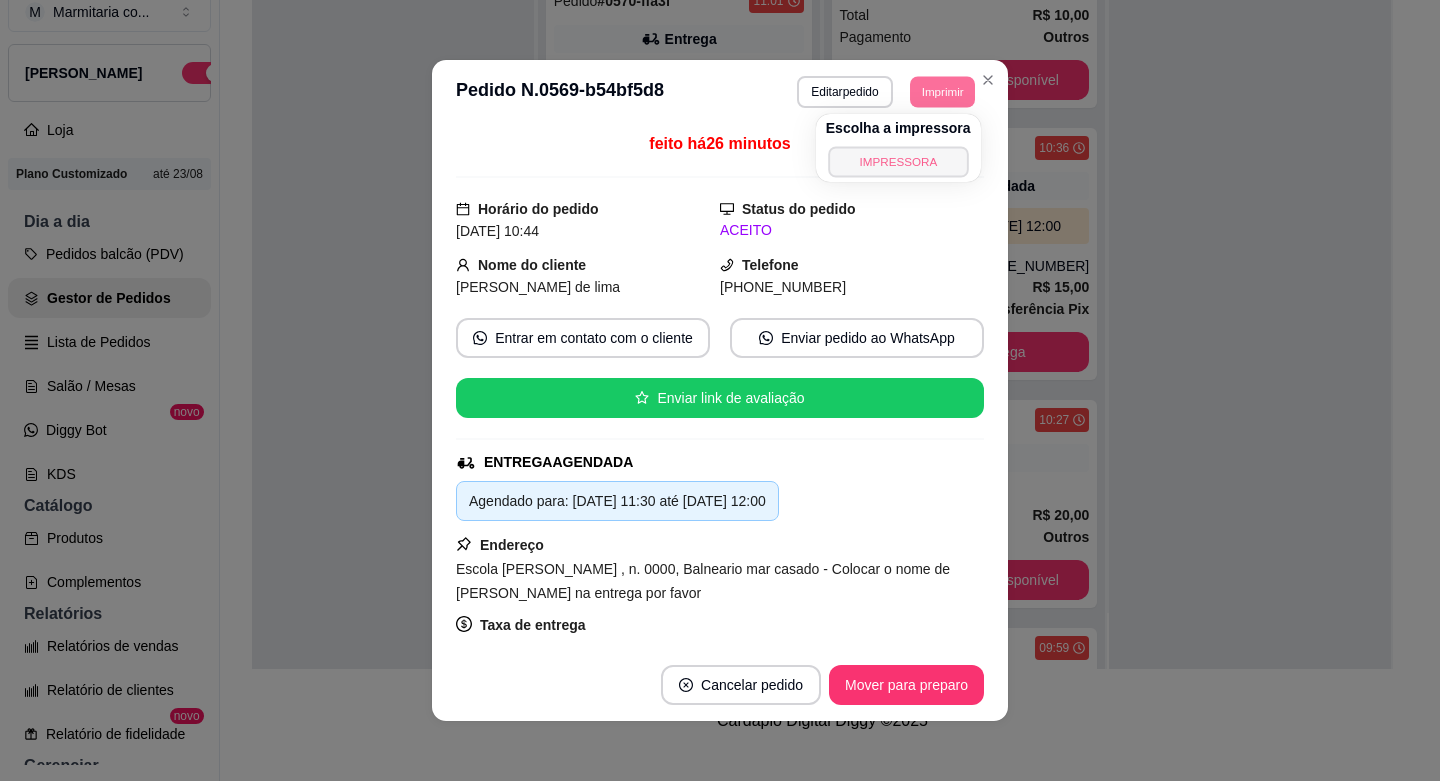 click on "IMPRESSORA" at bounding box center (898, 161) 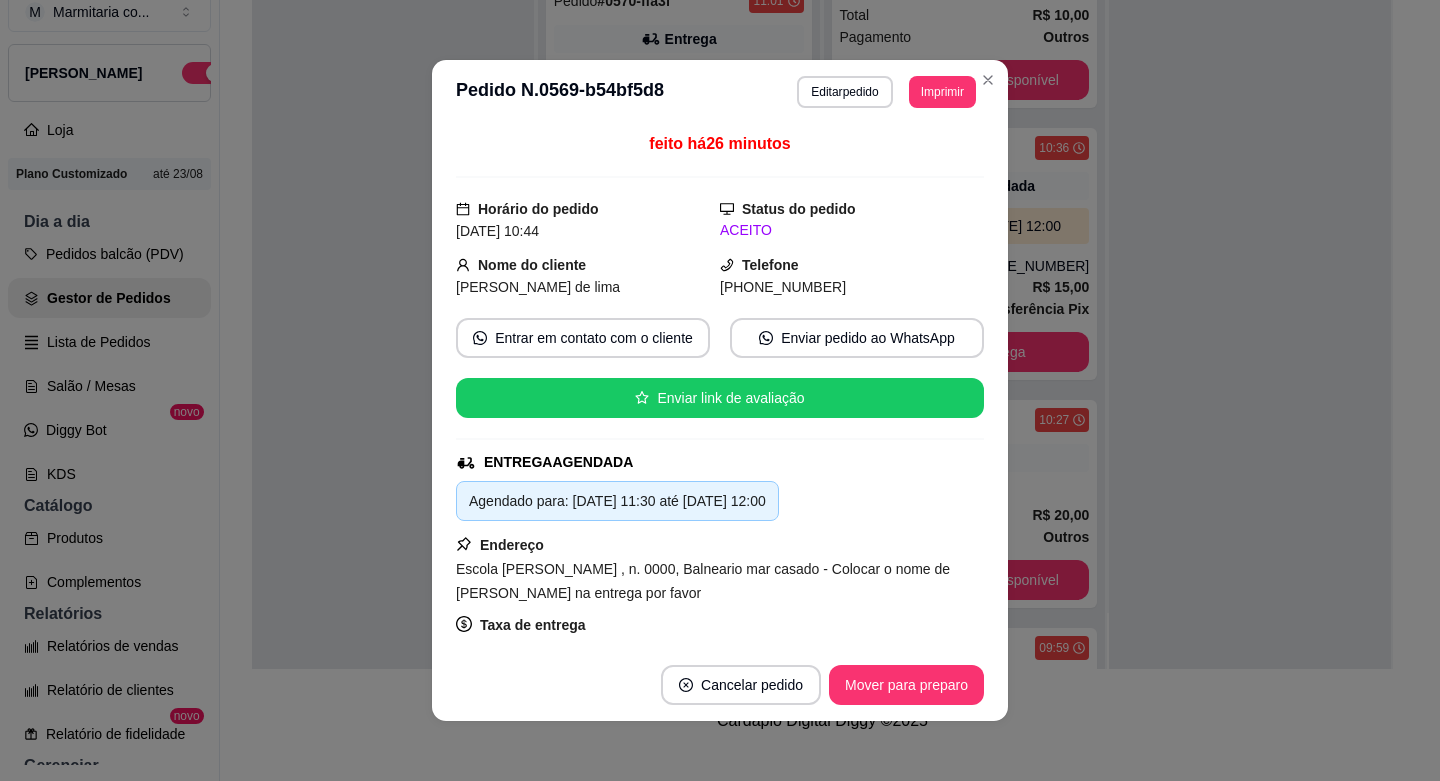 type 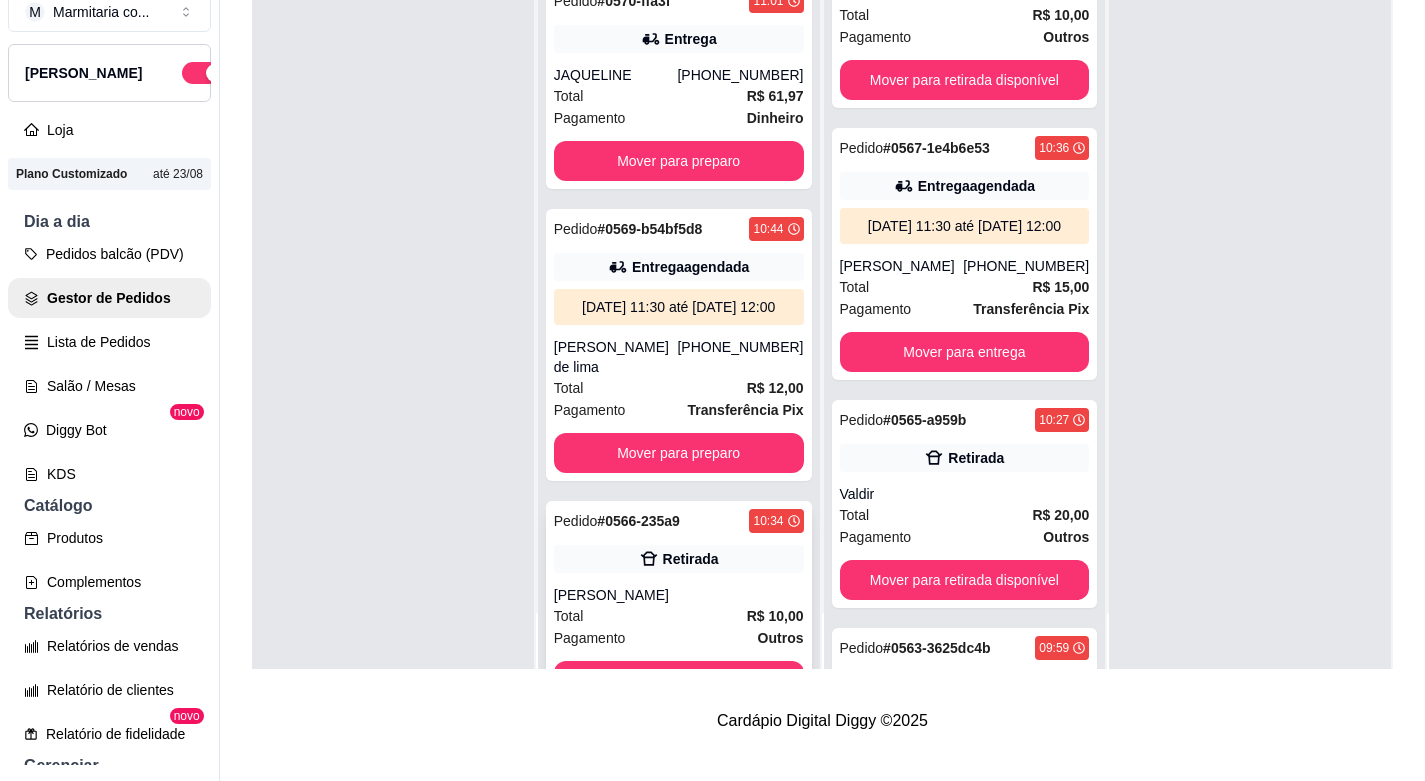 scroll, scrollTop: 1159, scrollLeft: 0, axis: vertical 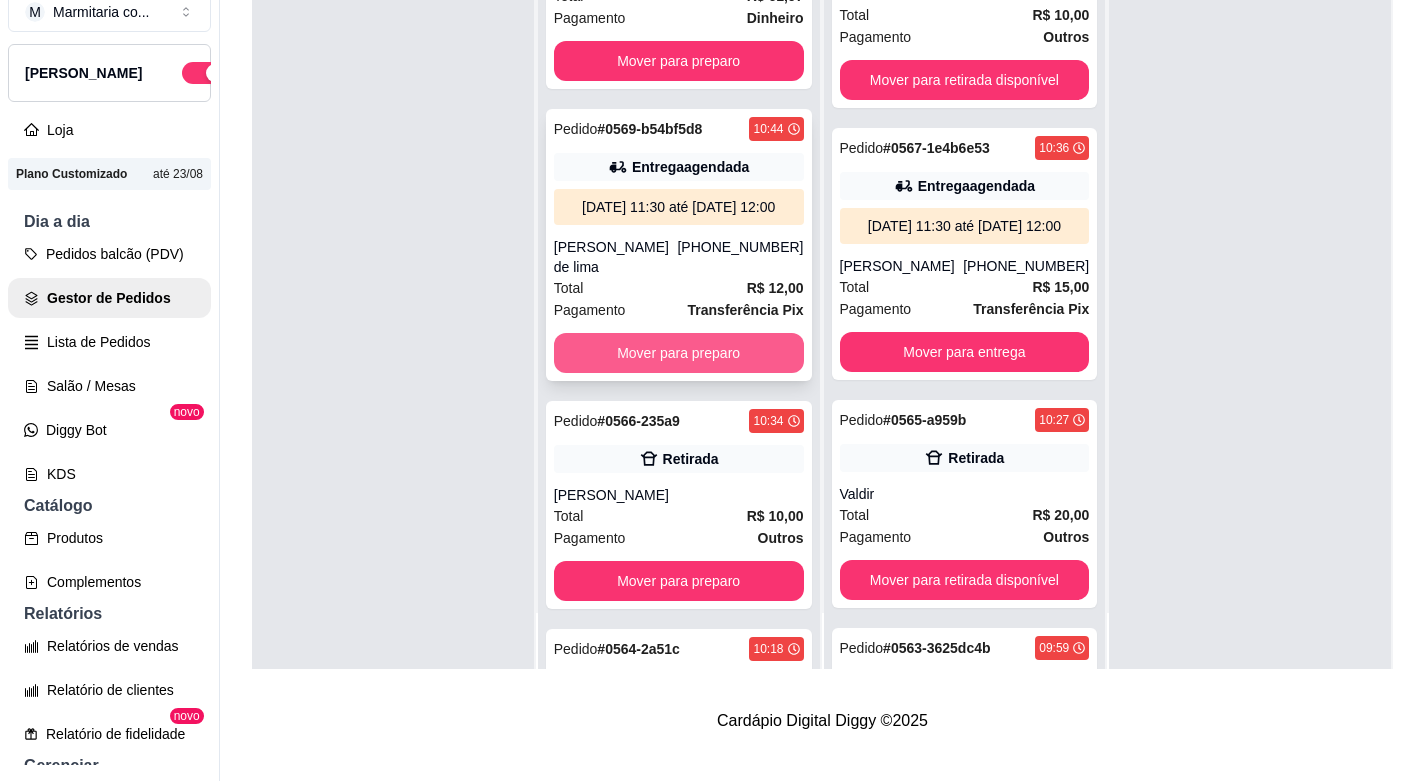 click on "Mover para preparo" at bounding box center [679, 353] 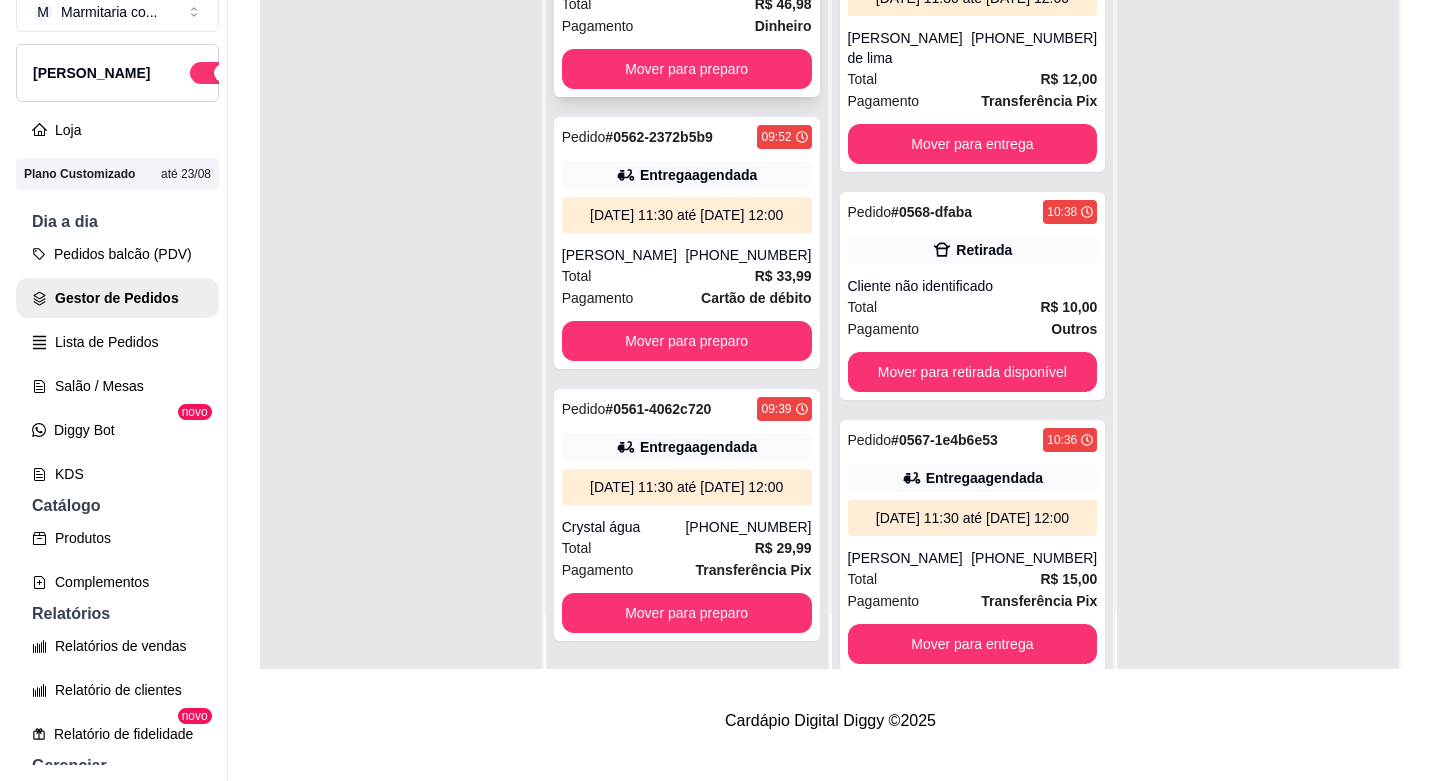 scroll, scrollTop: 1647, scrollLeft: 0, axis: vertical 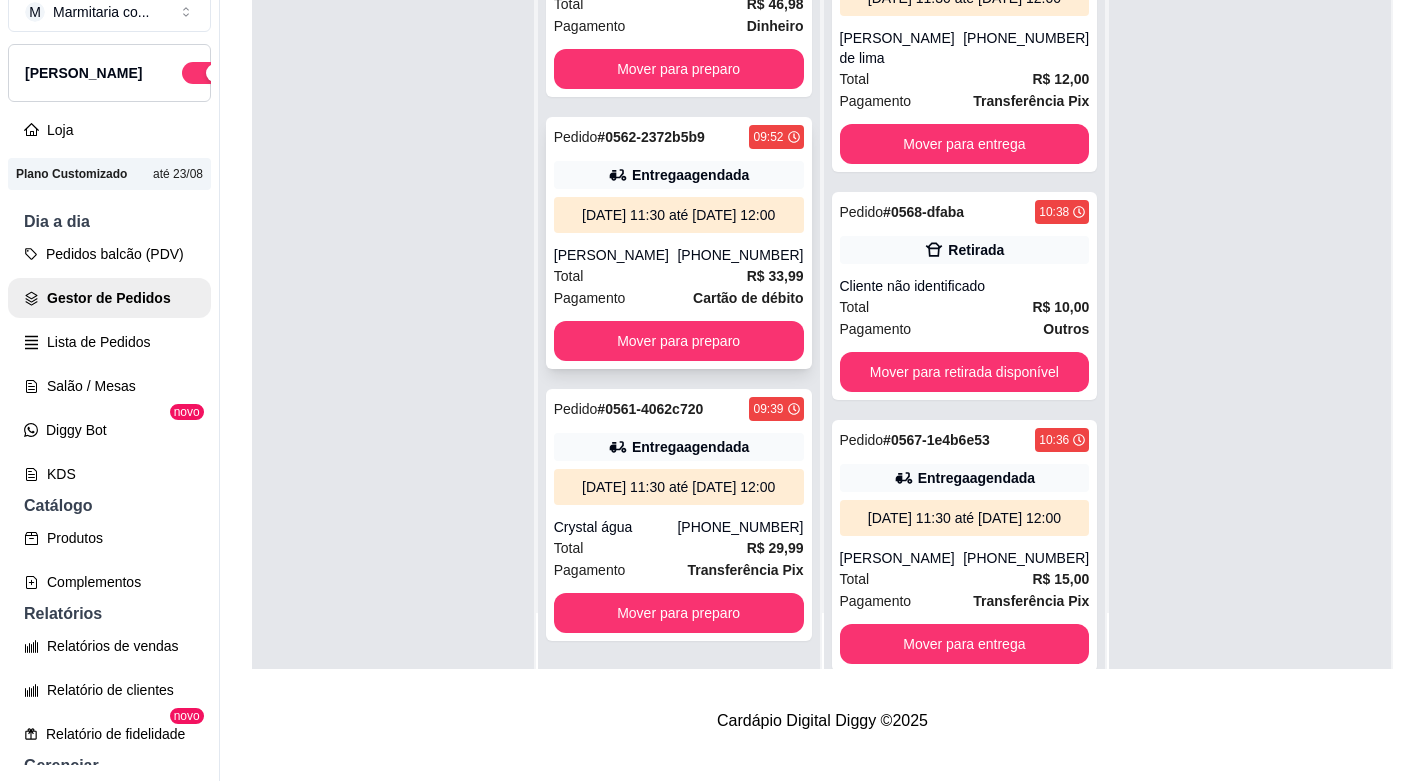 click on "Pagamento Cartão de débito" at bounding box center [679, 298] 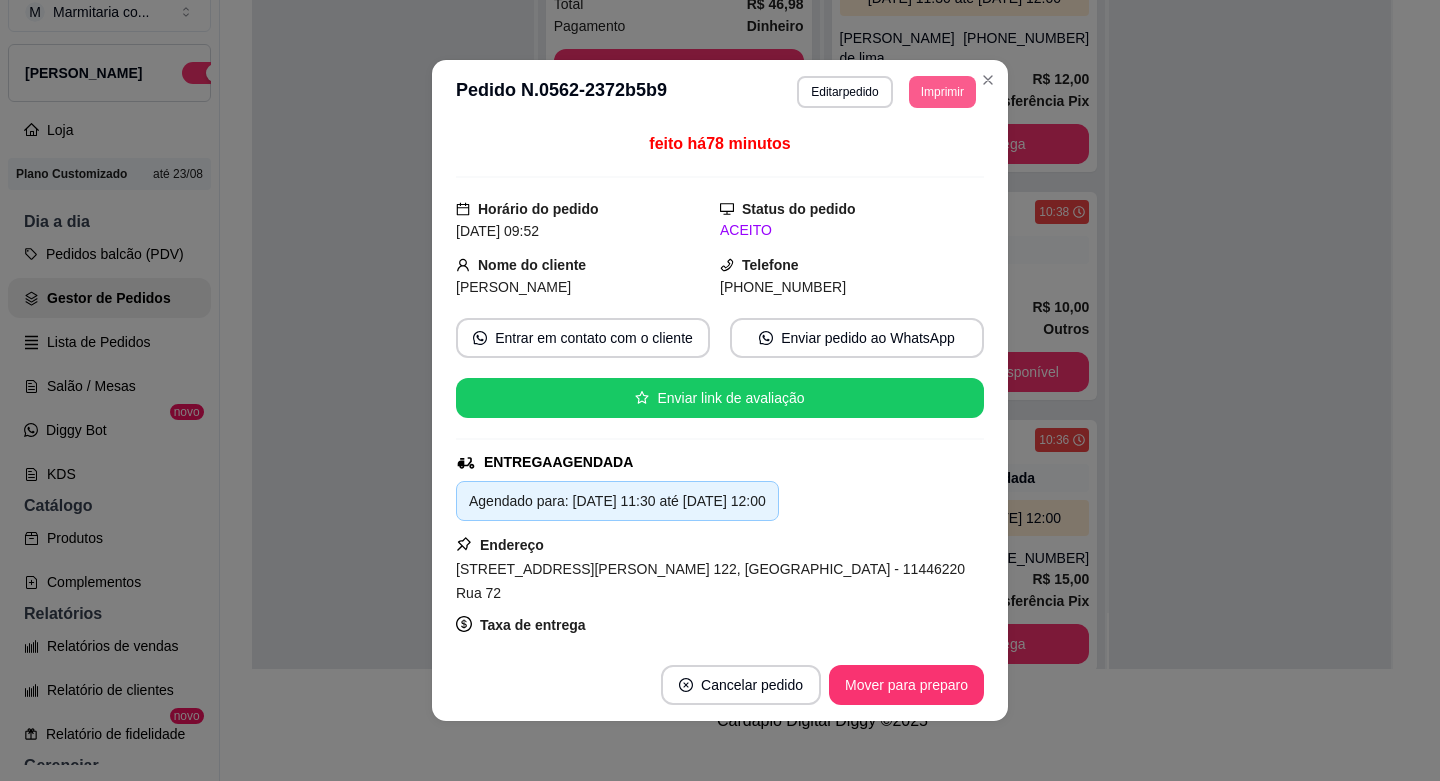 click on "Imprimir" at bounding box center (942, 92) 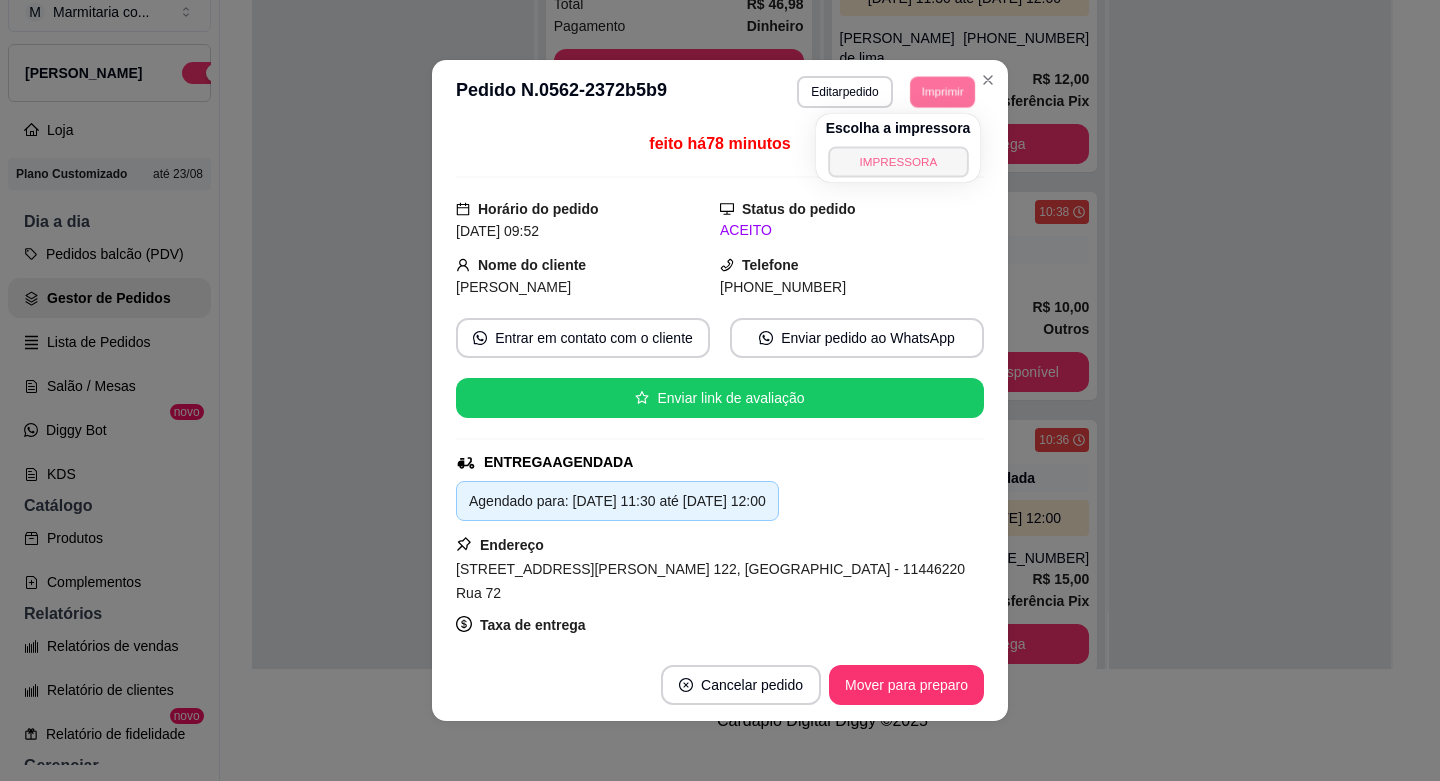 click on "IMPRESSORA" at bounding box center (898, 161) 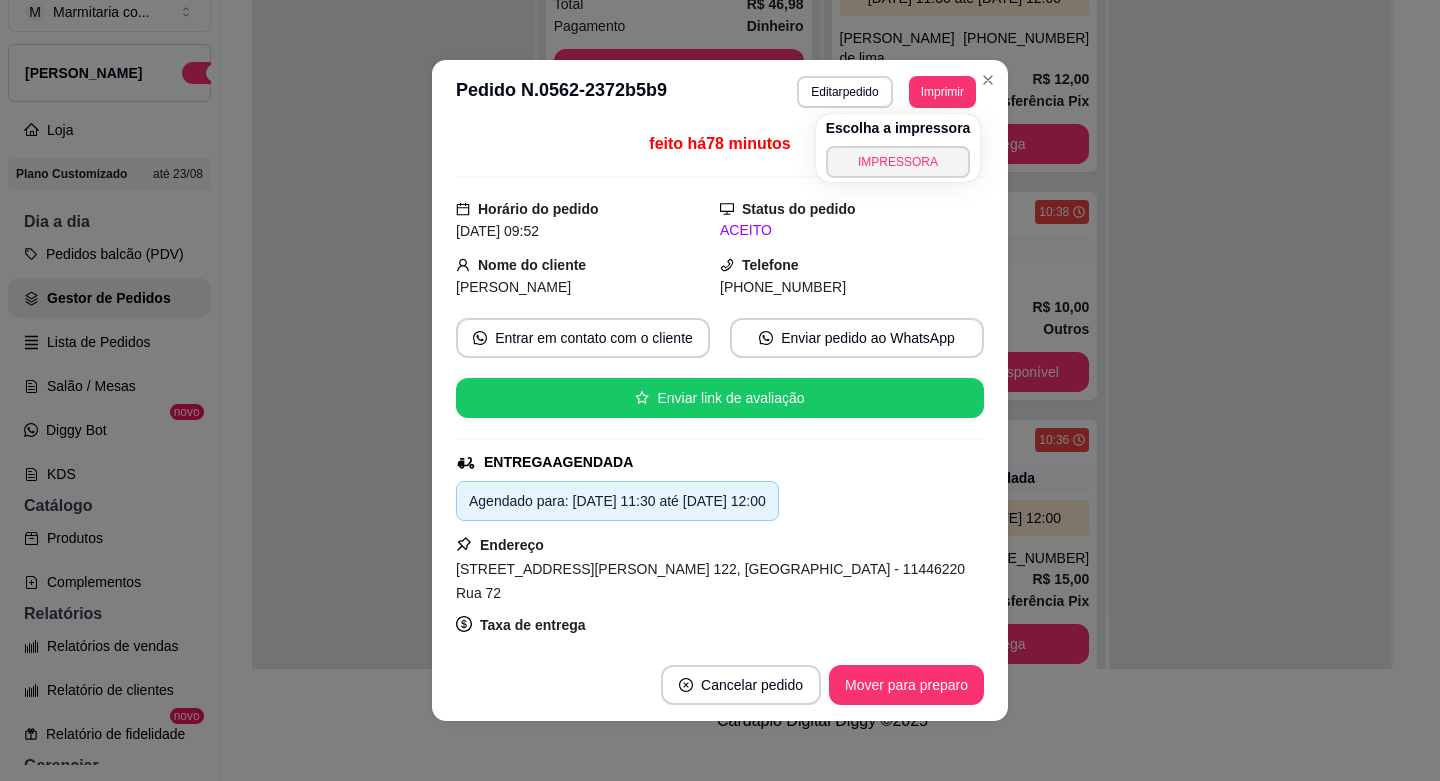 click on "Imprimir" at bounding box center (942, 92) 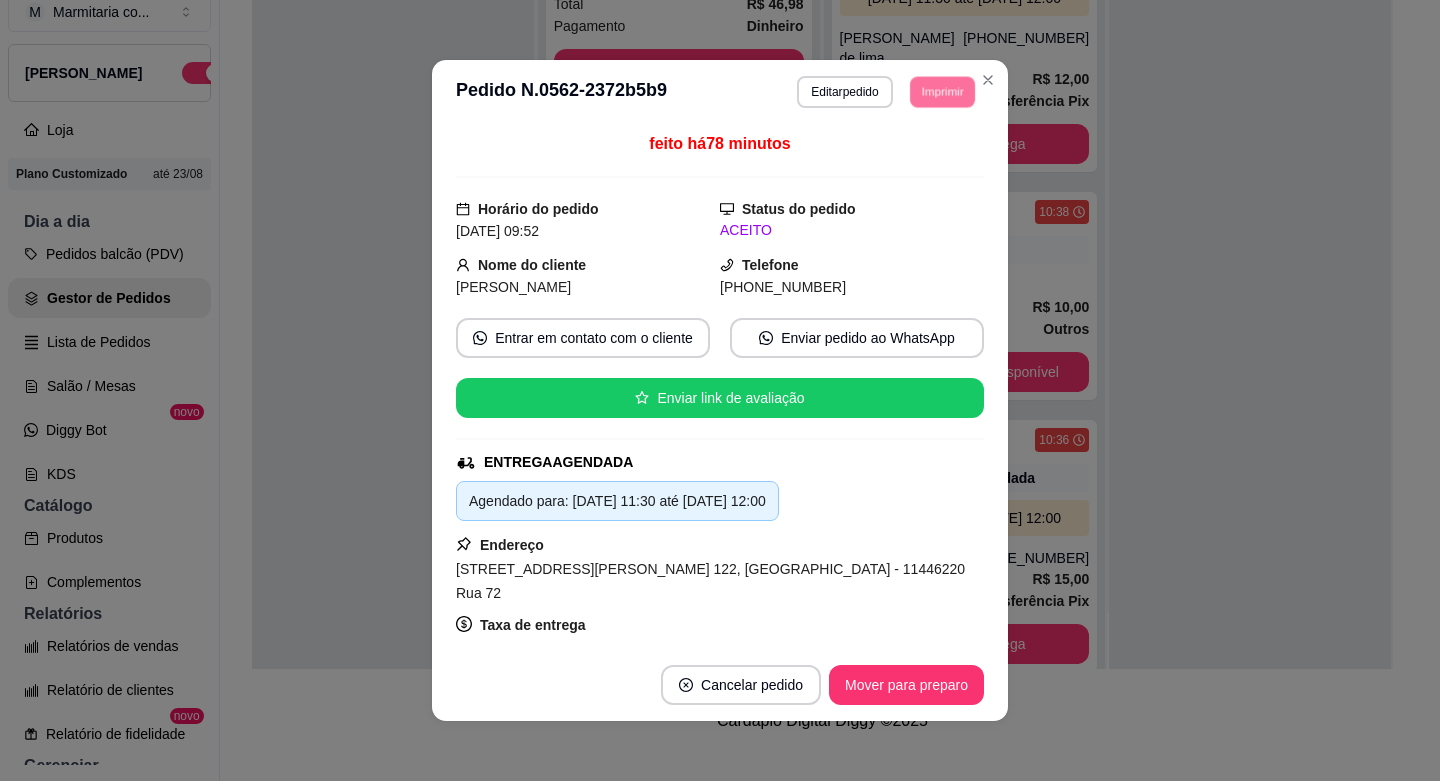 click on "IMPRESSORA" at bounding box center [914, 153] 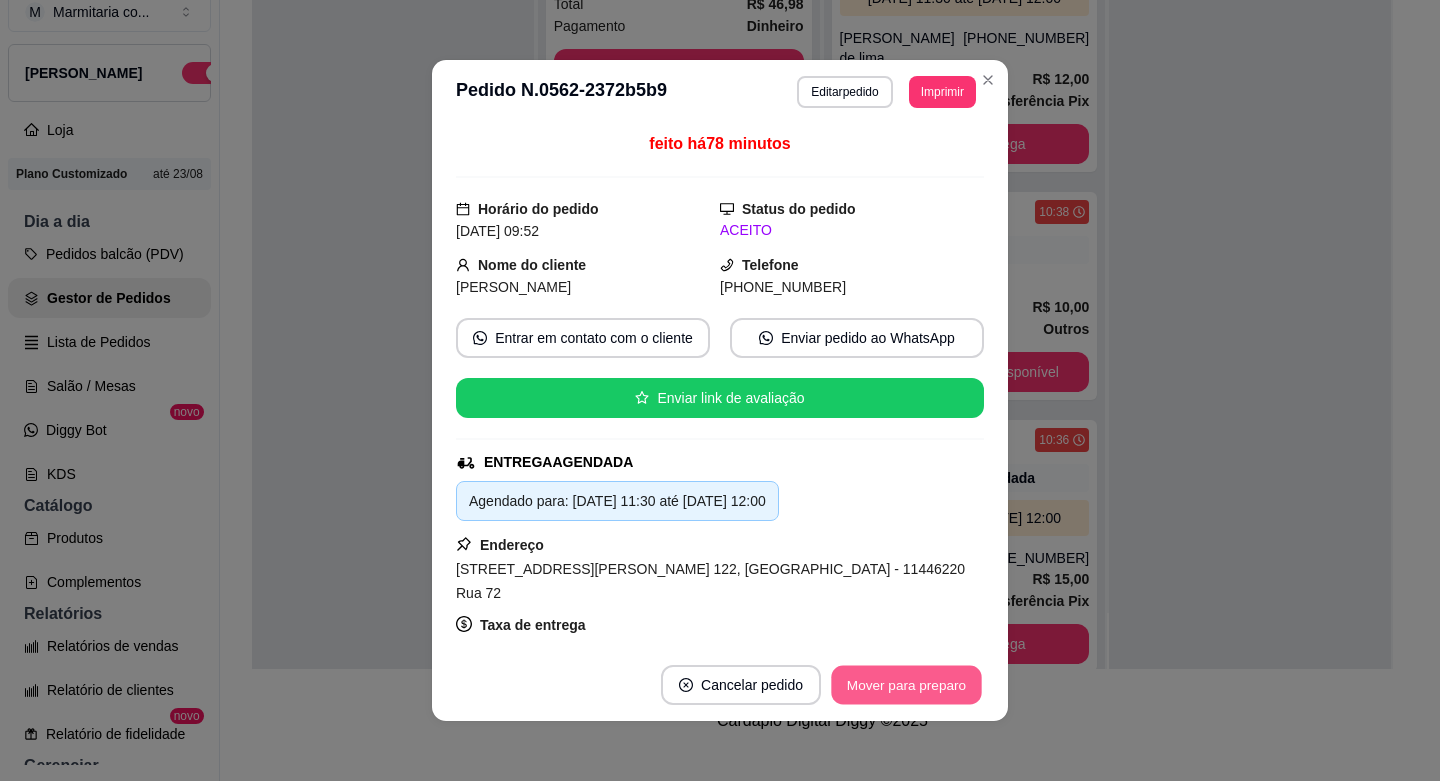click on "Mover para preparo" at bounding box center [906, 685] 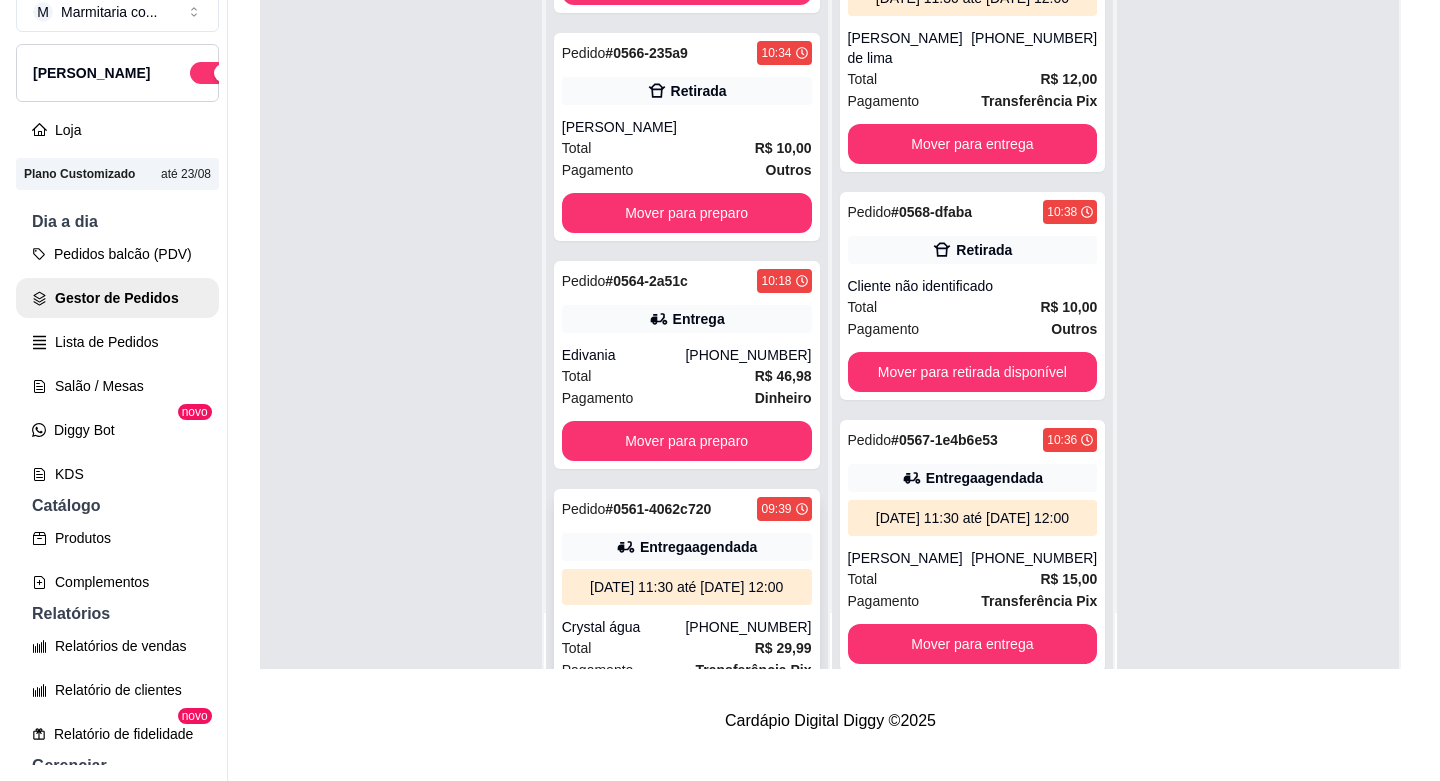scroll, scrollTop: 1155, scrollLeft: 0, axis: vertical 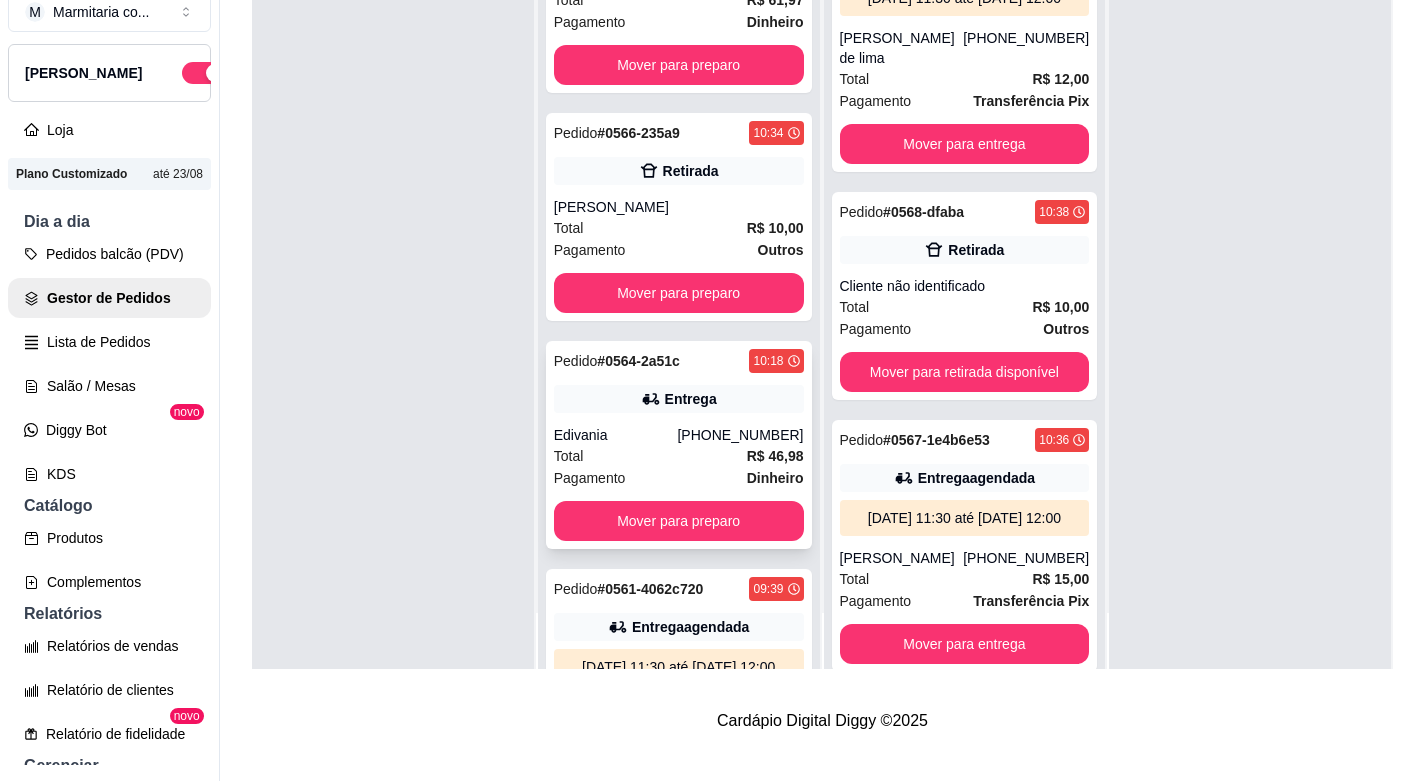 click on "Pedido  # 0564-2a51c 10:18 Entrega Edivania  [PHONE_NUMBER] Total R$ 46,98 Pagamento Dinheiro Mover para preparo" at bounding box center [679, 445] 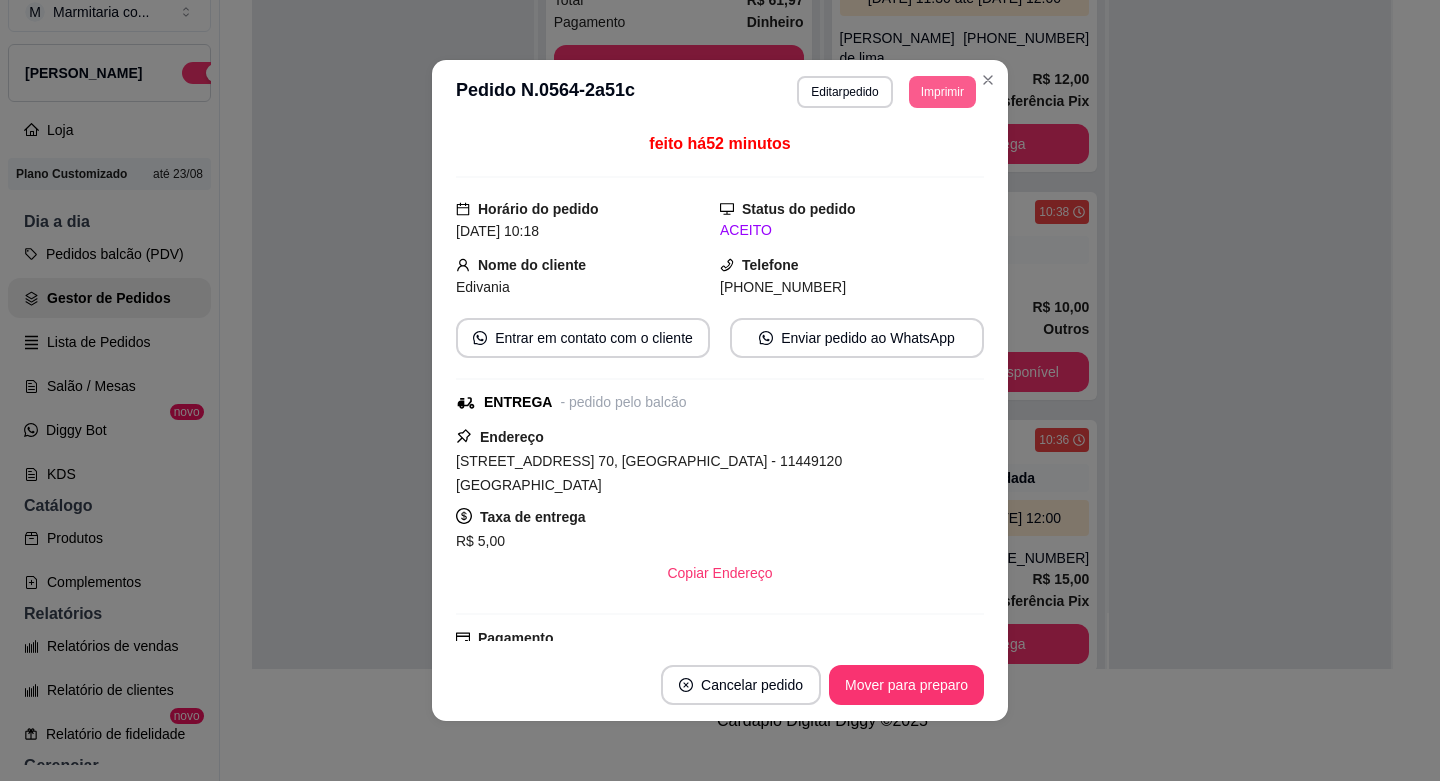click on "Imprimir" at bounding box center (942, 92) 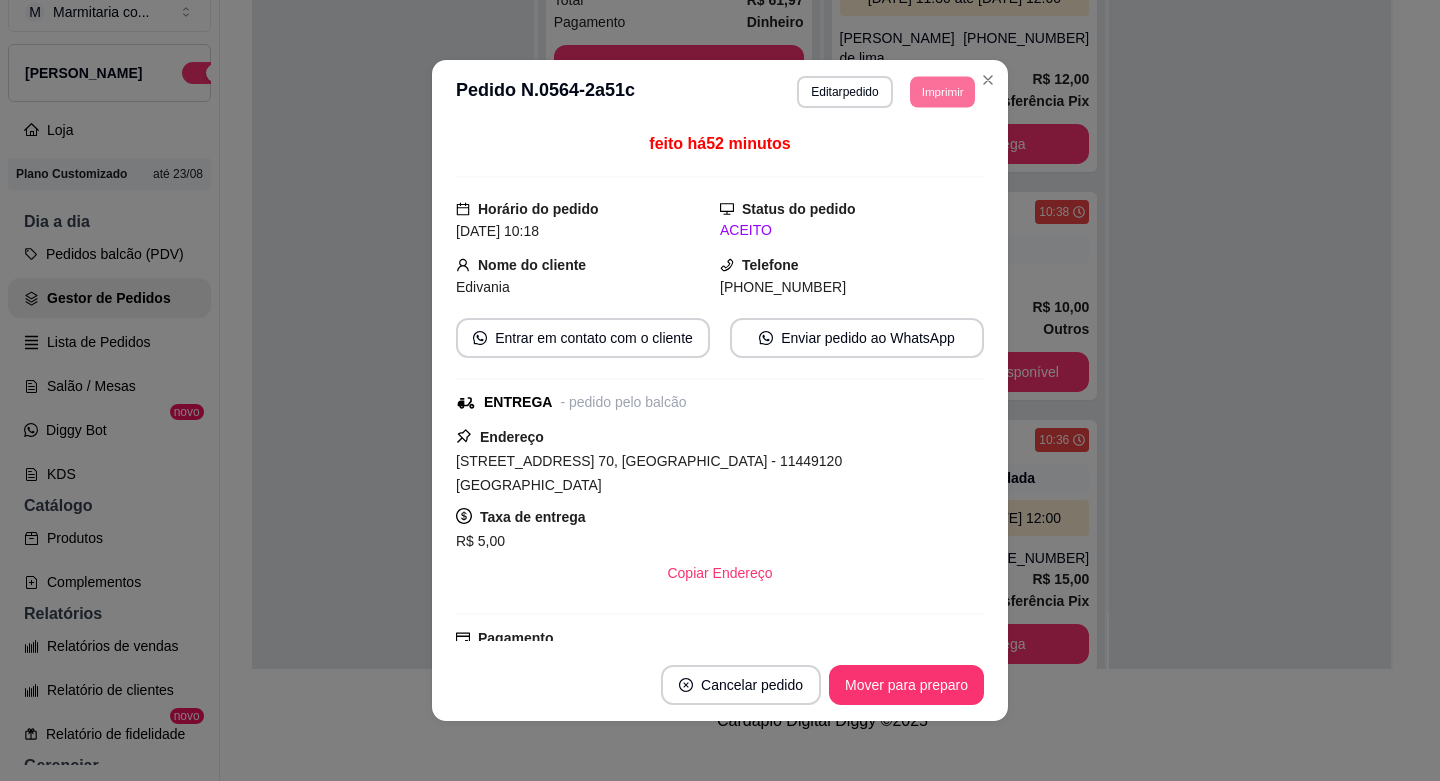 click on "IMPRESSORA" at bounding box center [915, 153] 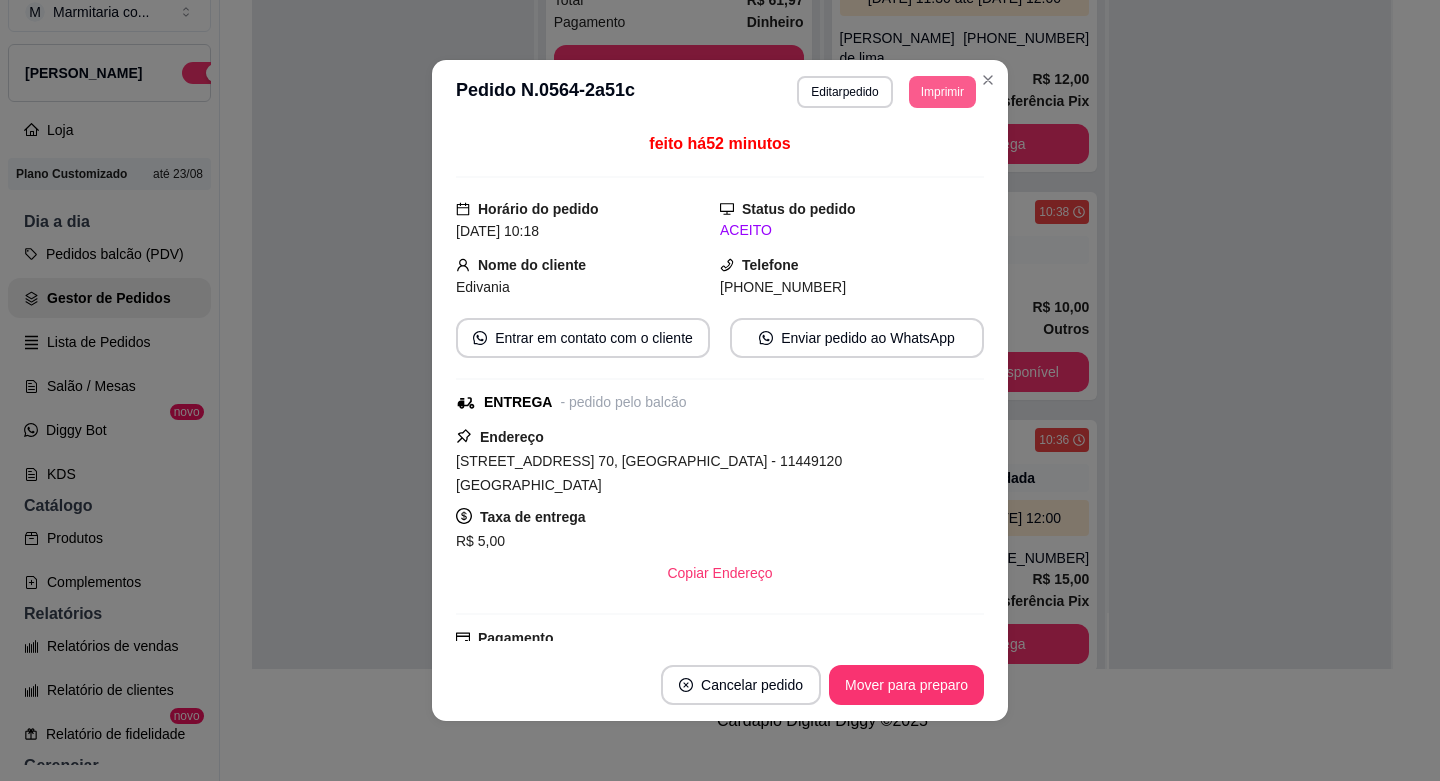 click on "Imprimir" at bounding box center [942, 92] 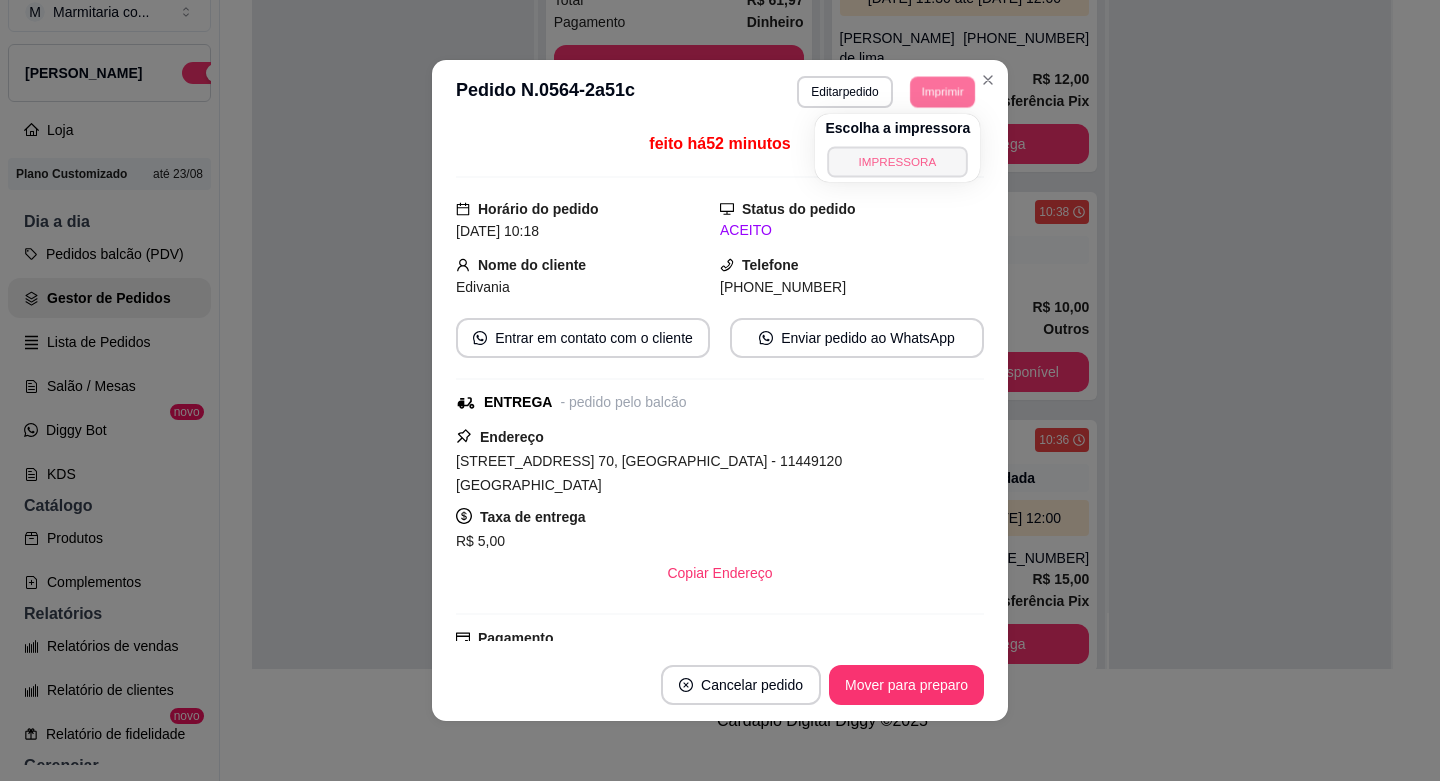 click on "IMPRESSORA" at bounding box center [898, 161] 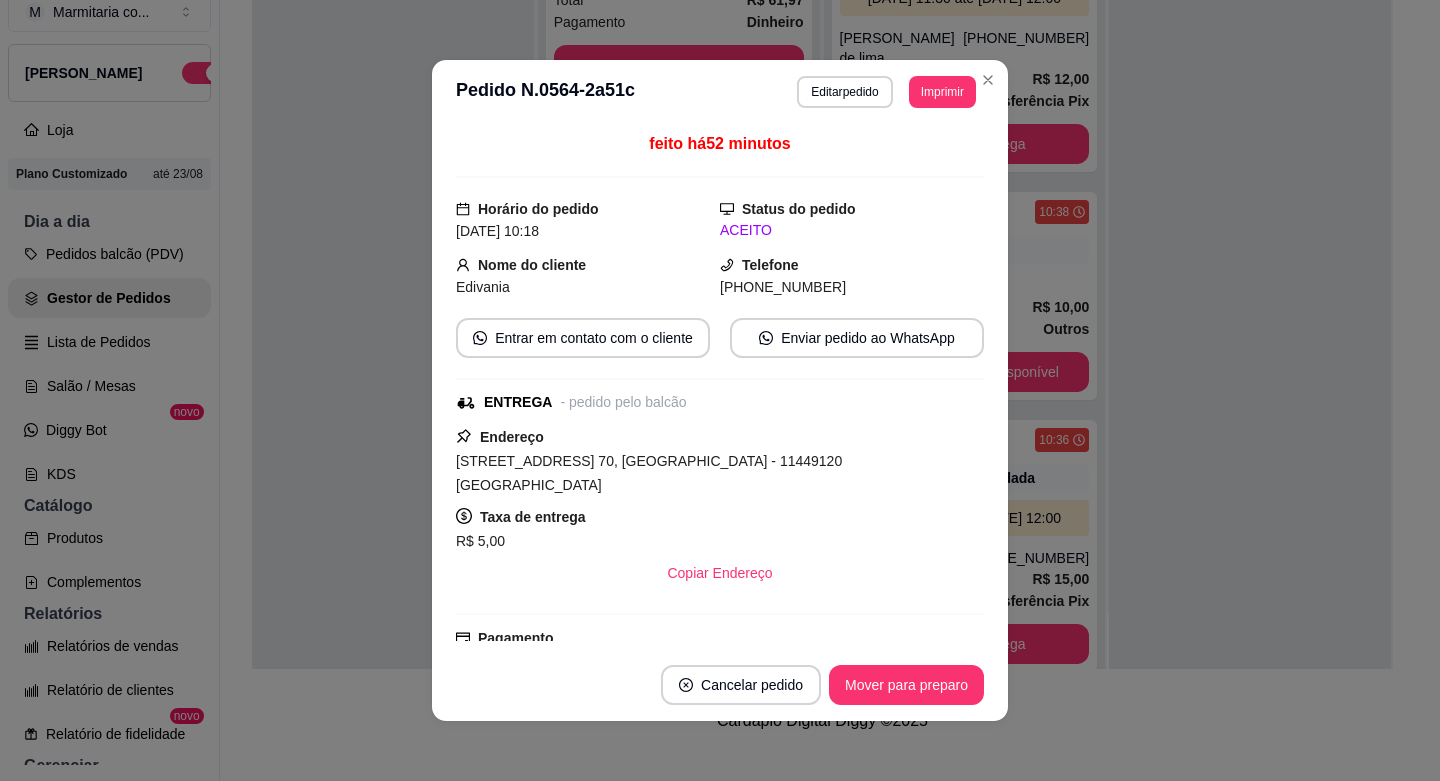click on "Cancelar pedido Mover para preparo" at bounding box center [720, 685] 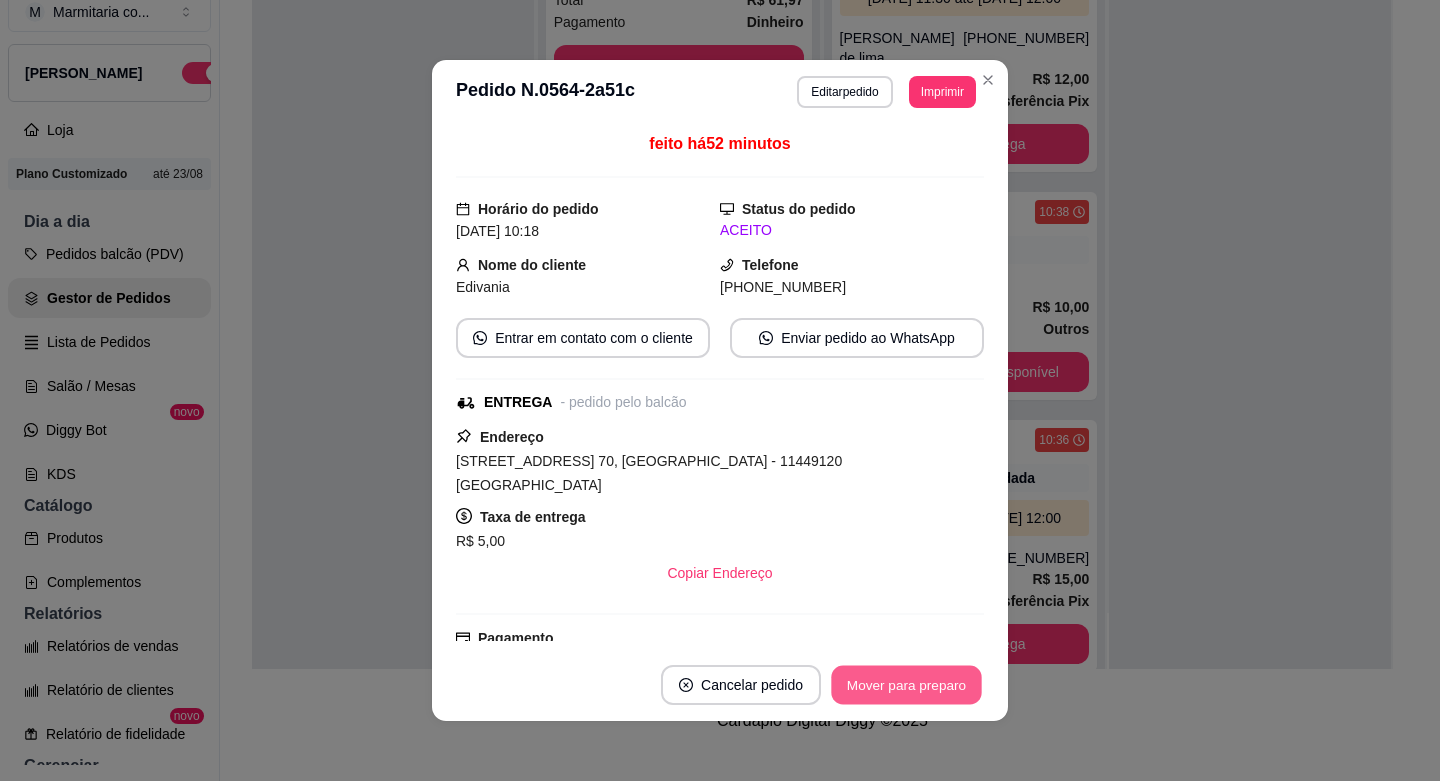 click on "Mover para preparo" at bounding box center [906, 685] 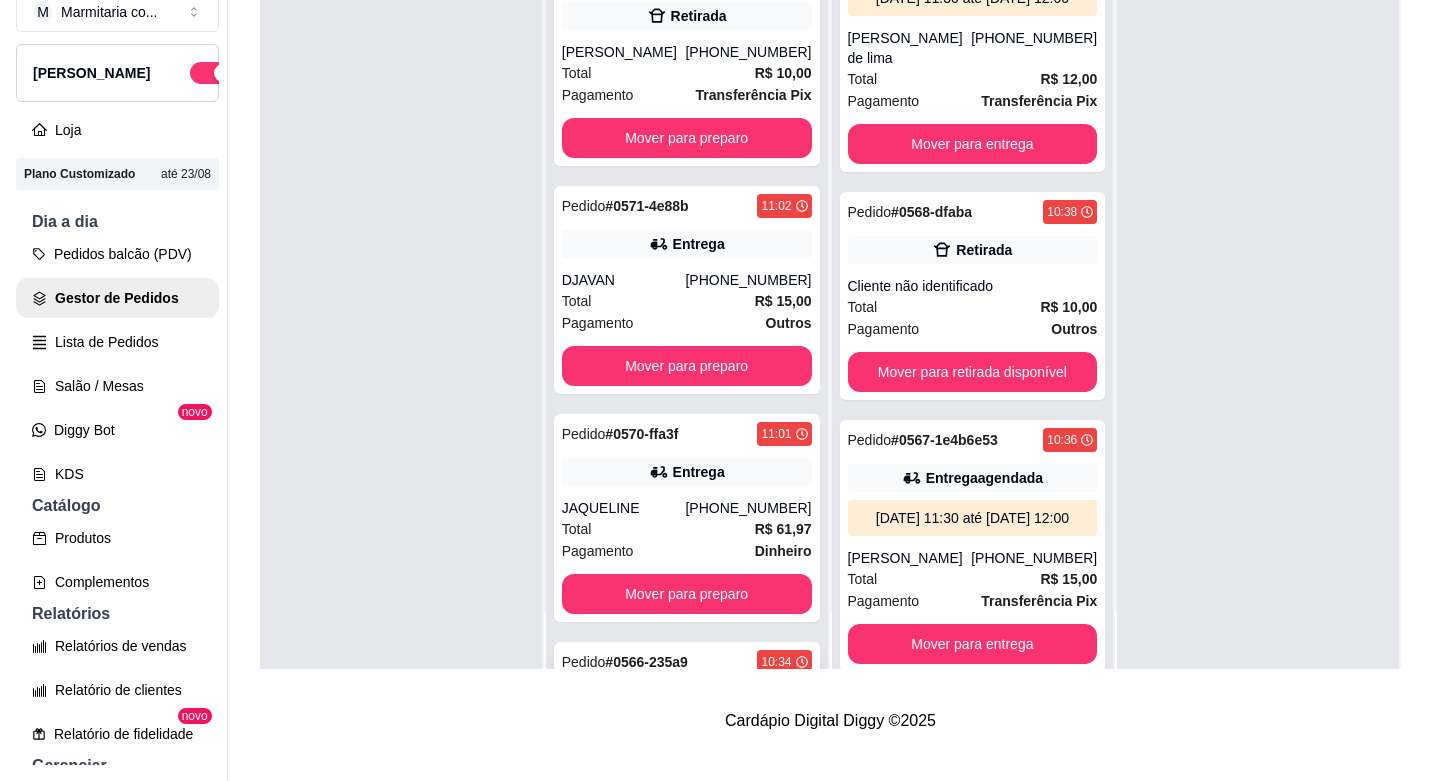 scroll, scrollTop: 527, scrollLeft: 0, axis: vertical 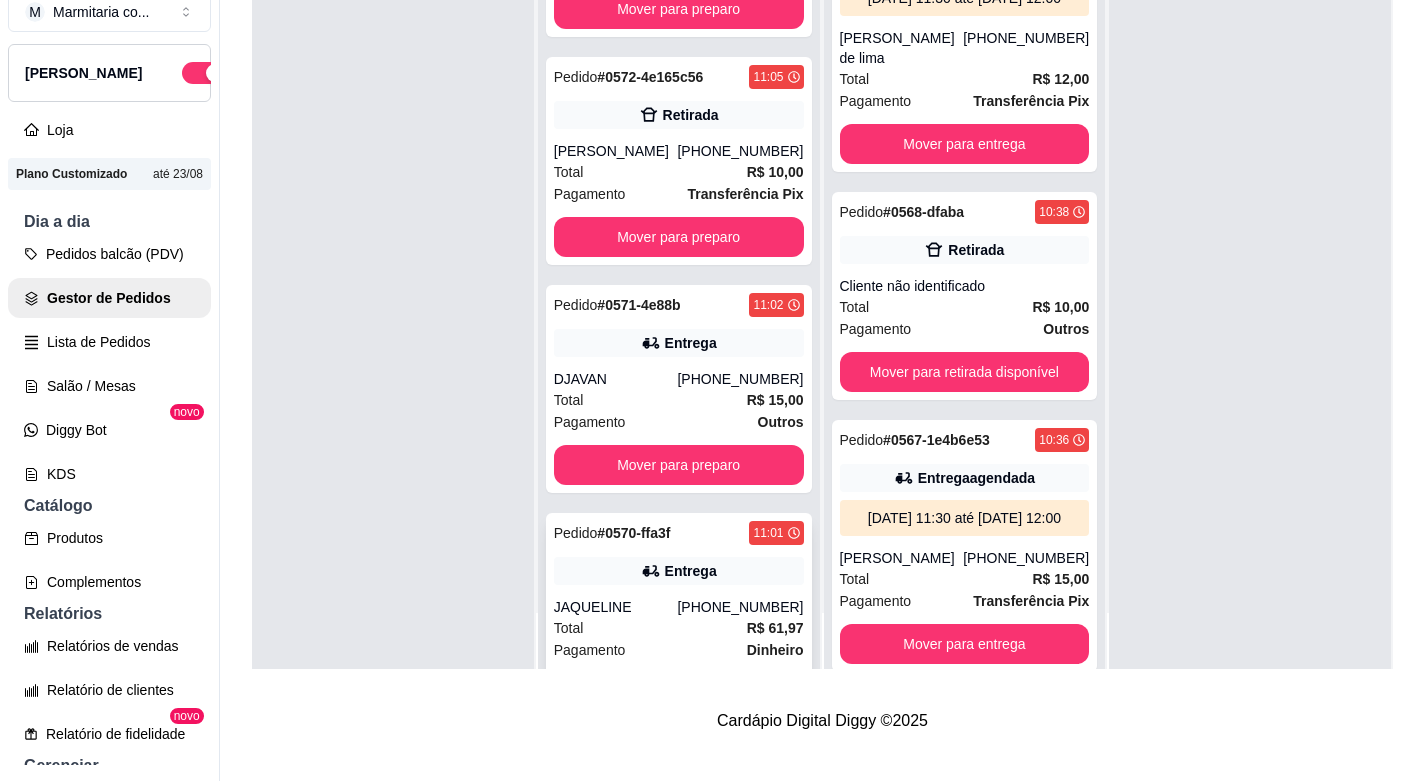 click on "Pedido  # 0570-ffa3f 11:01 Entrega JAQUELINE [PHONE_NUMBER] Total R$ 61,97 Pagamento Dinheiro Mover para preparo" at bounding box center [679, 617] 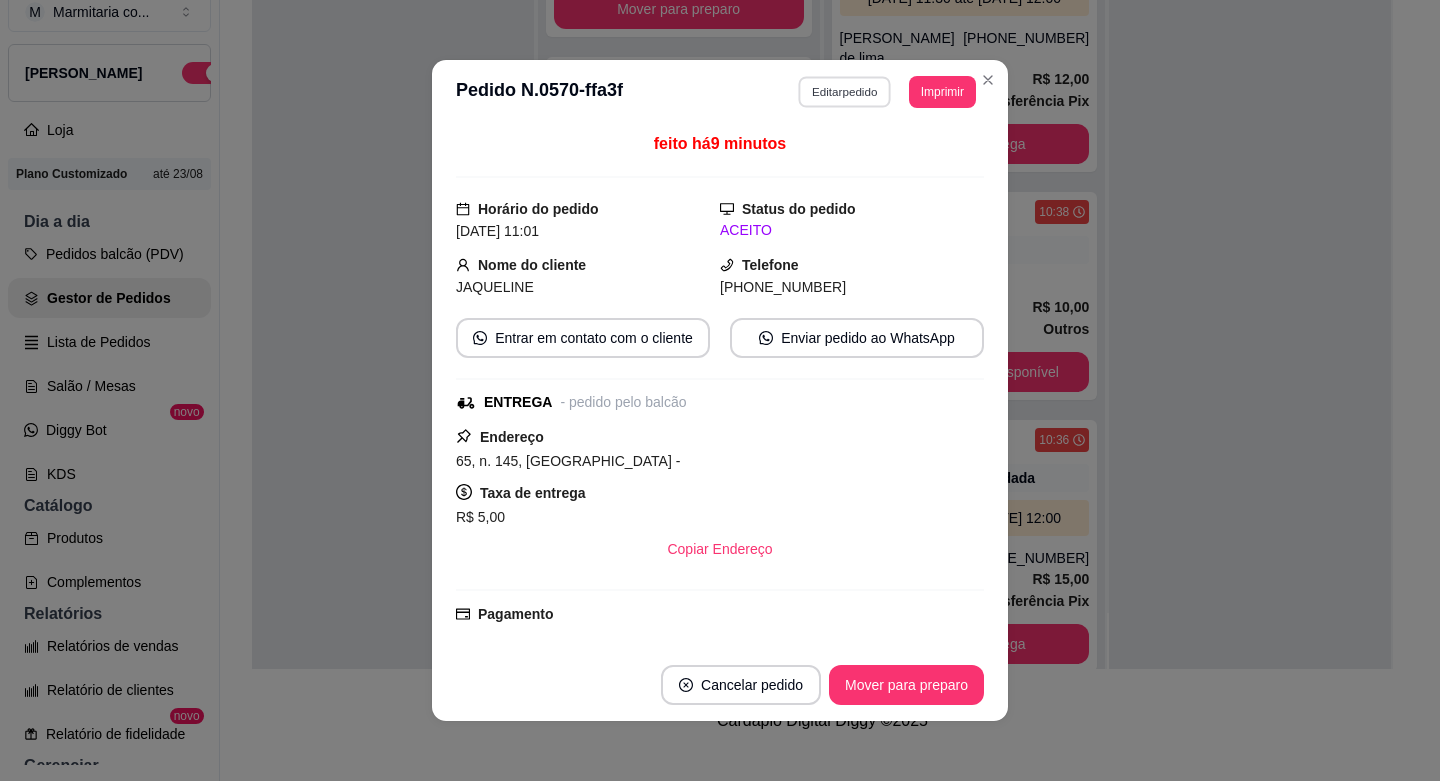 click on "Editar  pedido" at bounding box center [845, 91] 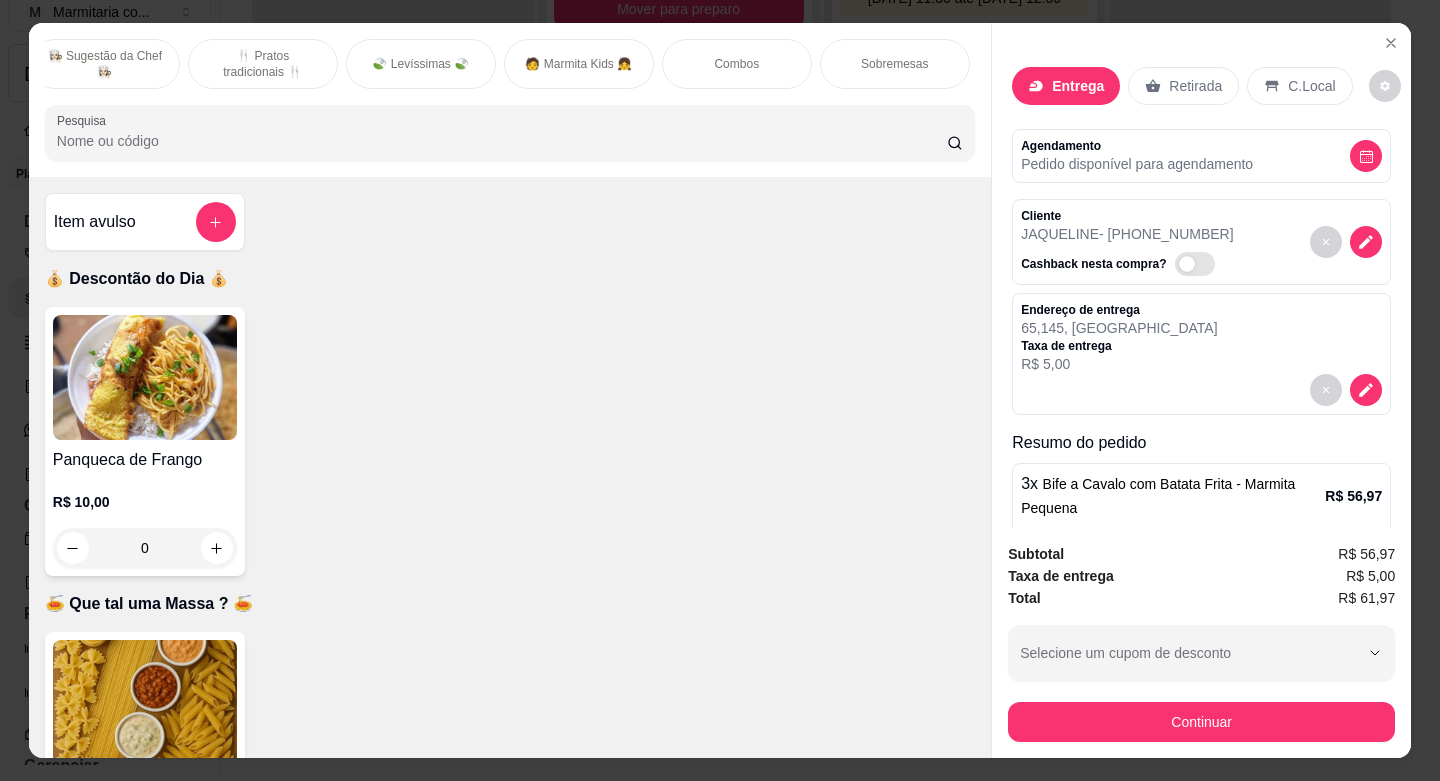 scroll, scrollTop: 0, scrollLeft: 483, axis: horizontal 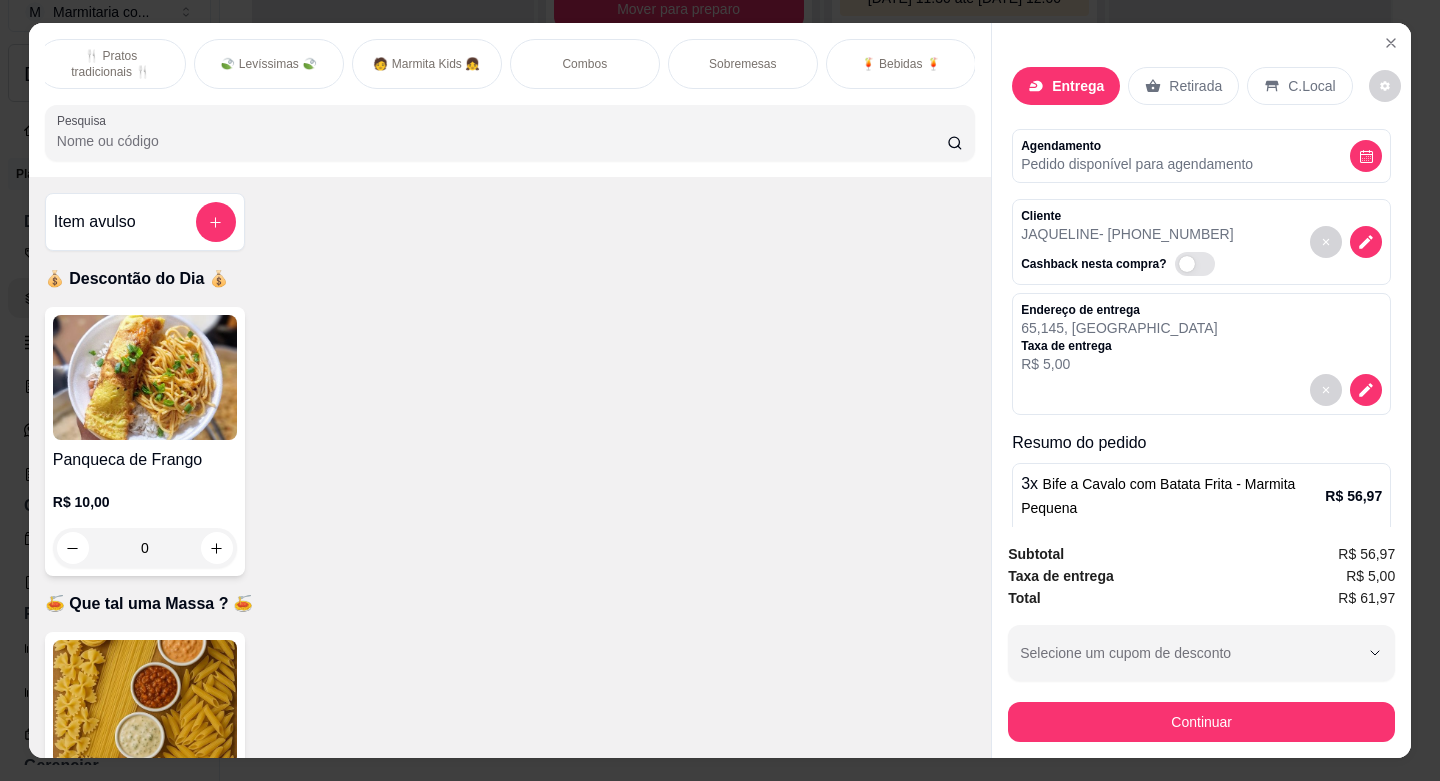 click on "🍹 Bebidas 🍹" at bounding box center (901, 64) 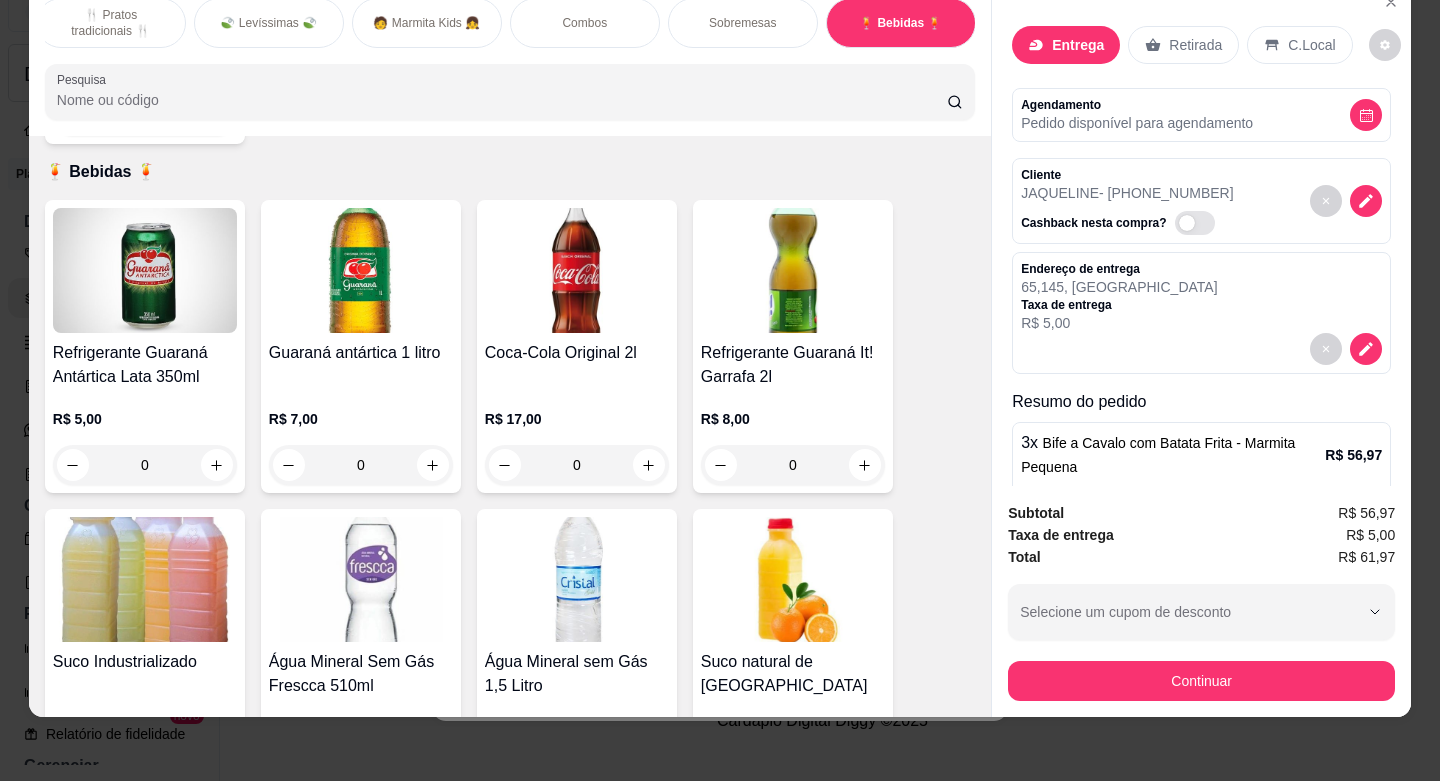 click on "Sobremesas" at bounding box center [742, 23] 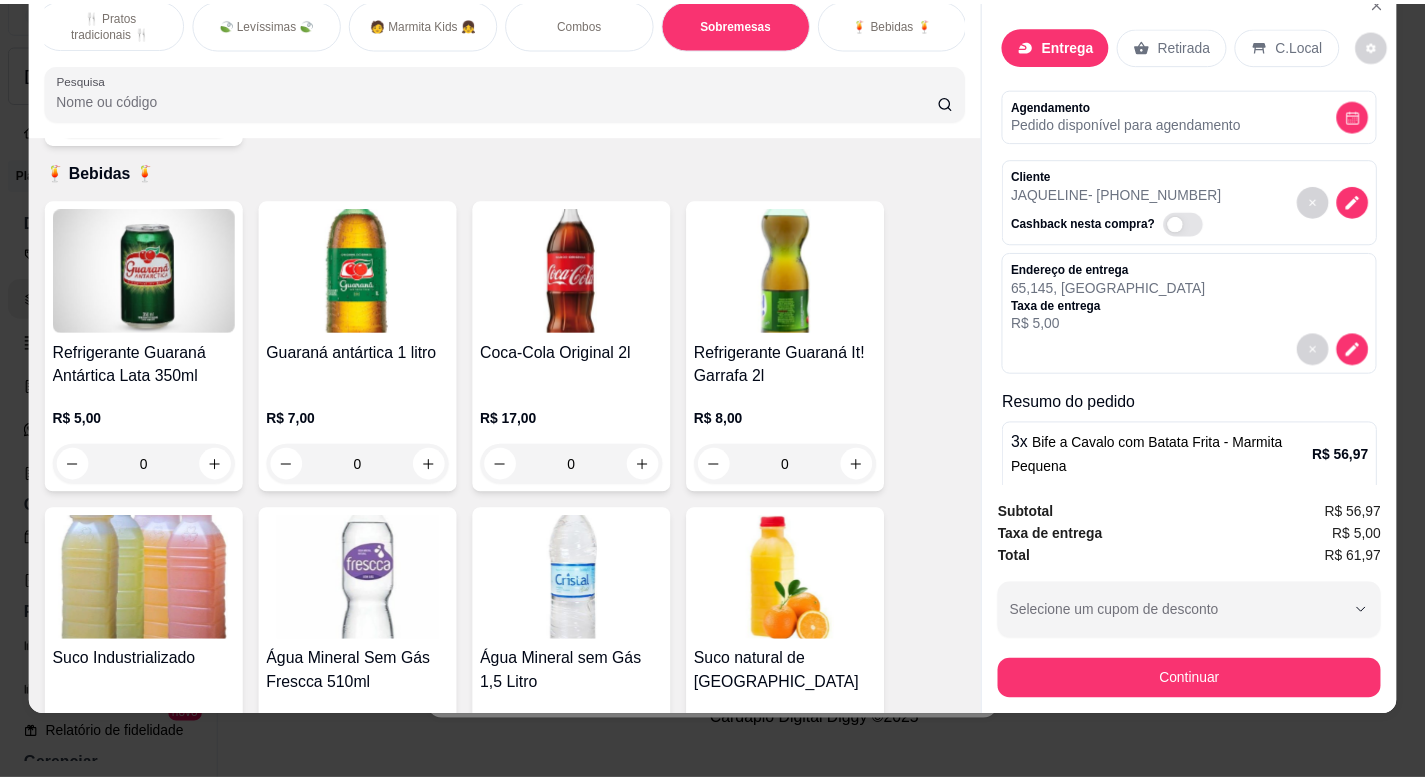 scroll, scrollTop: 2722, scrollLeft: 0, axis: vertical 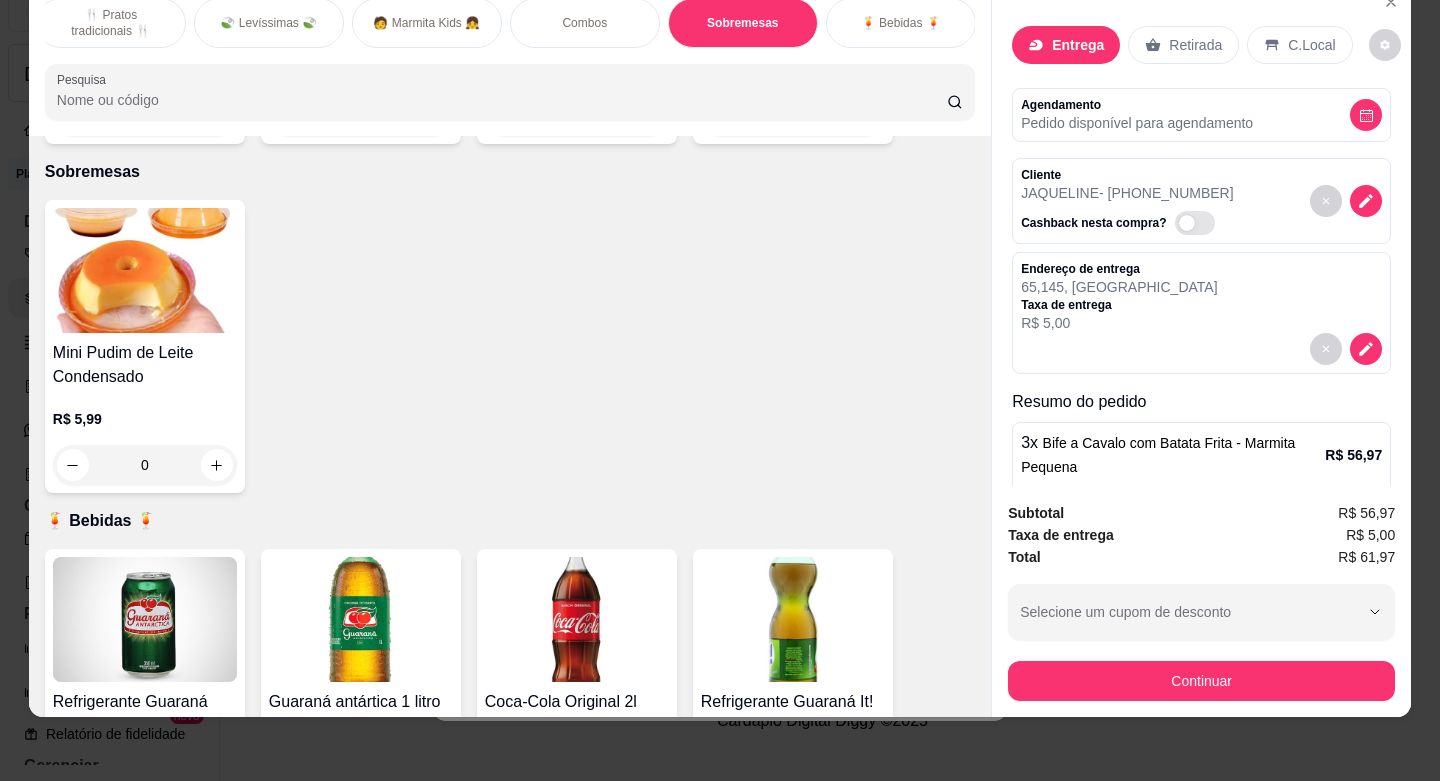 click at bounding box center (145, 270) 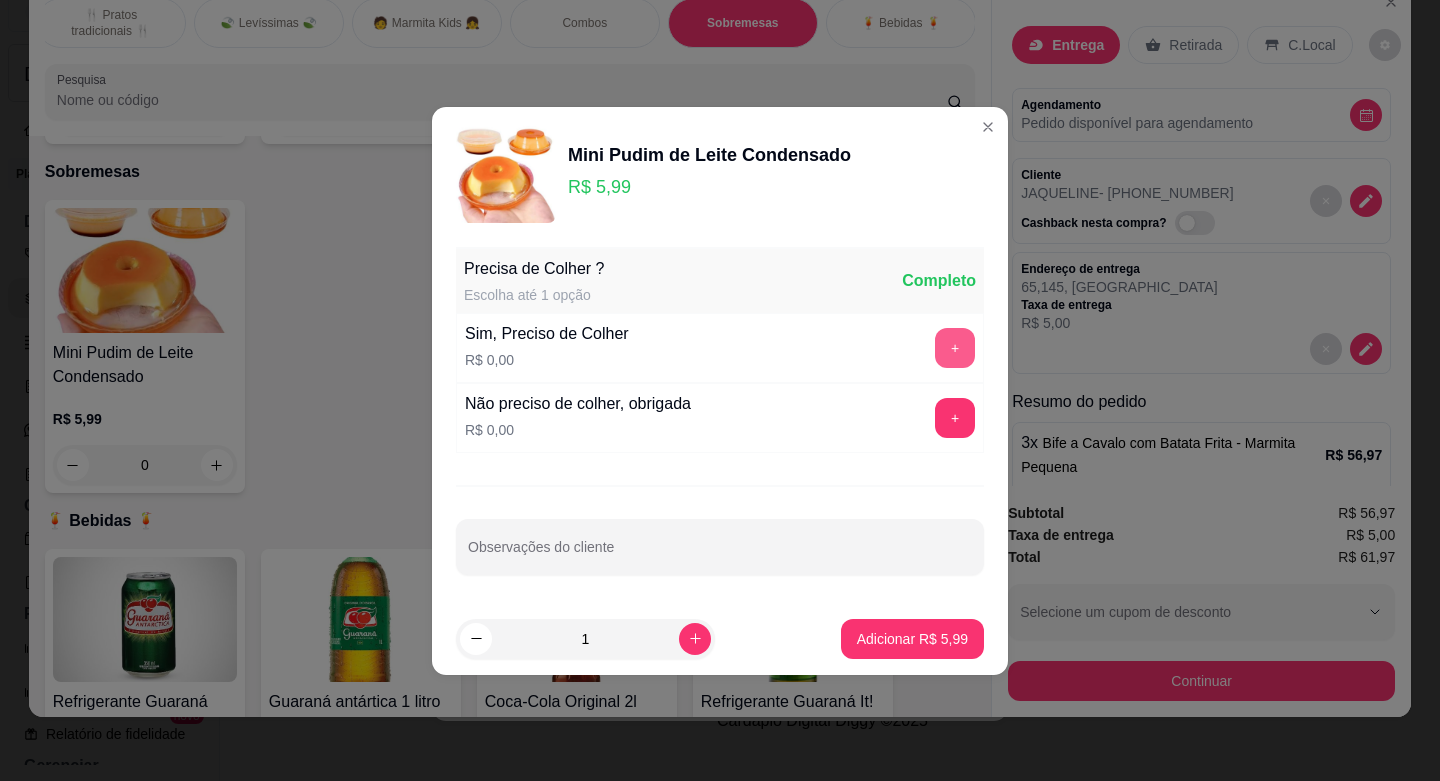 click on "+" at bounding box center [955, 348] 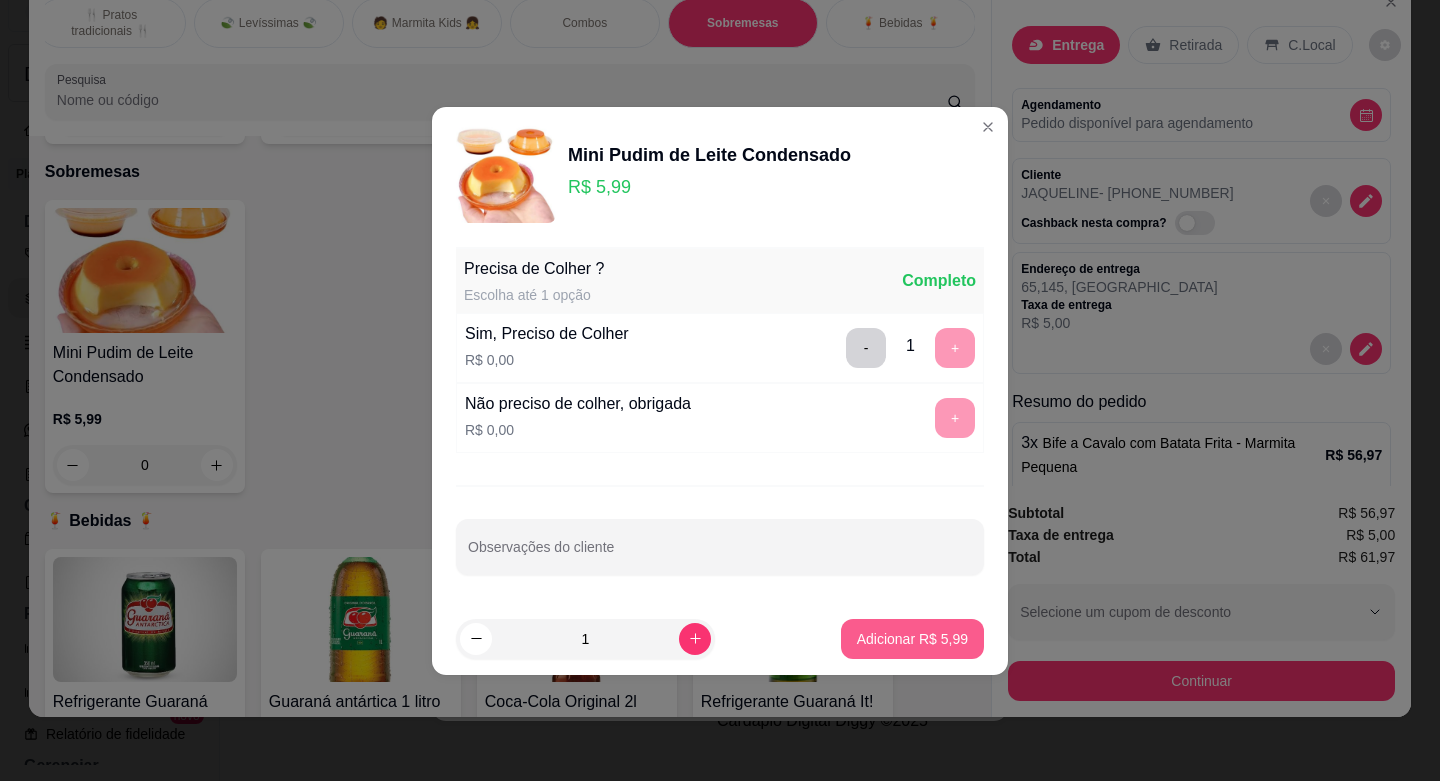 click on "Adicionar   R$ 5,99" at bounding box center [912, 639] 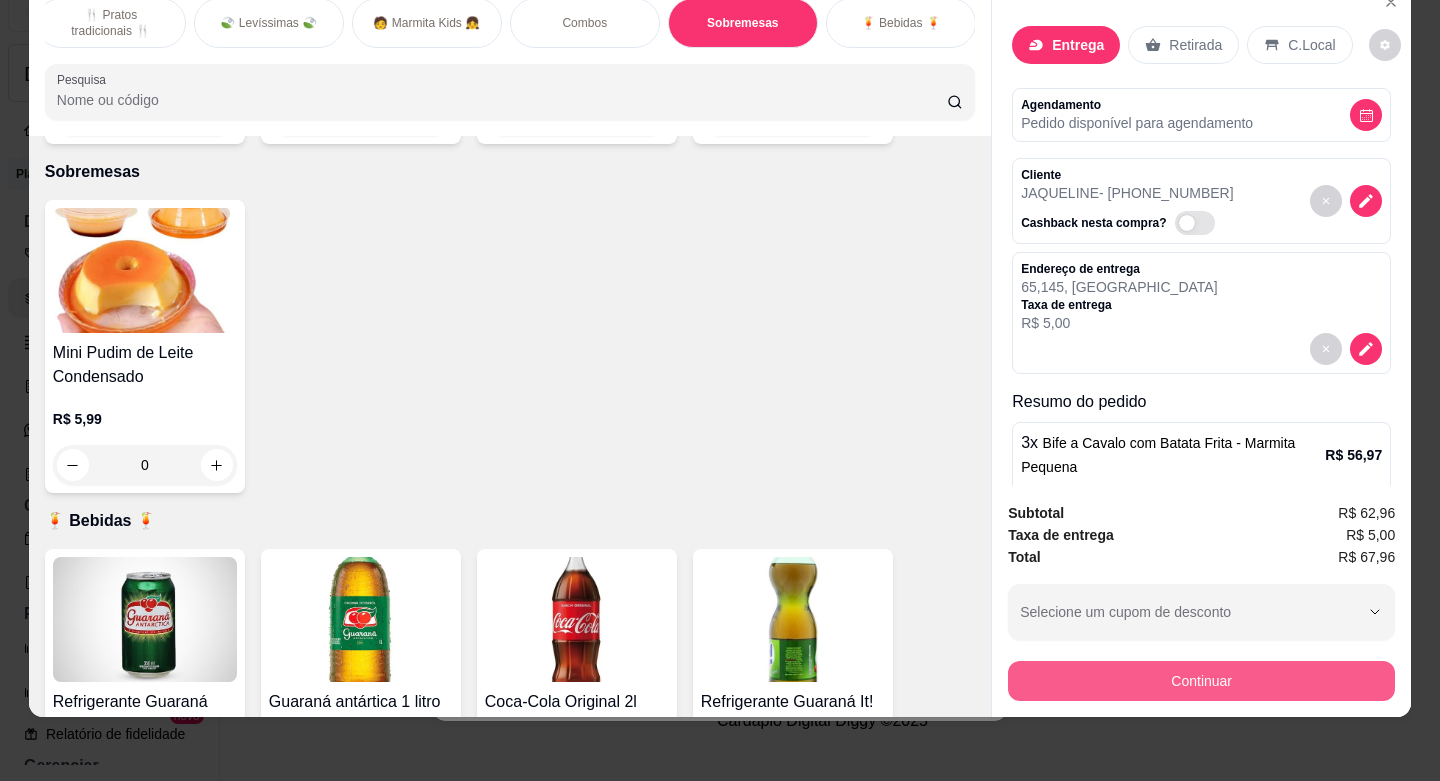 click on "Continuar" at bounding box center (1201, 681) 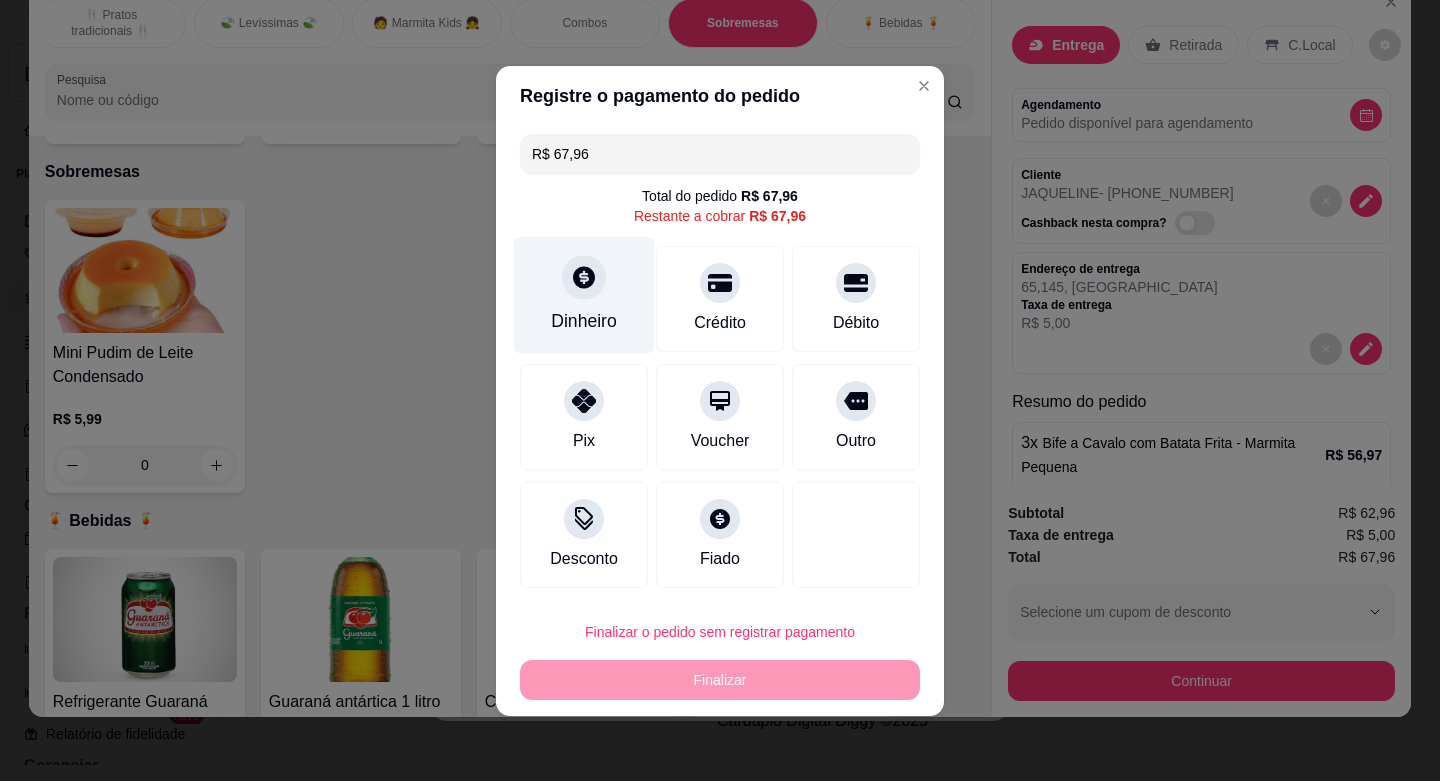 click at bounding box center (584, 277) 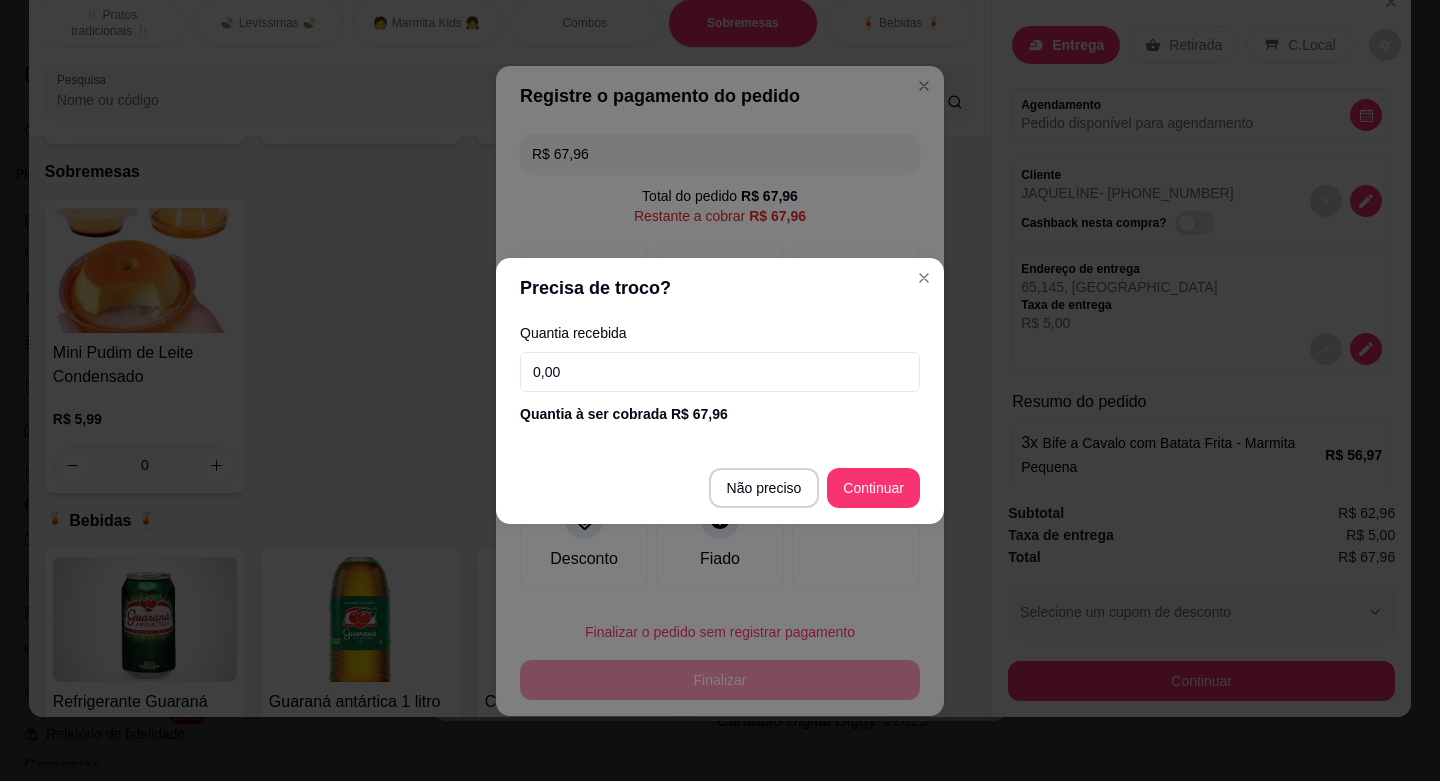 click on "0,00" at bounding box center (720, 372) 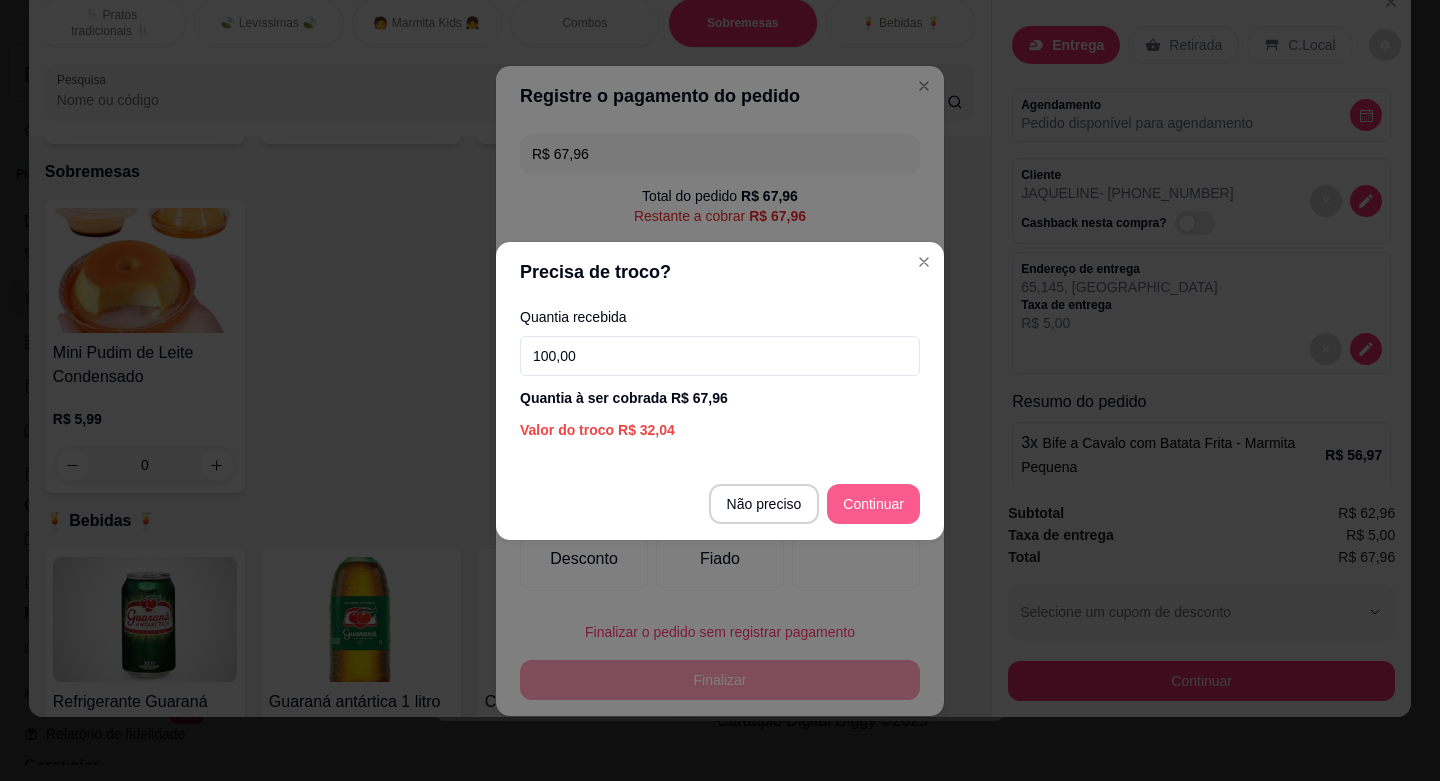 type on "100,00" 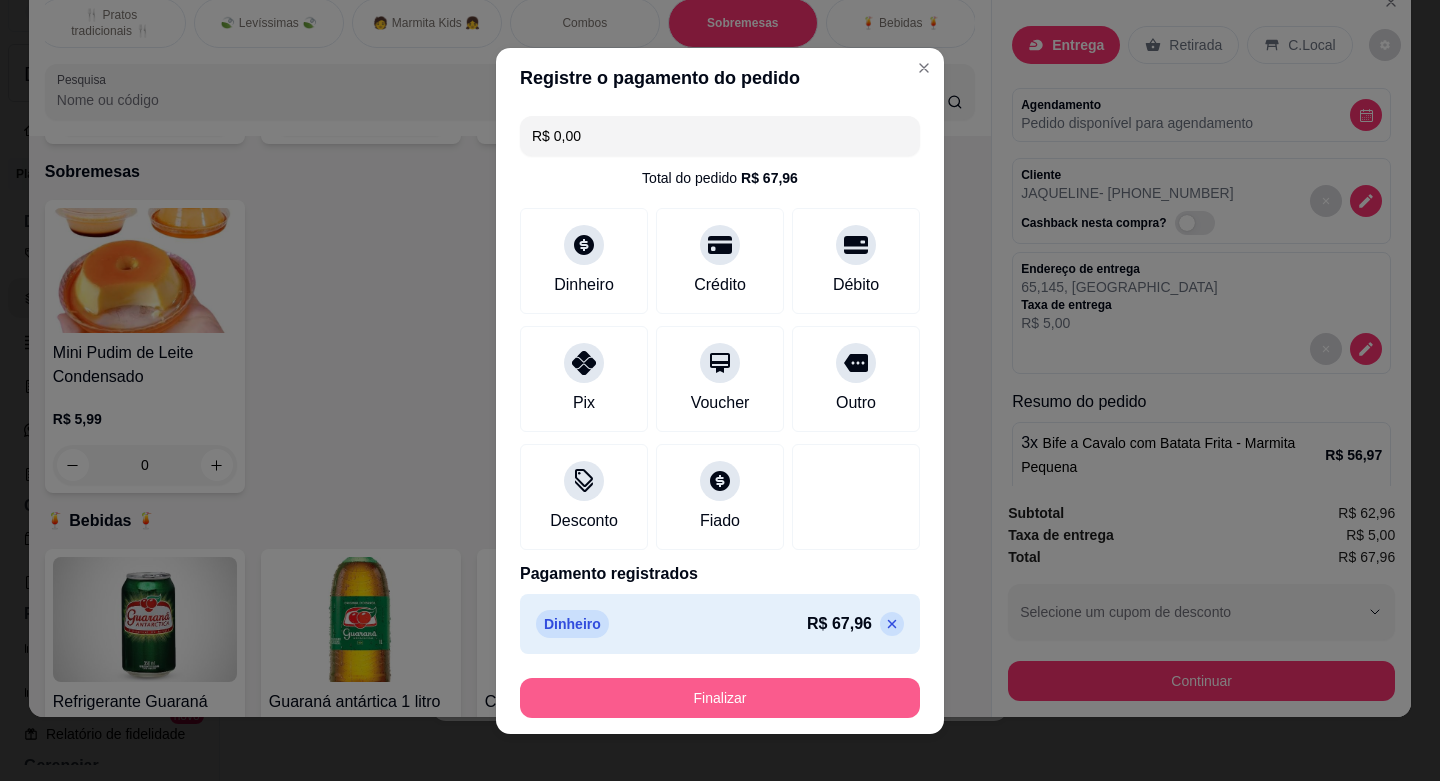 click on "Finalizar" at bounding box center [720, 698] 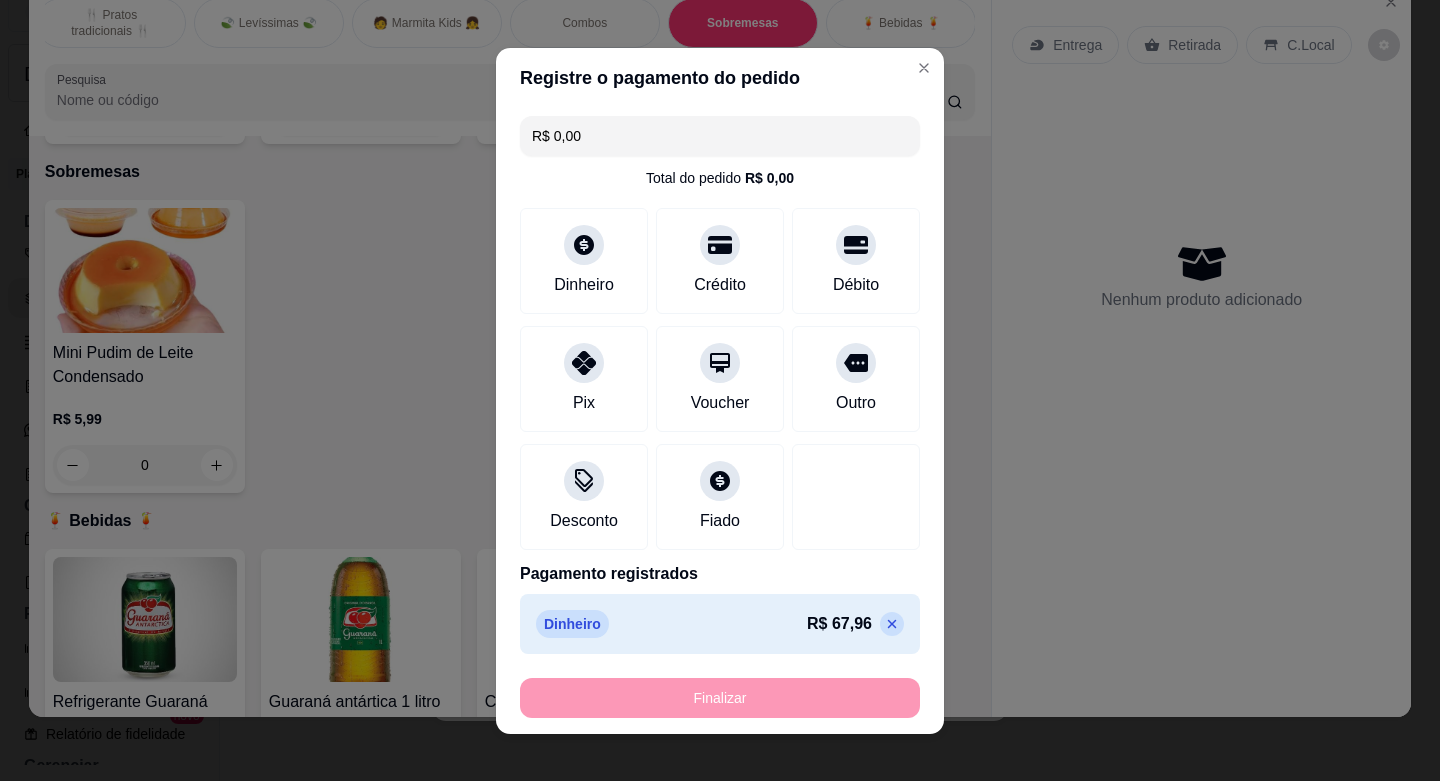 type on "-R$ 67,96" 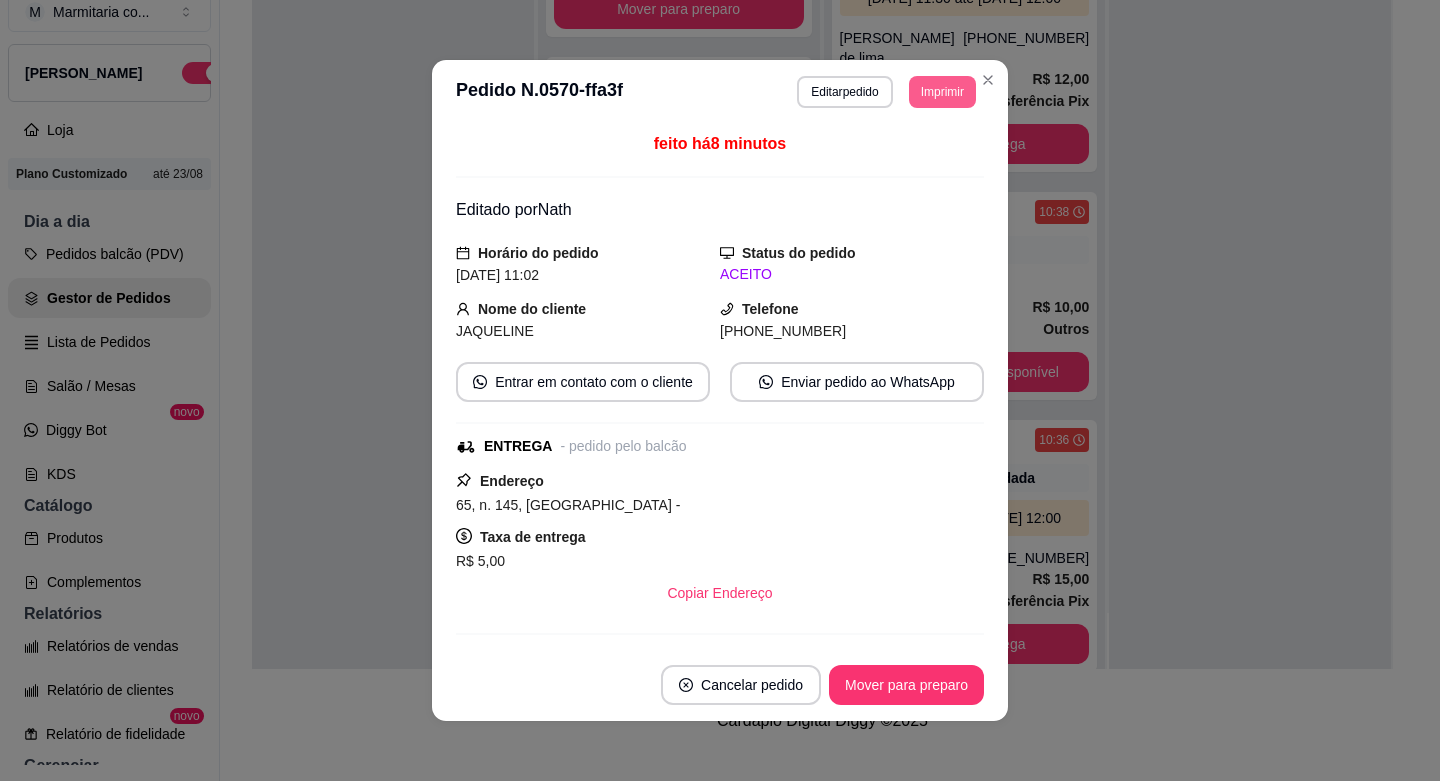 click on "Imprimir" at bounding box center (942, 92) 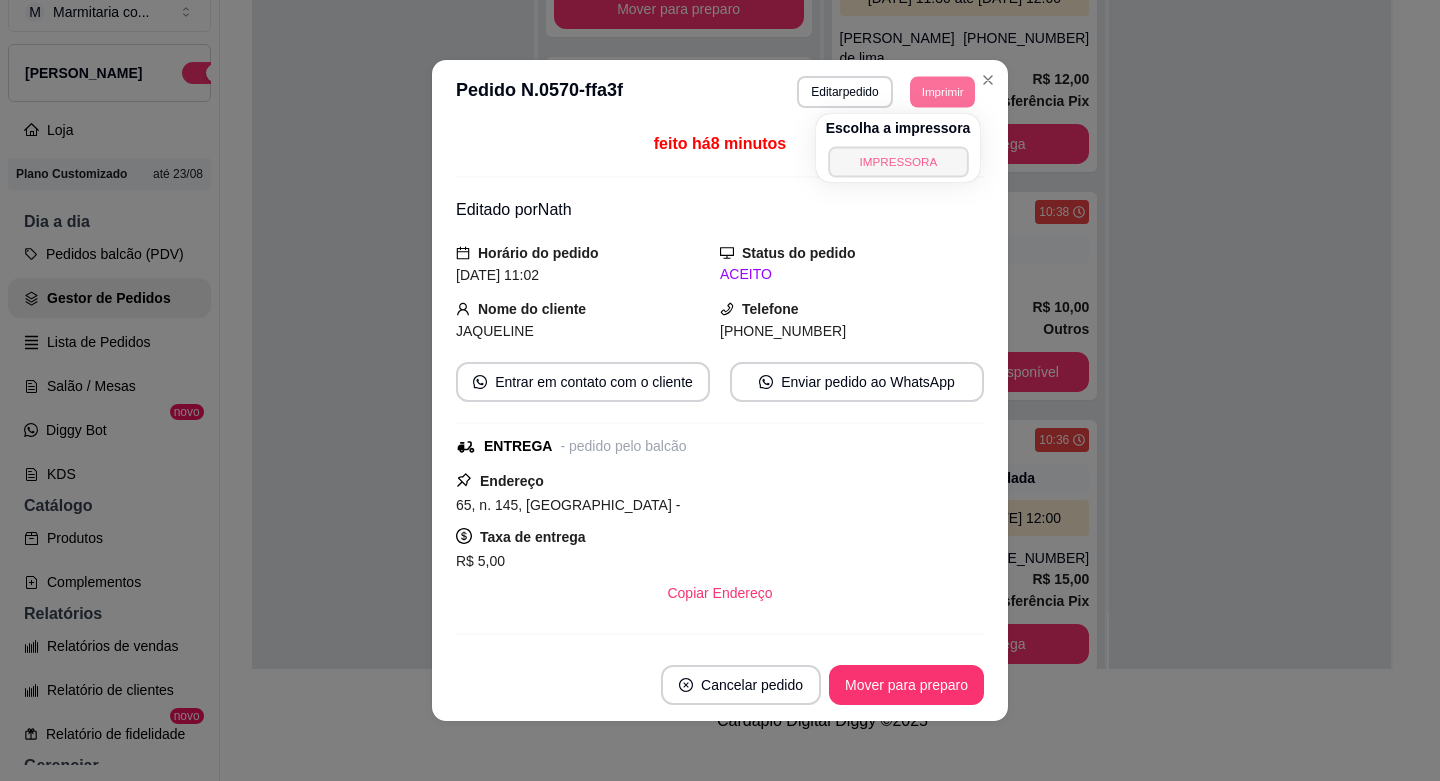 click on "IMPRESSORA" at bounding box center [898, 161] 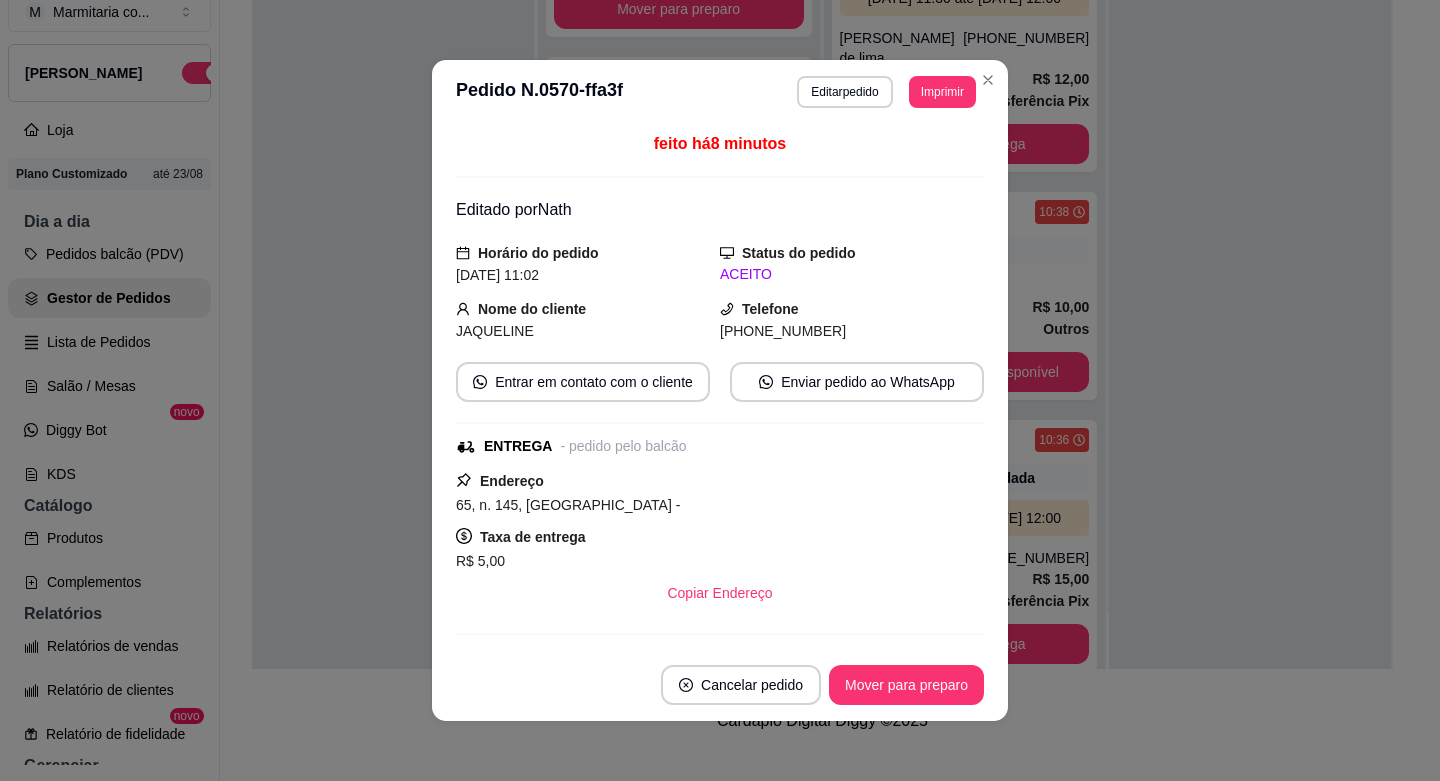 click on "Mover para preparo" at bounding box center (906, 685) 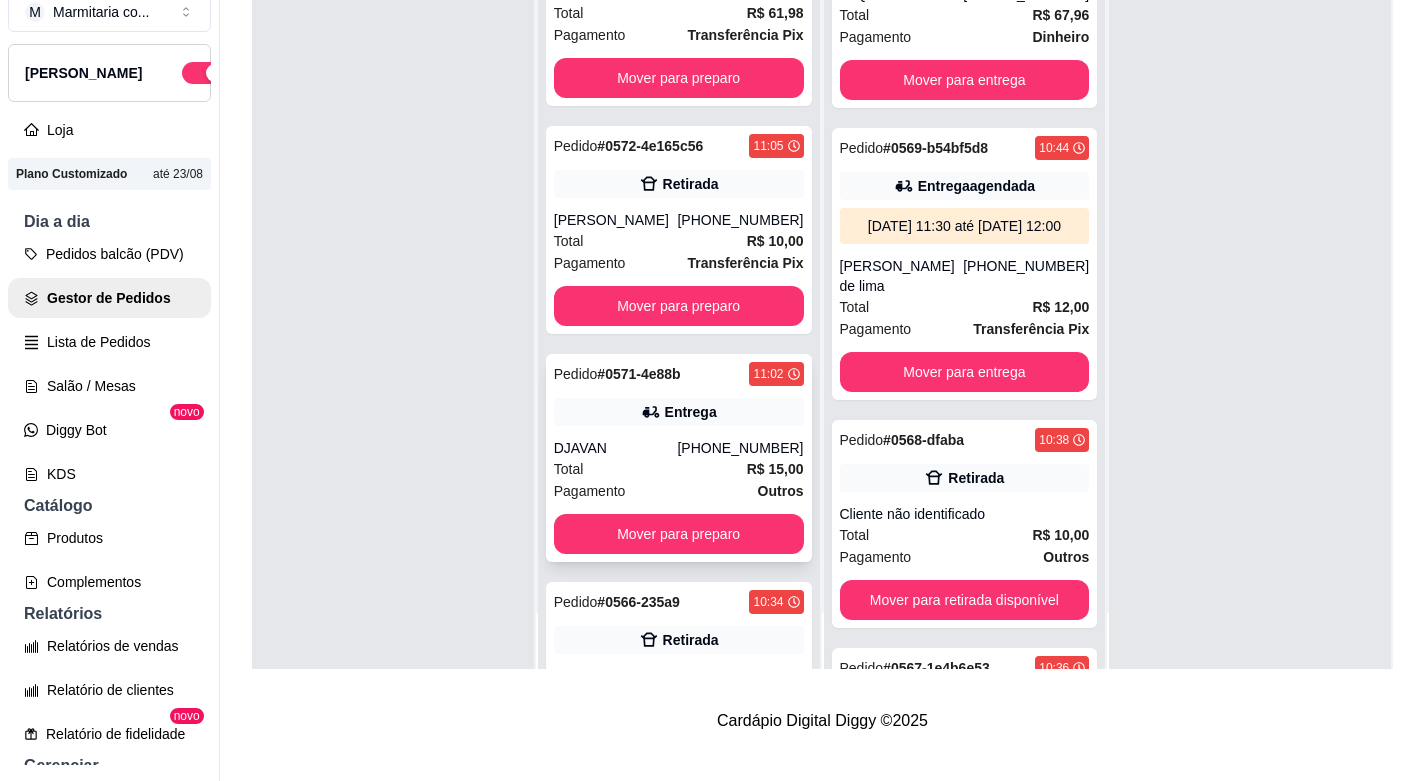 scroll, scrollTop: 427, scrollLeft: 0, axis: vertical 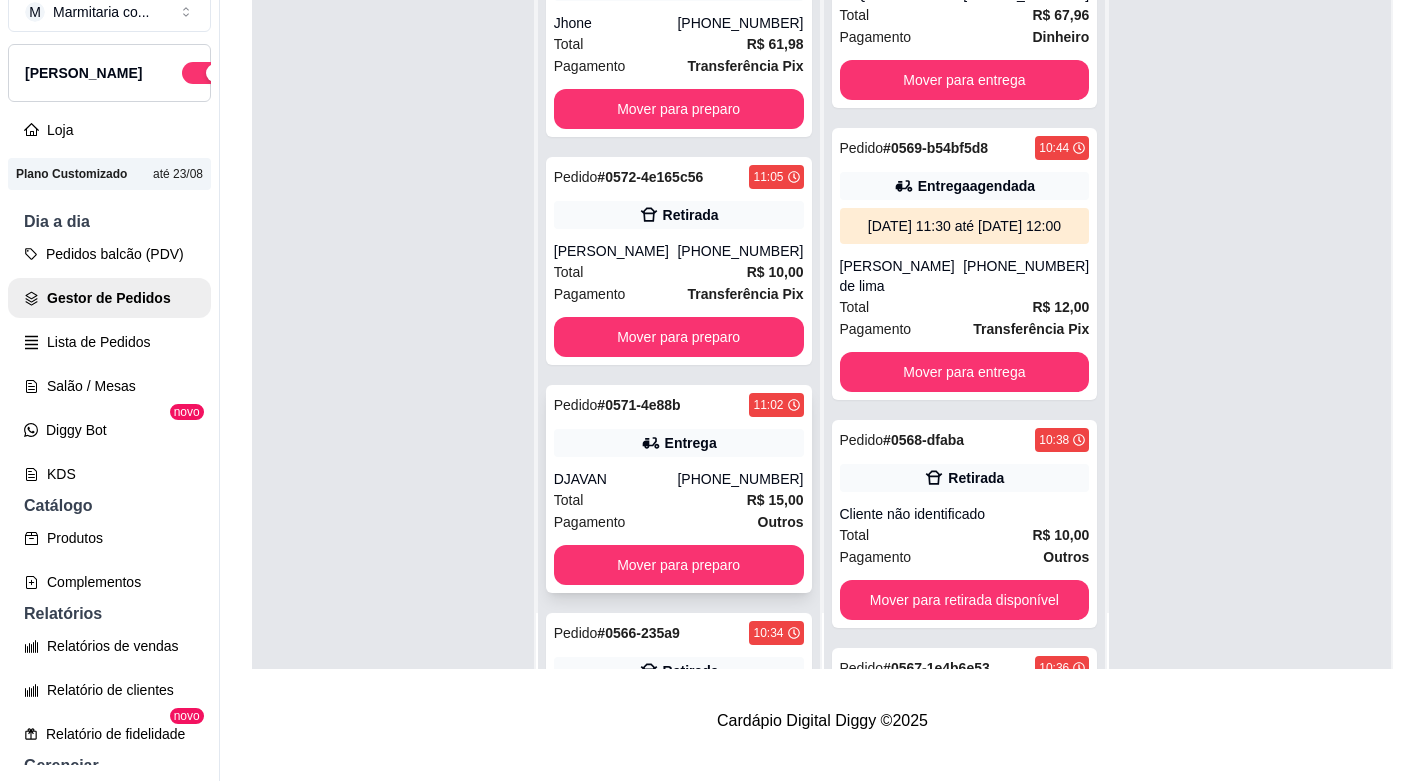 click on "Pedido  # 0571-4e88b 11:02 Entrega DJAVAN [PHONE_NUMBER] Total R$ 15,00 Pagamento Outros Mover para preparo" at bounding box center [679, 489] 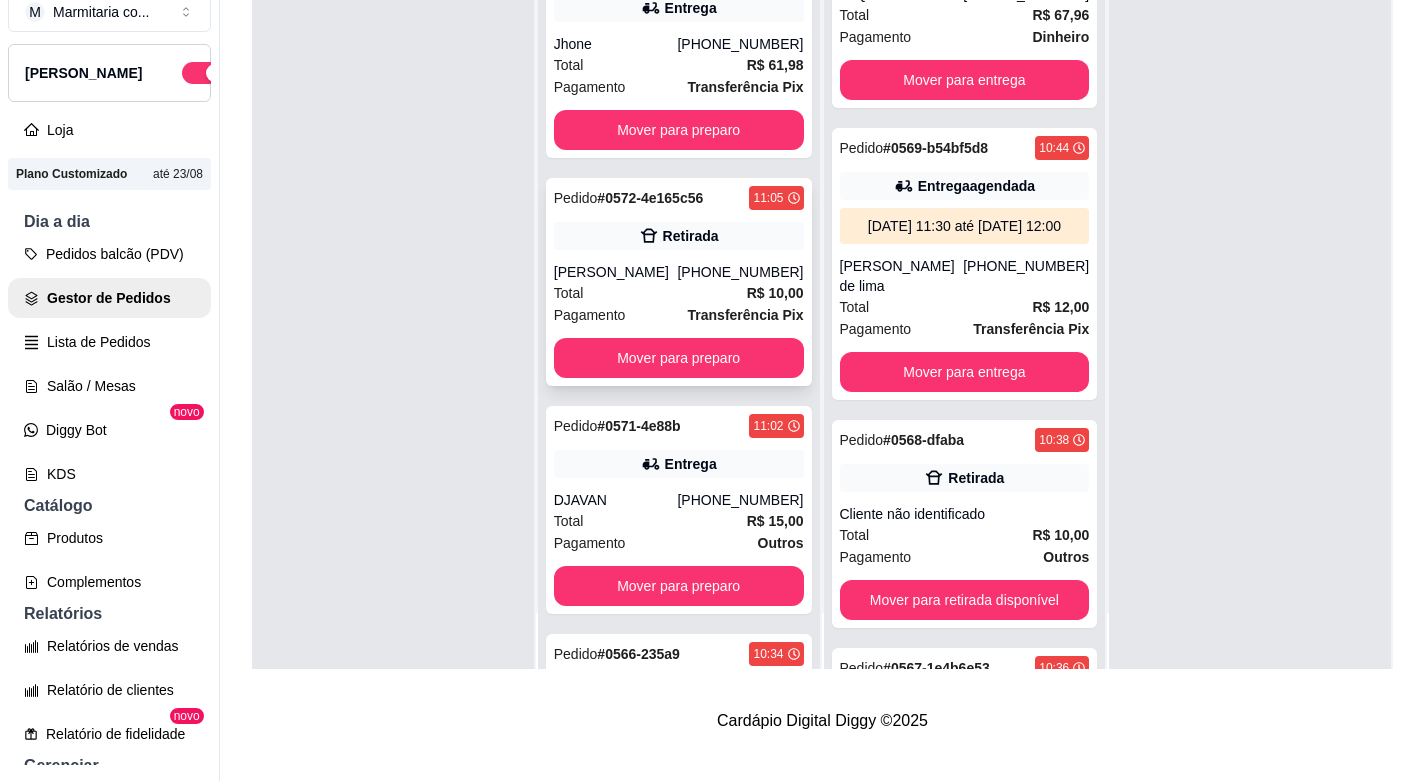 scroll, scrollTop: 427, scrollLeft: 0, axis: vertical 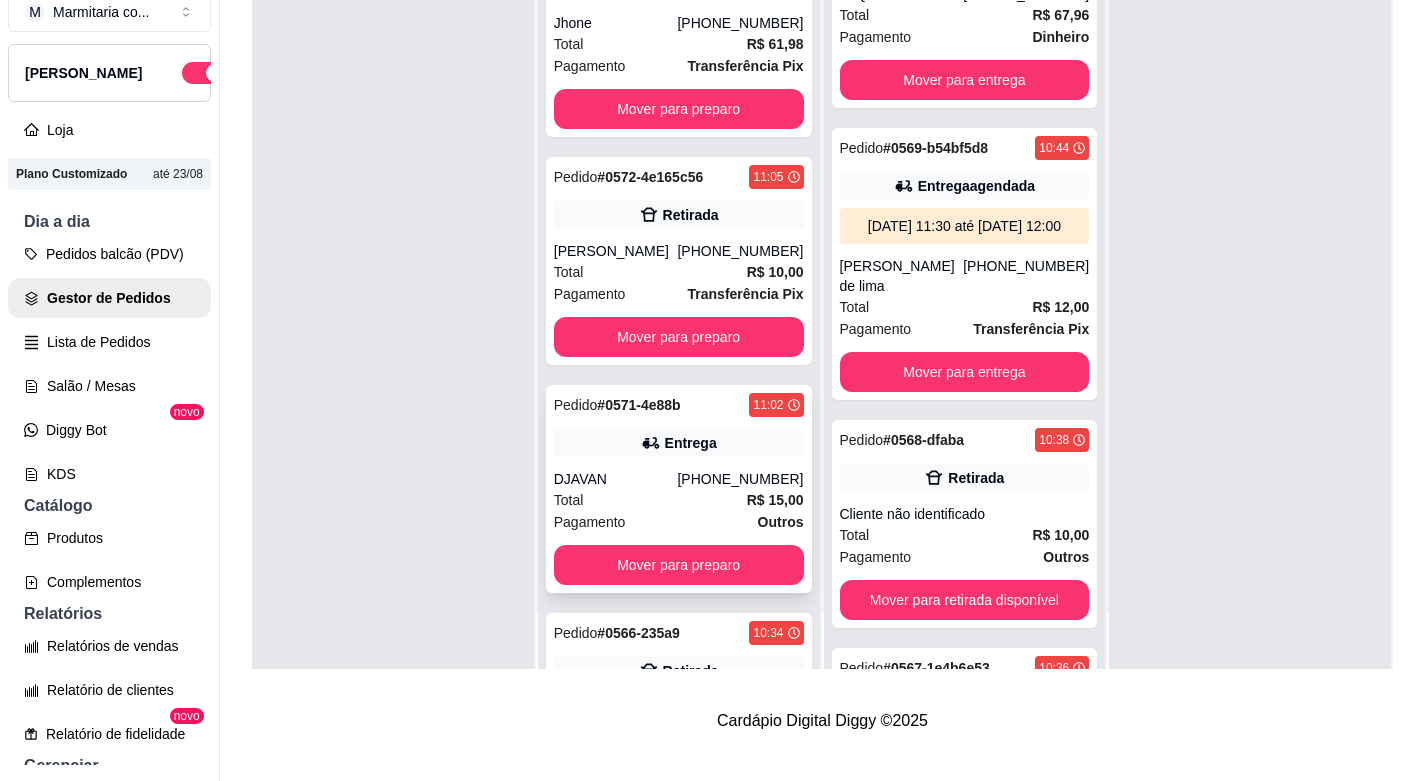 click on "Total R$ 15,00" at bounding box center (679, 500) 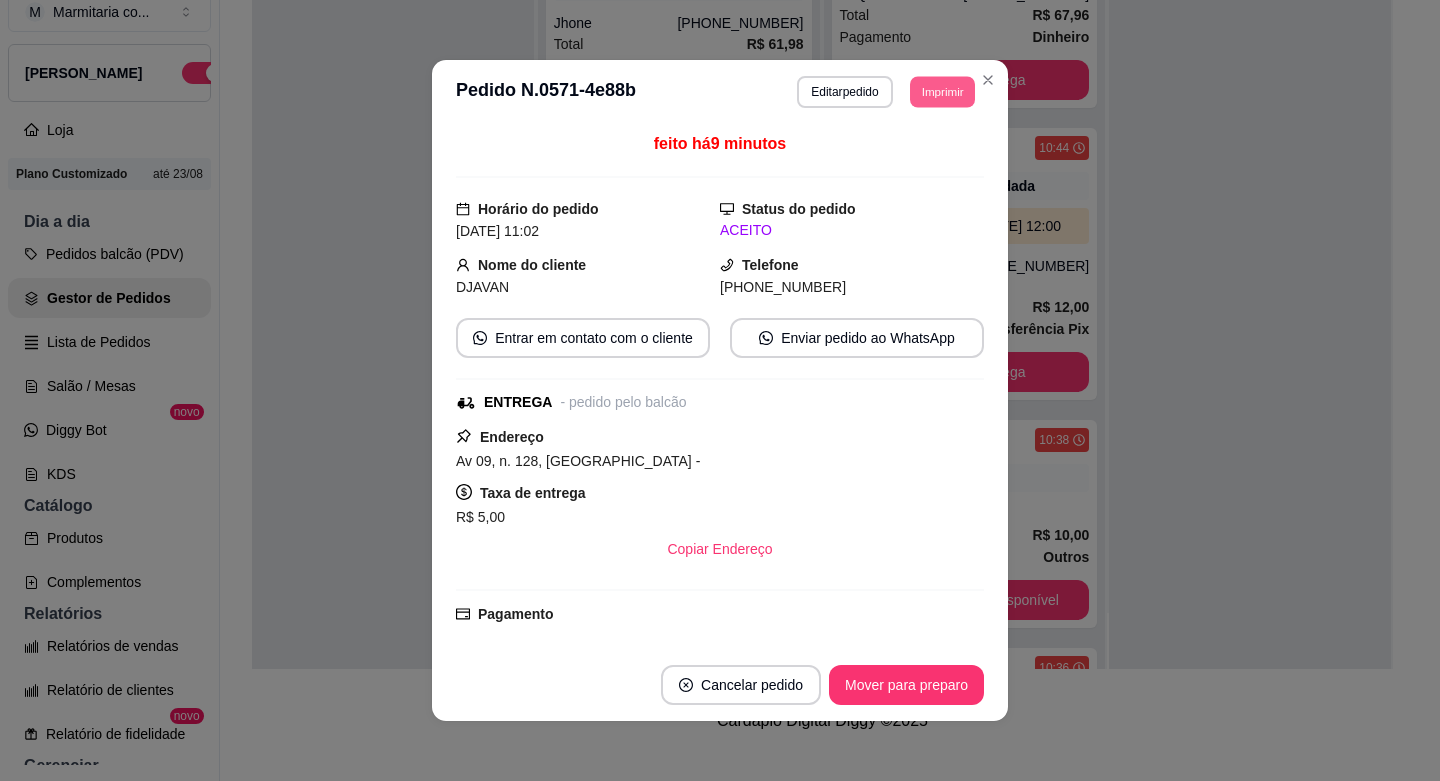 click on "Imprimir" at bounding box center [942, 91] 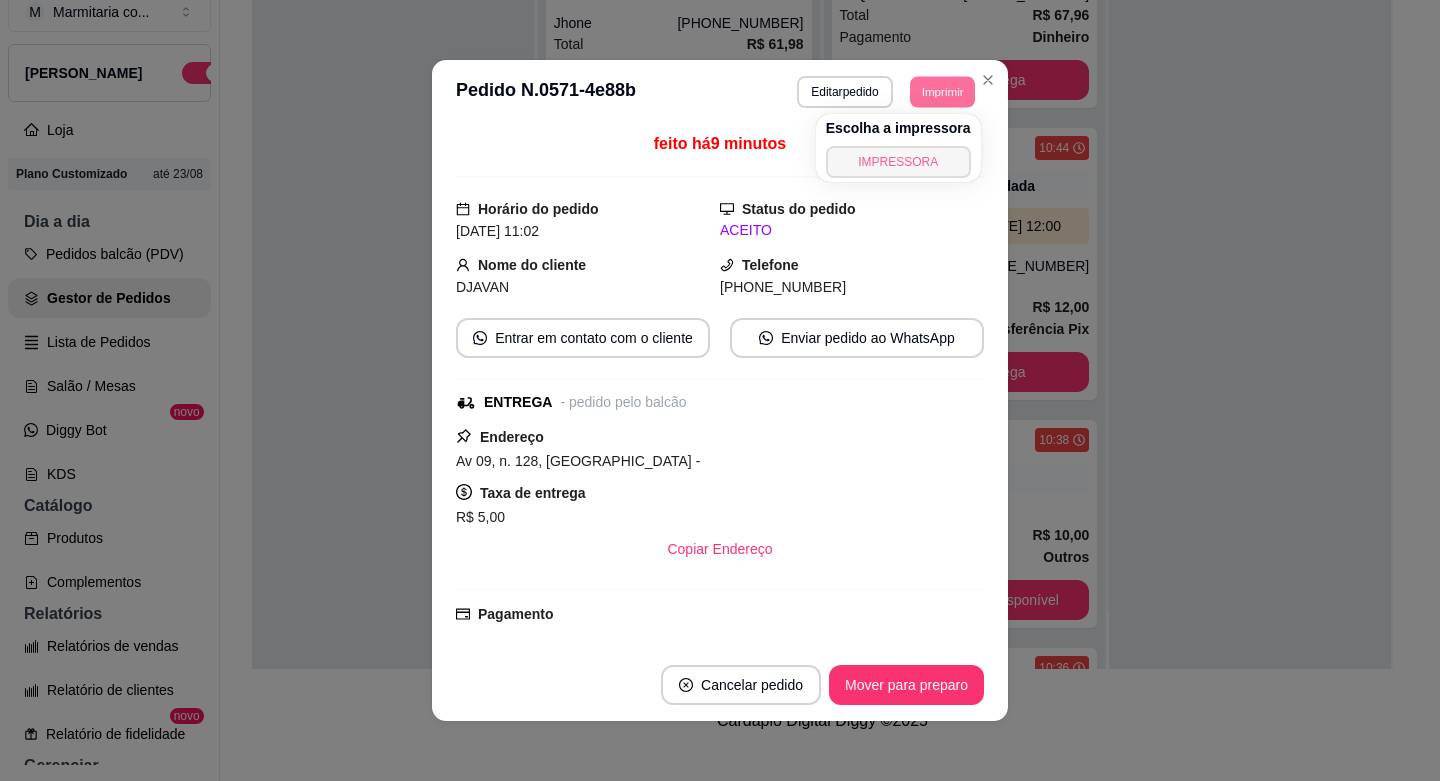 click on "IMPRESSORA" at bounding box center (898, 162) 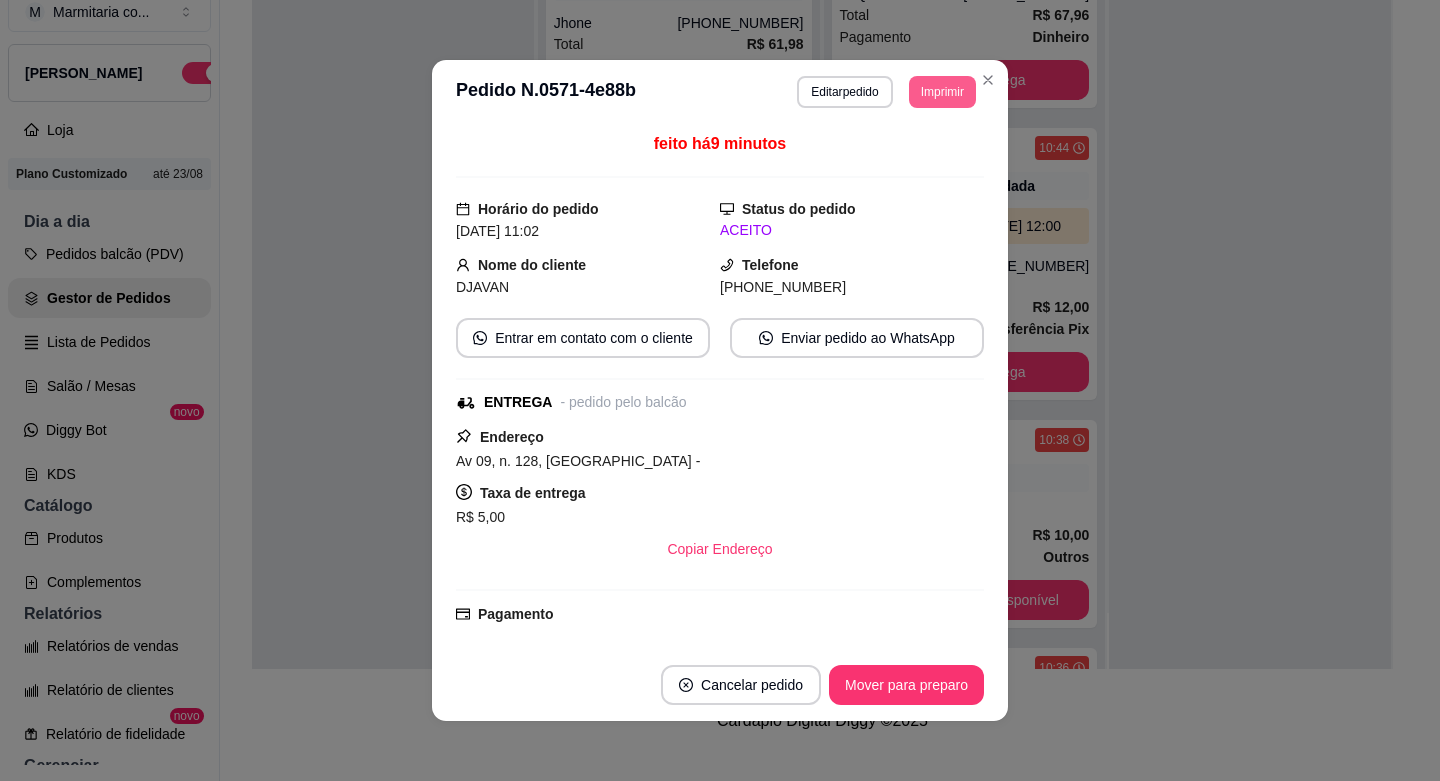 click on "Imprimir" at bounding box center [942, 92] 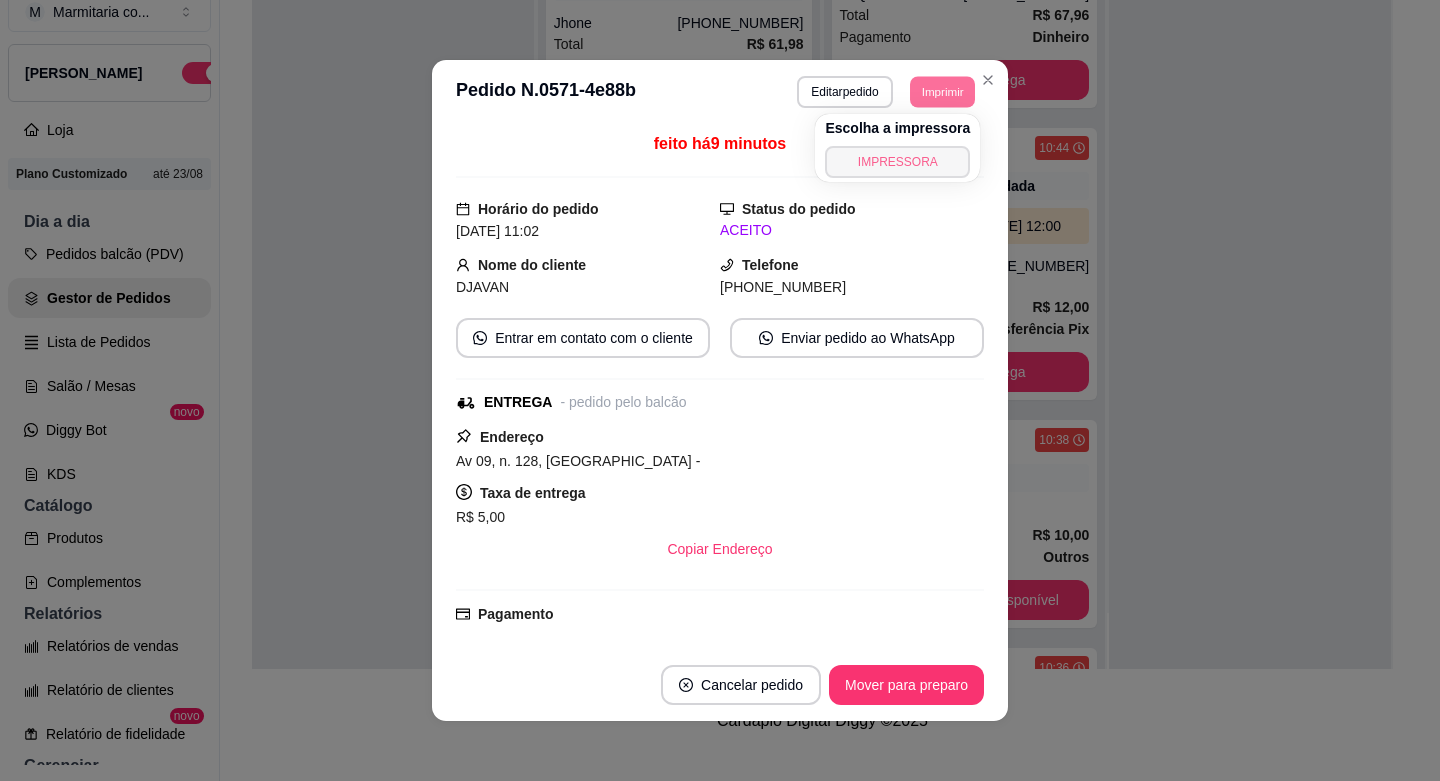 click on "IMPRESSORA" at bounding box center [897, 162] 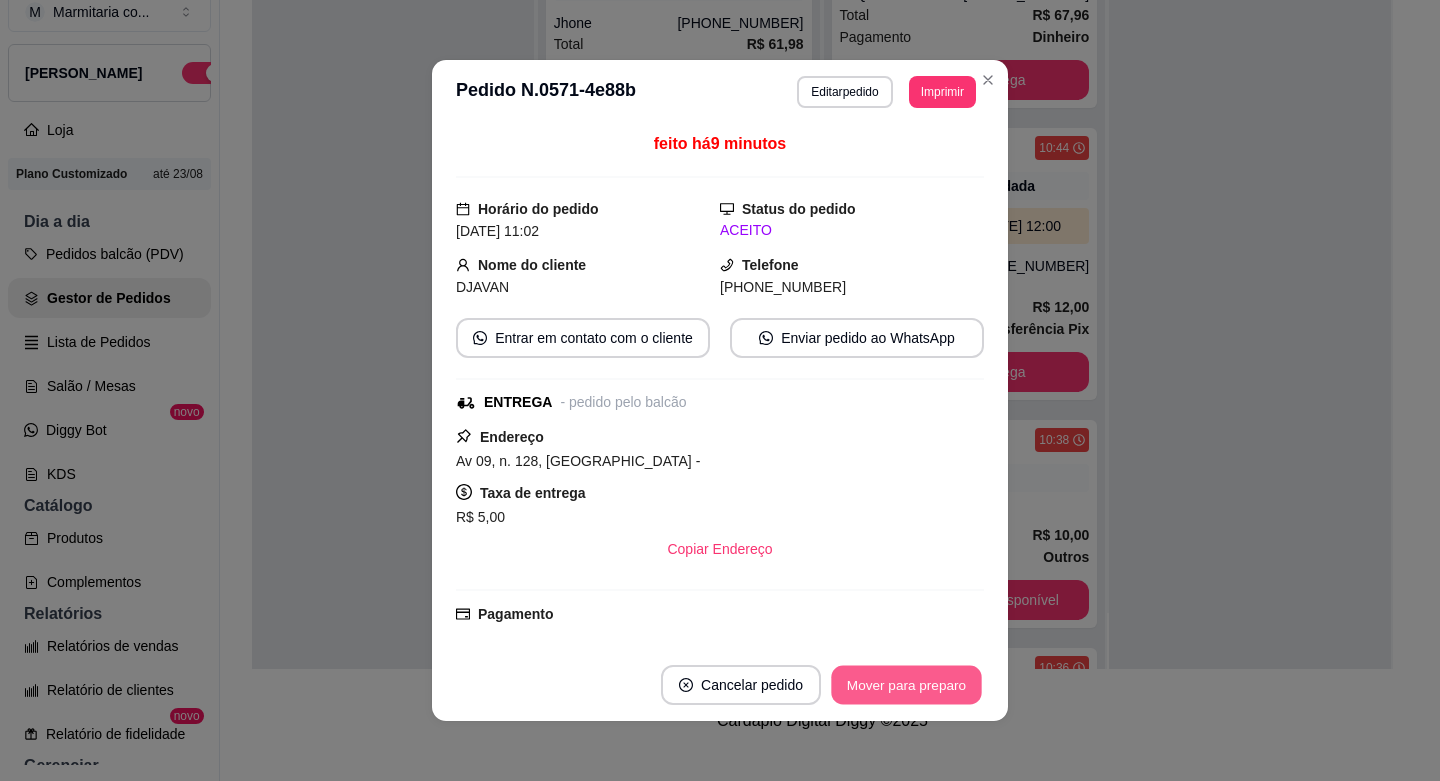 click on "Mover para preparo" at bounding box center (906, 685) 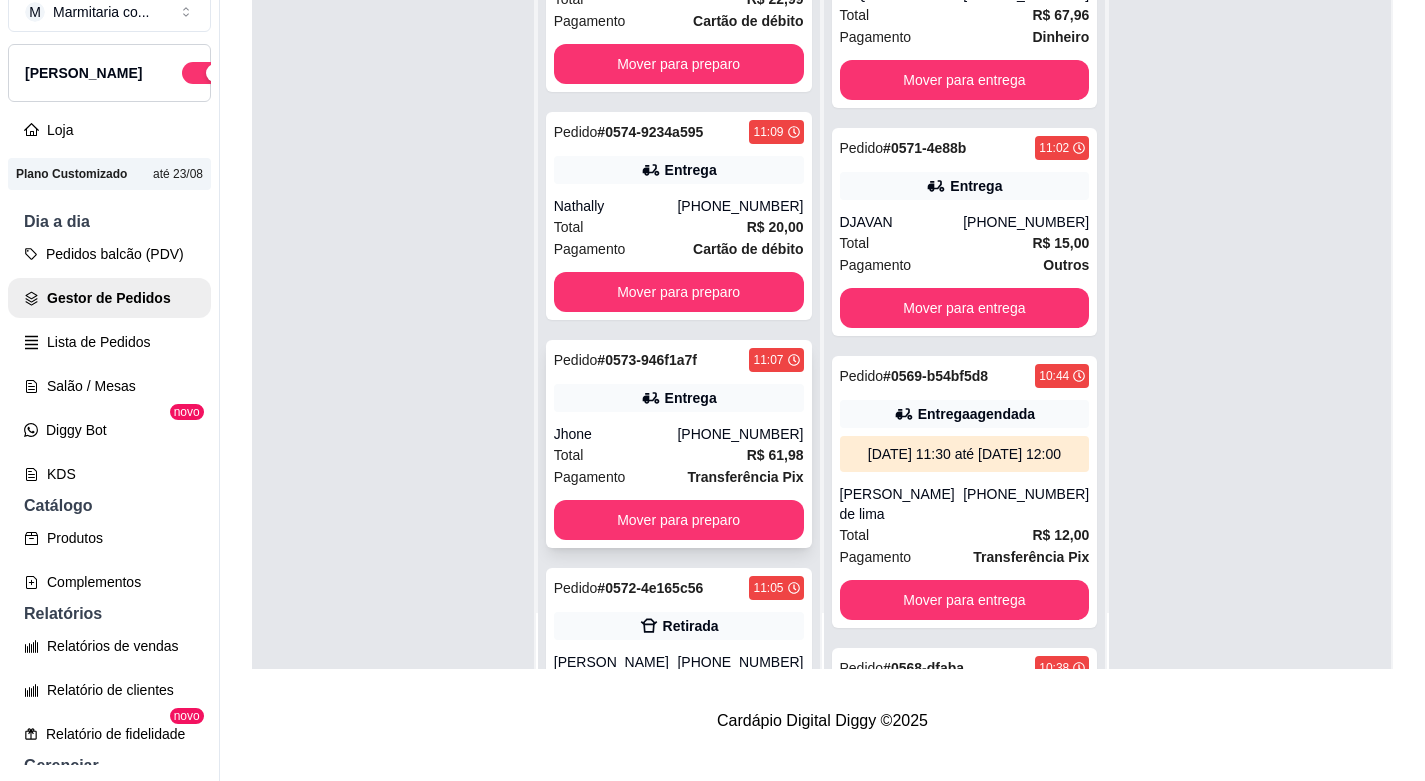 scroll, scrollTop: 0, scrollLeft: 0, axis: both 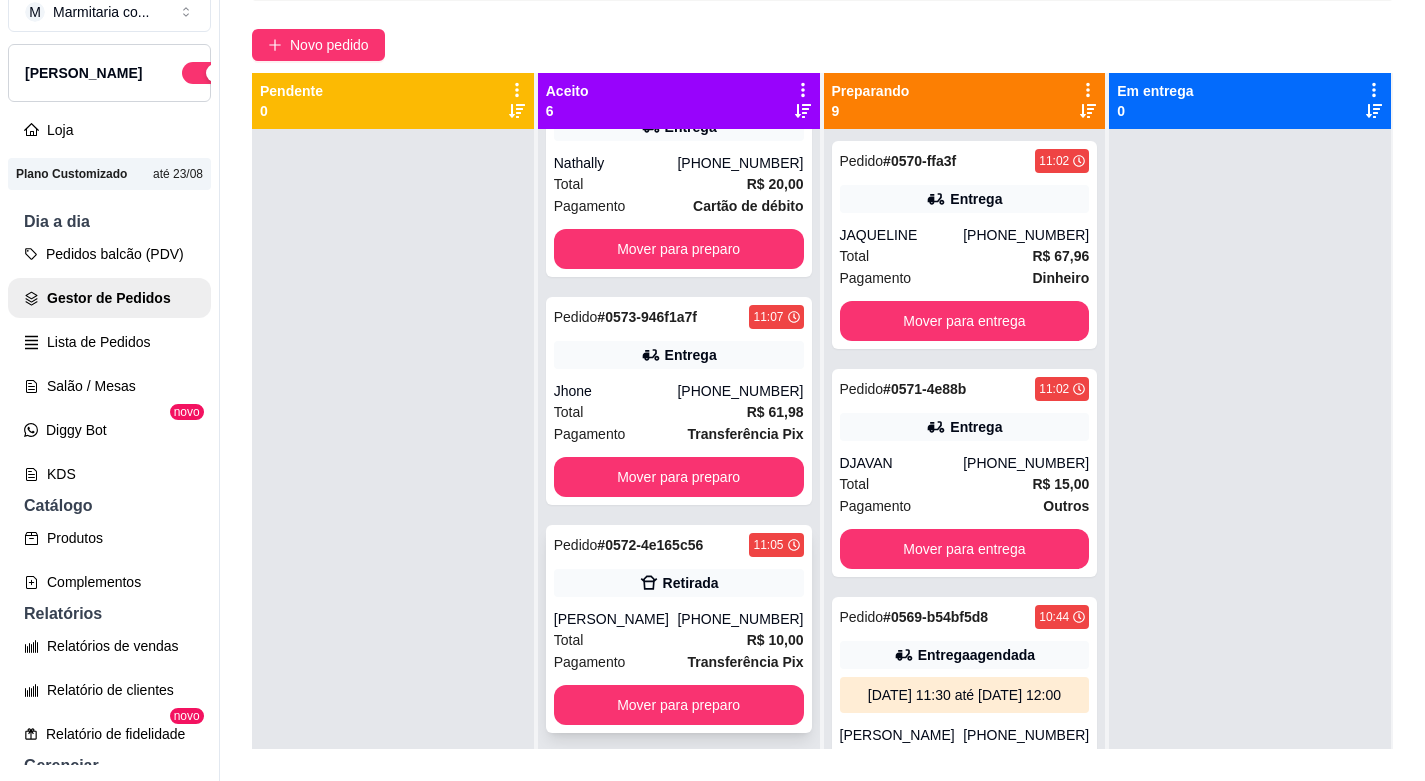click on "Retirada" at bounding box center (691, 583) 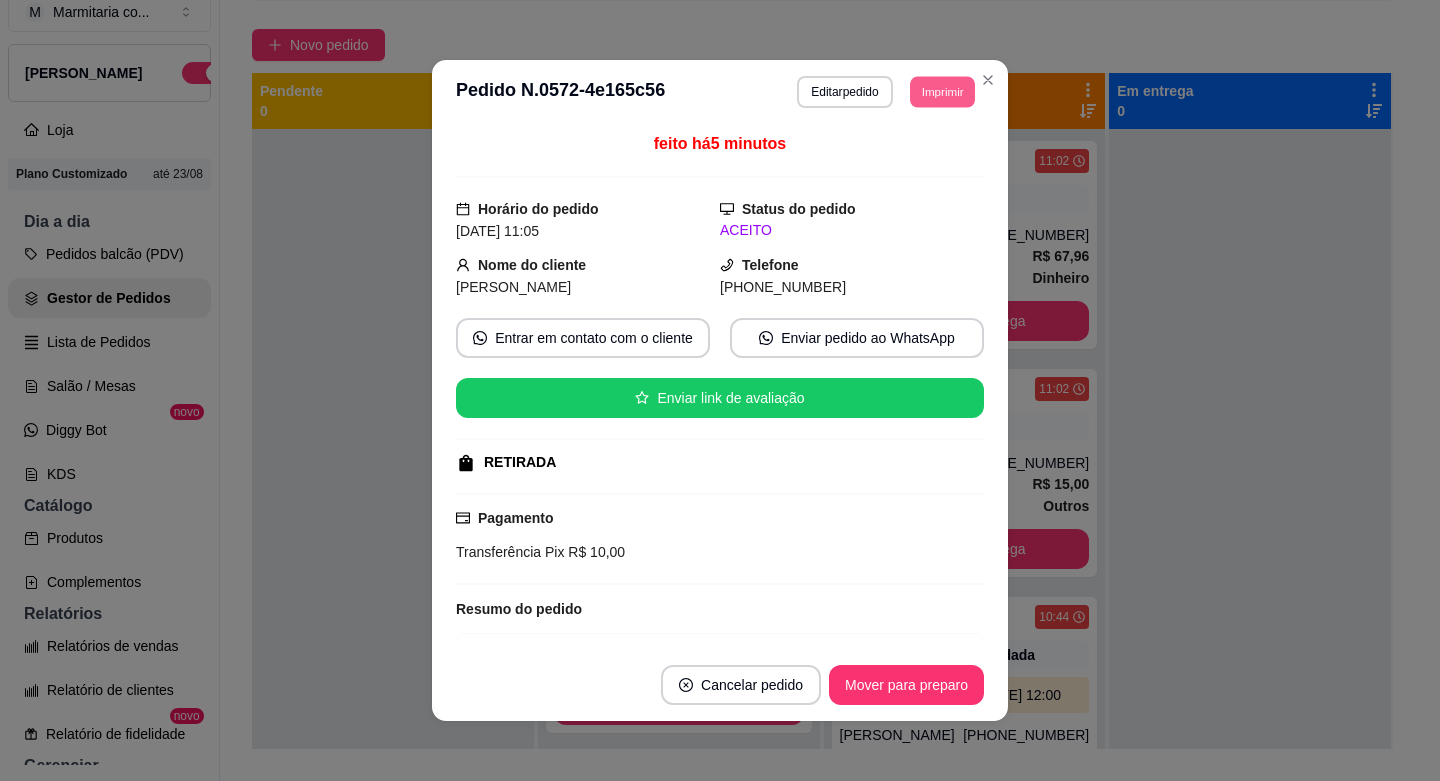 click on "Imprimir" at bounding box center (942, 91) 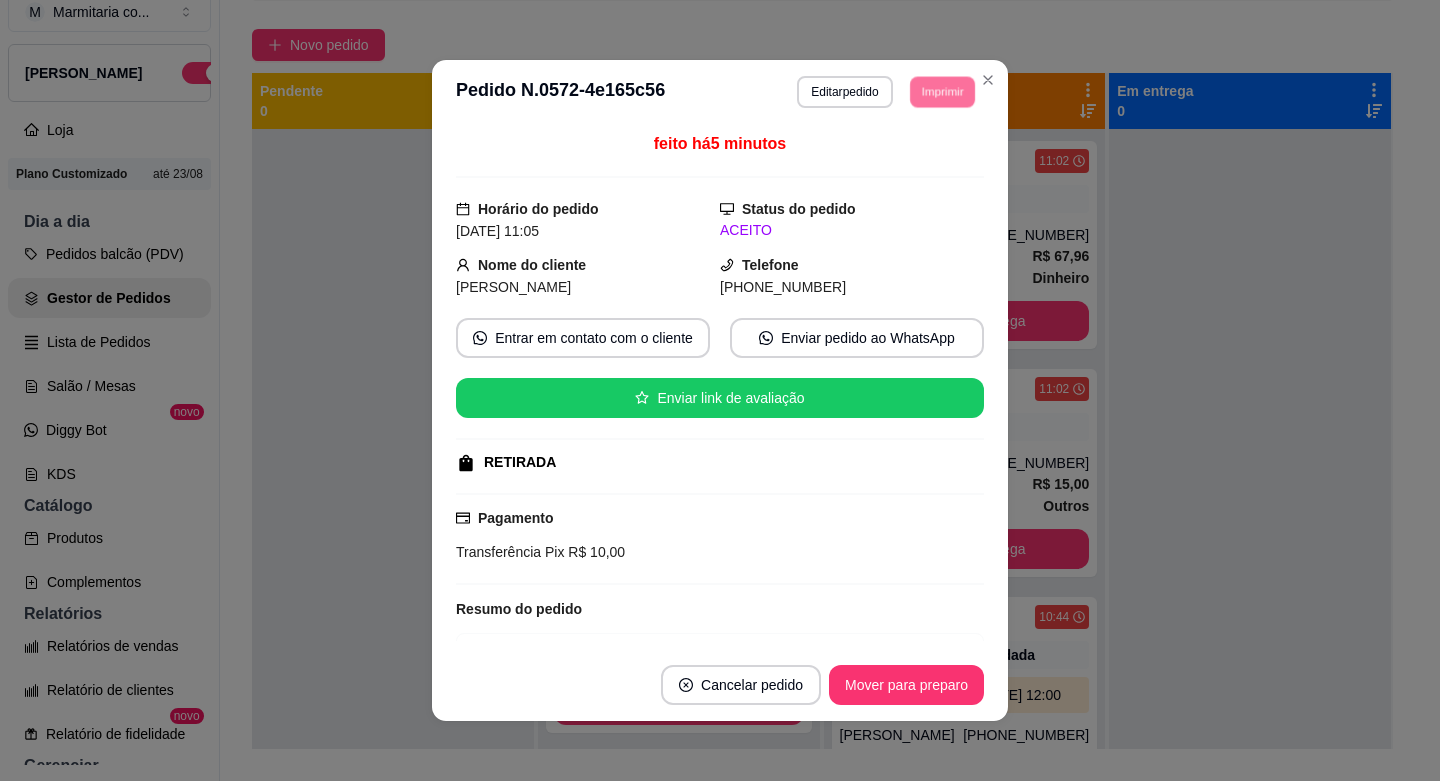 click on "IMPRESSORA" at bounding box center [915, 153] 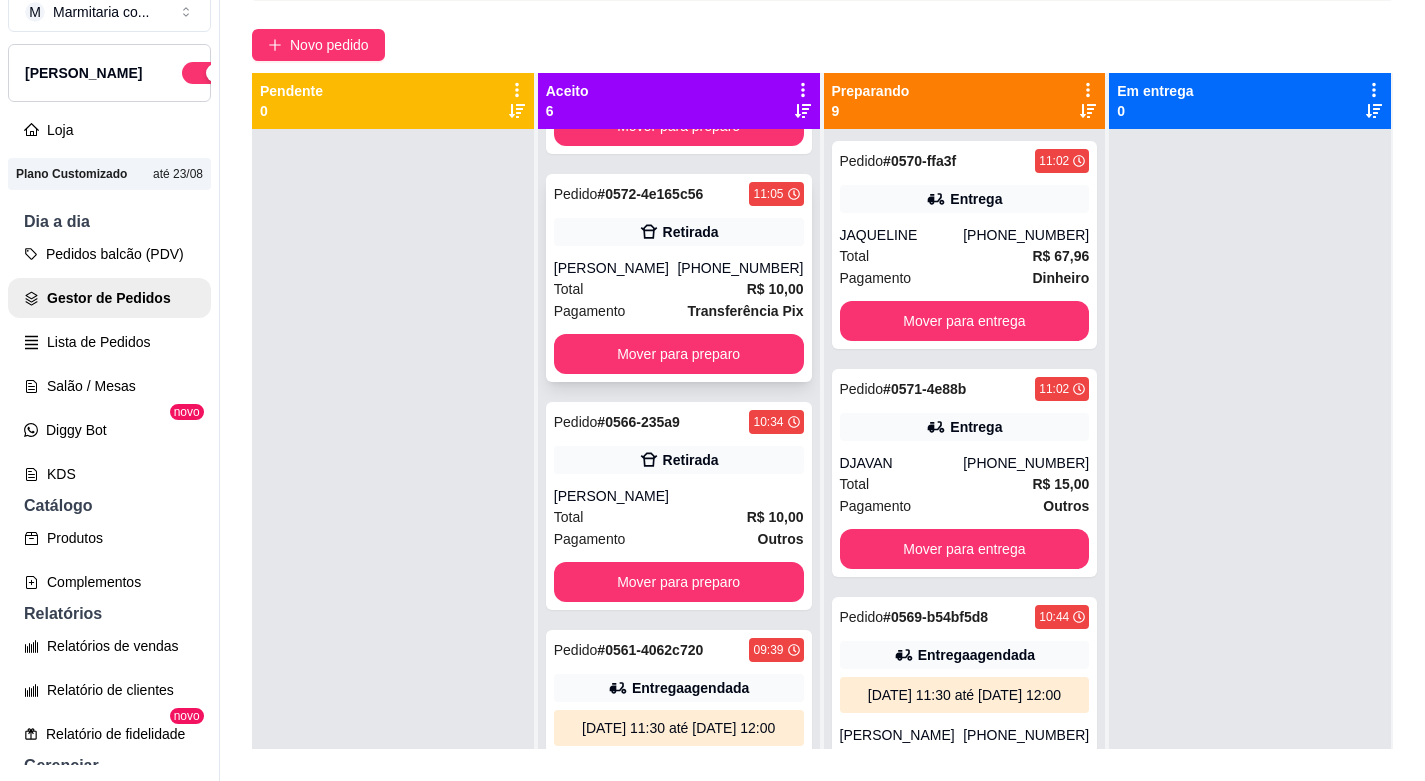 scroll, scrollTop: 671, scrollLeft: 0, axis: vertical 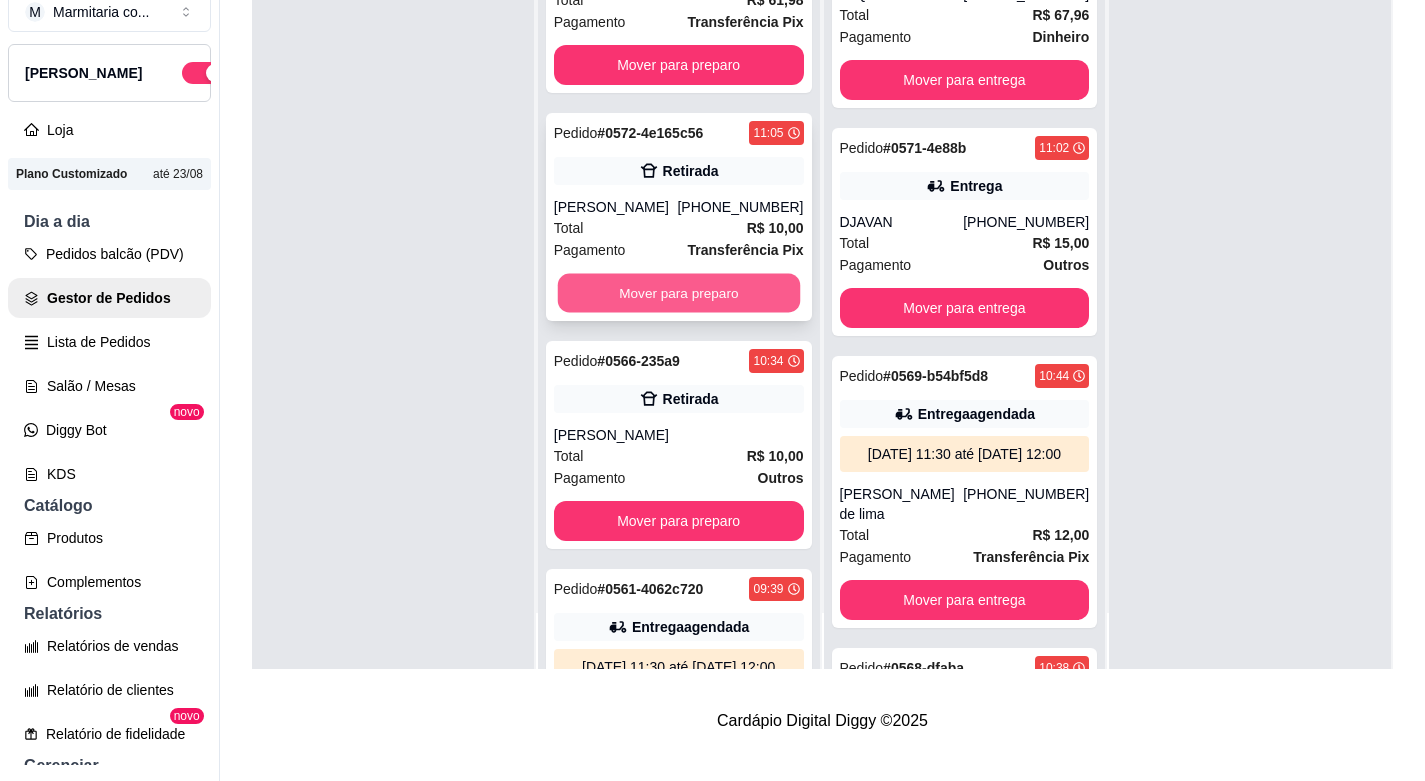 click on "Mover para preparo" at bounding box center [678, 293] 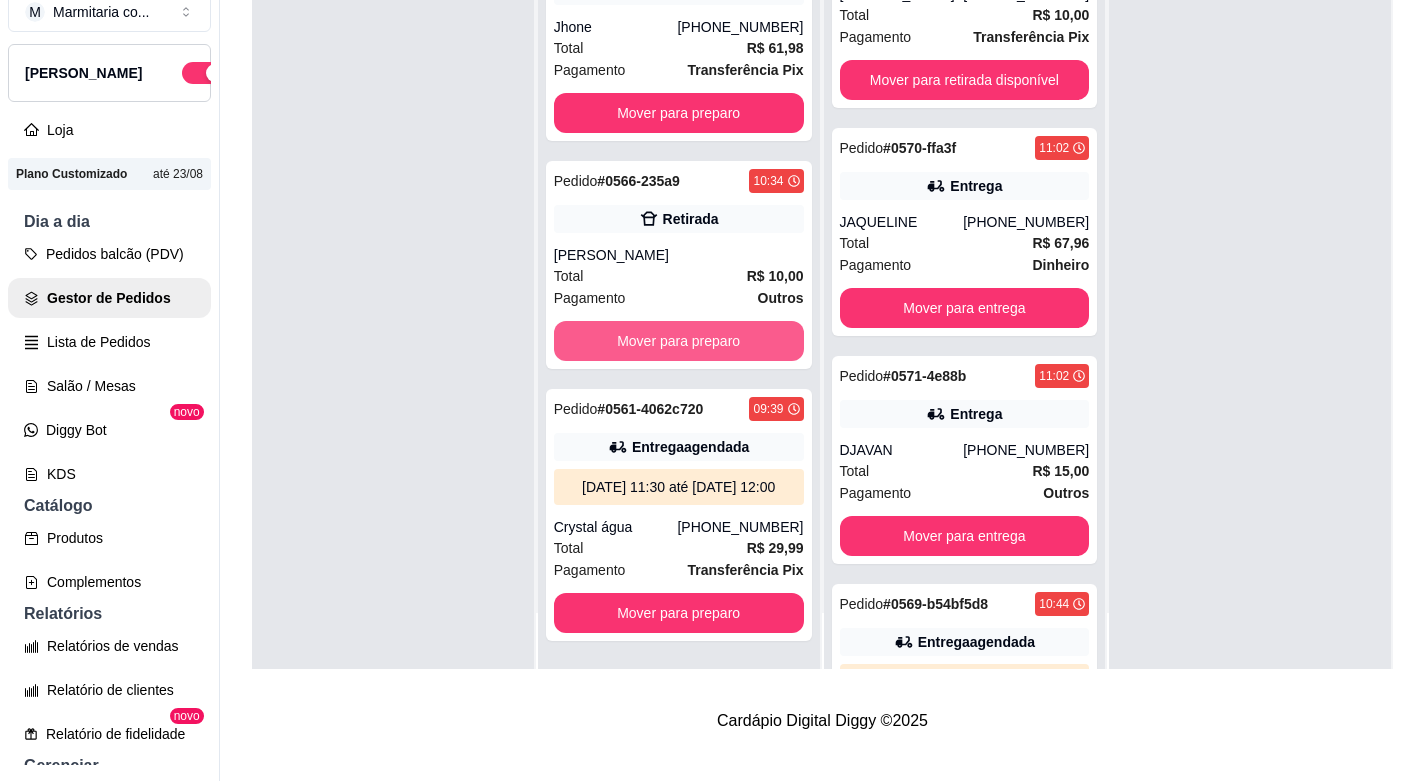 scroll, scrollTop: 443, scrollLeft: 0, axis: vertical 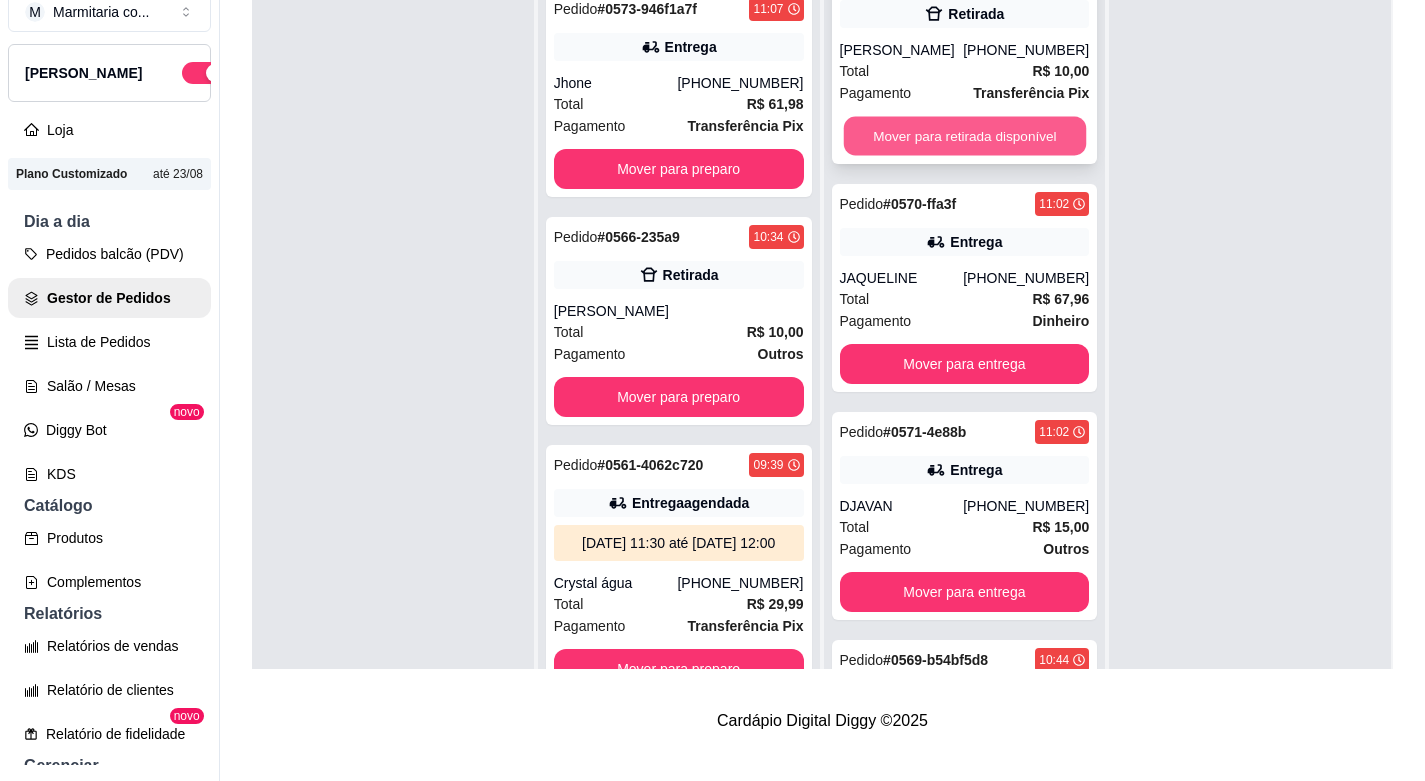 click on "Mover para retirada disponível" at bounding box center (964, 136) 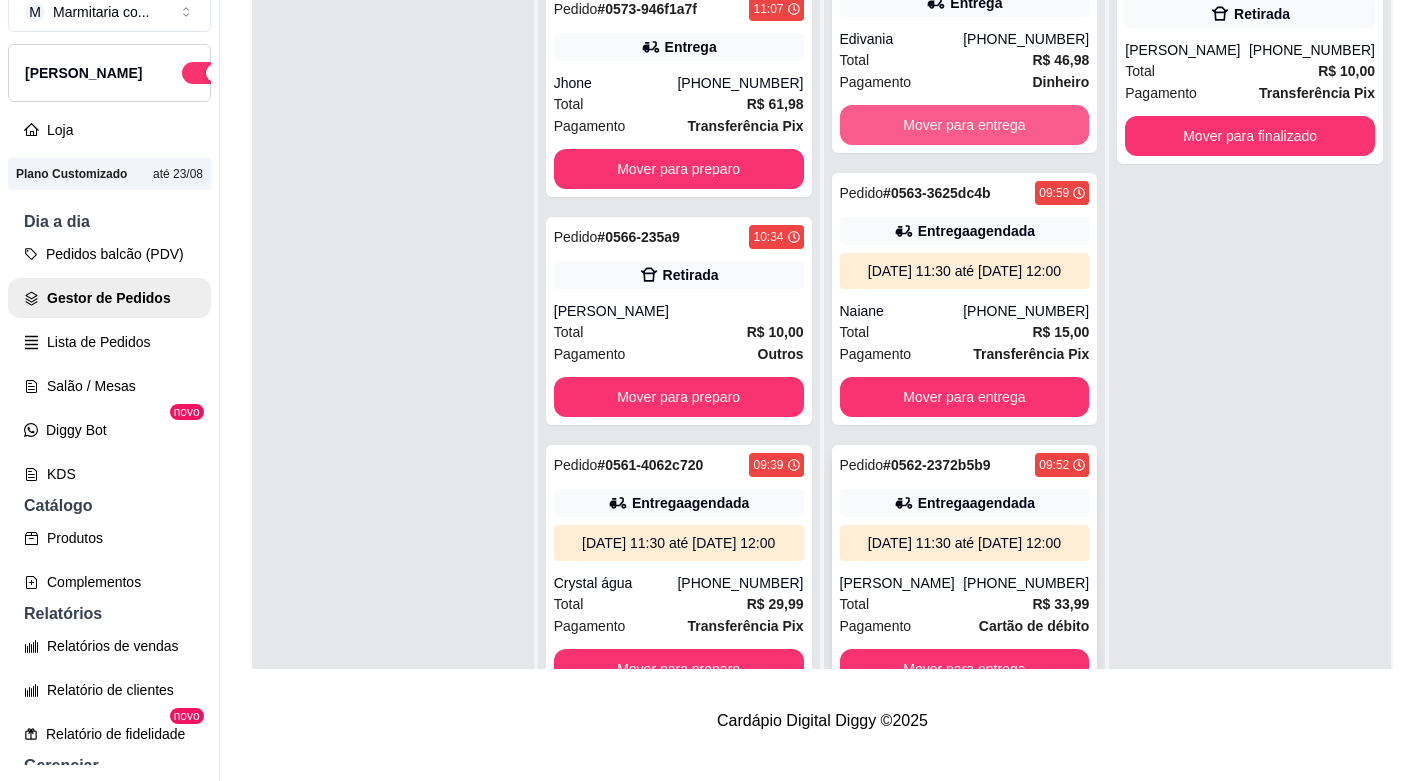 scroll, scrollTop: 1567, scrollLeft: 0, axis: vertical 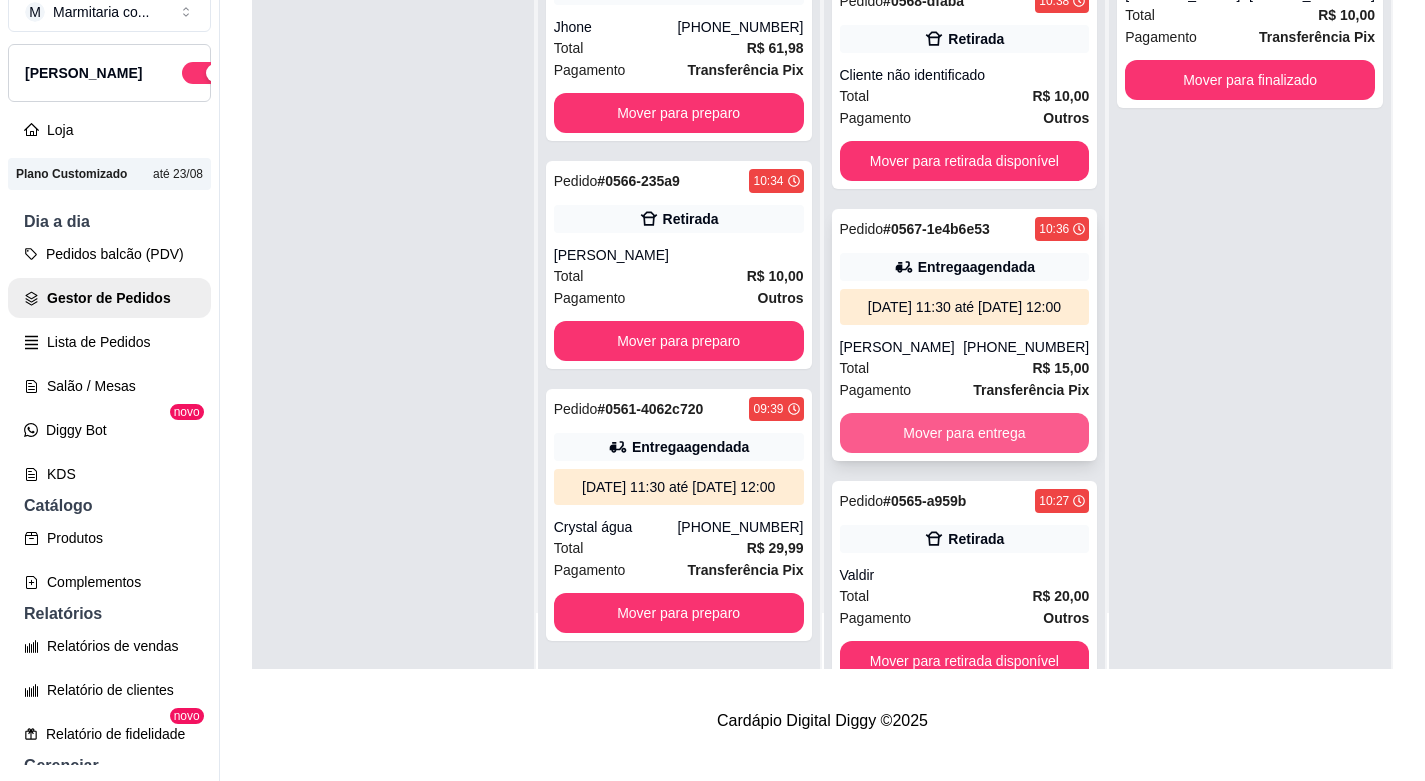 click on "Mover para entrega" at bounding box center (965, 433) 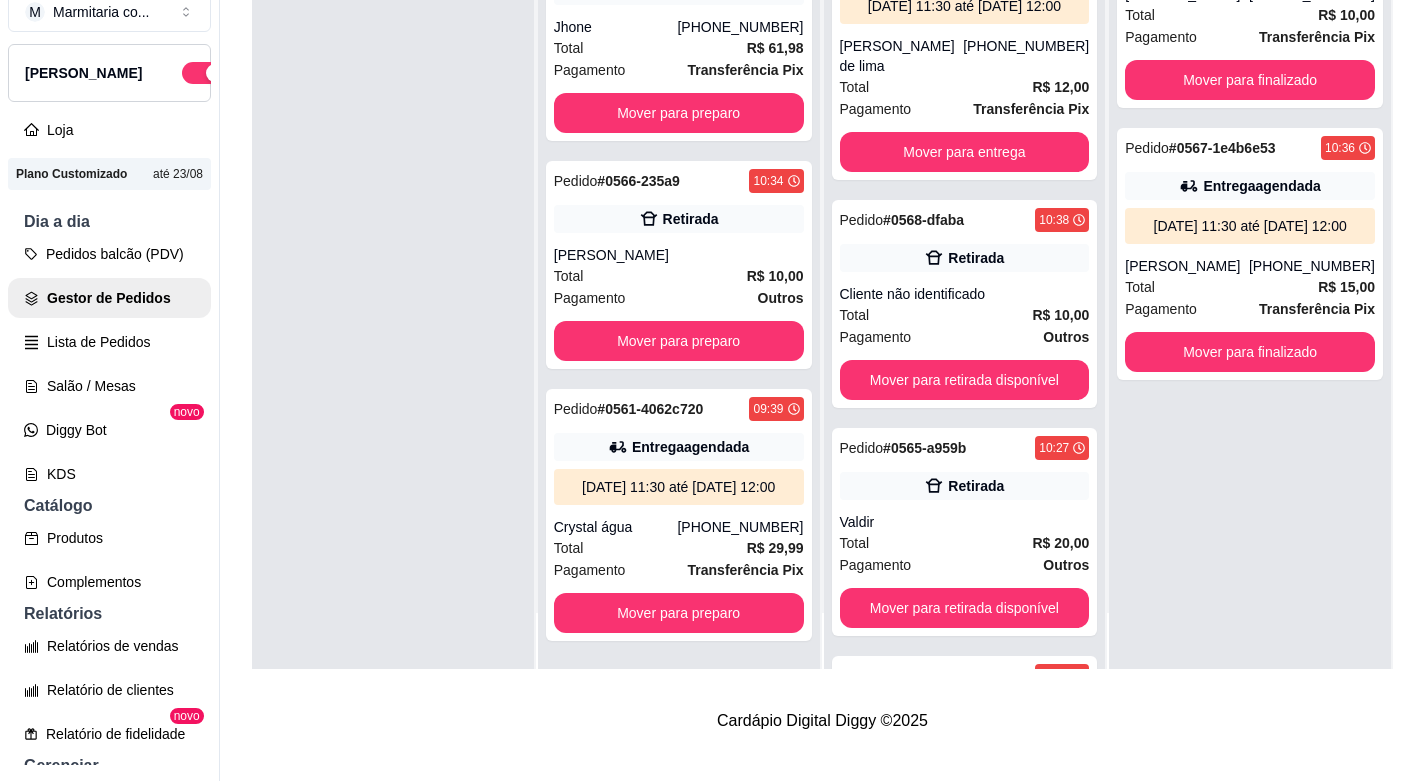 scroll, scrollTop: 367, scrollLeft: 0, axis: vertical 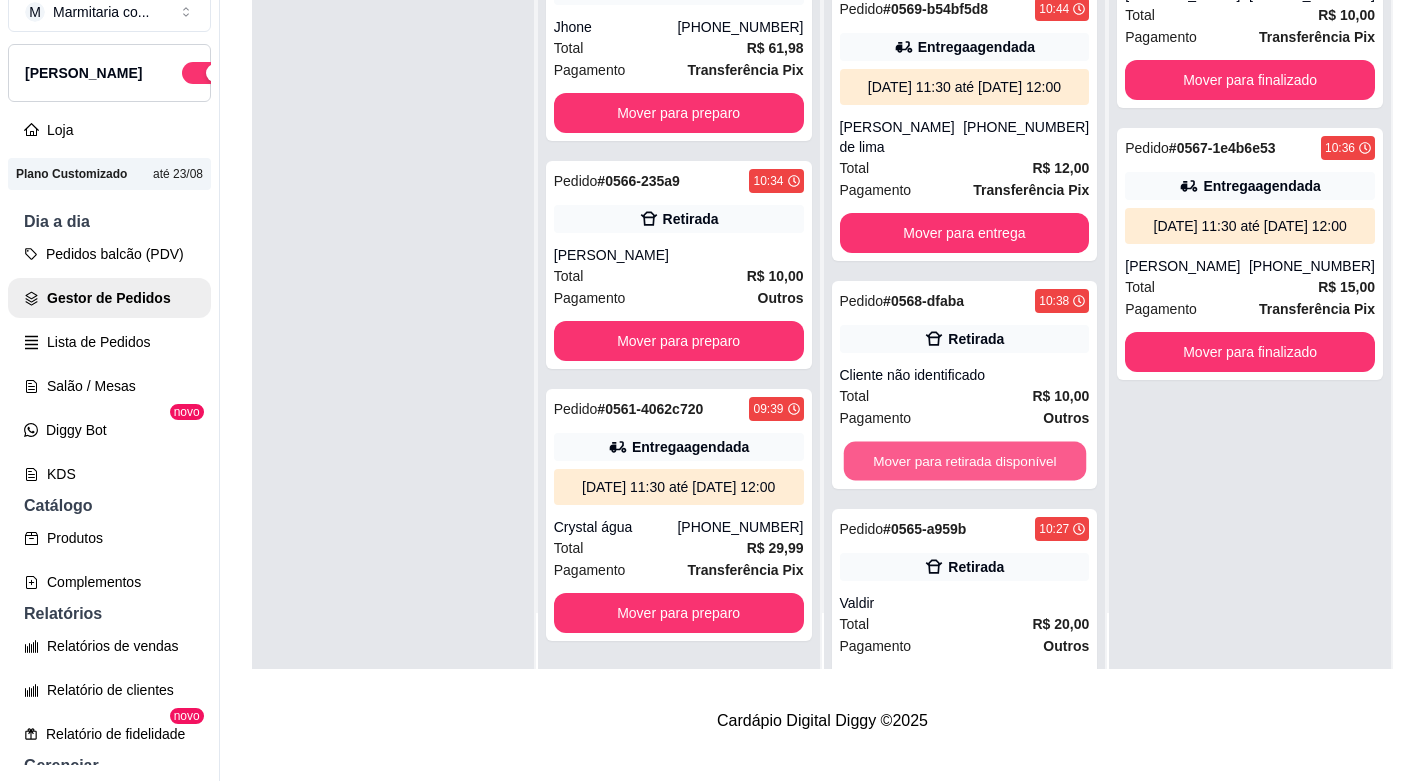 click on "Mover para retirada disponível" at bounding box center (964, 461) 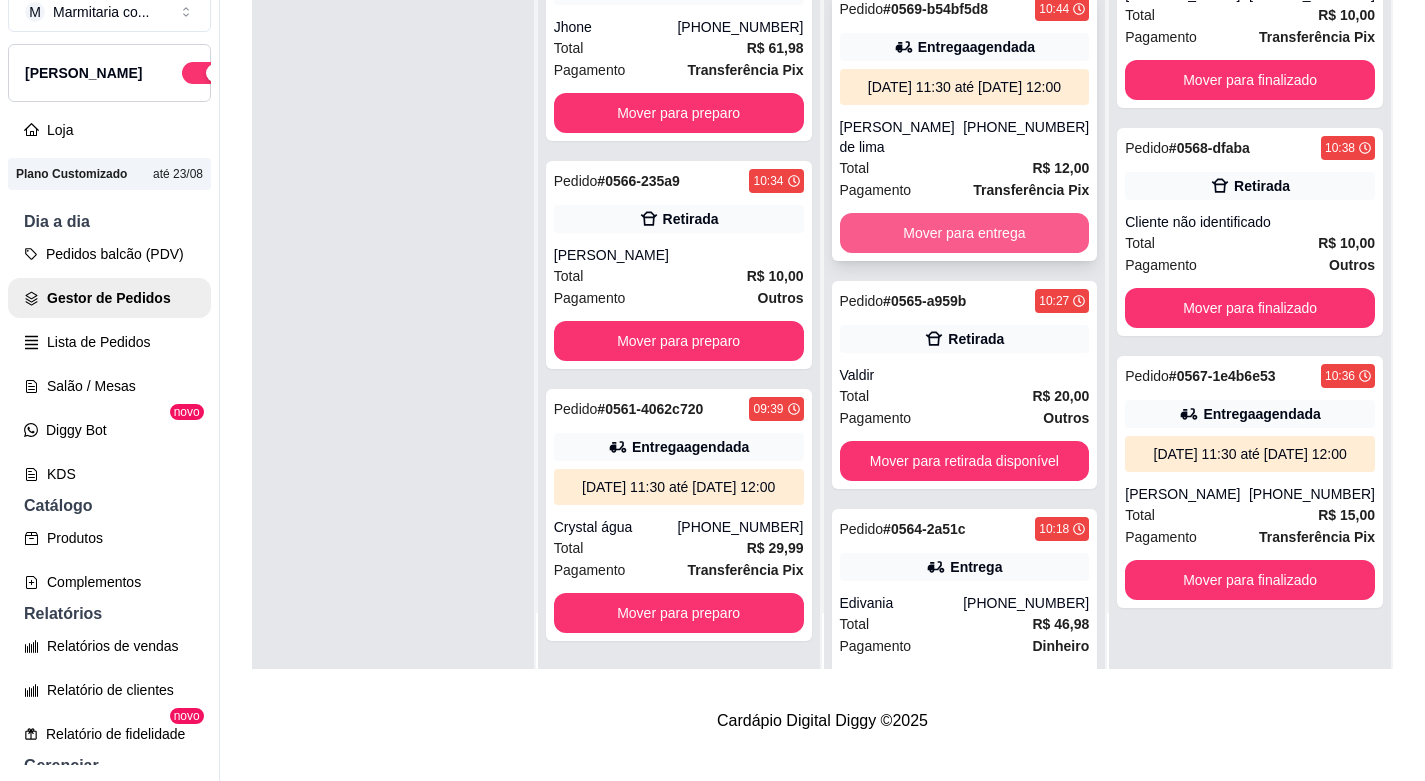 click on "Mover para entrega" at bounding box center [965, 233] 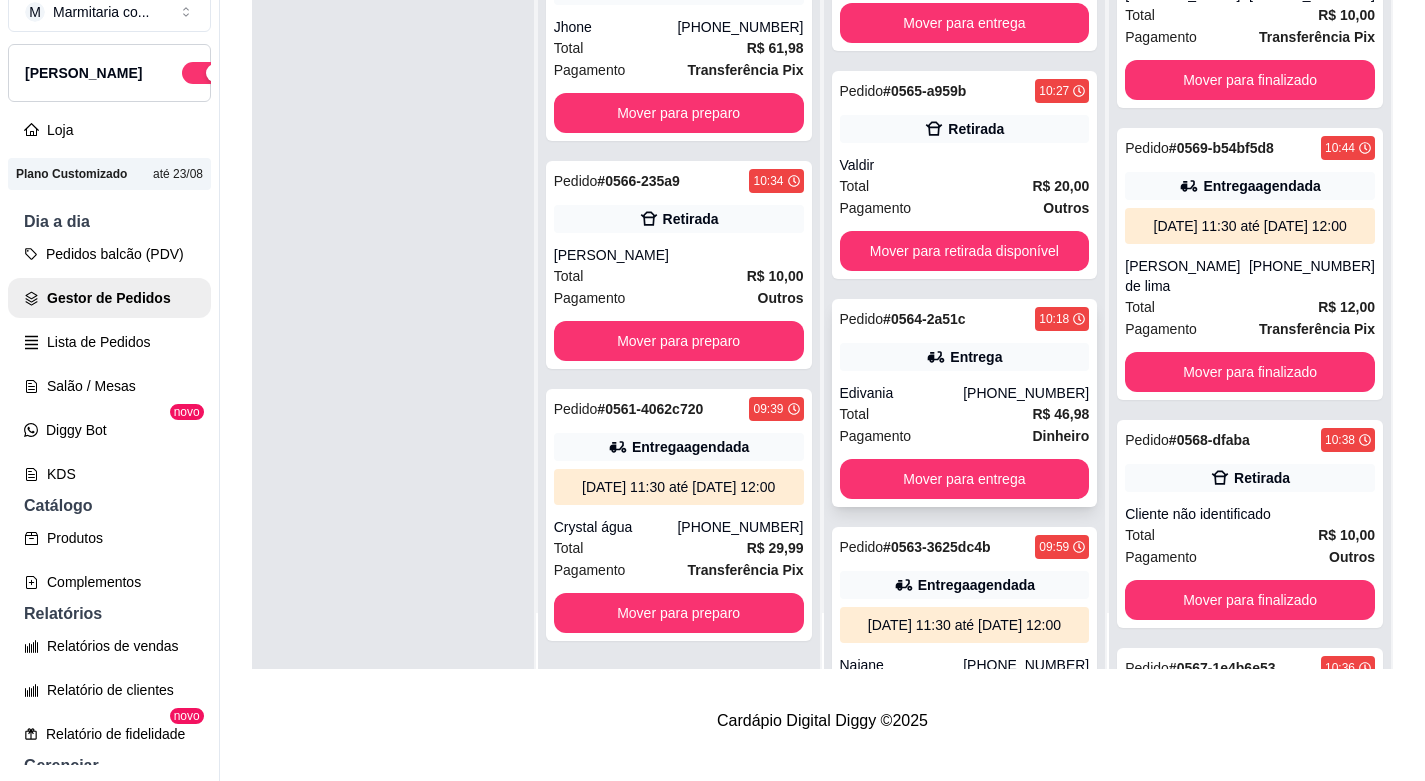 scroll, scrollTop: 267, scrollLeft: 0, axis: vertical 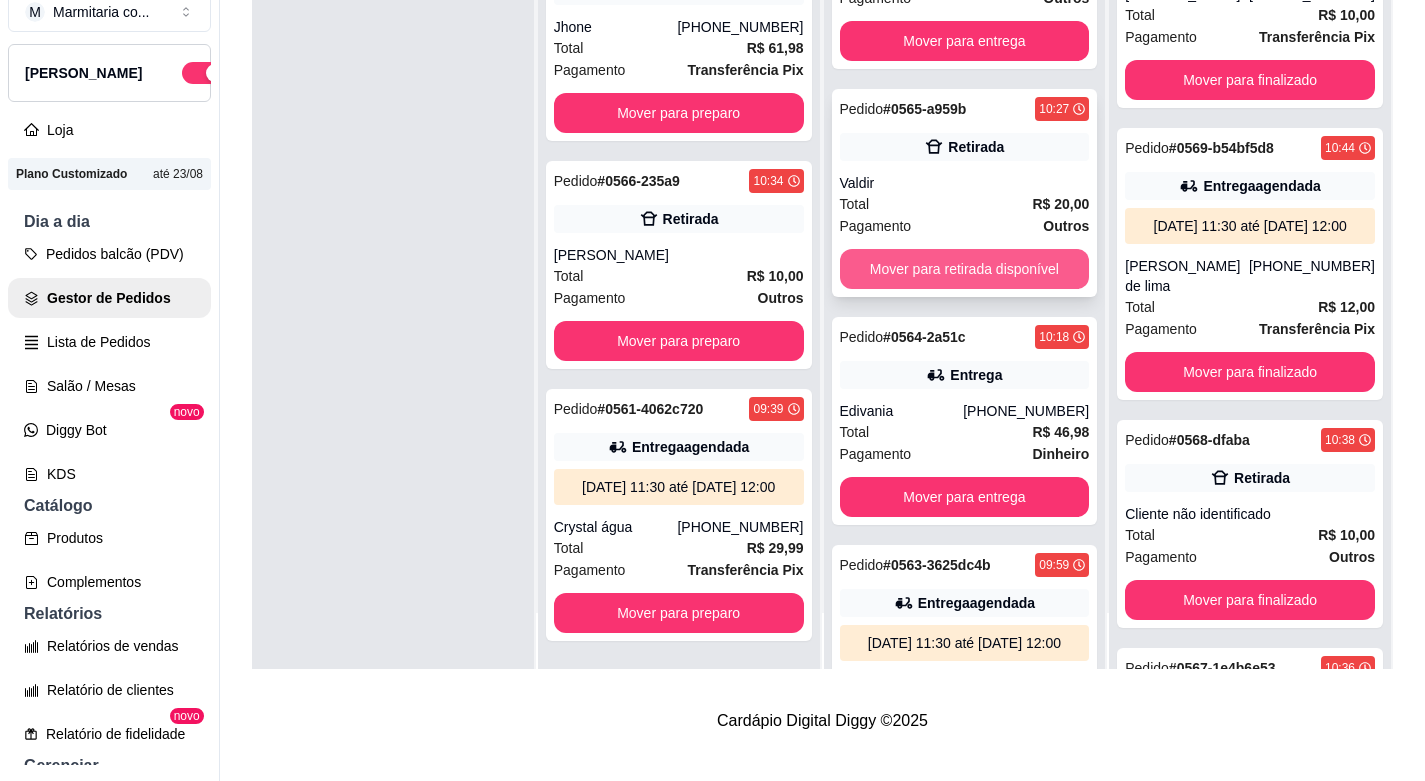 click on "Mover para retirada disponível" at bounding box center [965, 269] 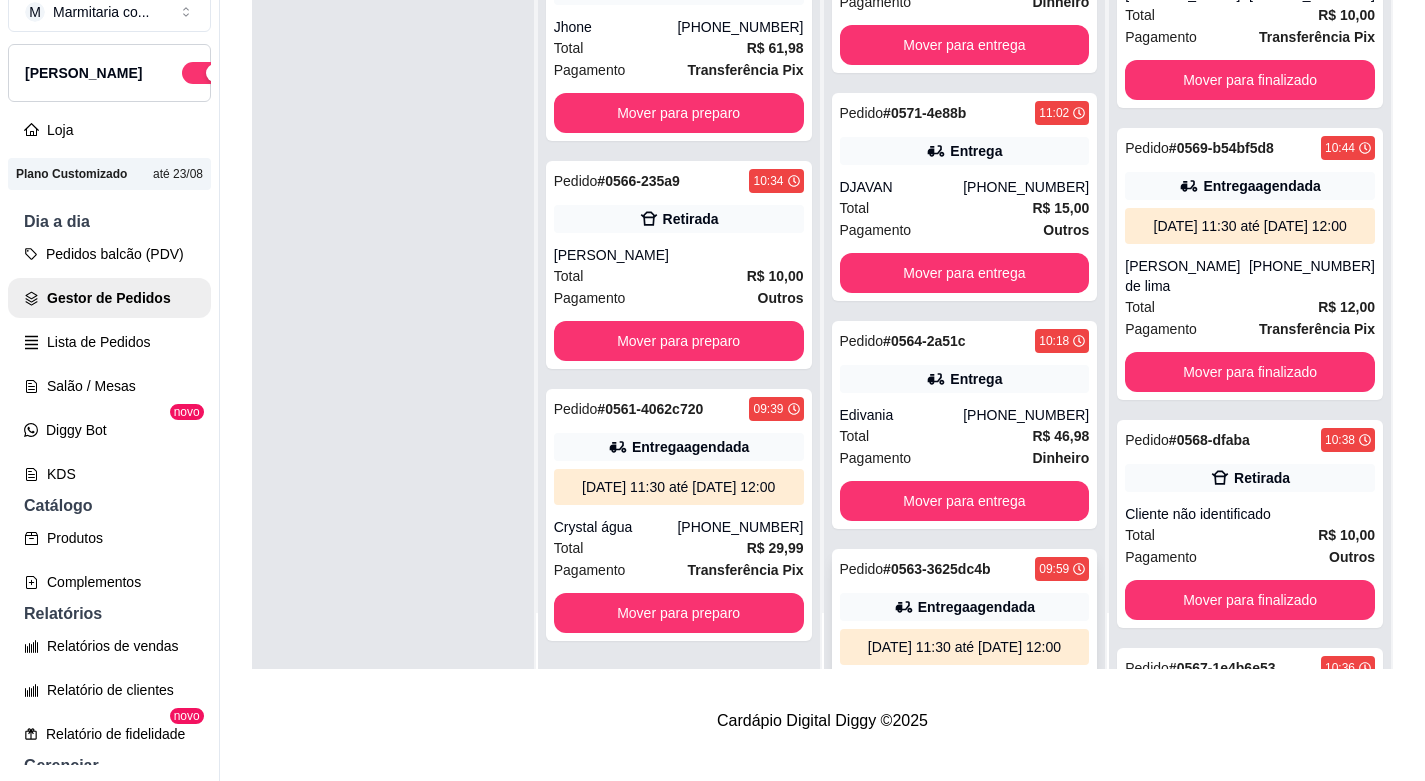 scroll, scrollTop: 0, scrollLeft: 0, axis: both 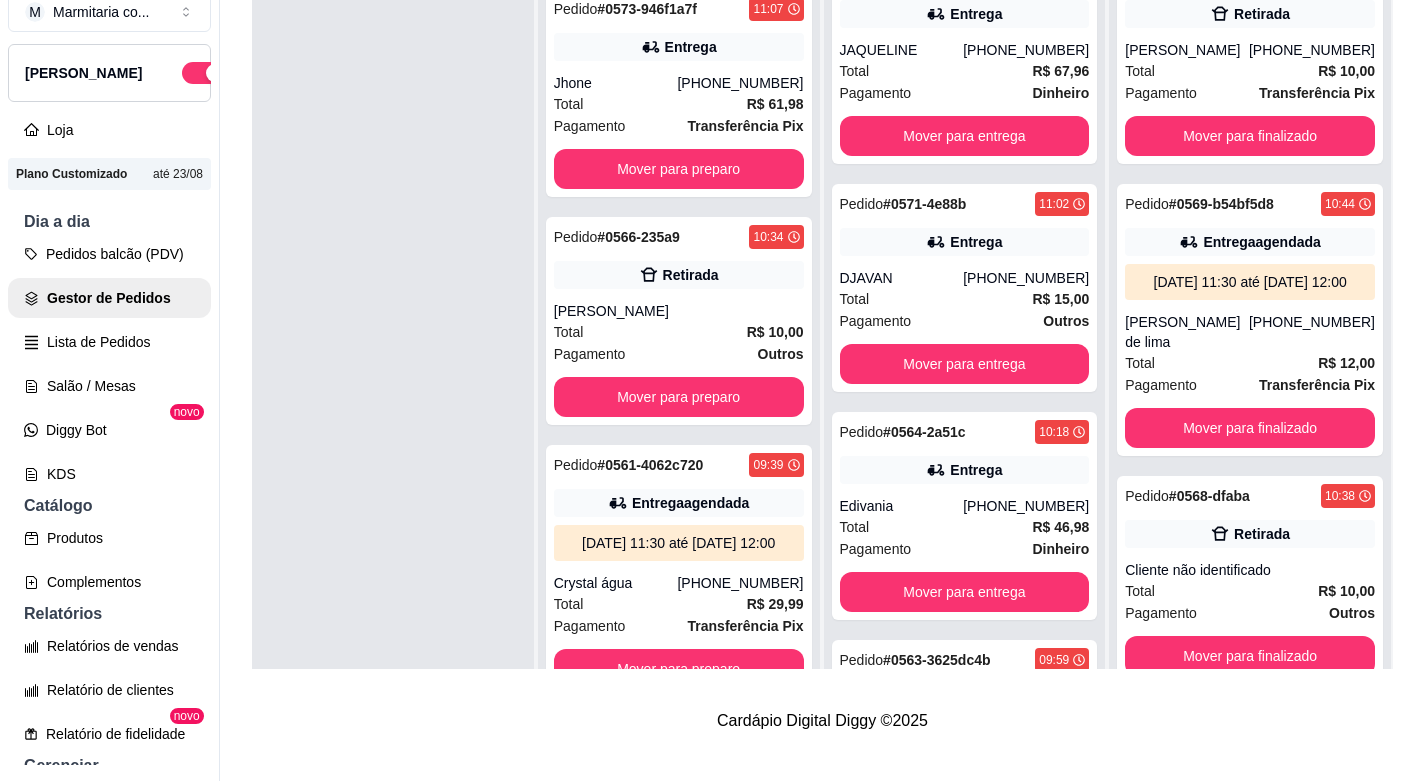 drag, startPoint x: 775, startPoint y: 212, endPoint x: 489, endPoint y: 233, distance: 286.76993 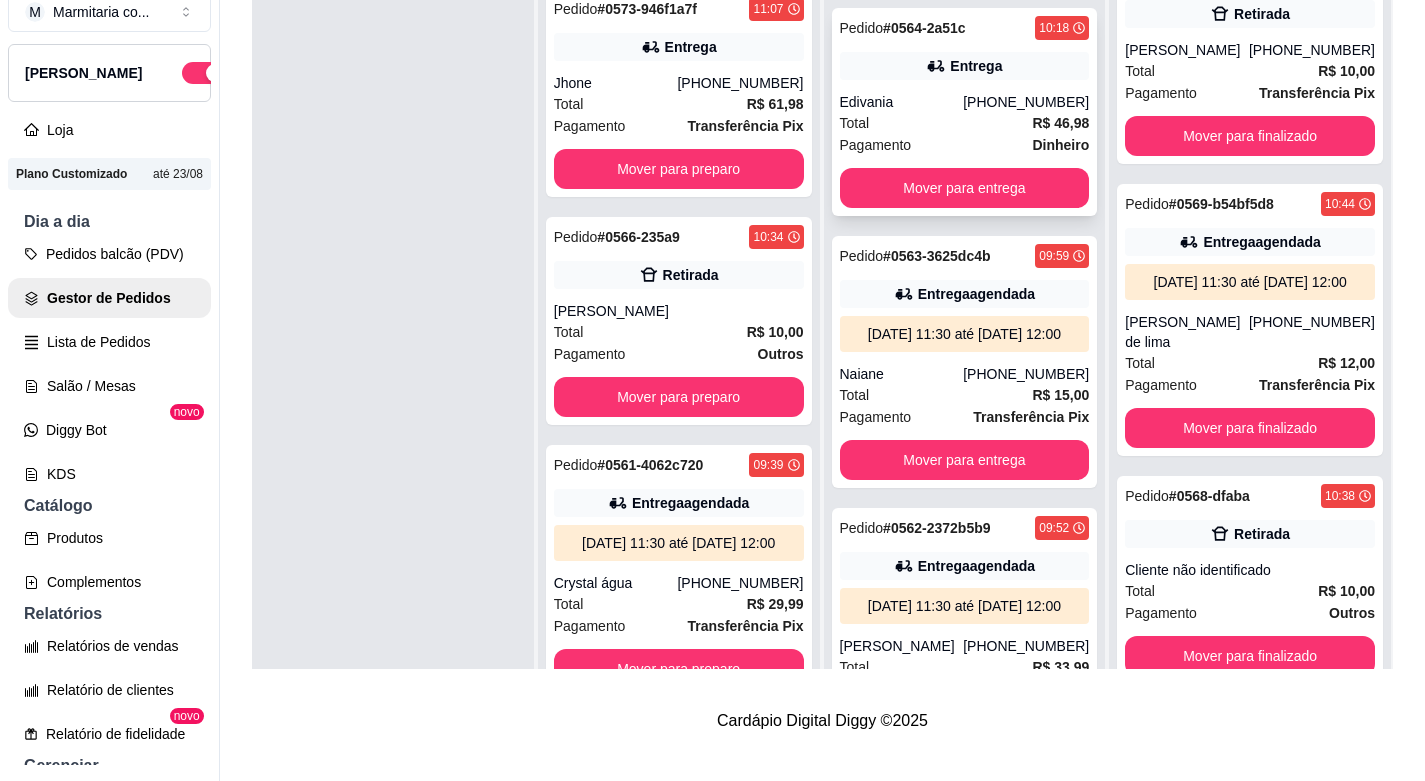 scroll, scrollTop: 507, scrollLeft: 0, axis: vertical 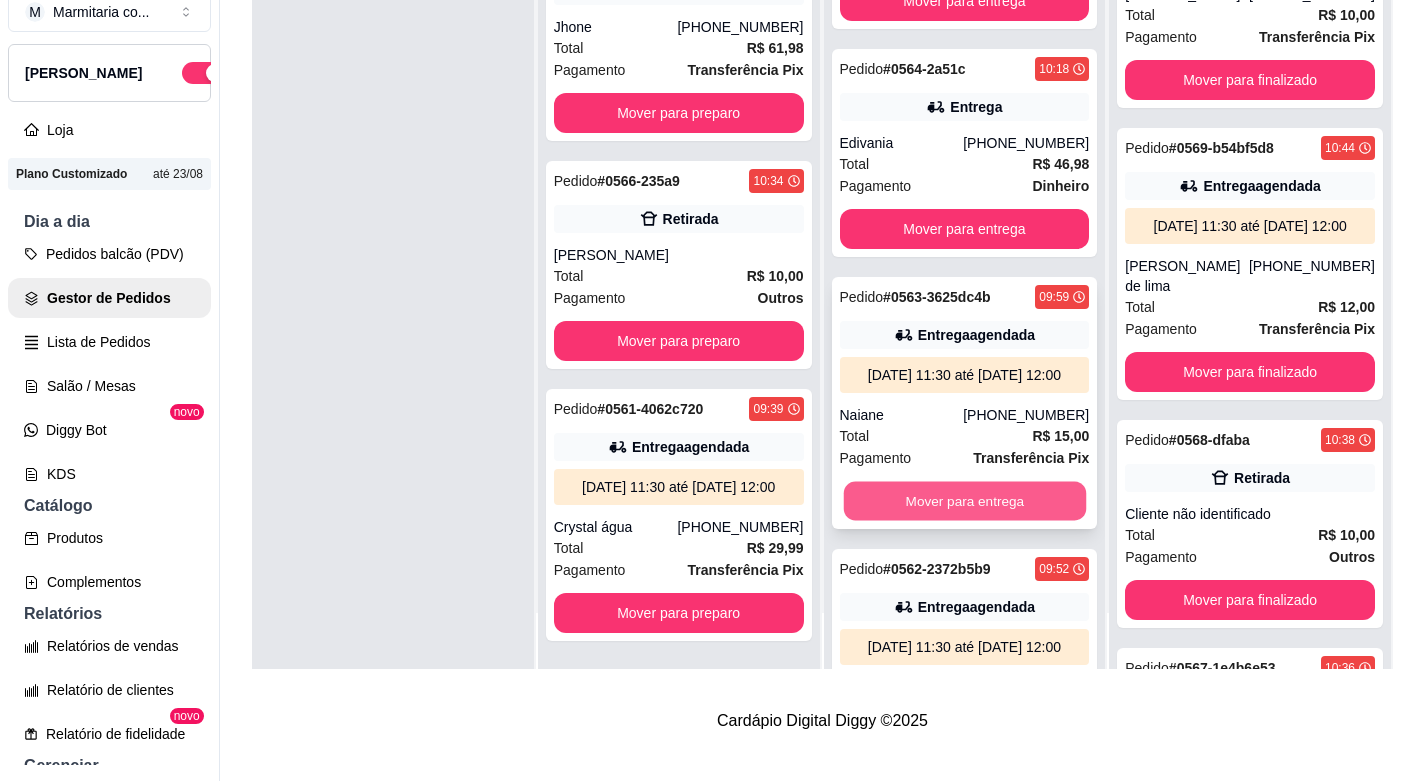 click on "Mover para entrega" at bounding box center (964, 501) 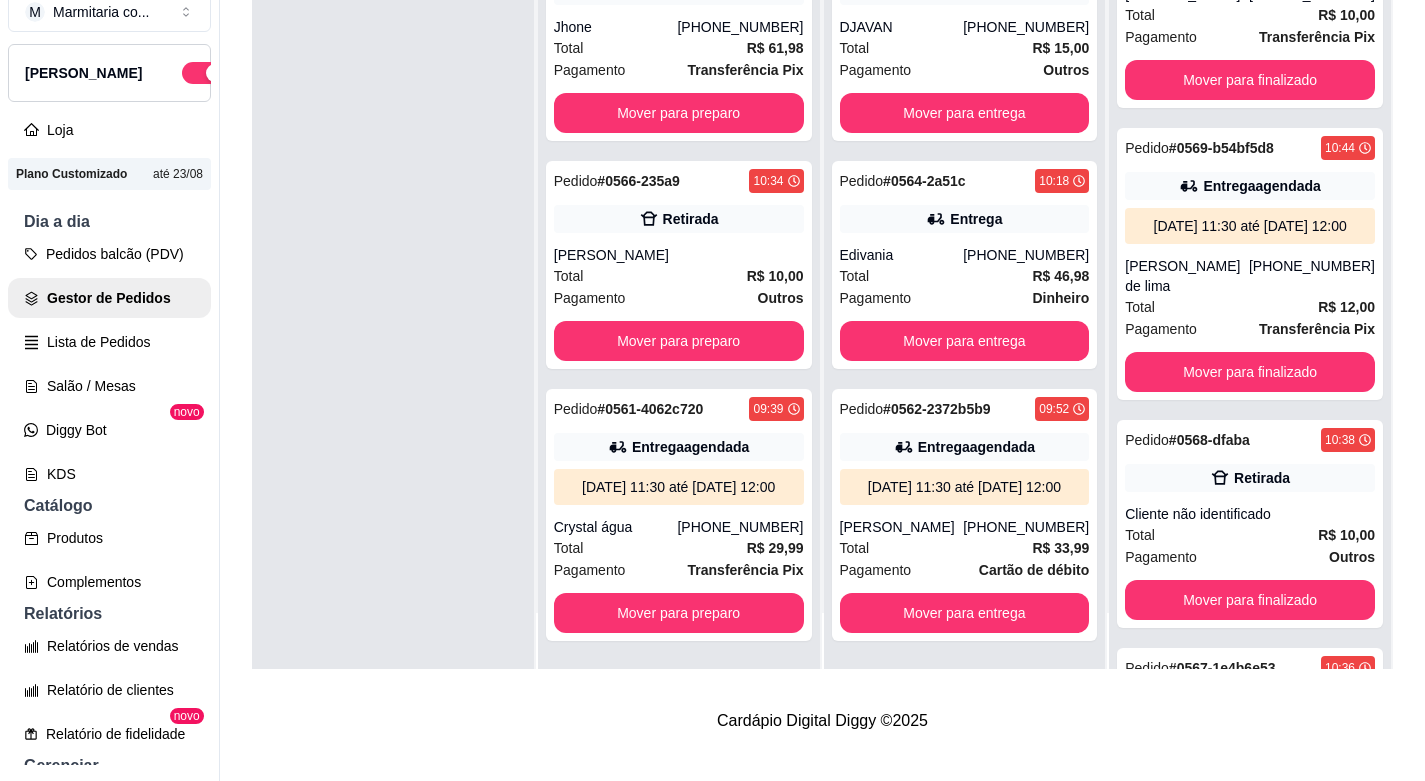 scroll, scrollTop: 215, scrollLeft: 0, axis: vertical 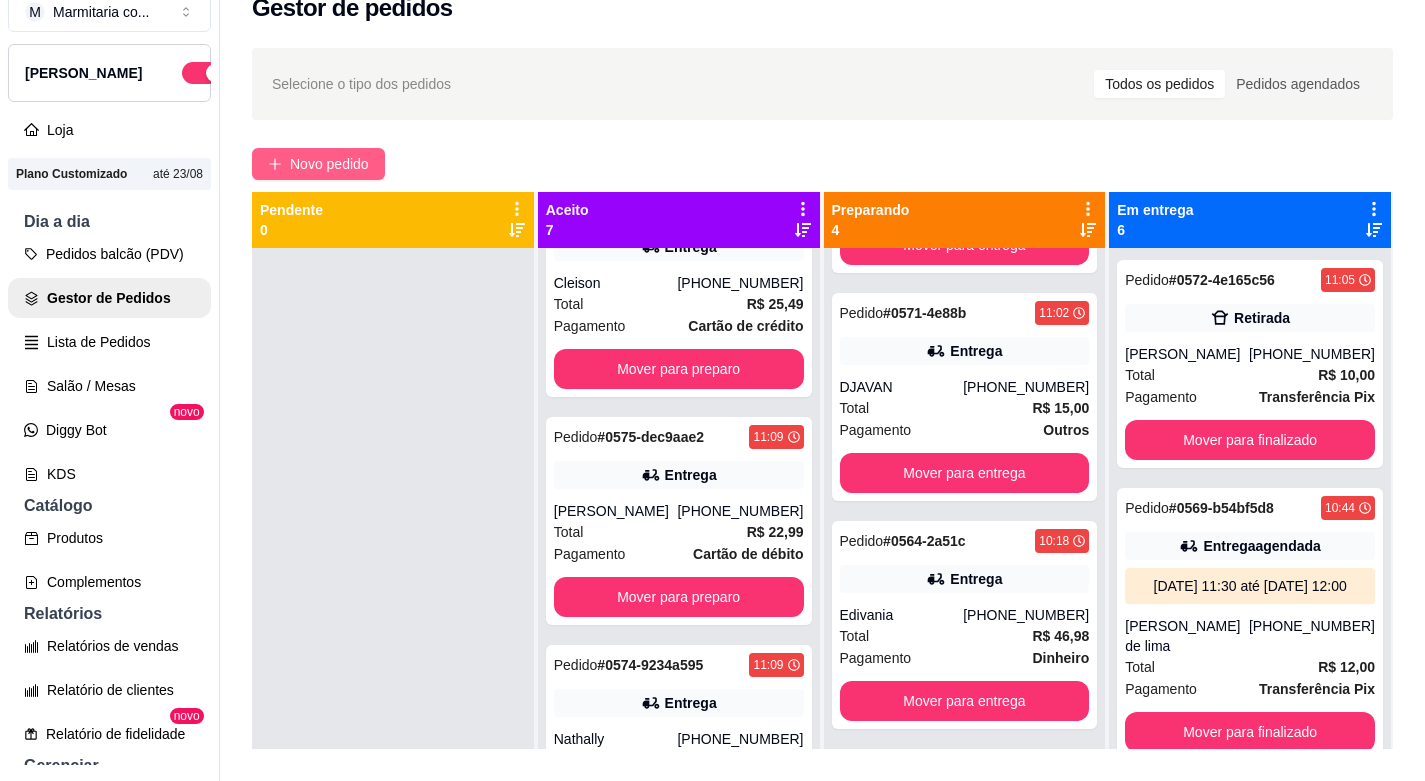 click on "Novo pedido" at bounding box center (329, 164) 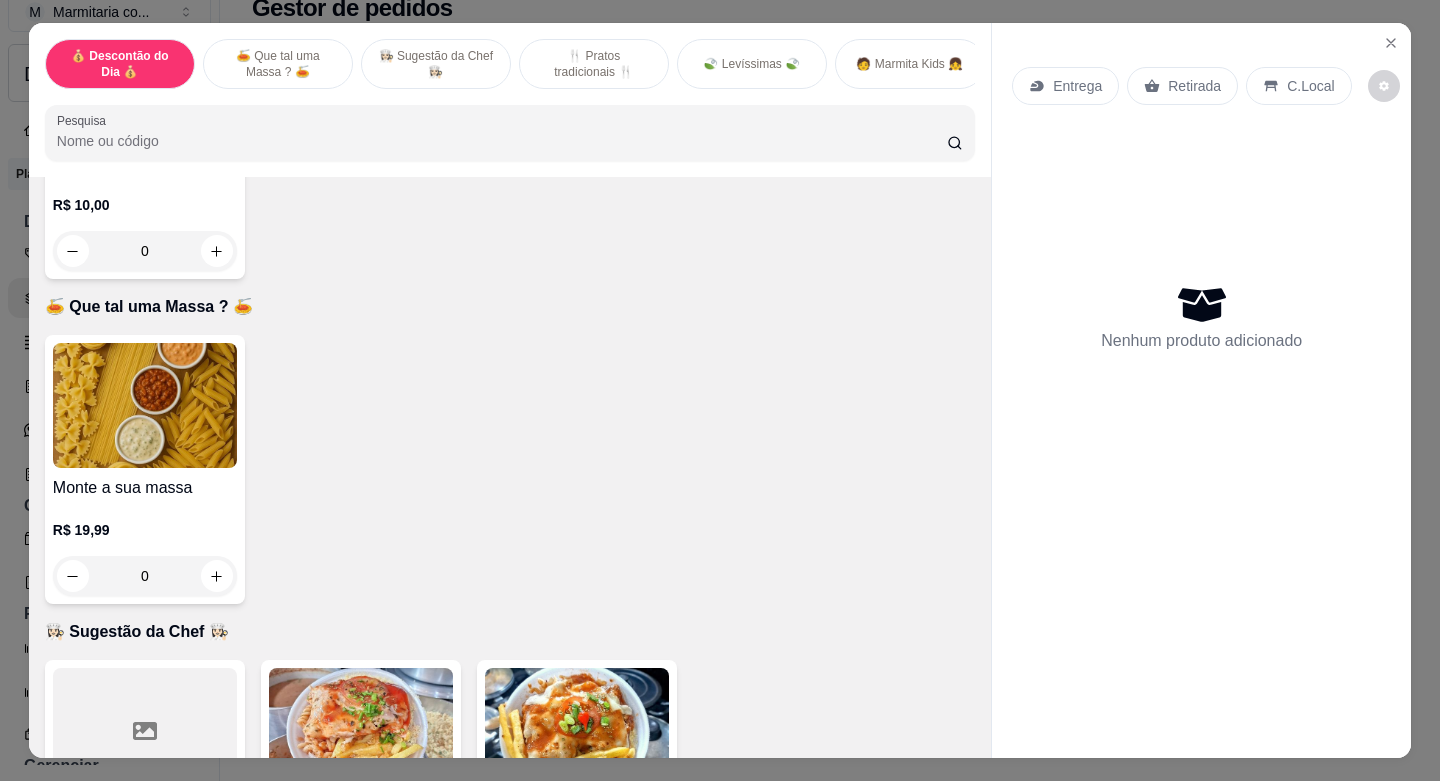 scroll, scrollTop: 300, scrollLeft: 0, axis: vertical 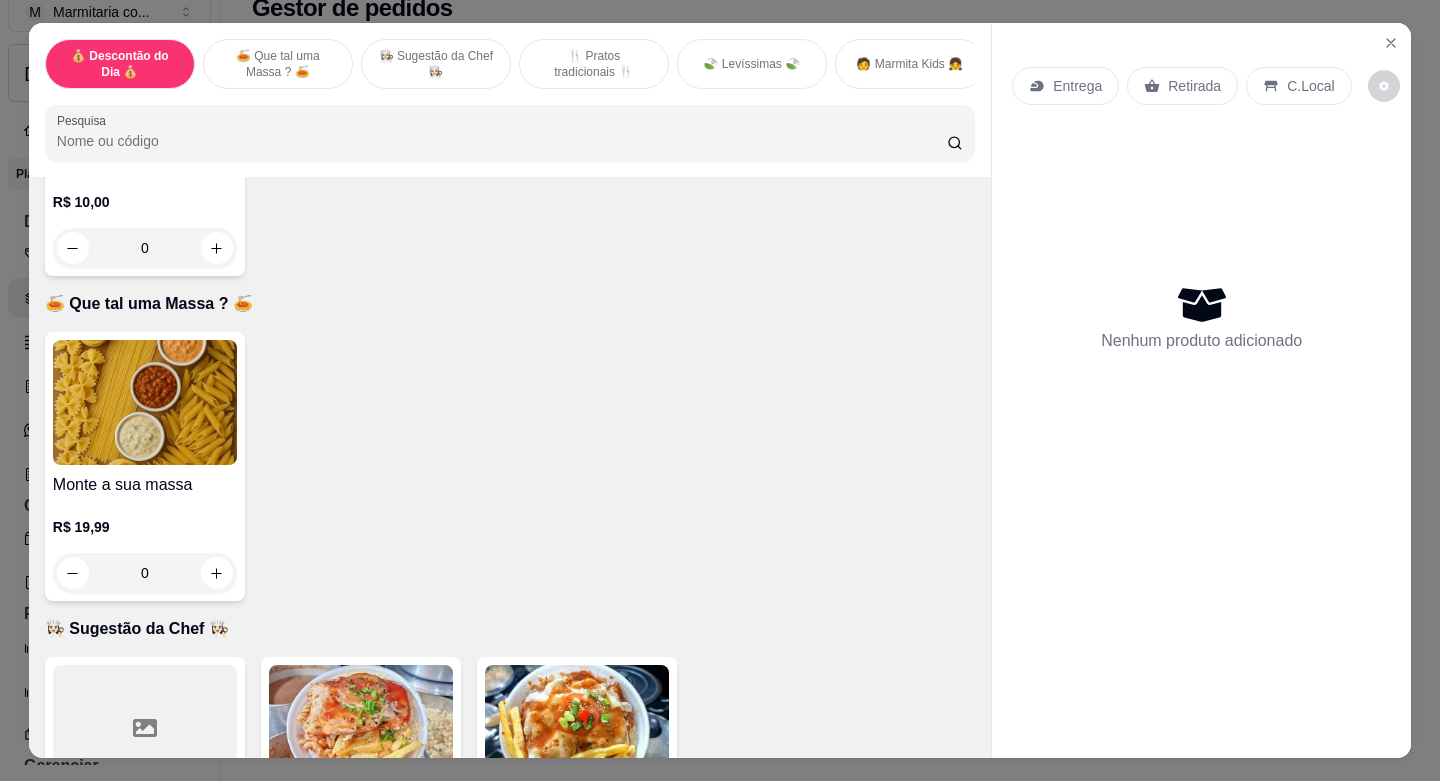 click at bounding box center (145, 727) 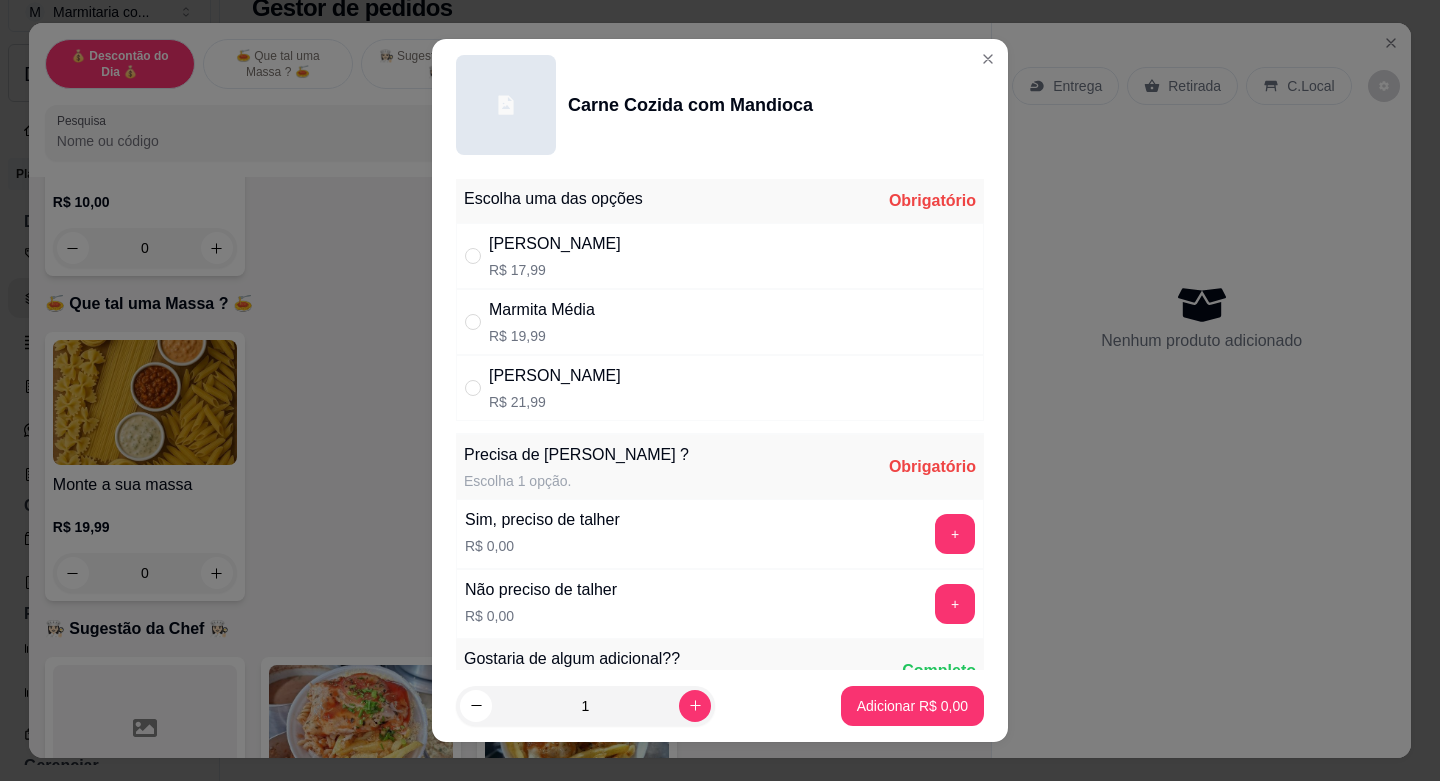 click on "R$ 21,99" at bounding box center (555, 402) 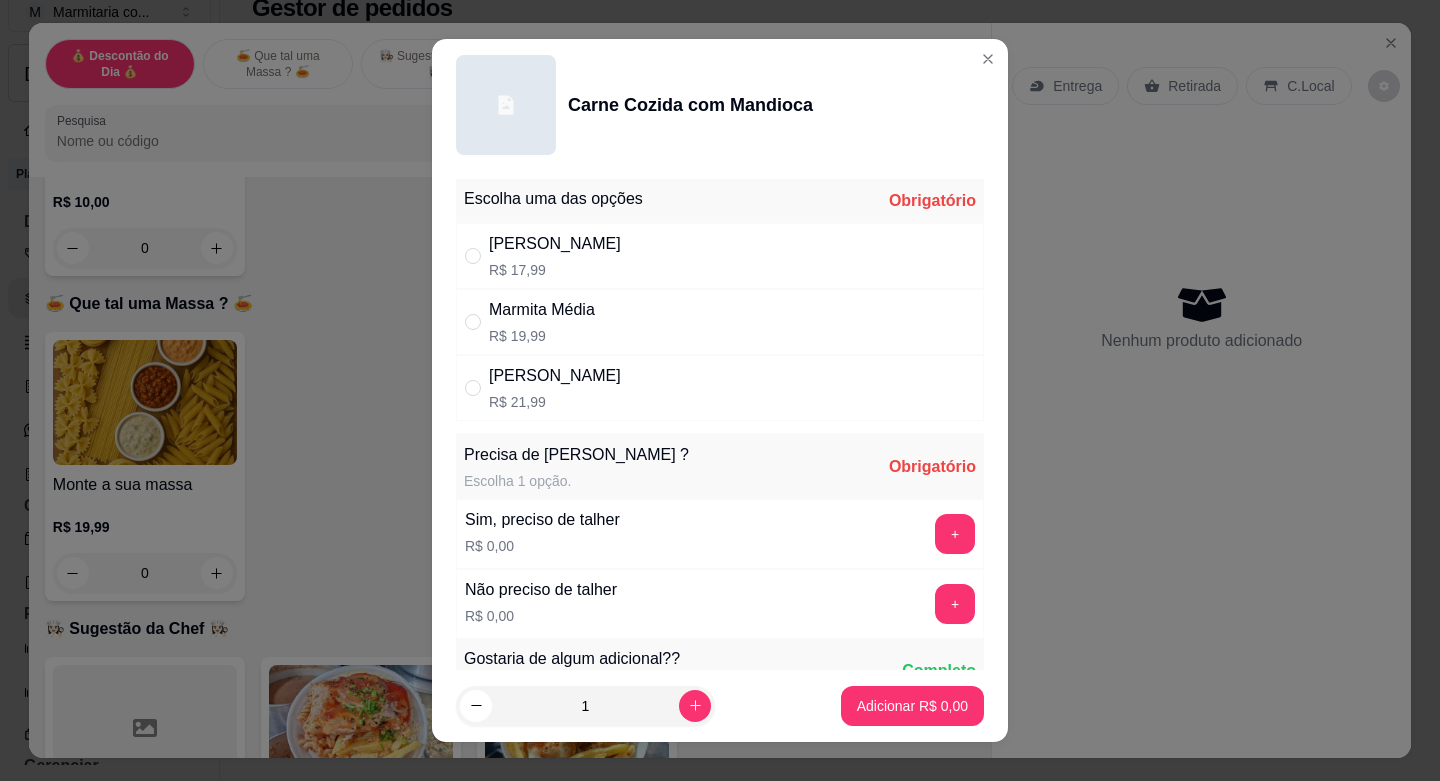 radio on "true" 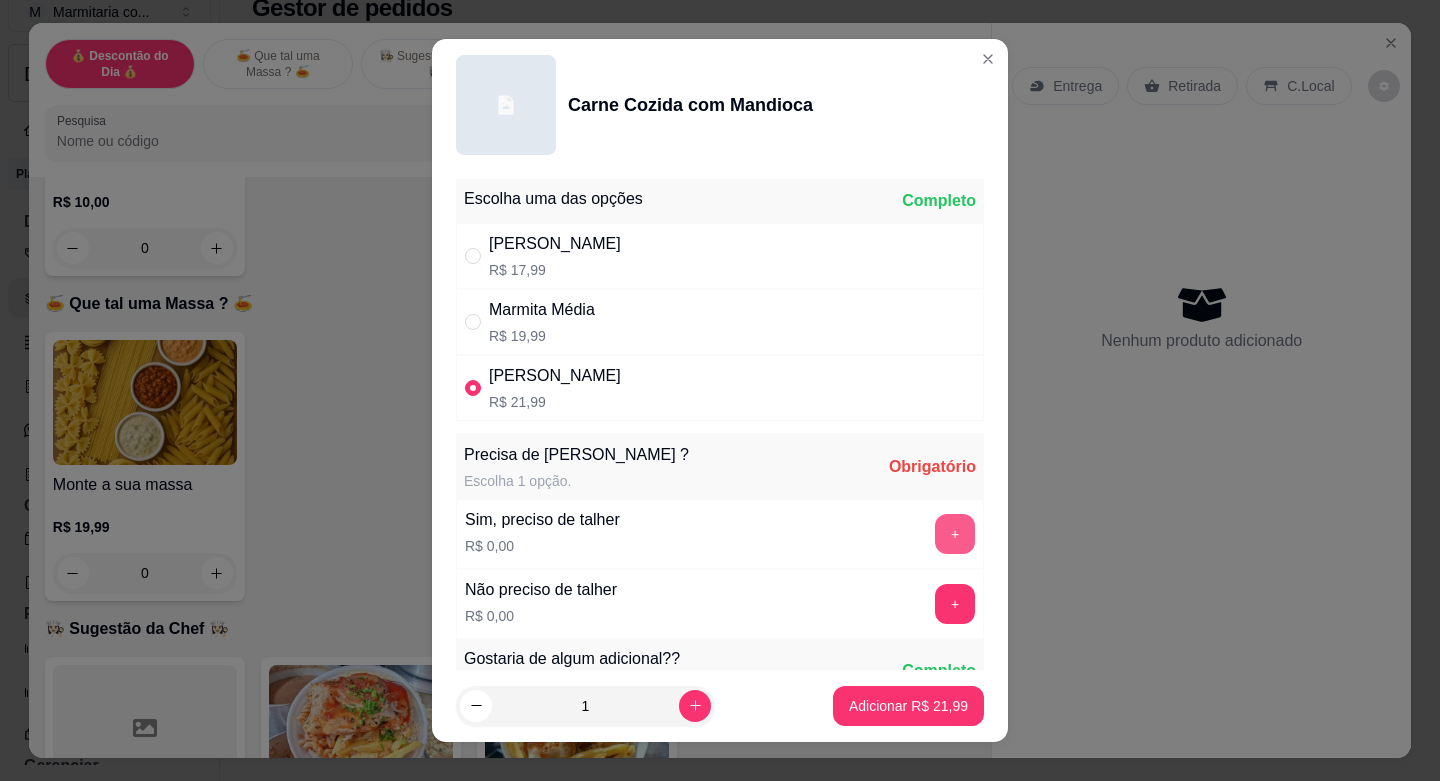 click on "+" at bounding box center [955, 534] 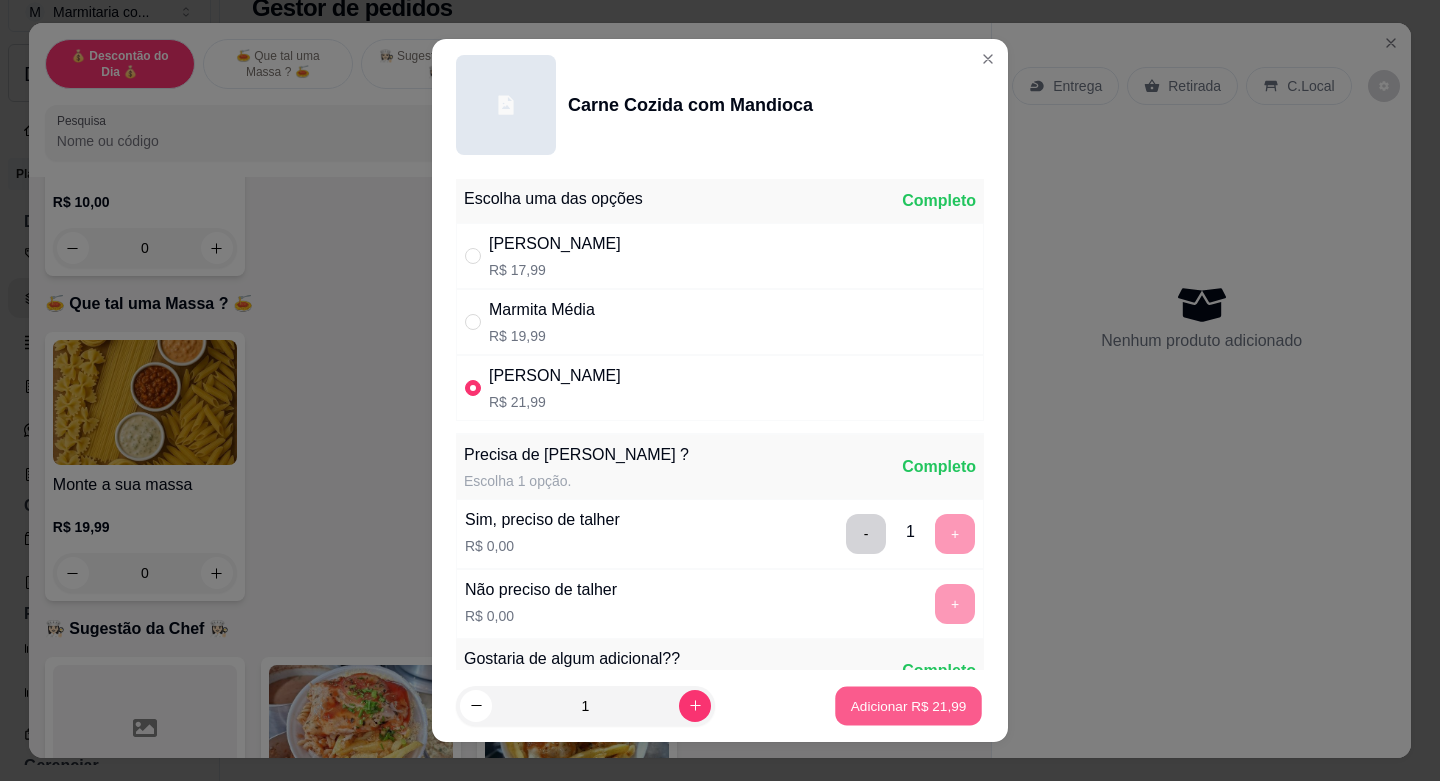 click on "Adicionar   R$ 21,99" at bounding box center (909, 705) 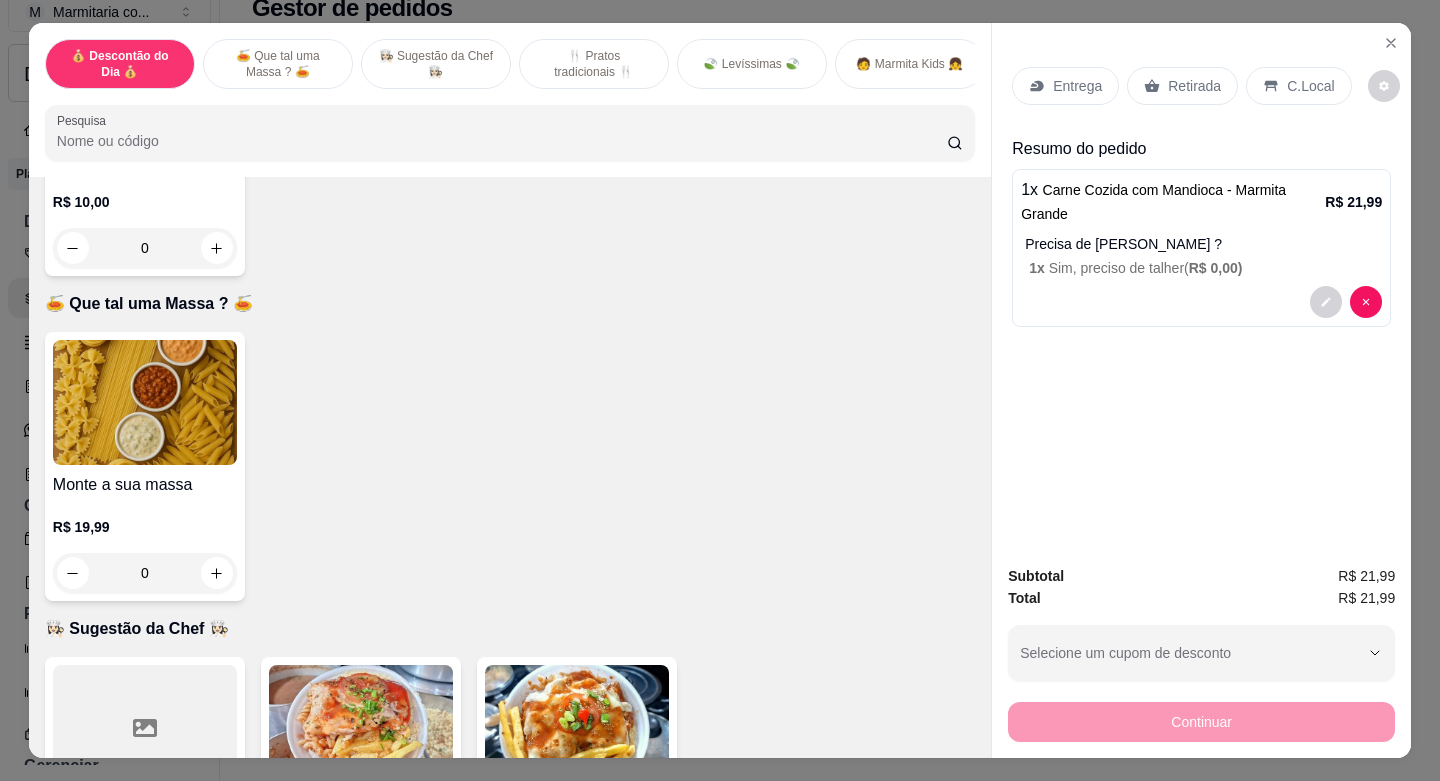 click on "Entrega Retirada C.Local" at bounding box center [1201, 86] 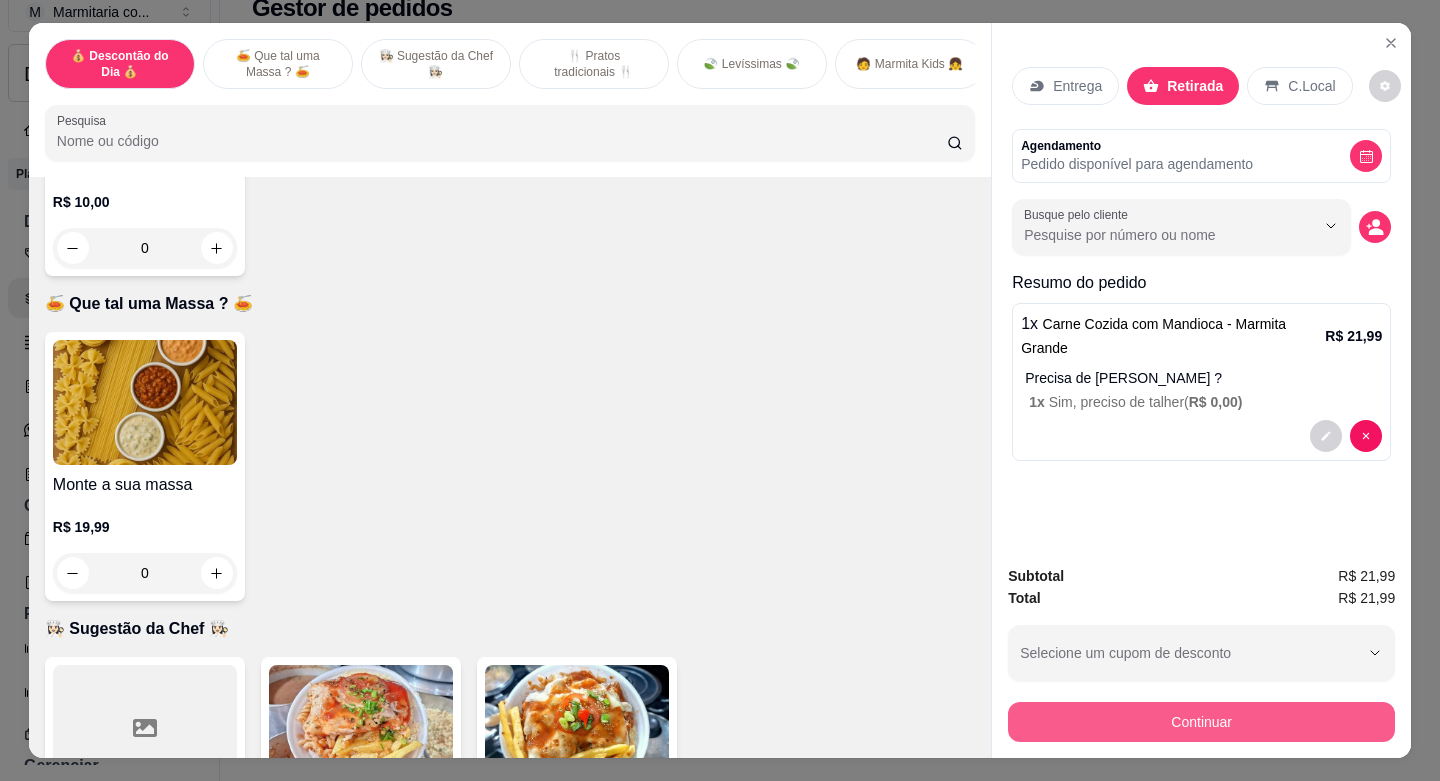 click on "Continuar" at bounding box center [1201, 719] 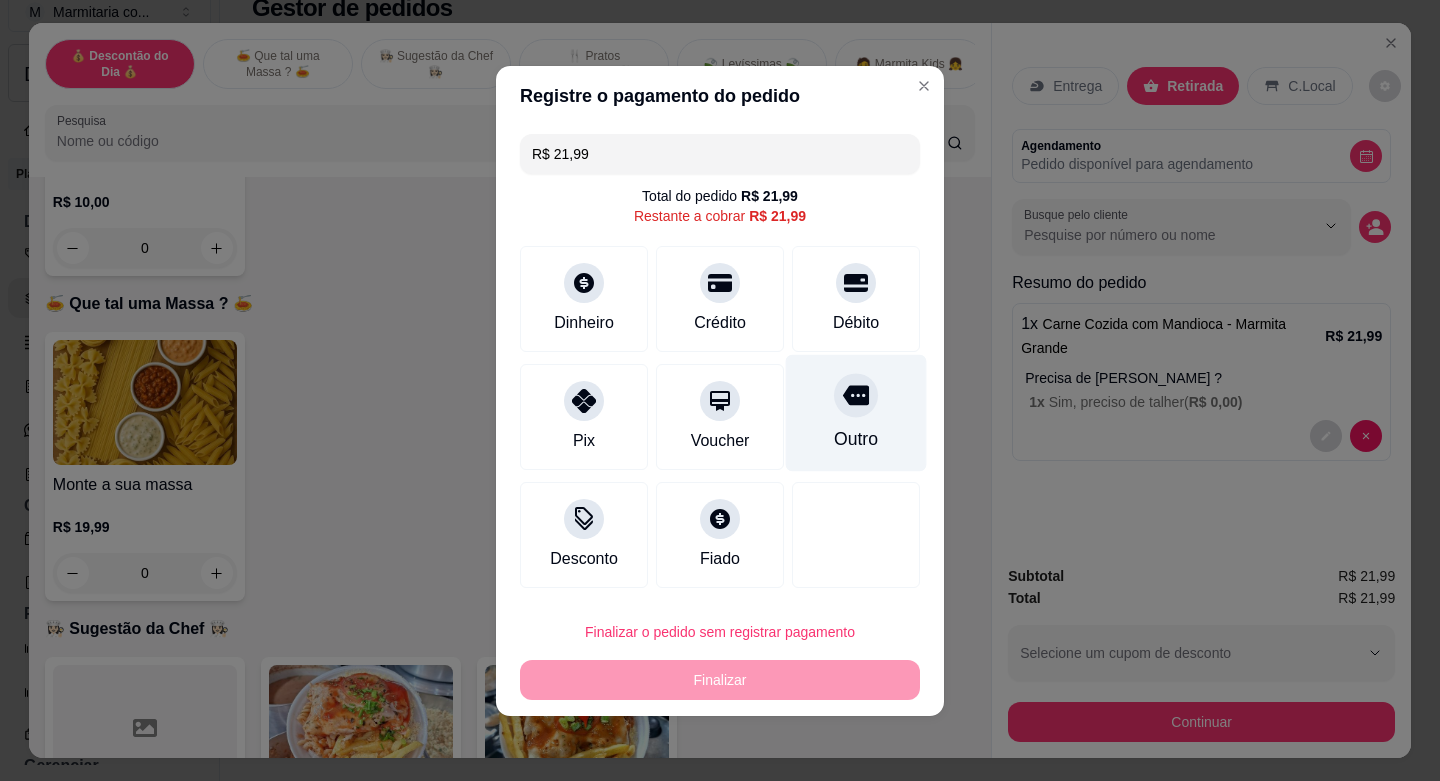 click 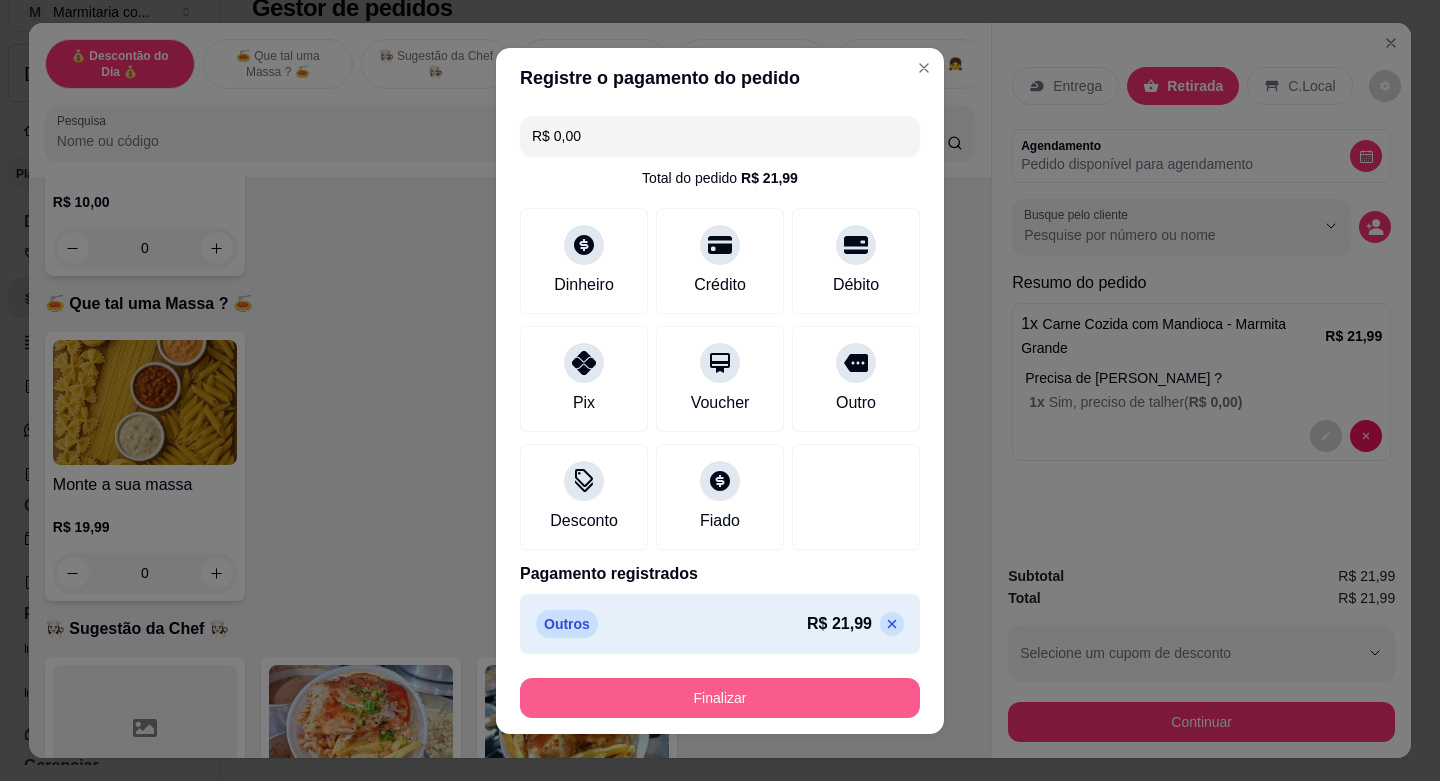 click on "Finalizar" at bounding box center [720, 698] 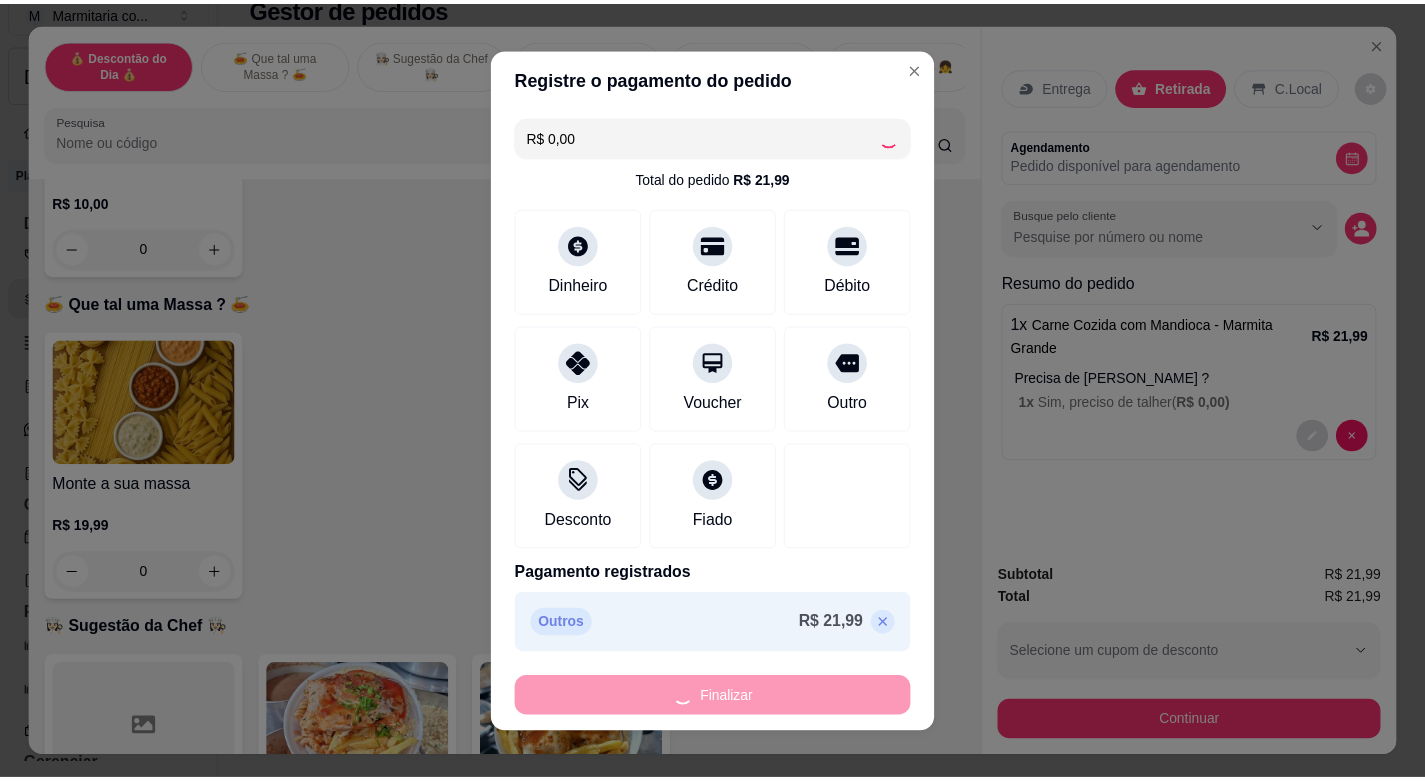 scroll, scrollTop: 527, scrollLeft: 0, axis: vertical 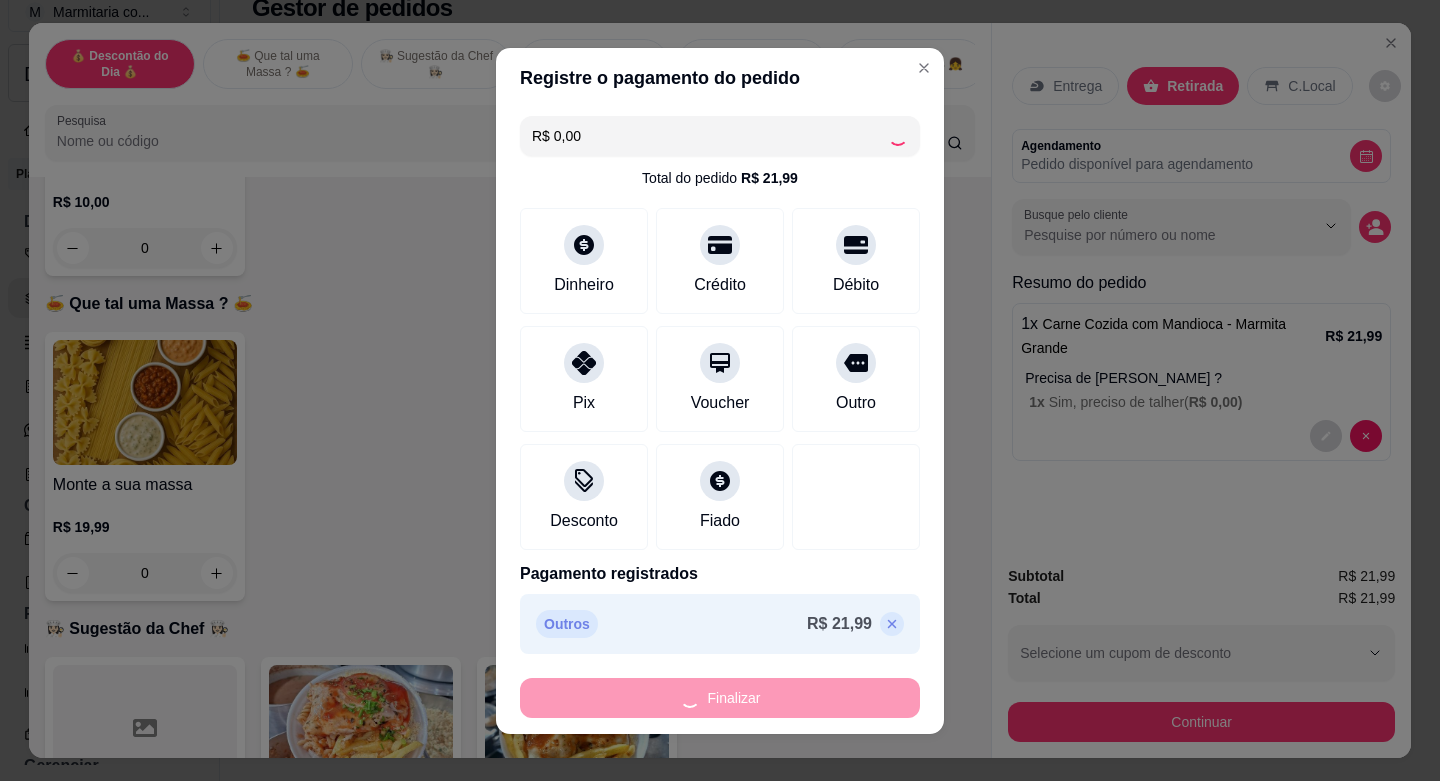 type on "-R$ 21,99" 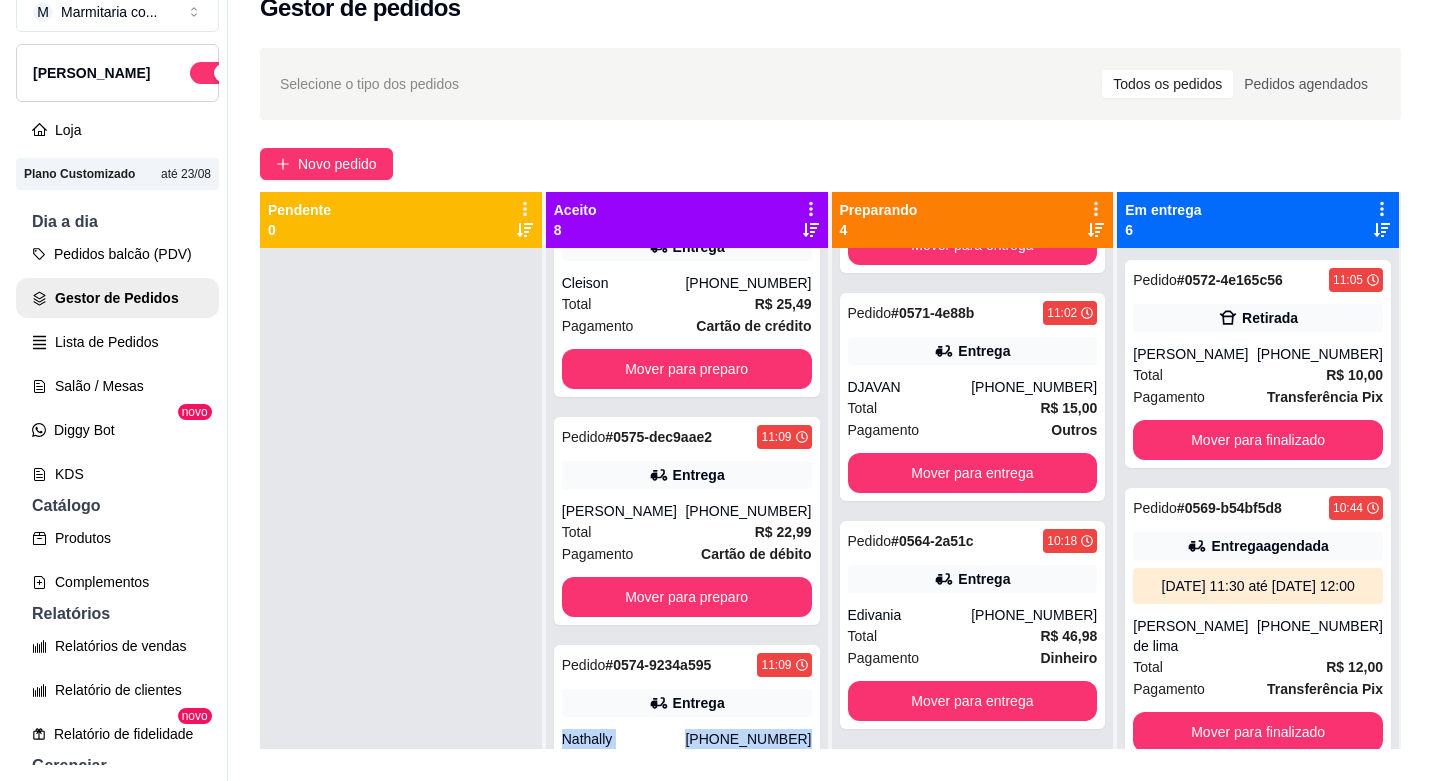 scroll, scrollTop: 319, scrollLeft: 0, axis: vertical 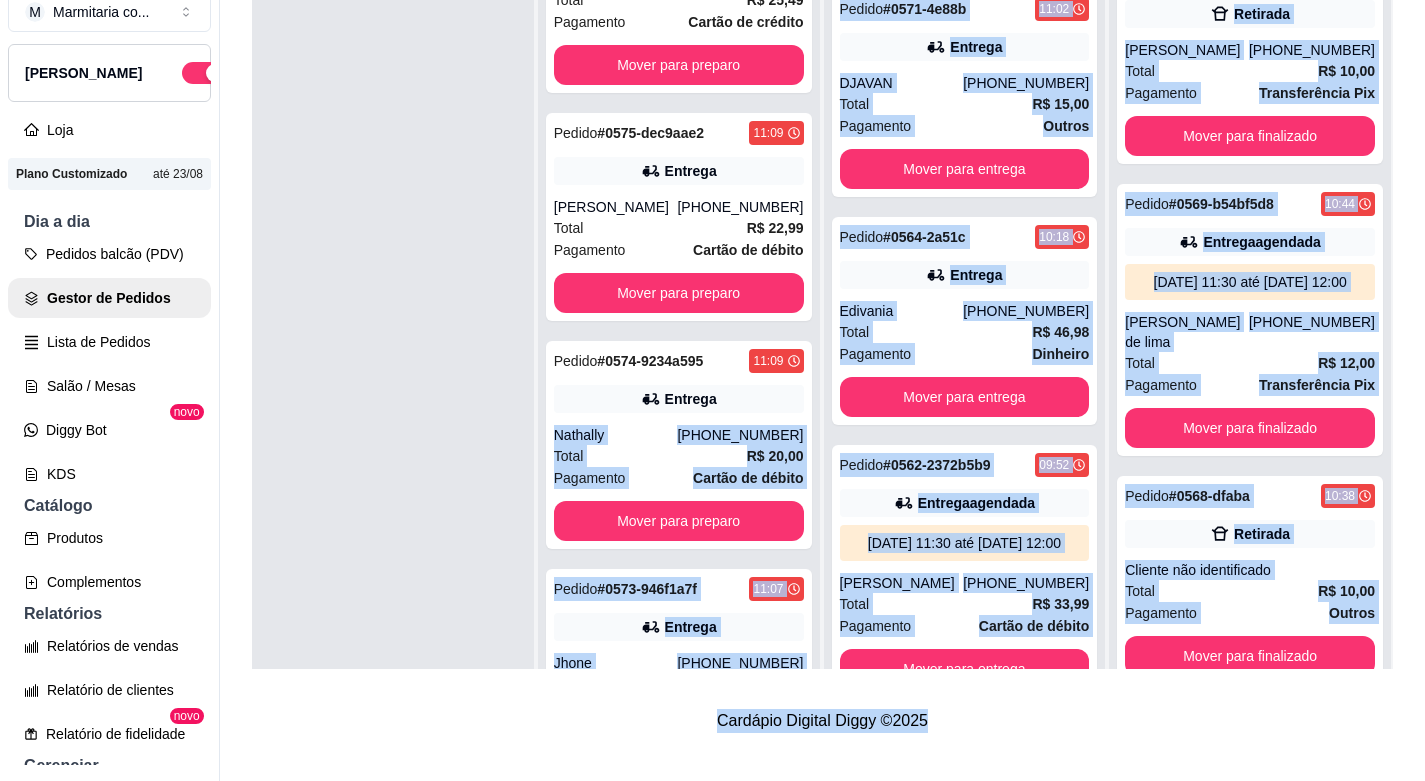 drag, startPoint x: 751, startPoint y: 697, endPoint x: 967, endPoint y: 812, distance: 244.70595 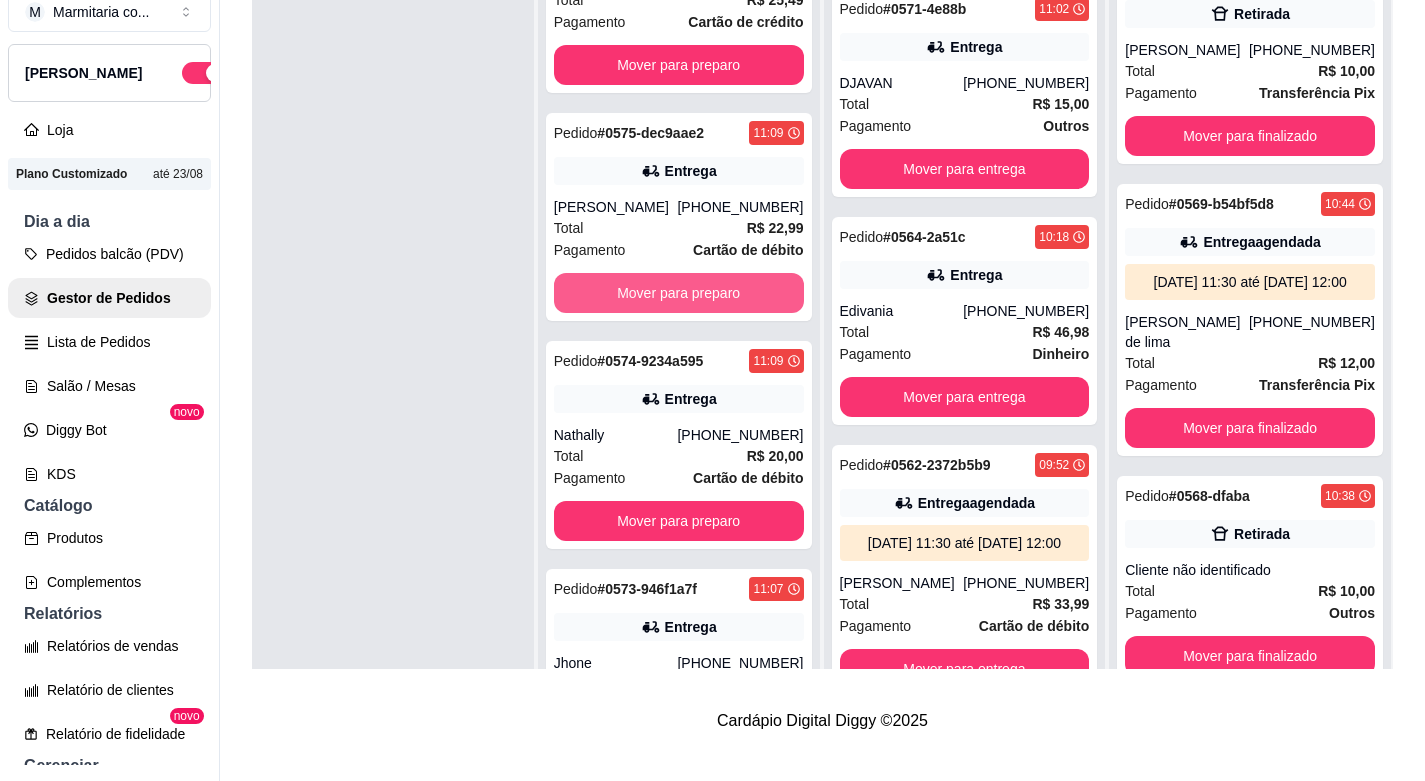 click at bounding box center (393, 334) 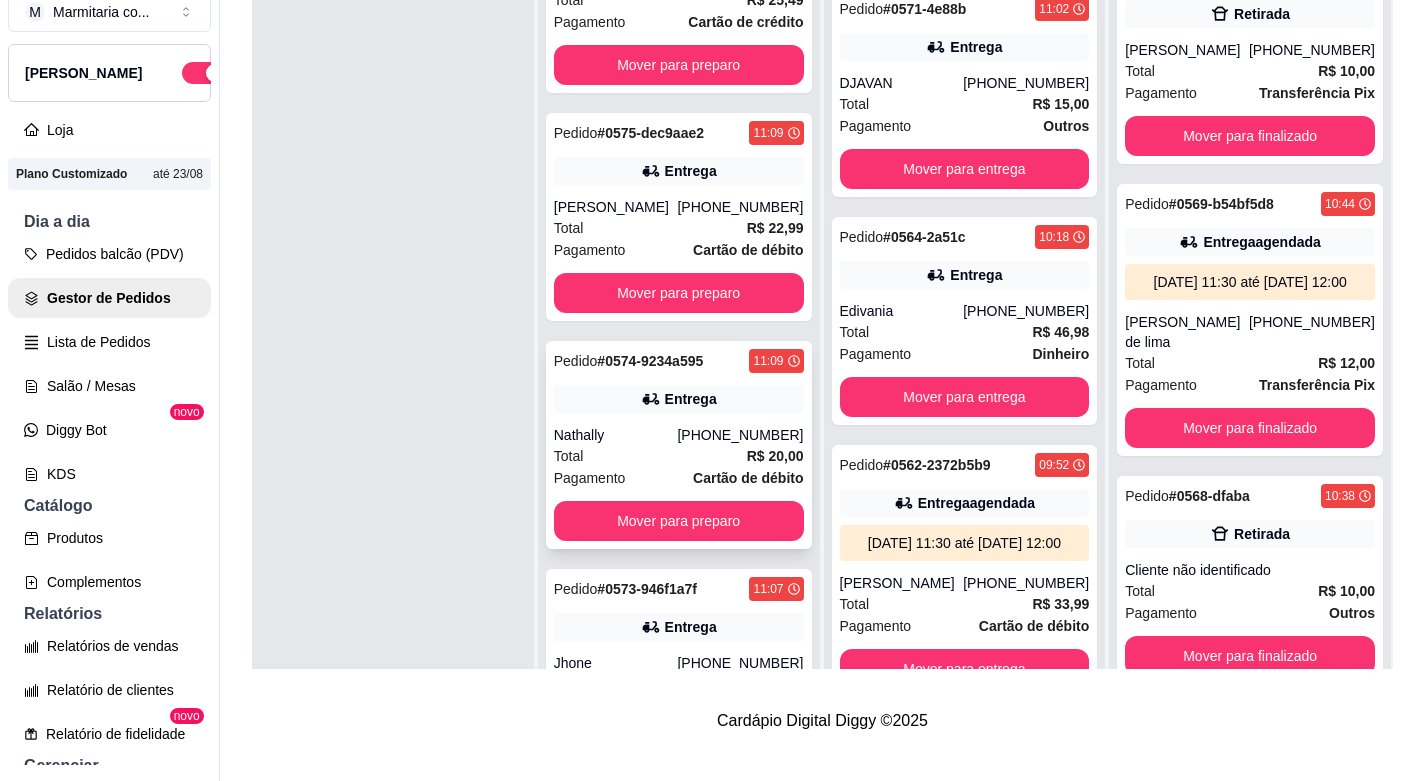 click on "Pedido  # 0574-9234a595 11:09 [GEOGRAPHIC_DATA] [PHONE_NUMBER] Total R$ 20,00 Pagamento Cartão de débito Mover para preparo" at bounding box center [679, 445] 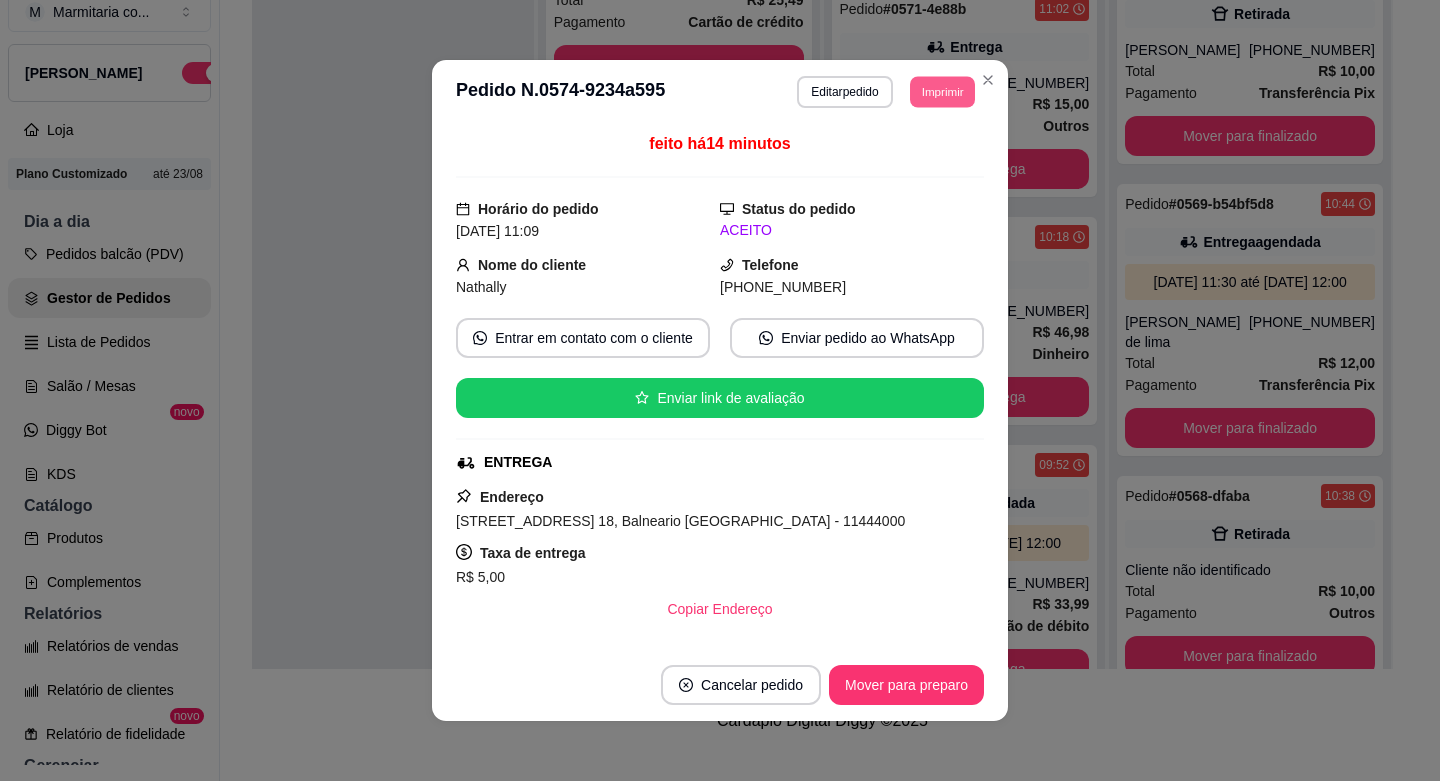 click on "Imprimir" at bounding box center (942, 91) 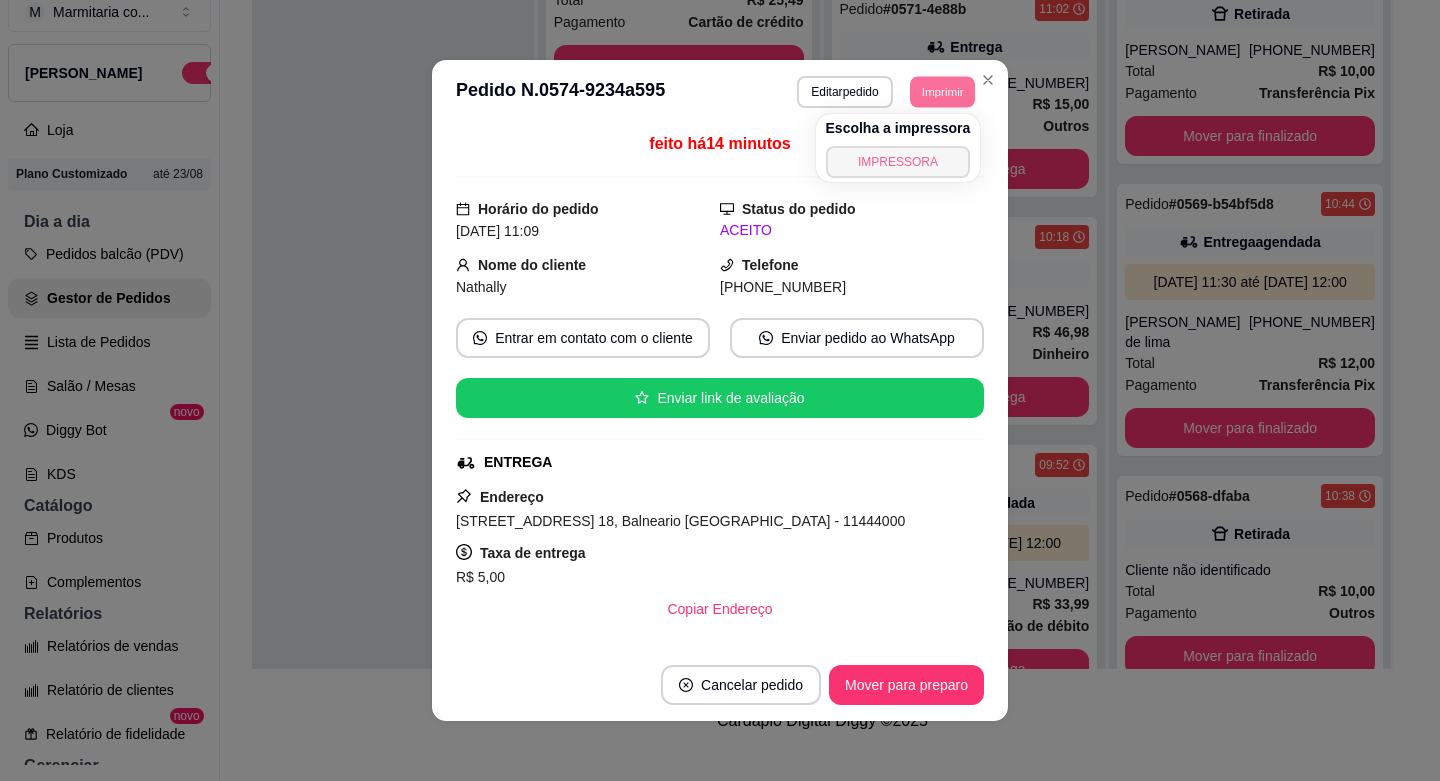 click on "IMPRESSORA" at bounding box center (898, 162) 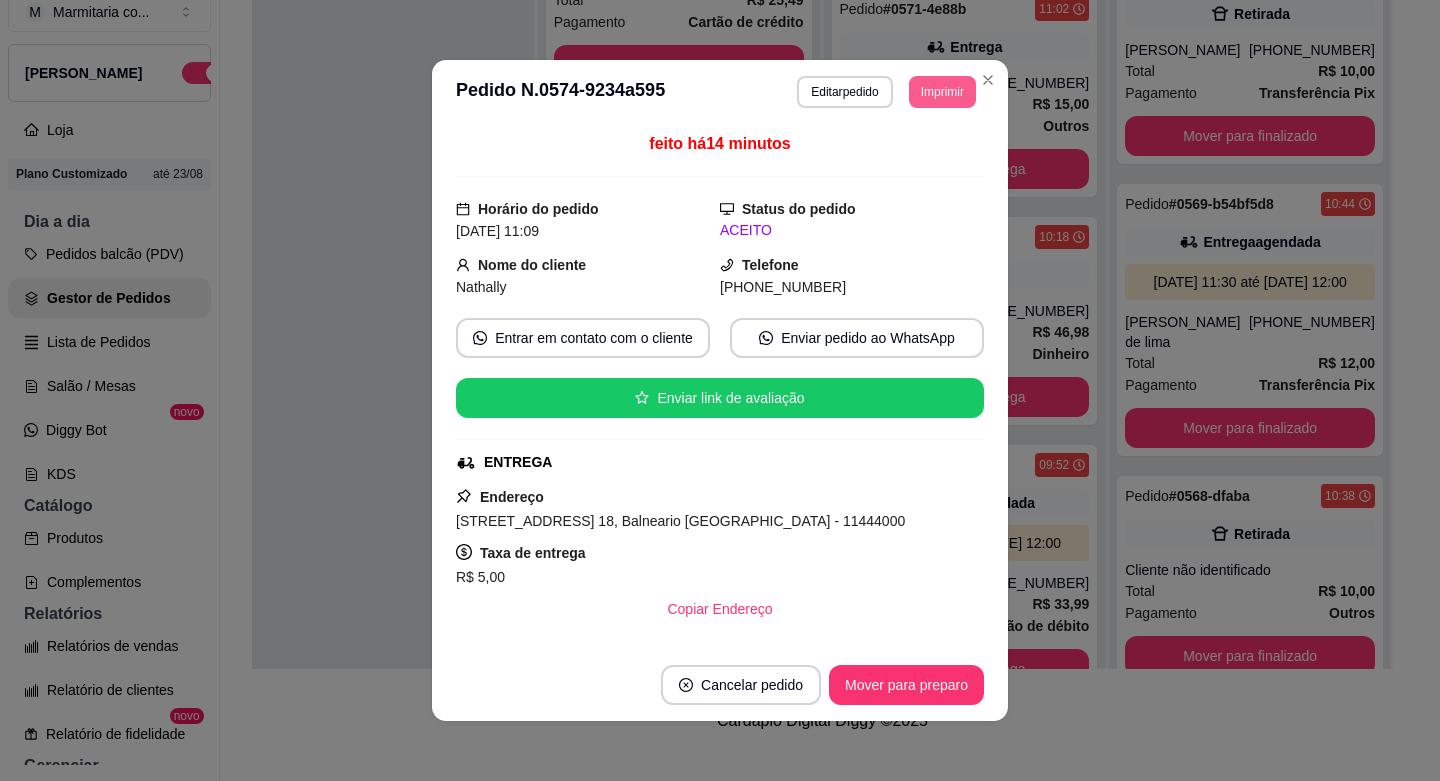 click on "Imprimir" at bounding box center (942, 92) 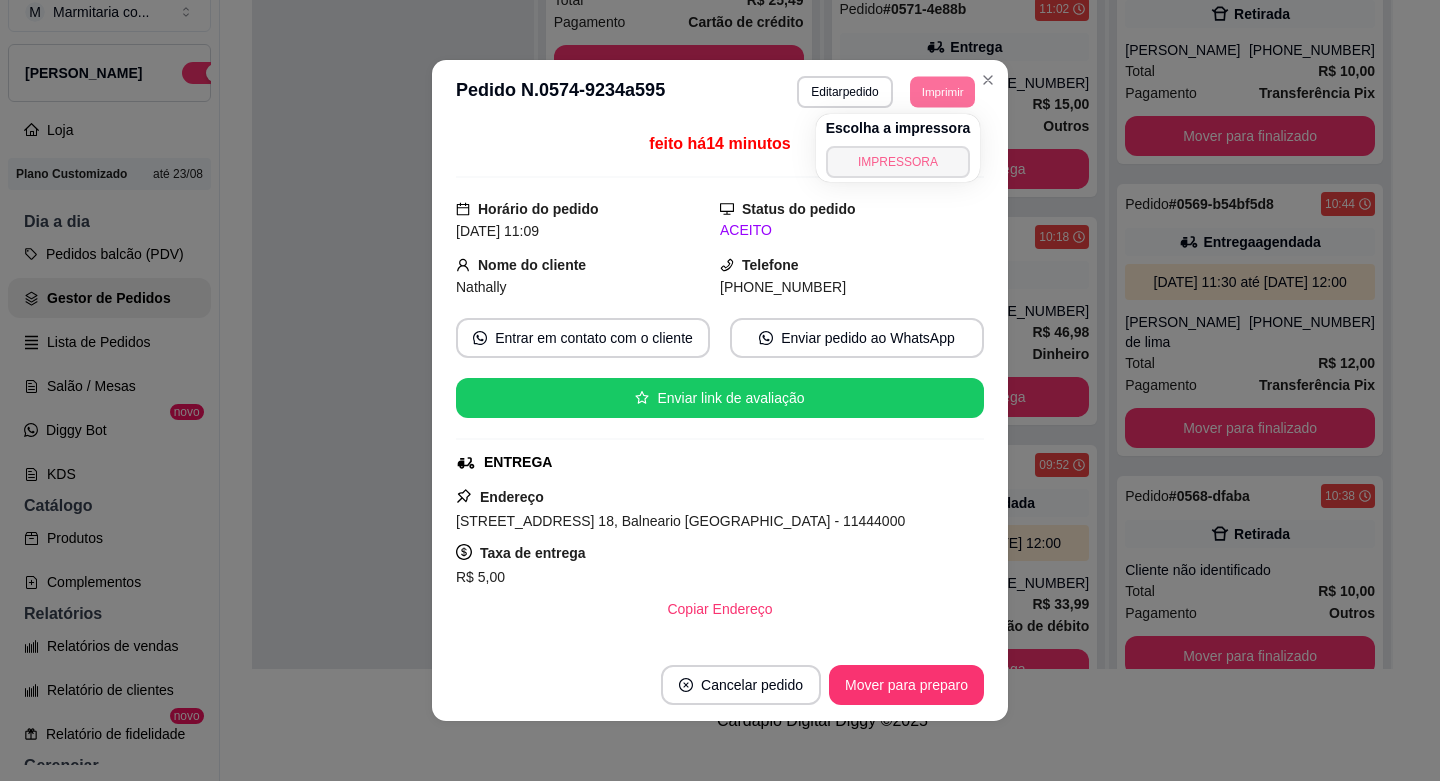 click on "IMPRESSORA" at bounding box center [898, 162] 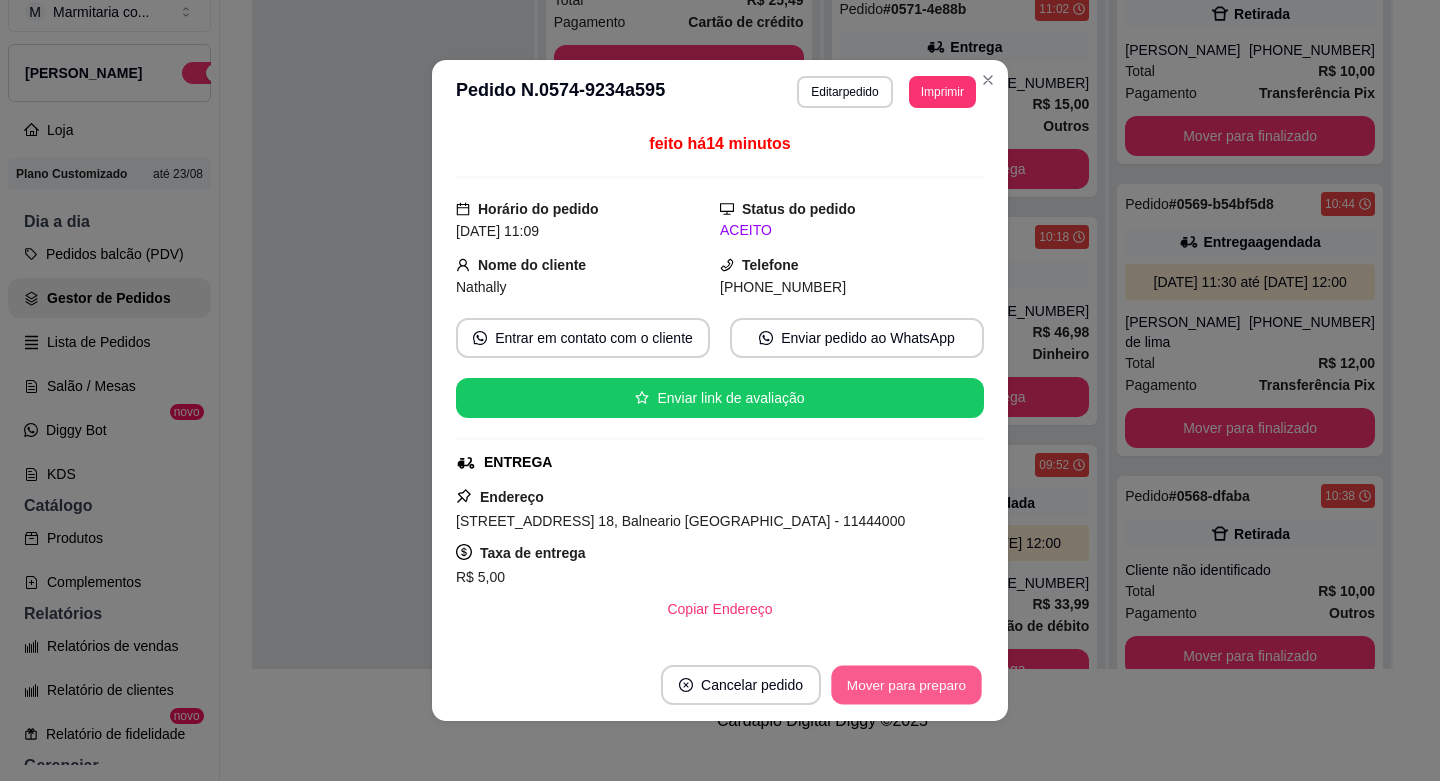 click on "Mover para preparo" at bounding box center [906, 685] 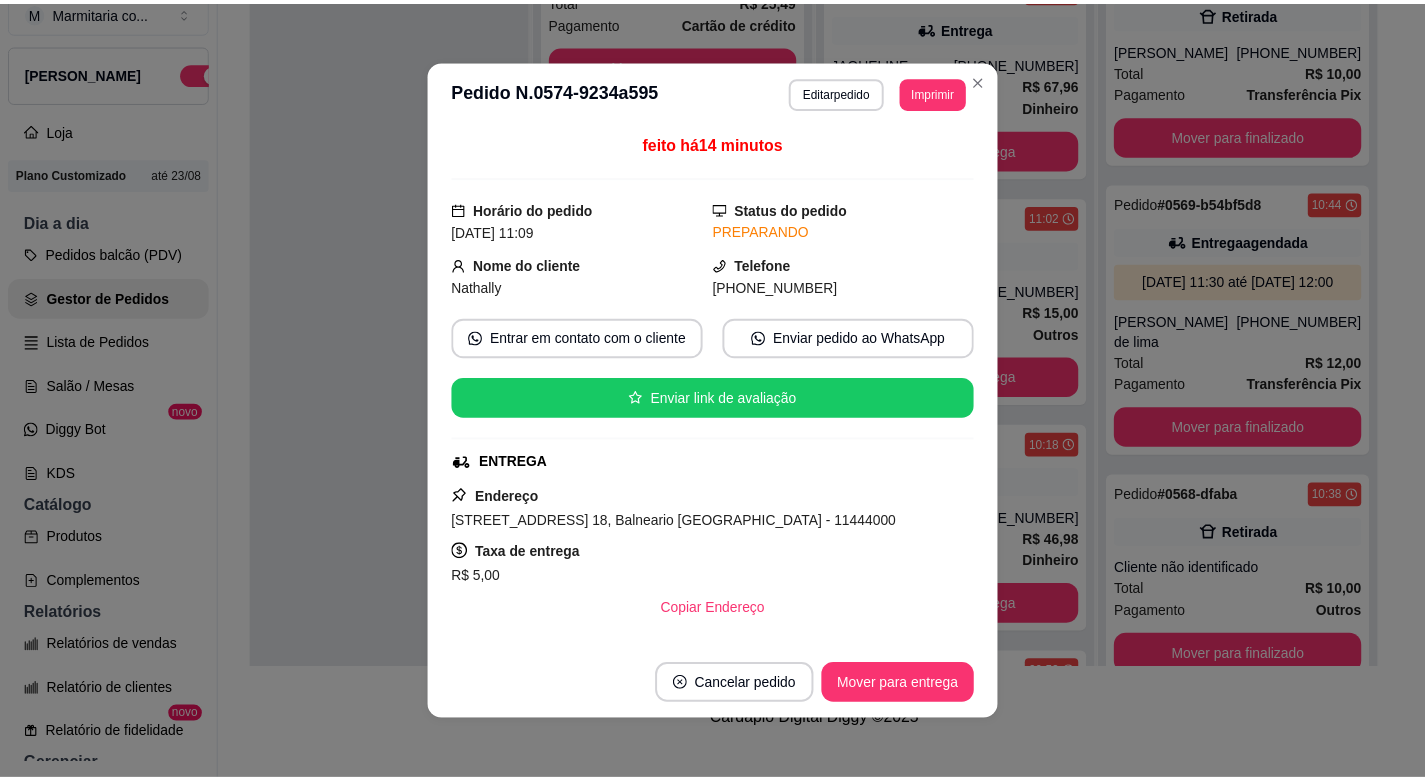 scroll, scrollTop: 443, scrollLeft: 0, axis: vertical 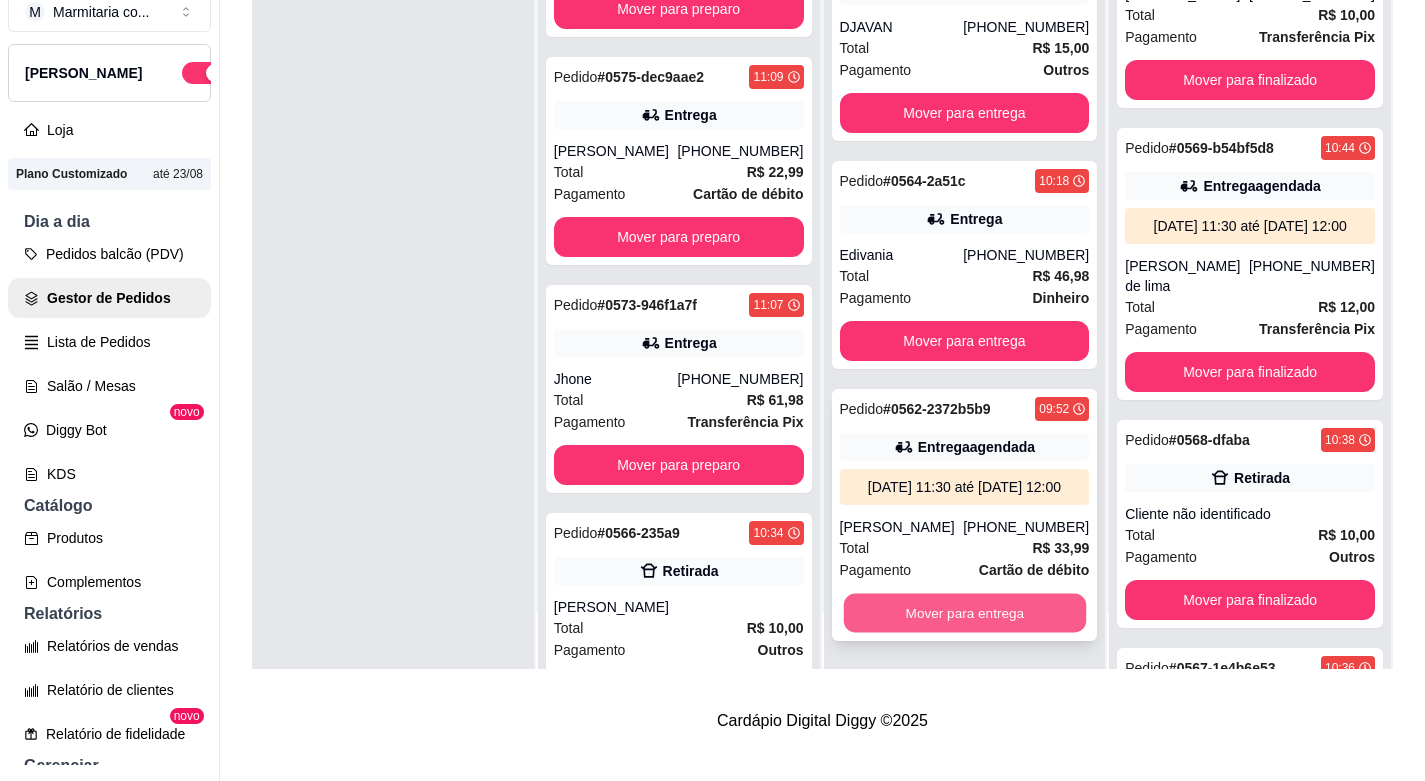 click on "Mover para entrega" at bounding box center [964, 613] 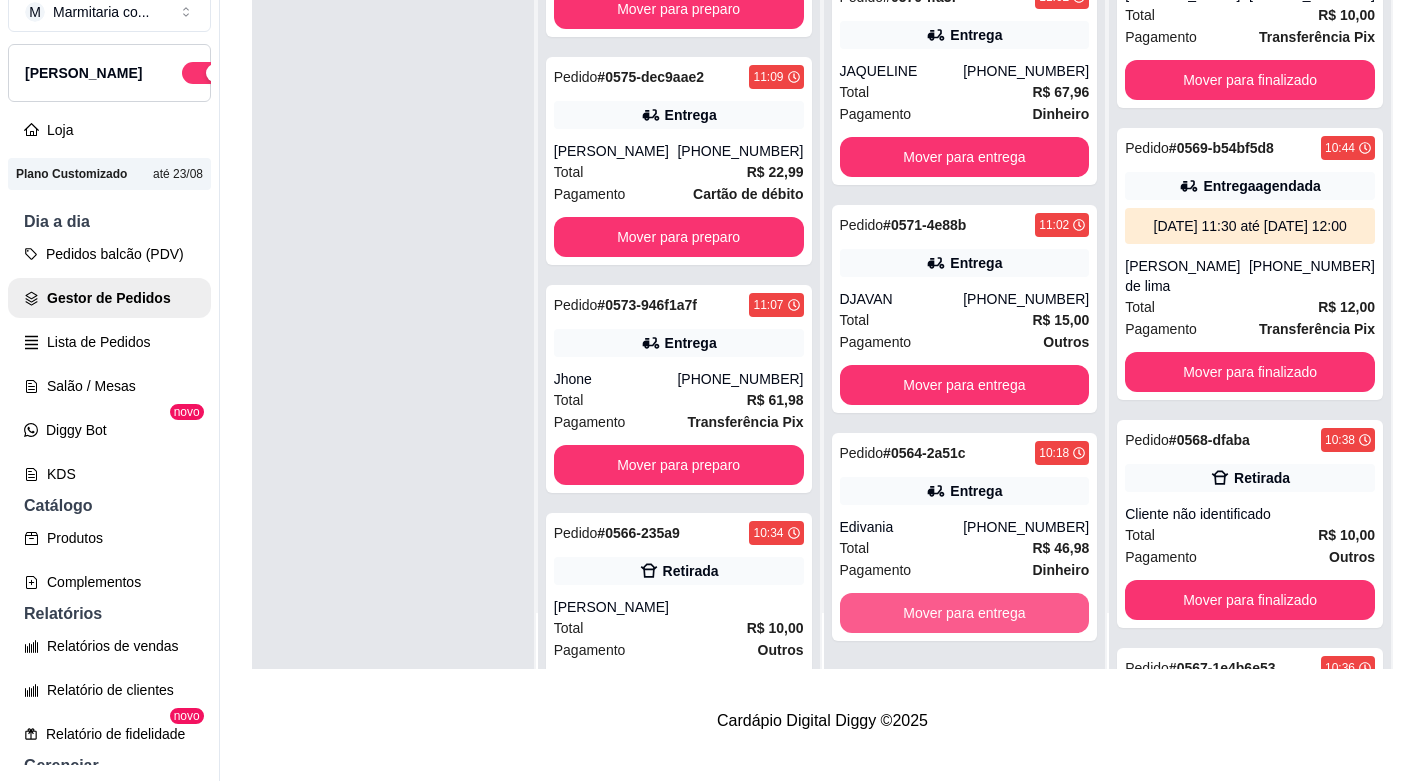 scroll, scrollTop: 151, scrollLeft: 0, axis: vertical 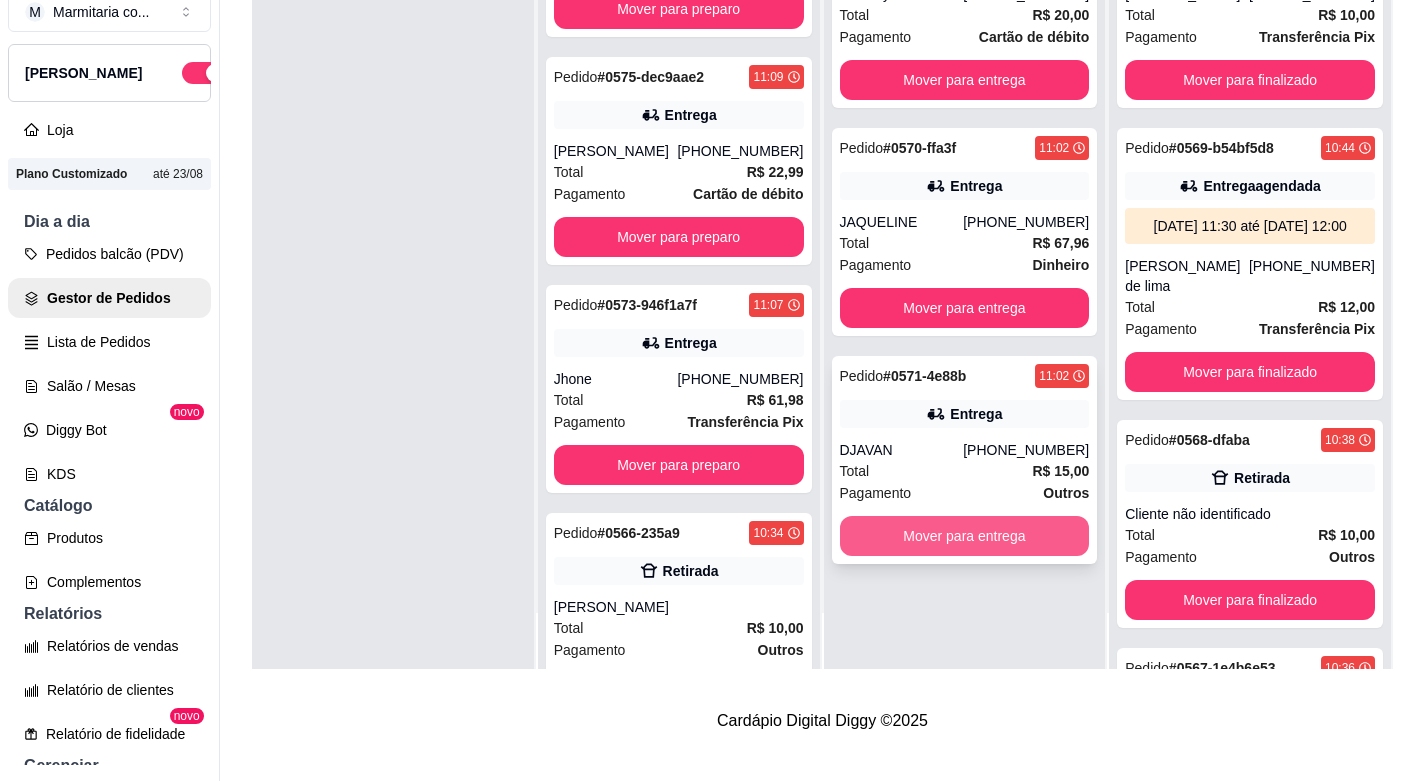 click on "Mover para entrega" at bounding box center [965, 536] 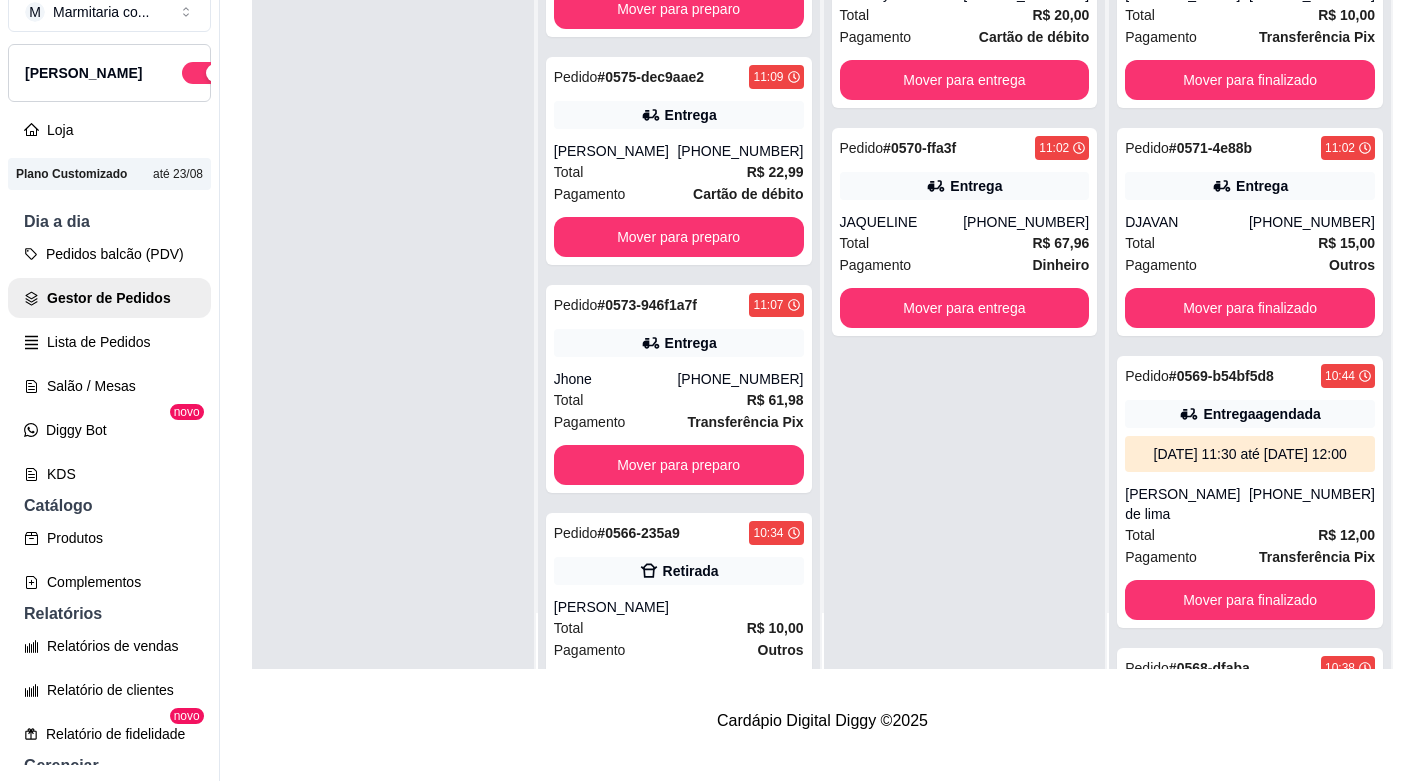 scroll, scrollTop: 0, scrollLeft: 0, axis: both 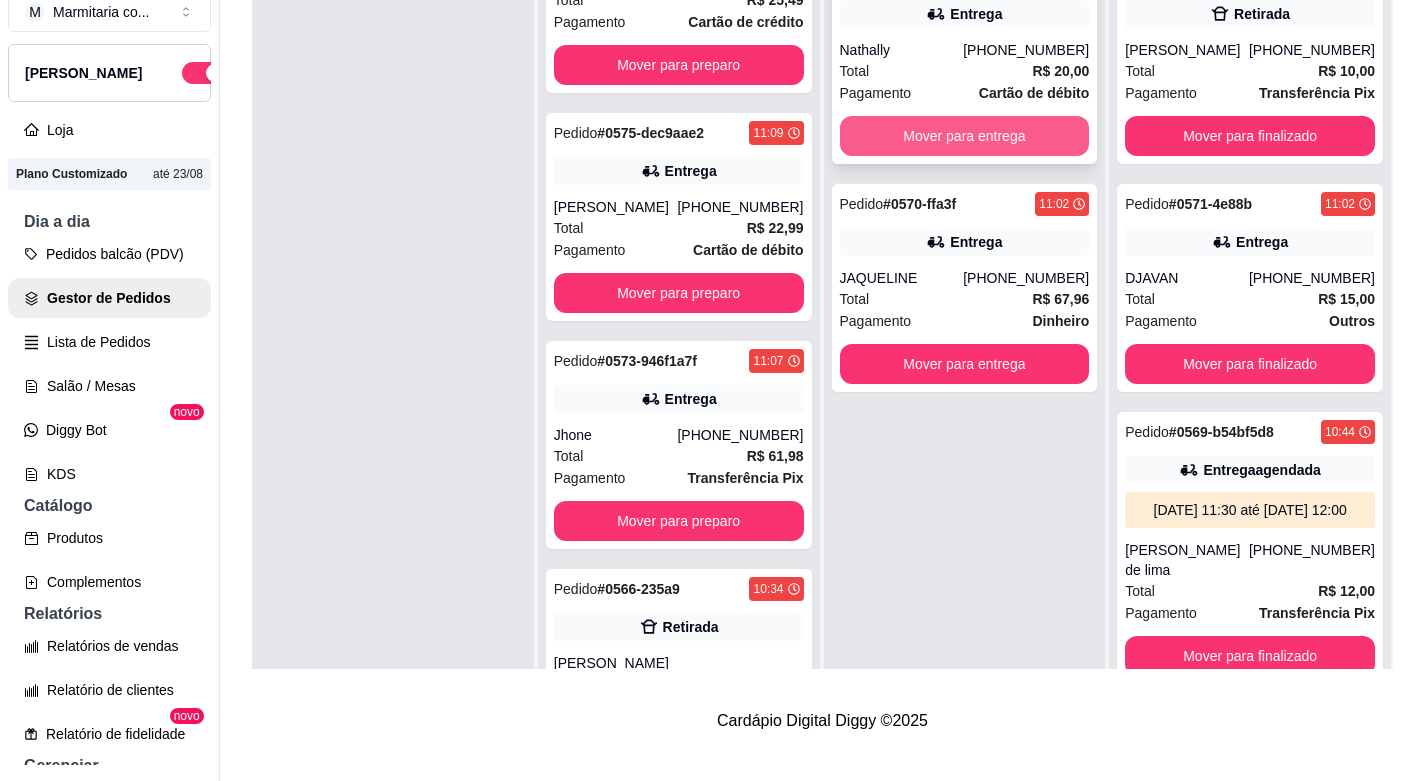 click on "Mover para entrega" at bounding box center [965, 136] 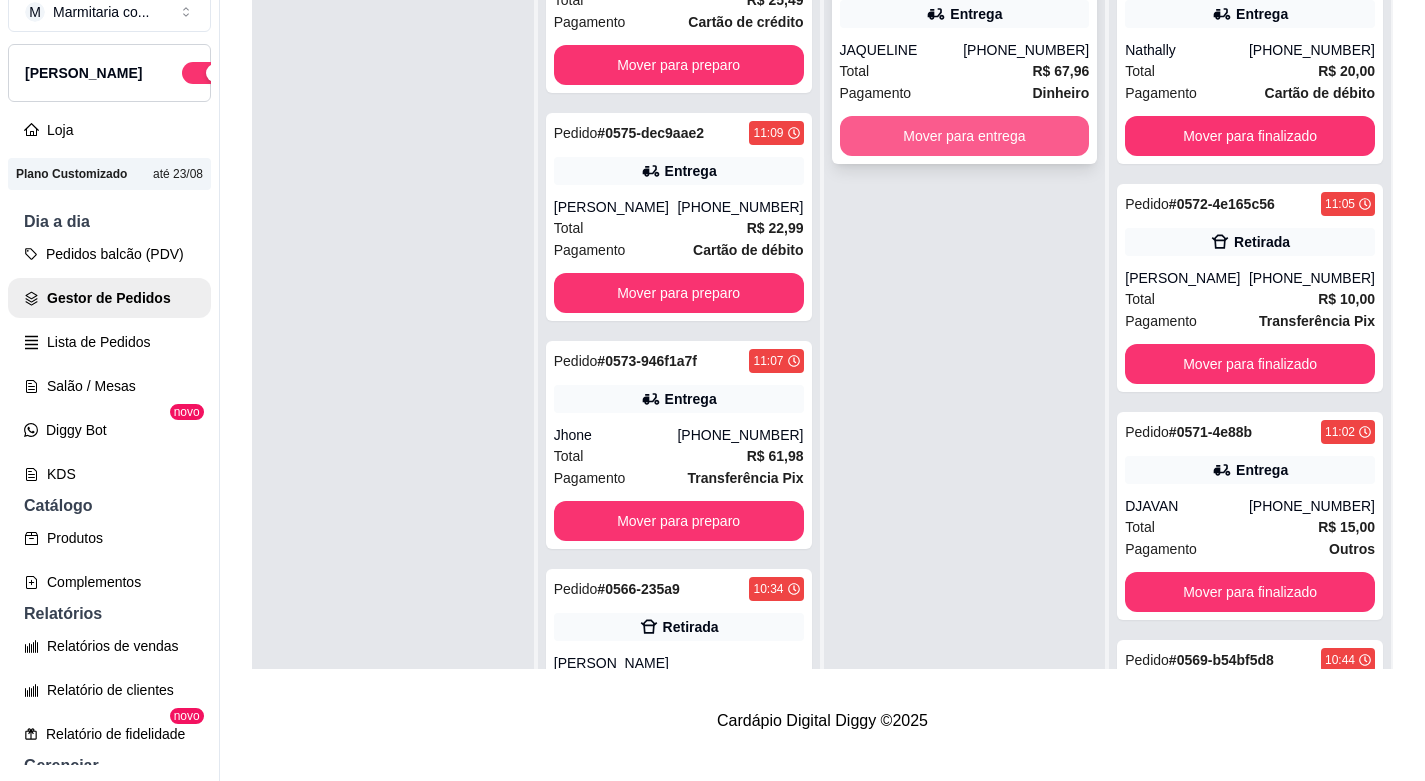 click on "Mover para entrega" at bounding box center (965, 136) 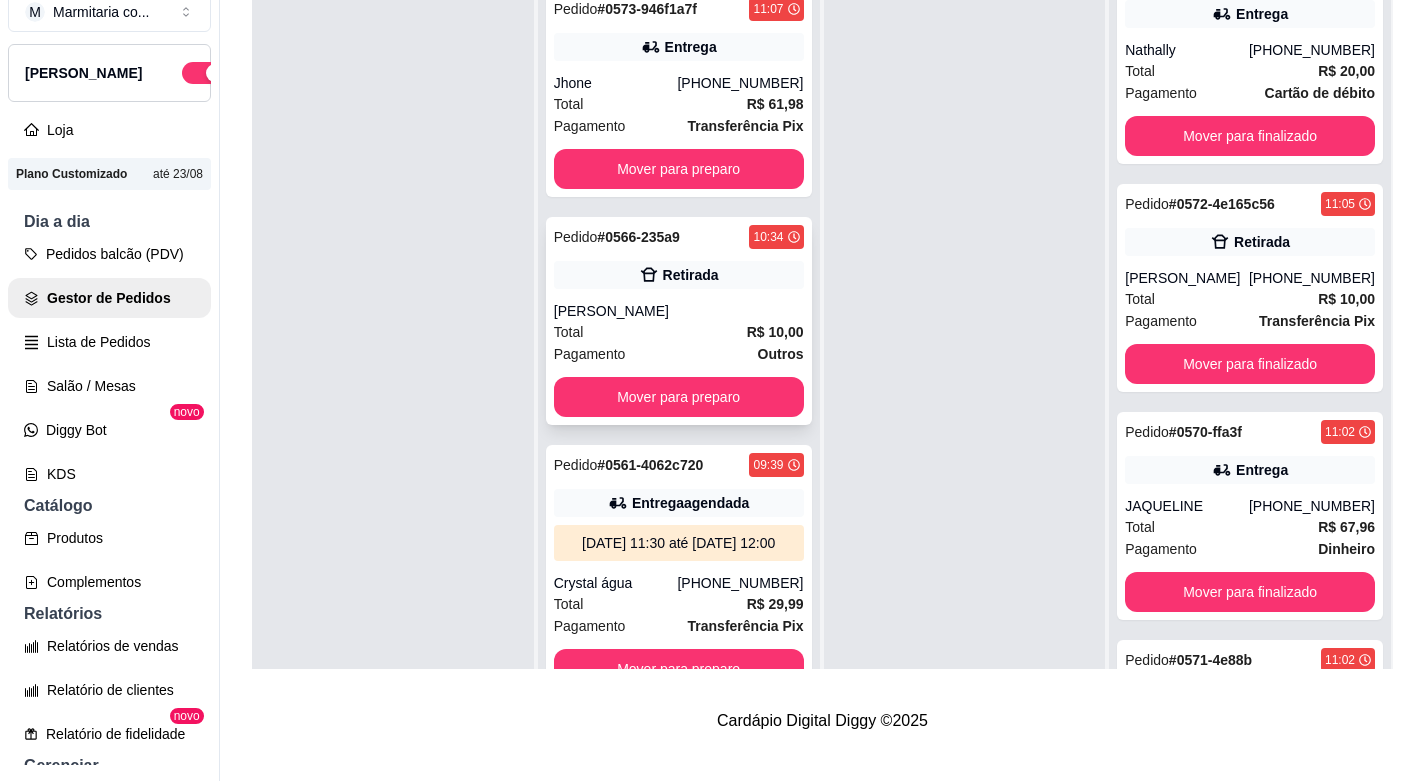scroll, scrollTop: 899, scrollLeft: 0, axis: vertical 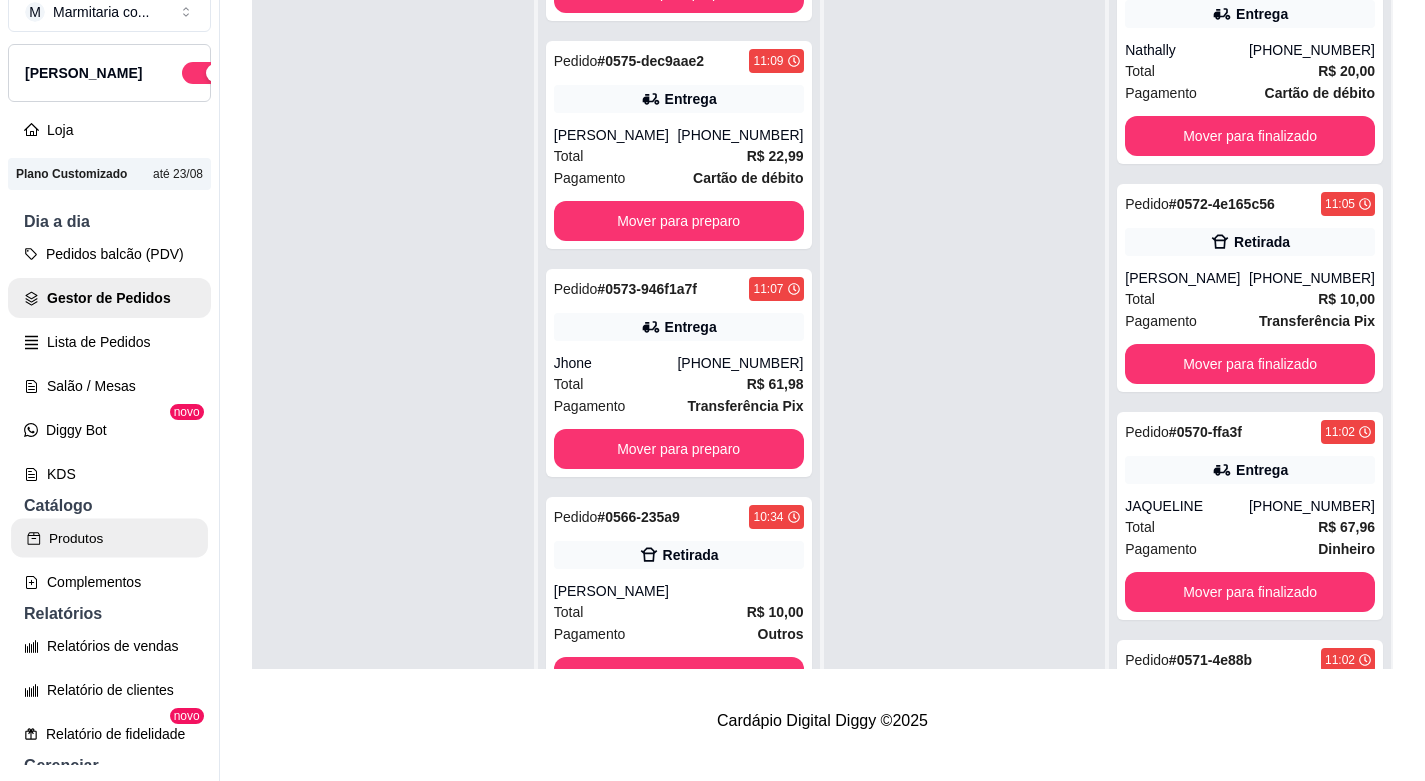 click on "Produtos" at bounding box center (109, 538) 